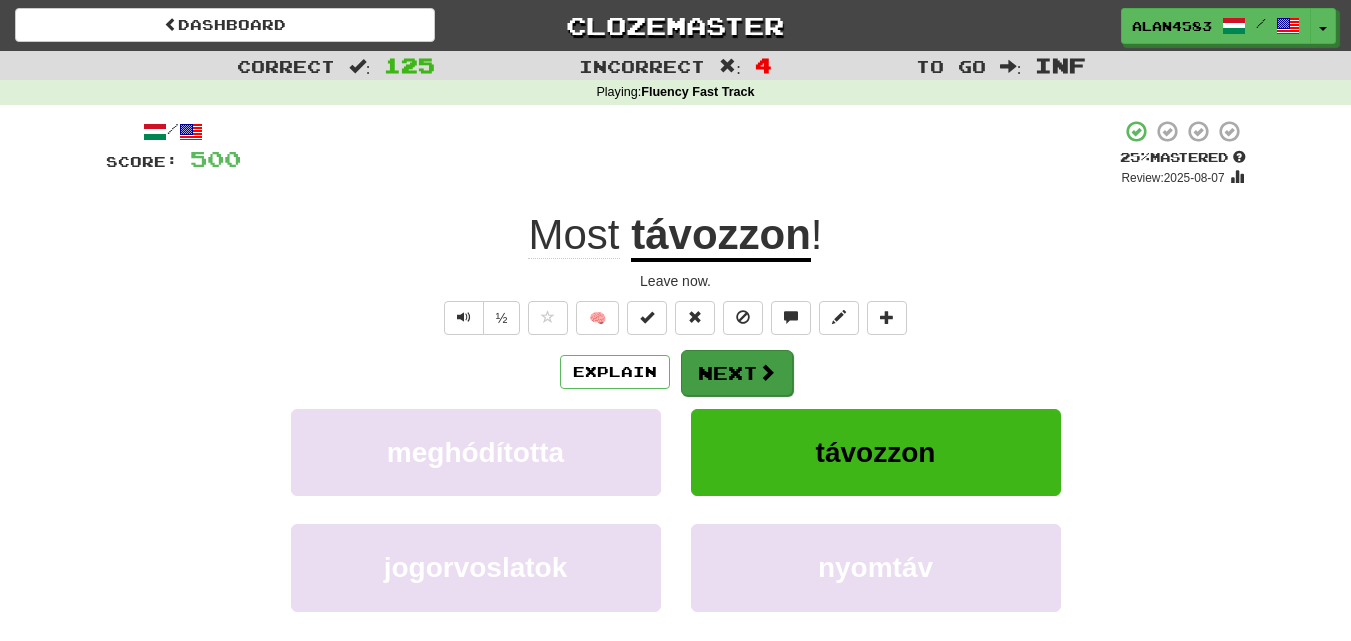 scroll, scrollTop: 0, scrollLeft: 0, axis: both 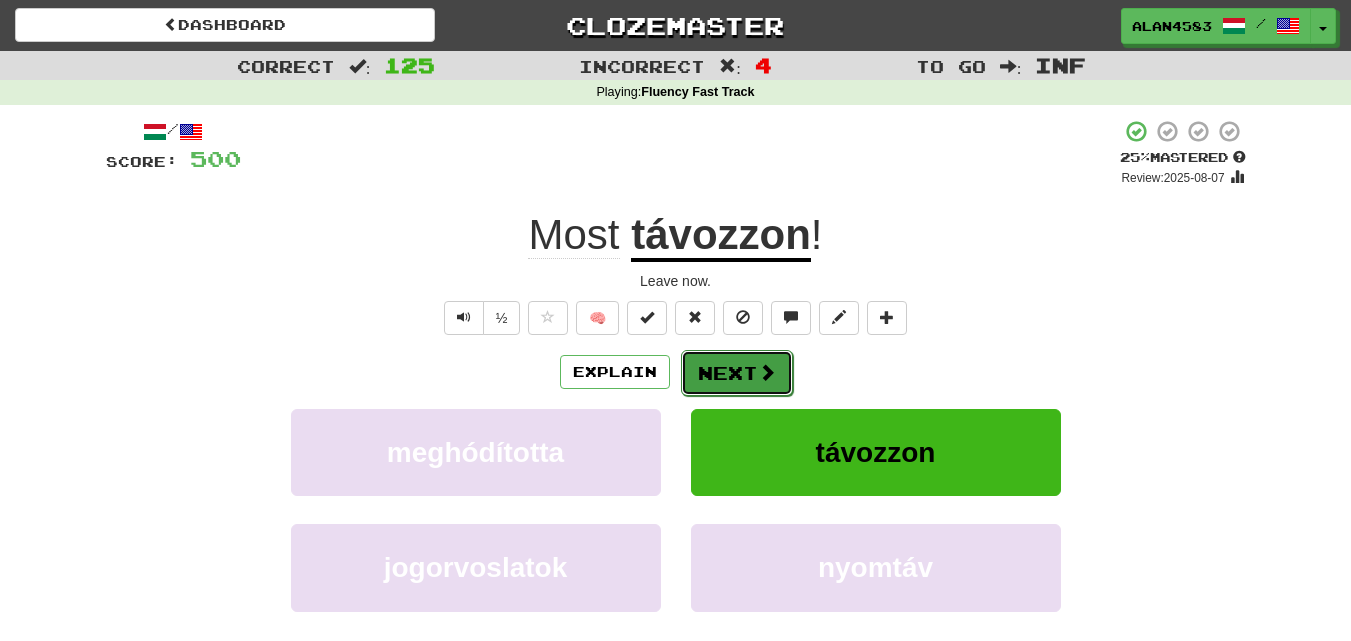 click on "Next" at bounding box center (737, 373) 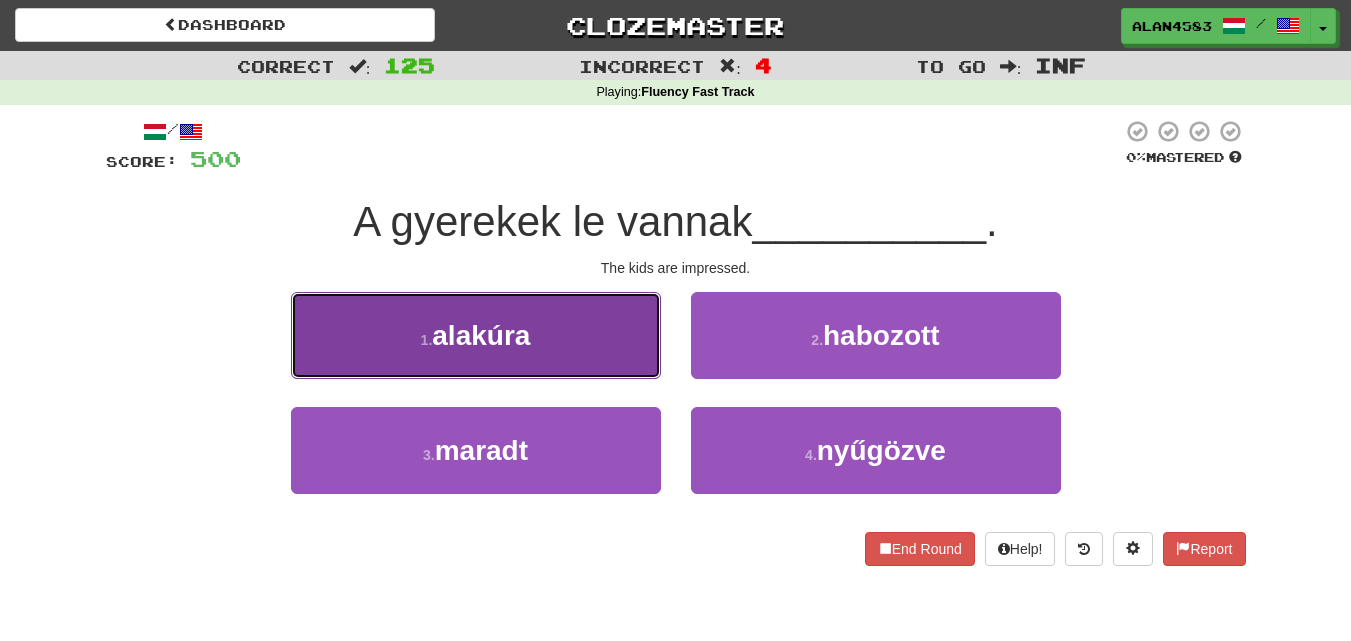 click on "1 .  alakúra" at bounding box center [476, 335] 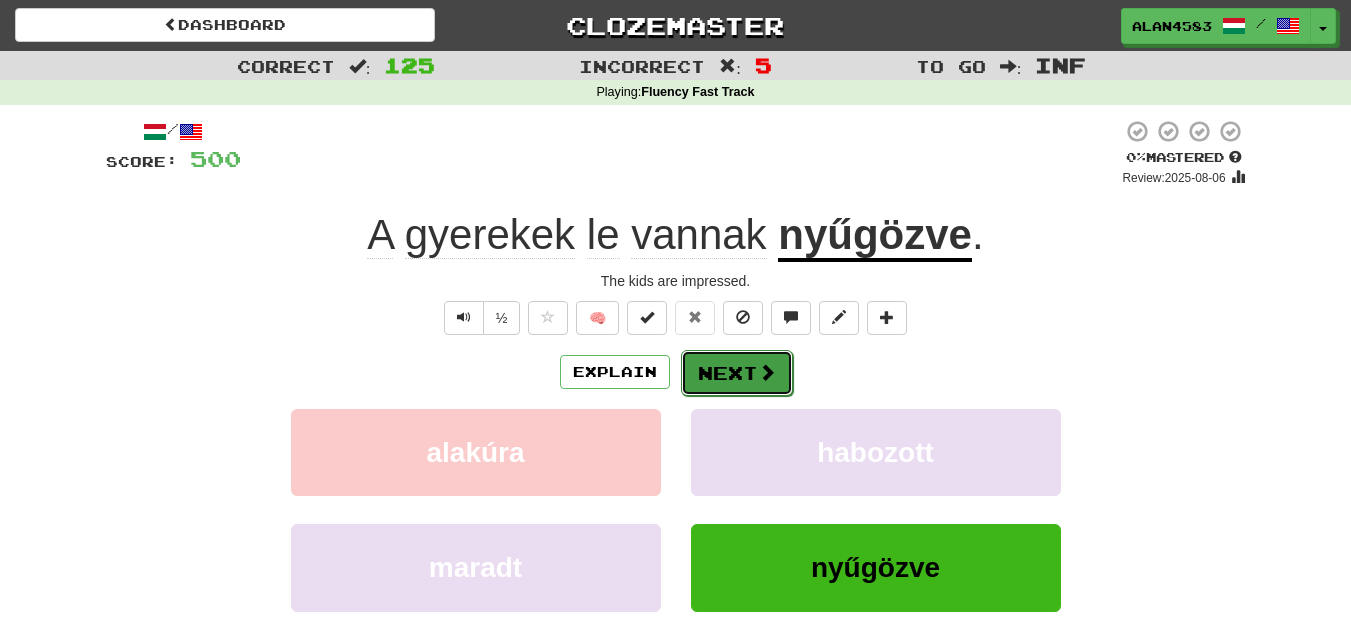 click on "Next" at bounding box center (737, 373) 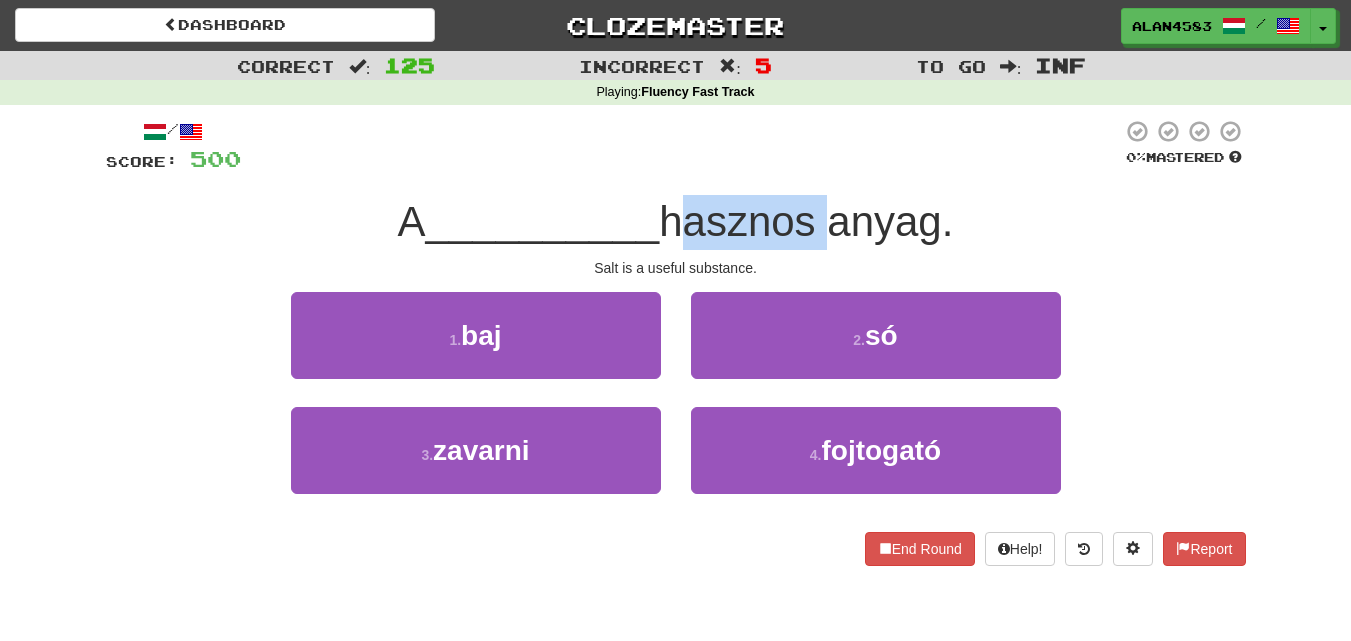 drag, startPoint x: 675, startPoint y: 214, endPoint x: 828, endPoint y: 201, distance: 153.5513 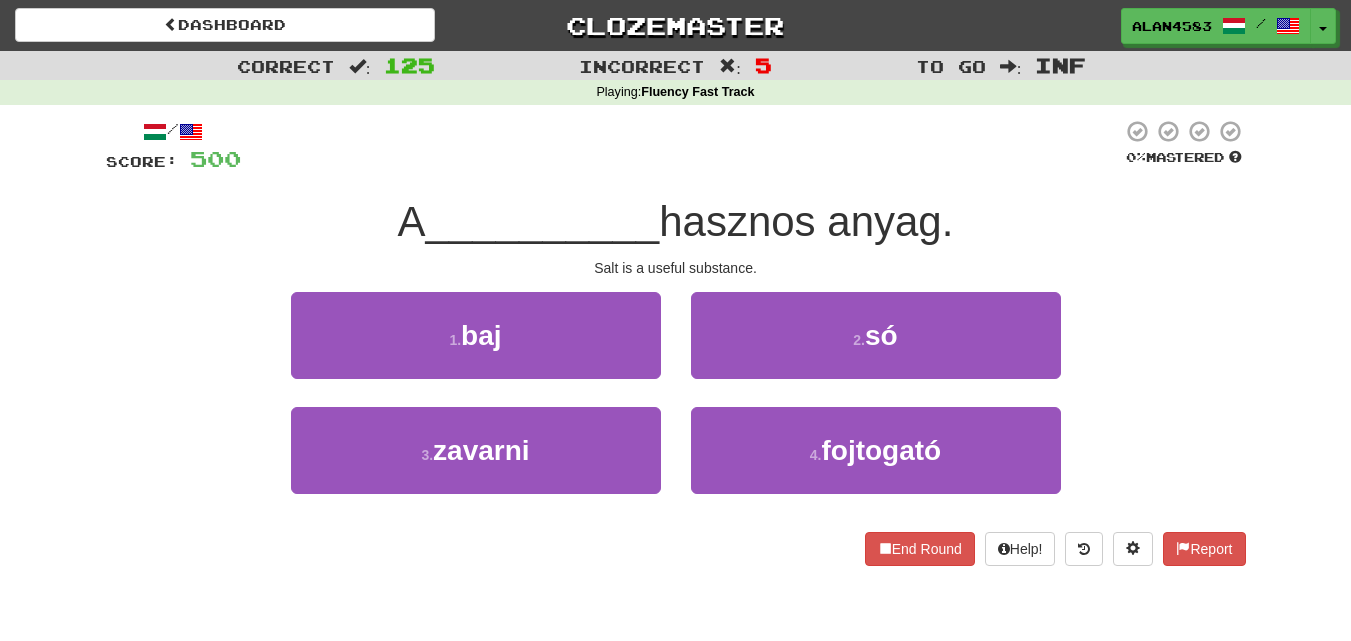 click at bounding box center [681, 146] 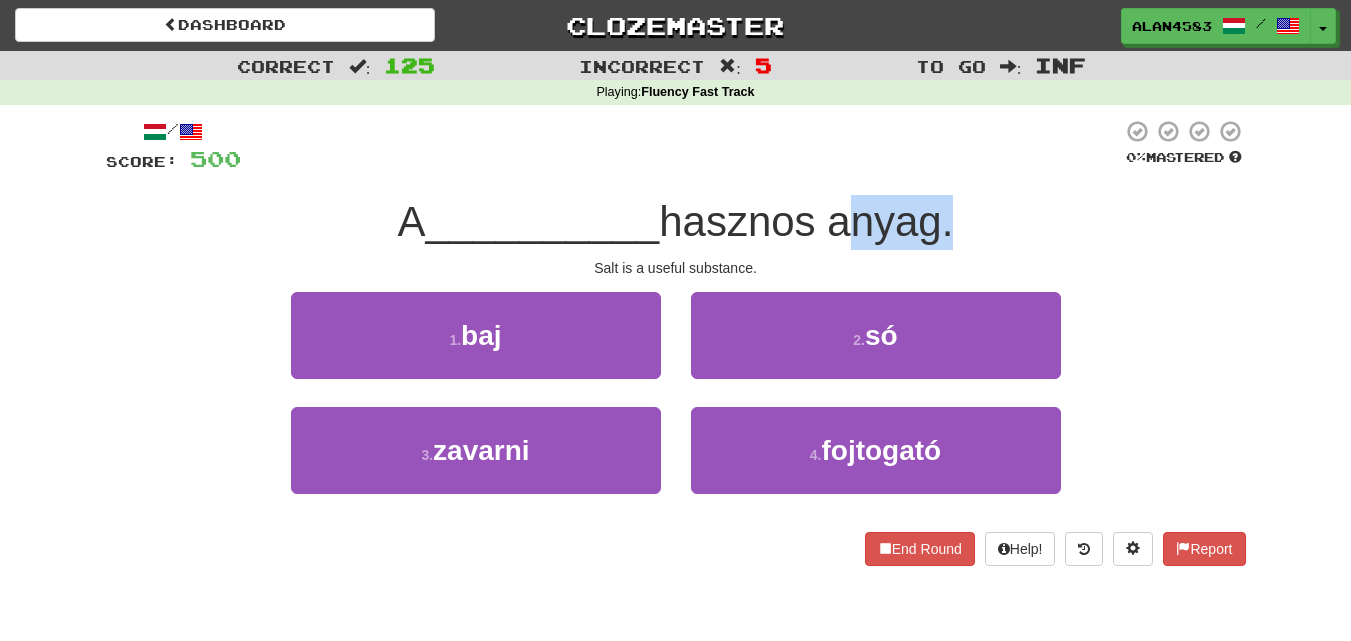 drag, startPoint x: 841, startPoint y: 223, endPoint x: 944, endPoint y: 213, distance: 103.4843 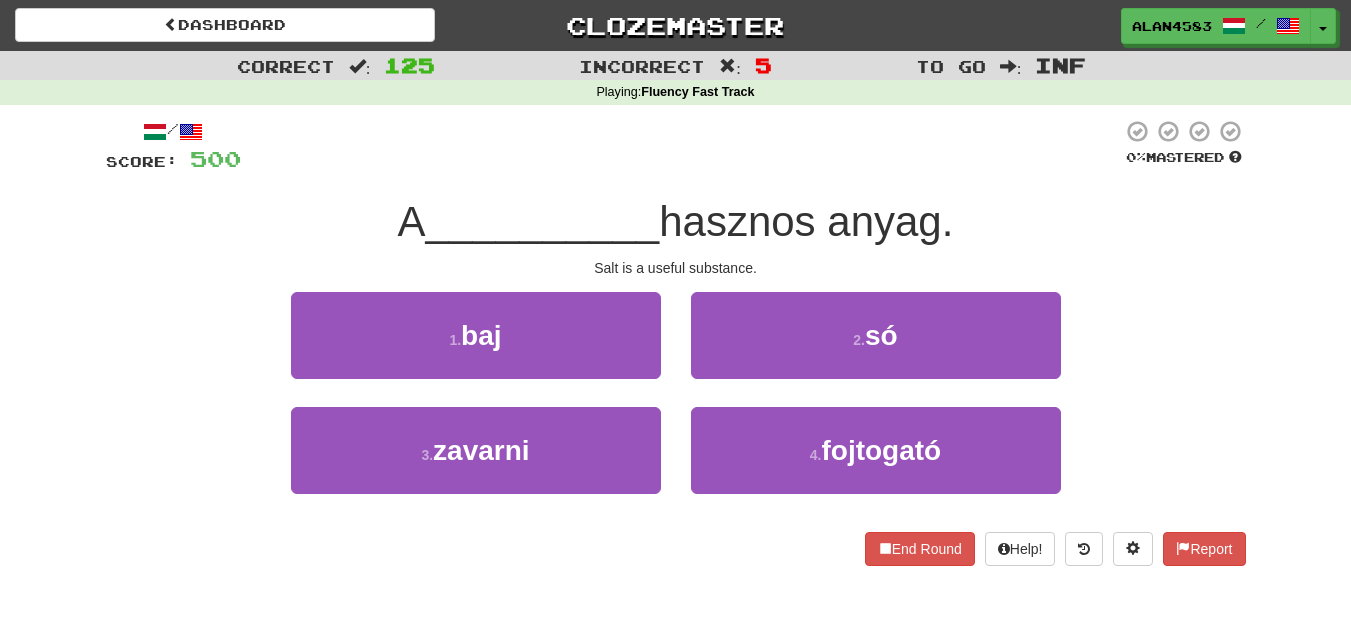 click at bounding box center [681, 146] 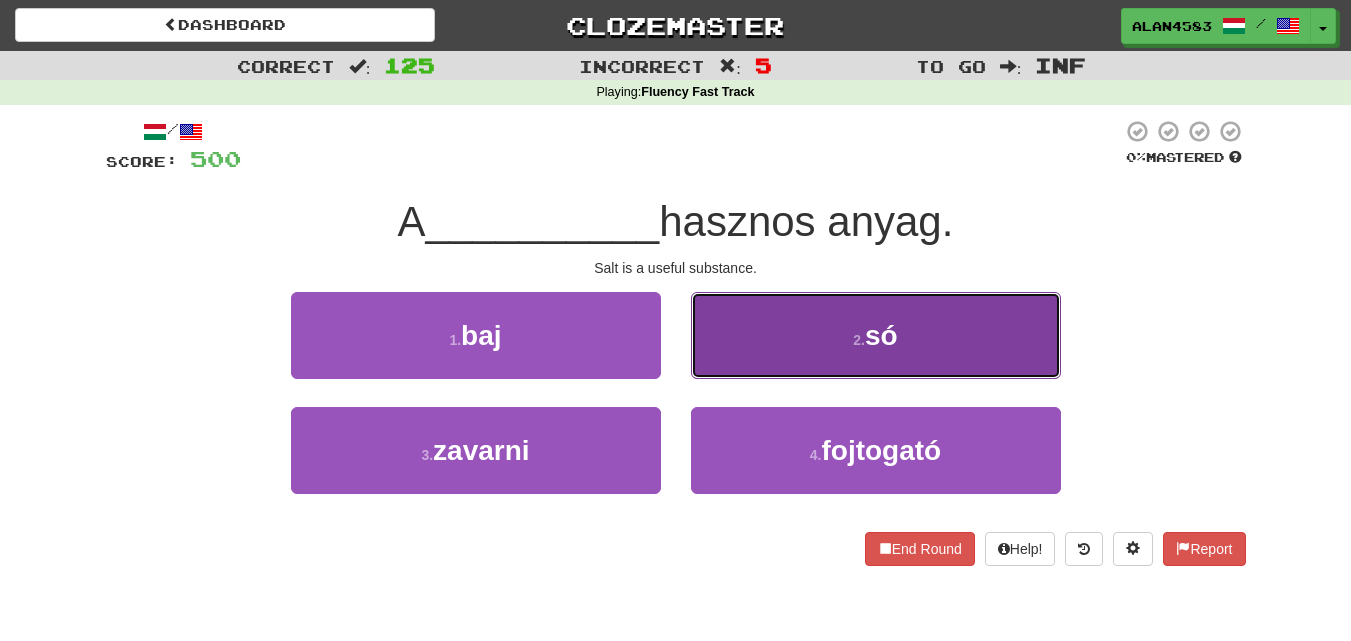 click on "2 .  só" at bounding box center [876, 335] 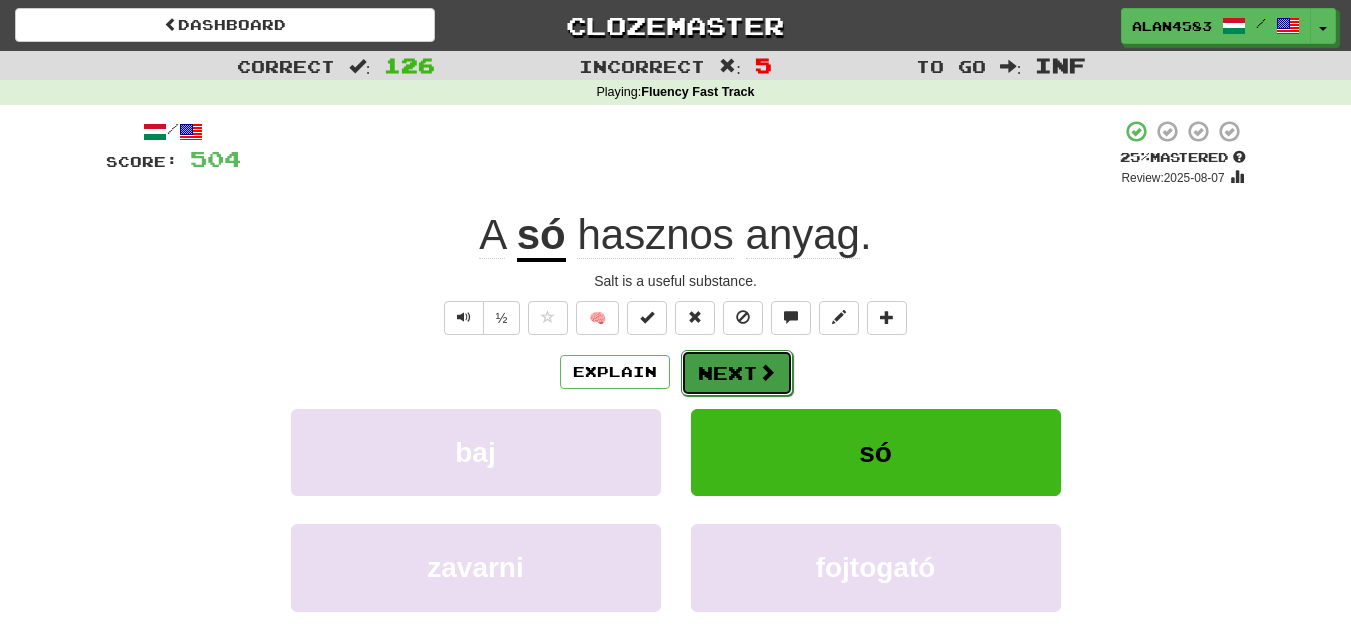 click on "Next" at bounding box center (737, 373) 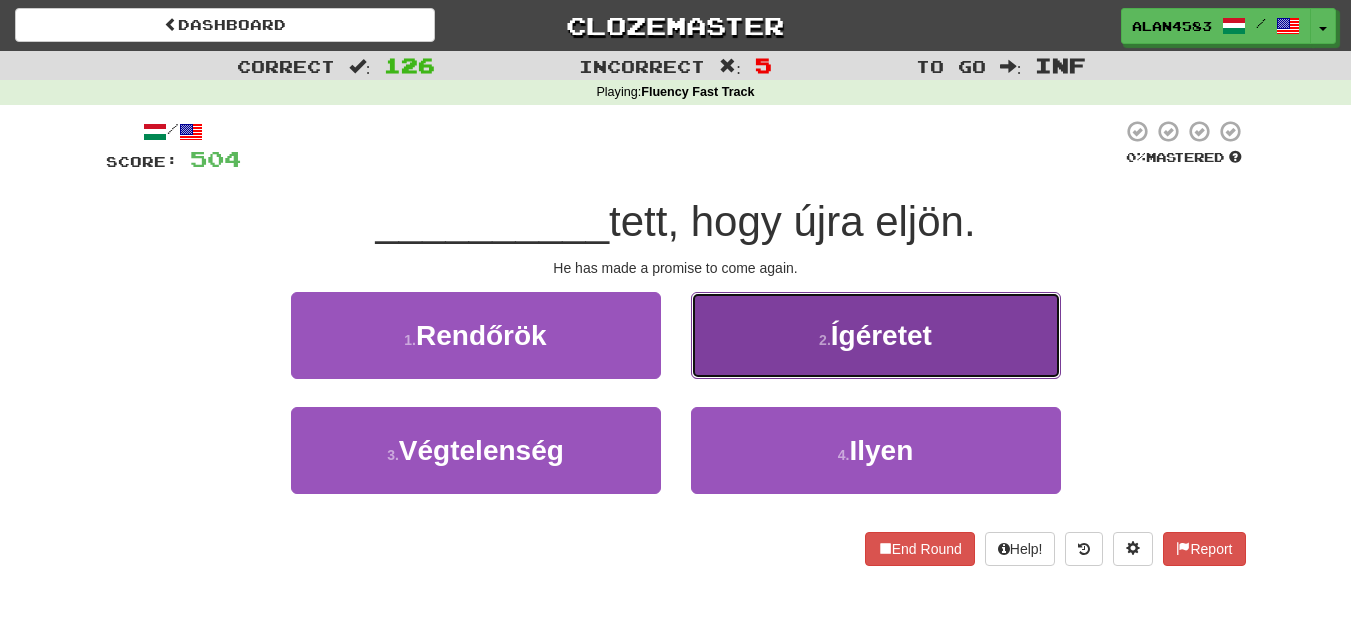 click on "2 .  Ígéretet" at bounding box center [876, 335] 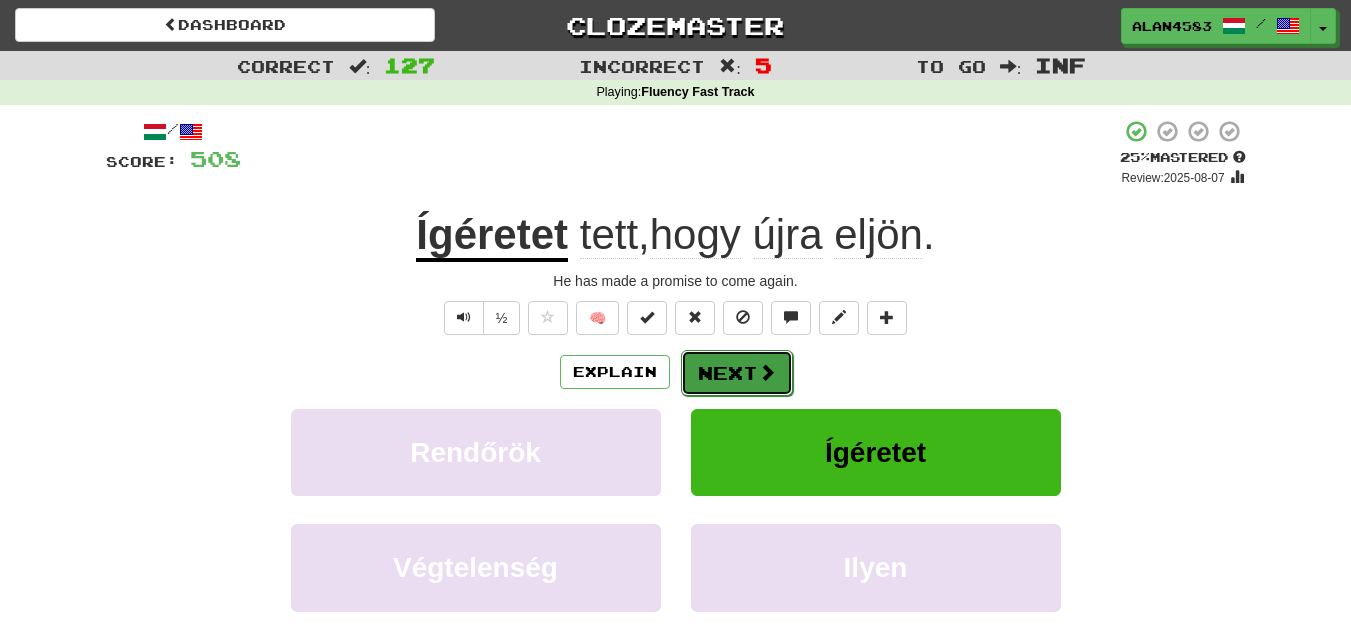 click on "Next" at bounding box center (737, 373) 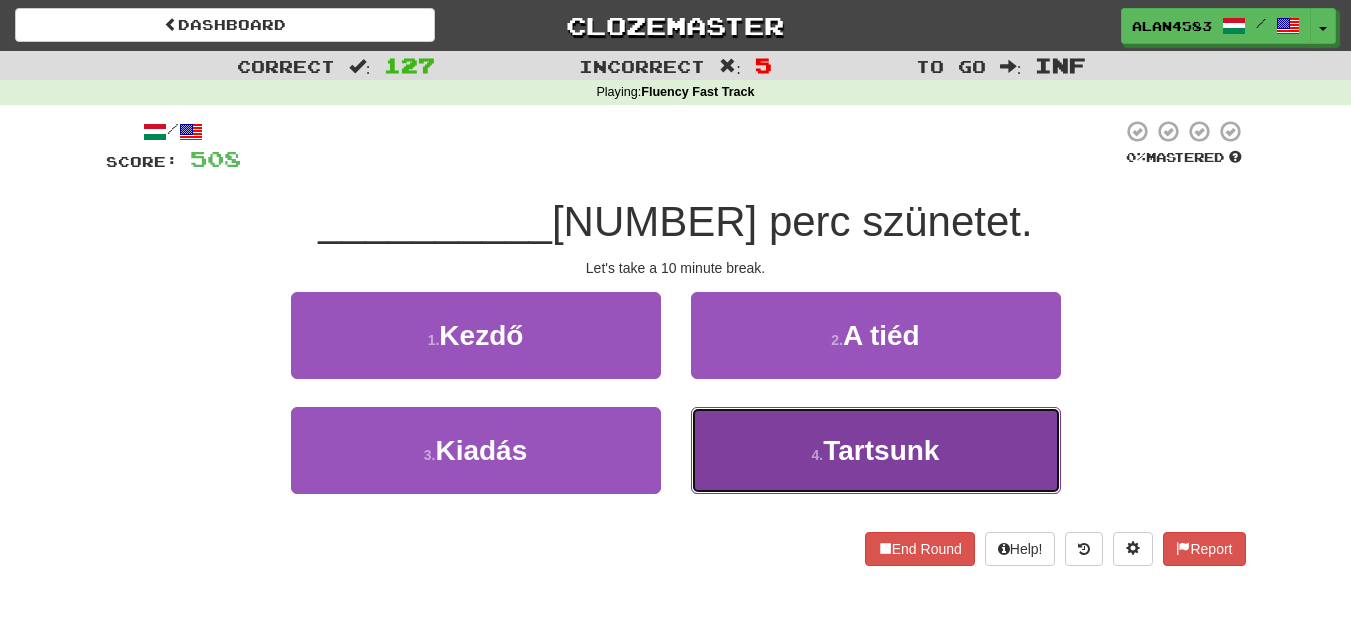 click on "Tartsunk" at bounding box center (881, 450) 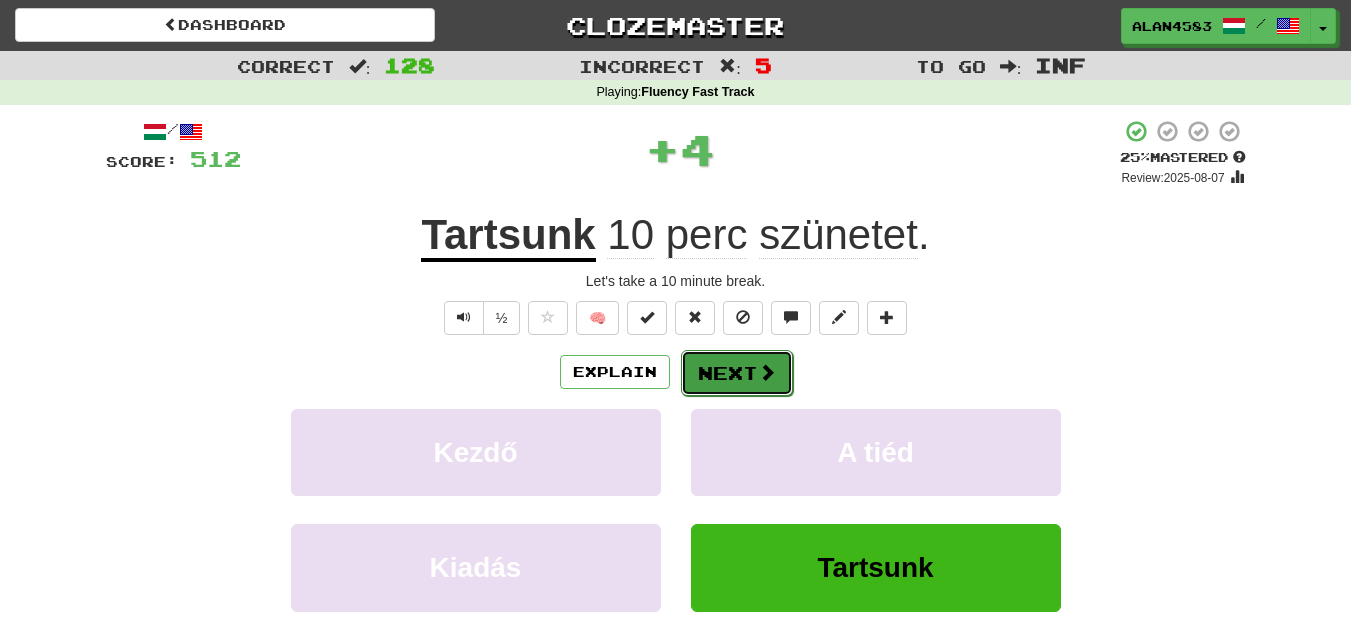 click on "Next" at bounding box center (737, 373) 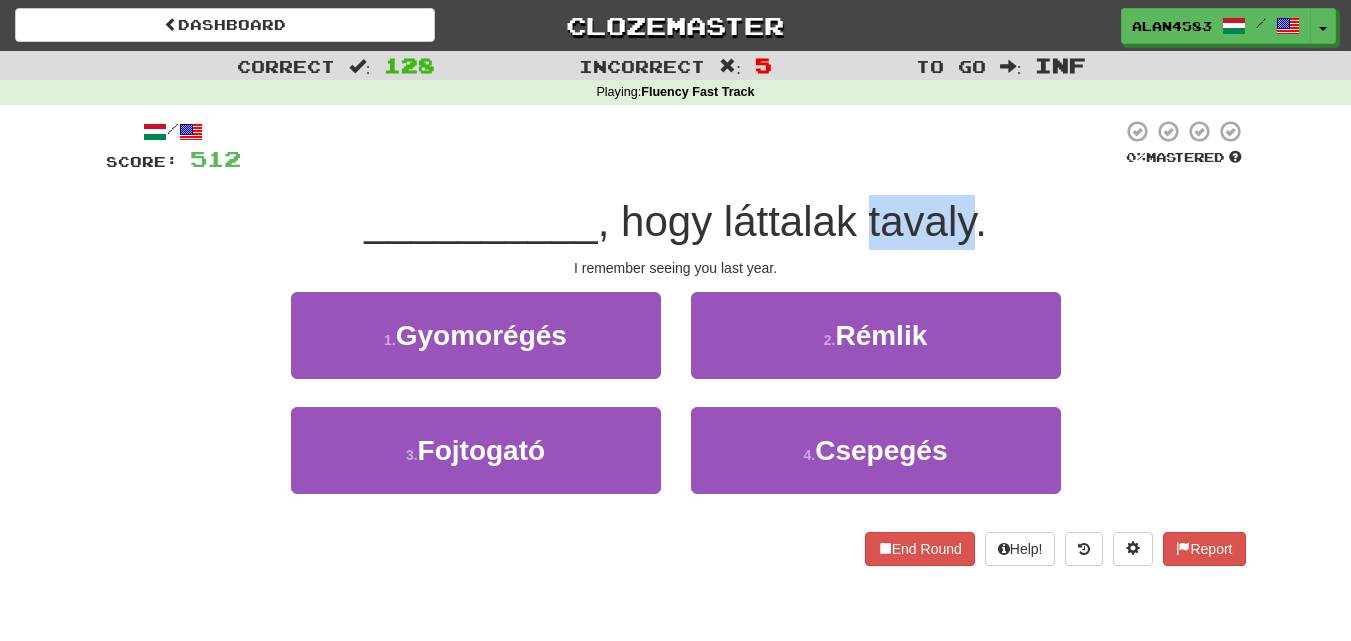 drag, startPoint x: 871, startPoint y: 218, endPoint x: 980, endPoint y: 205, distance: 109.77249 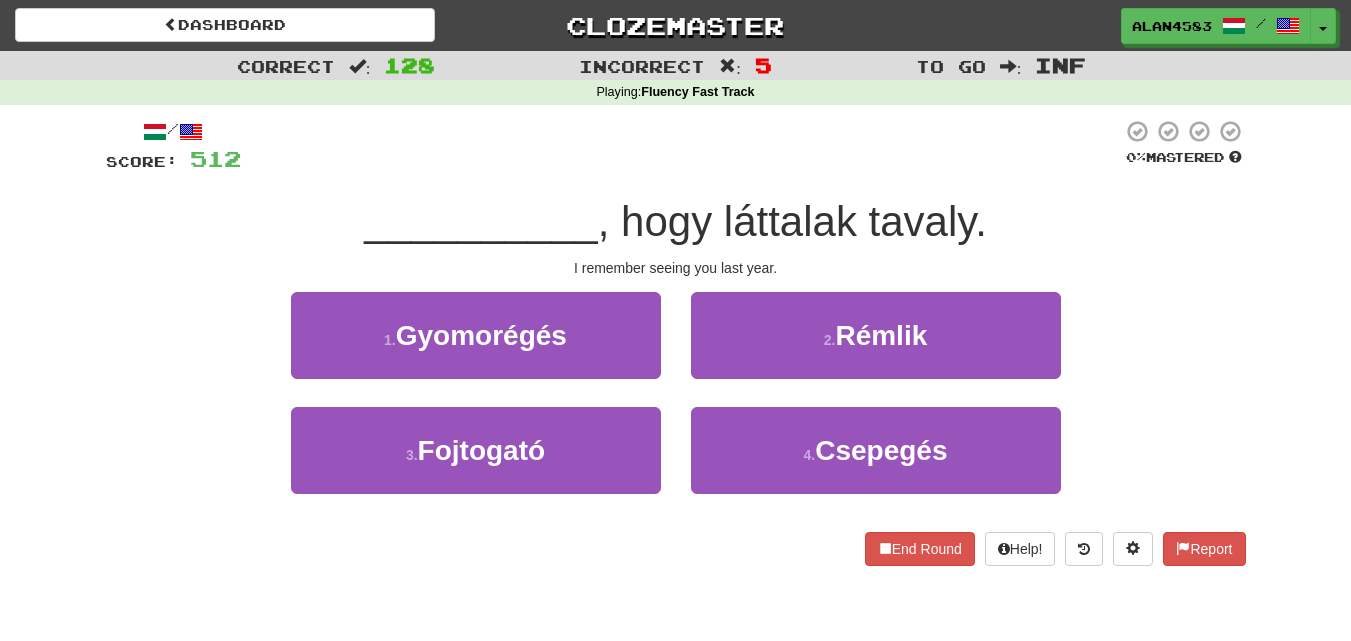click at bounding box center (681, 146) 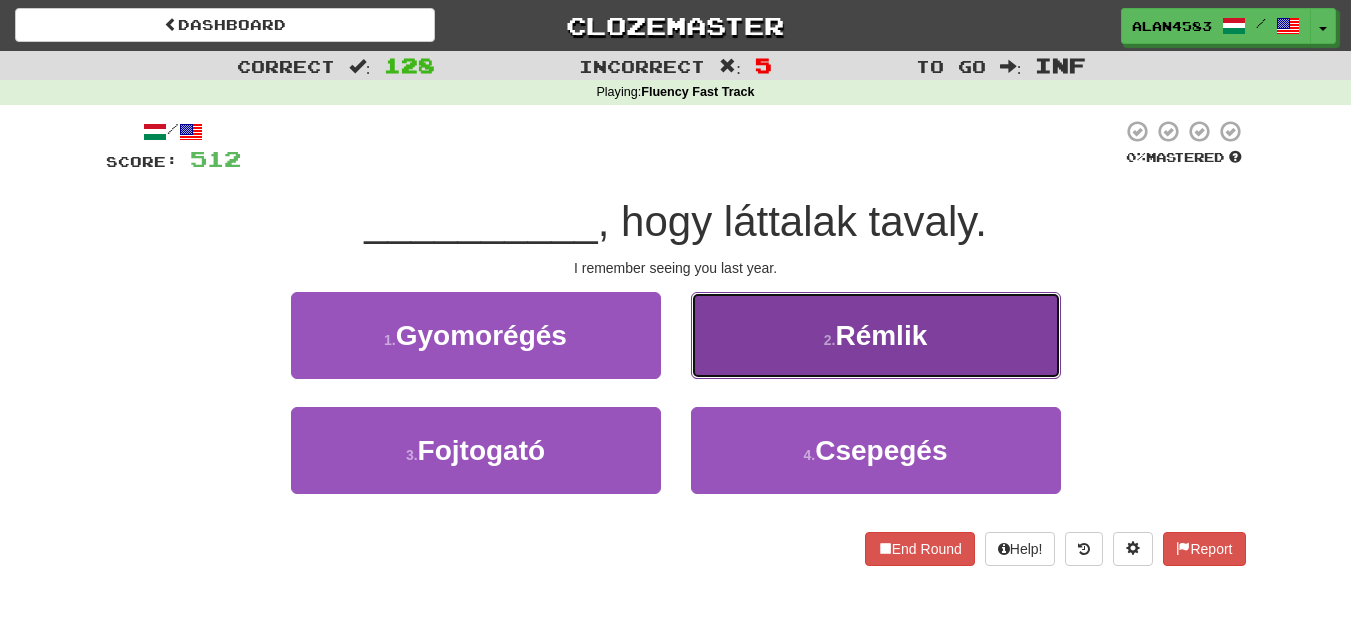 click on "[NUMBER] . Rémlik" at bounding box center (876, 335) 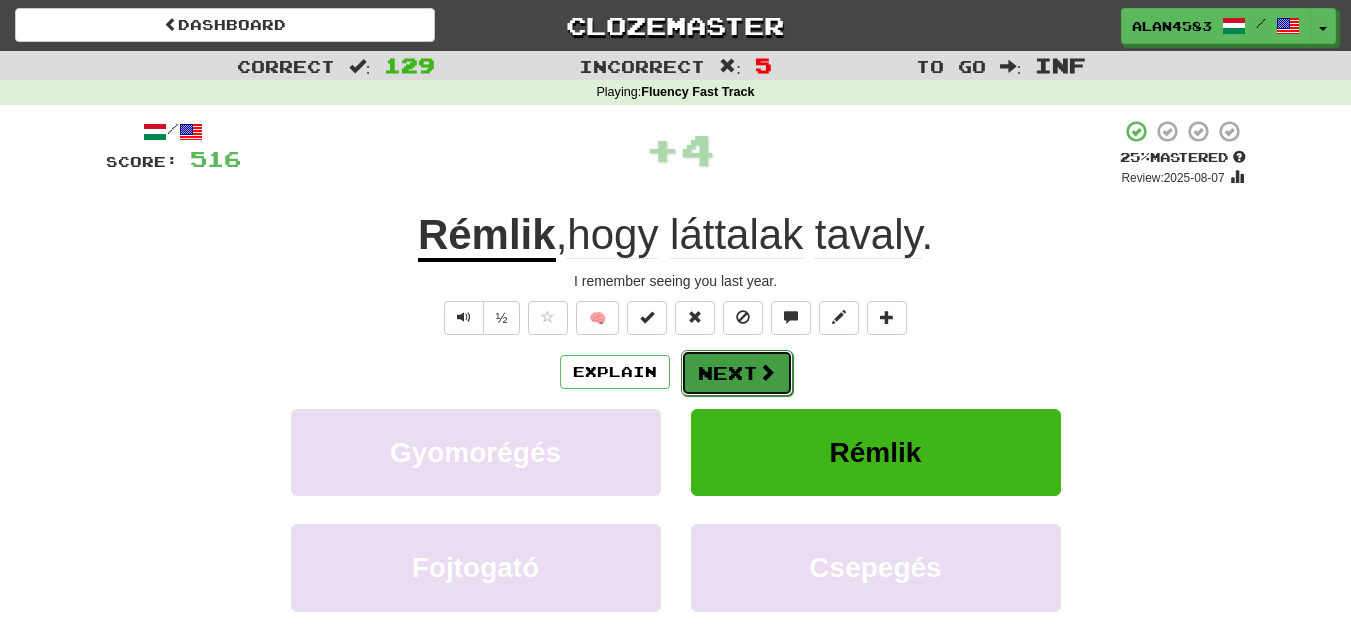 click on "Next" at bounding box center (737, 373) 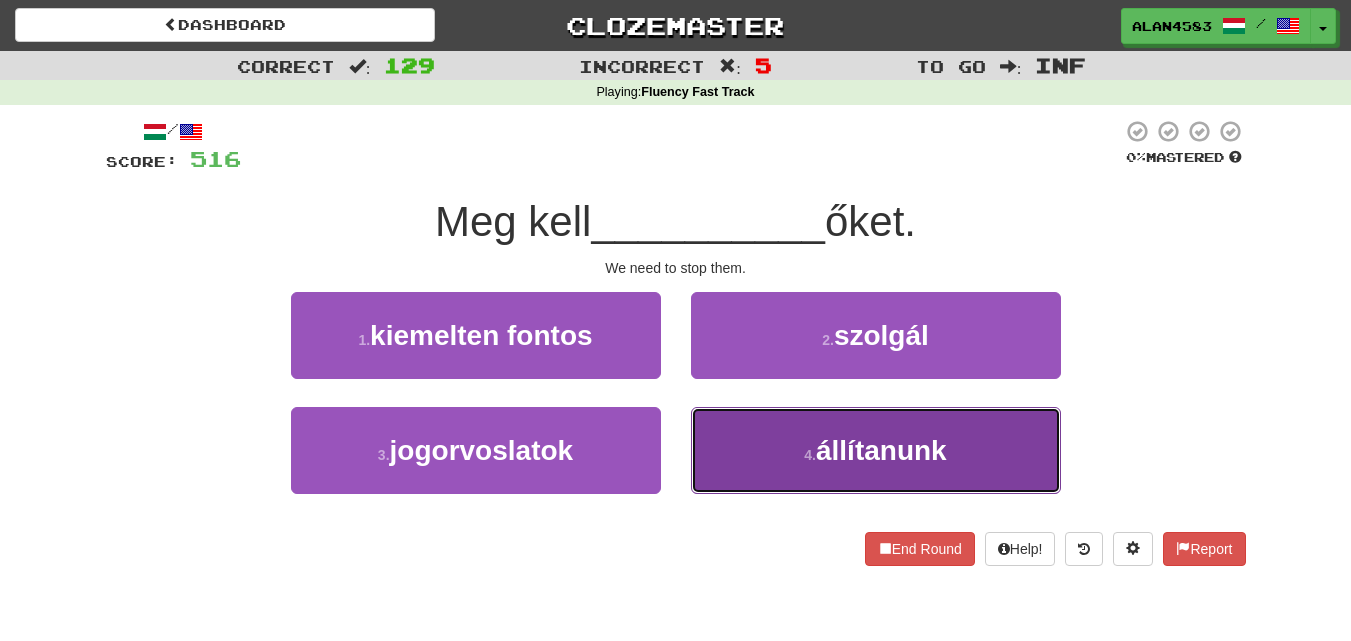 click on "[NUMBER] . állítanunk" at bounding box center (876, 450) 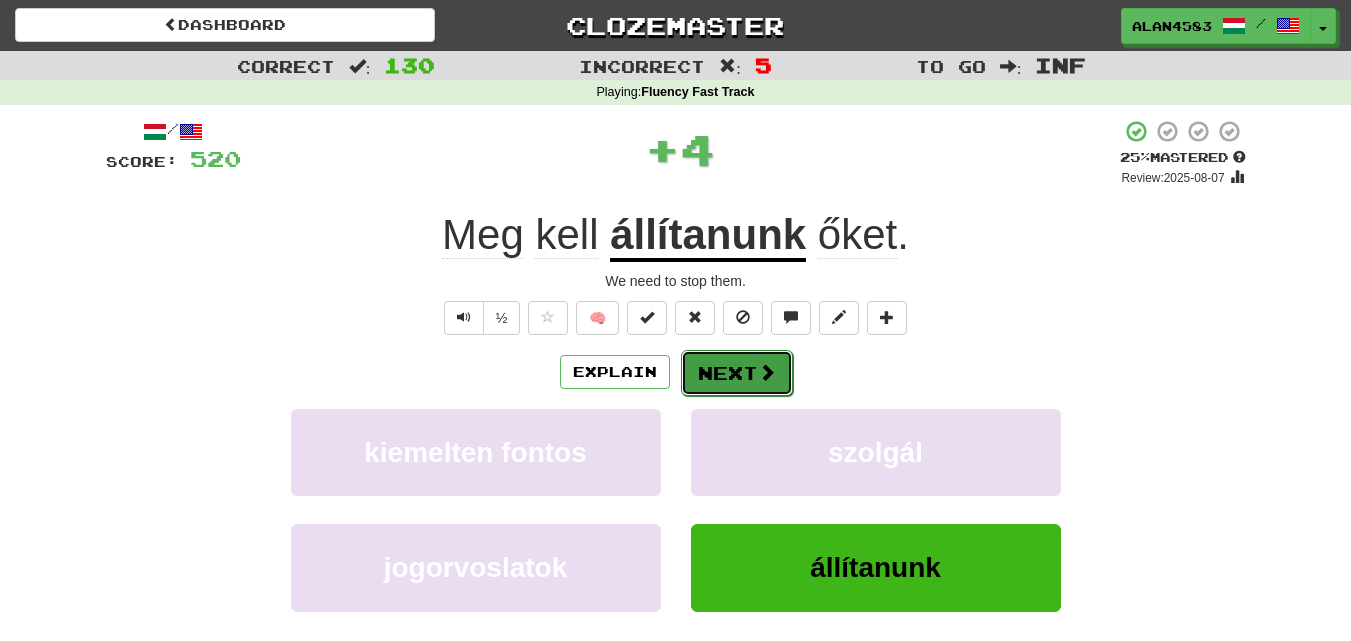 click on "Next" at bounding box center (737, 373) 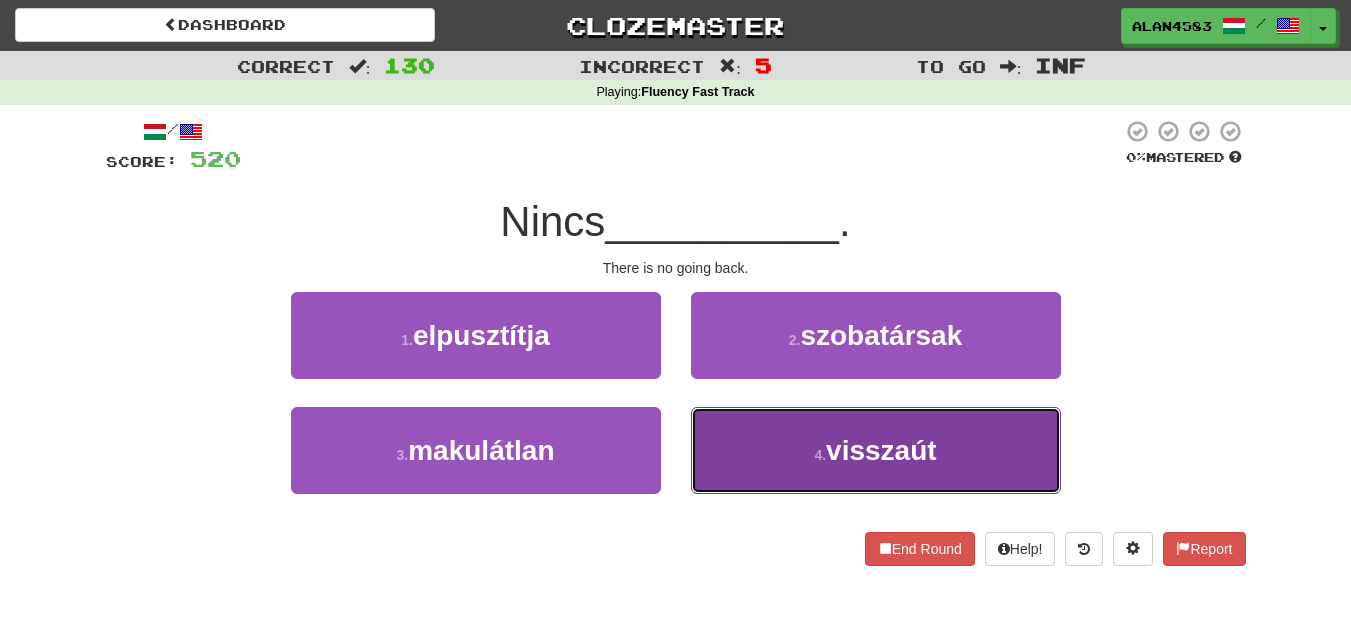 click on "[NUMBER] . visszaút" at bounding box center [876, 450] 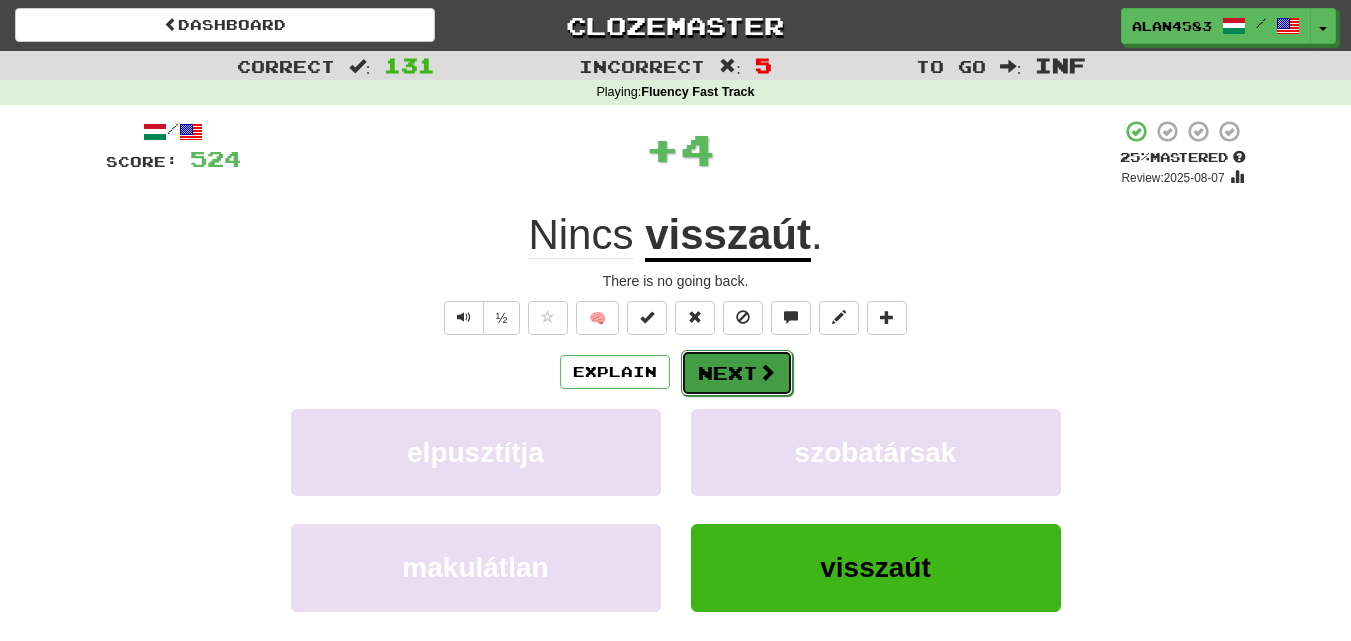 click on "Next" at bounding box center (737, 373) 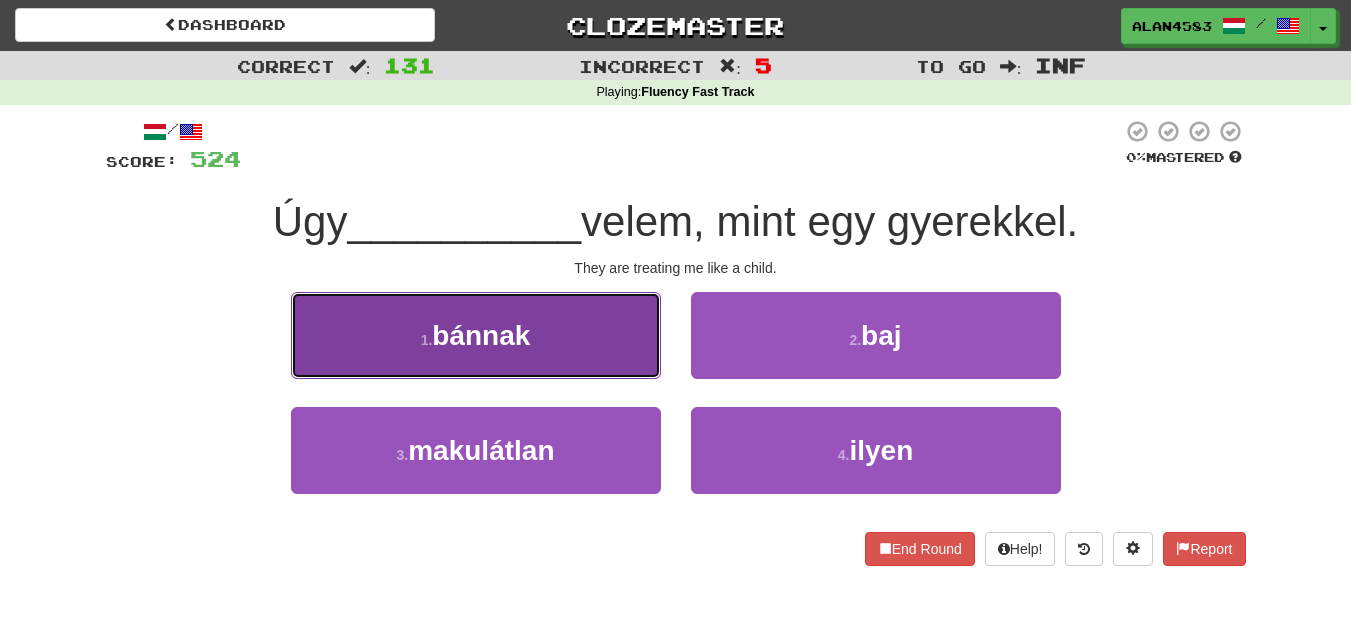 click on "[NUMBER] . bánnak" at bounding box center (476, 335) 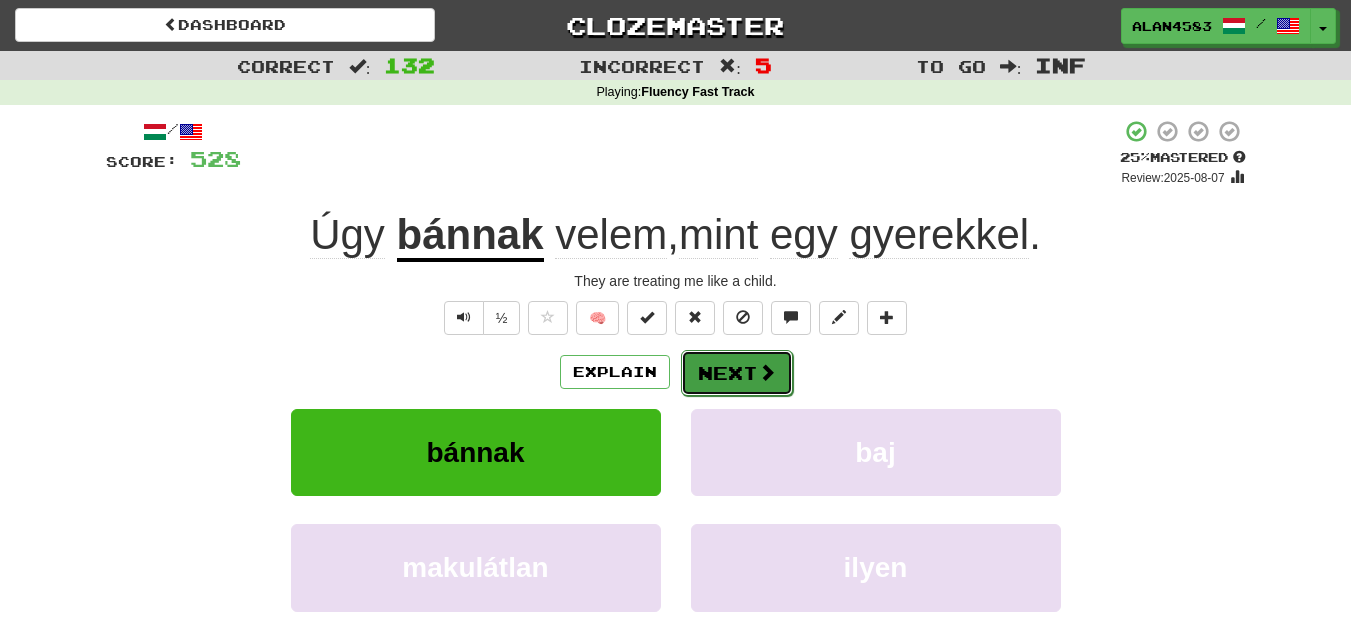 click on "Next" at bounding box center [737, 373] 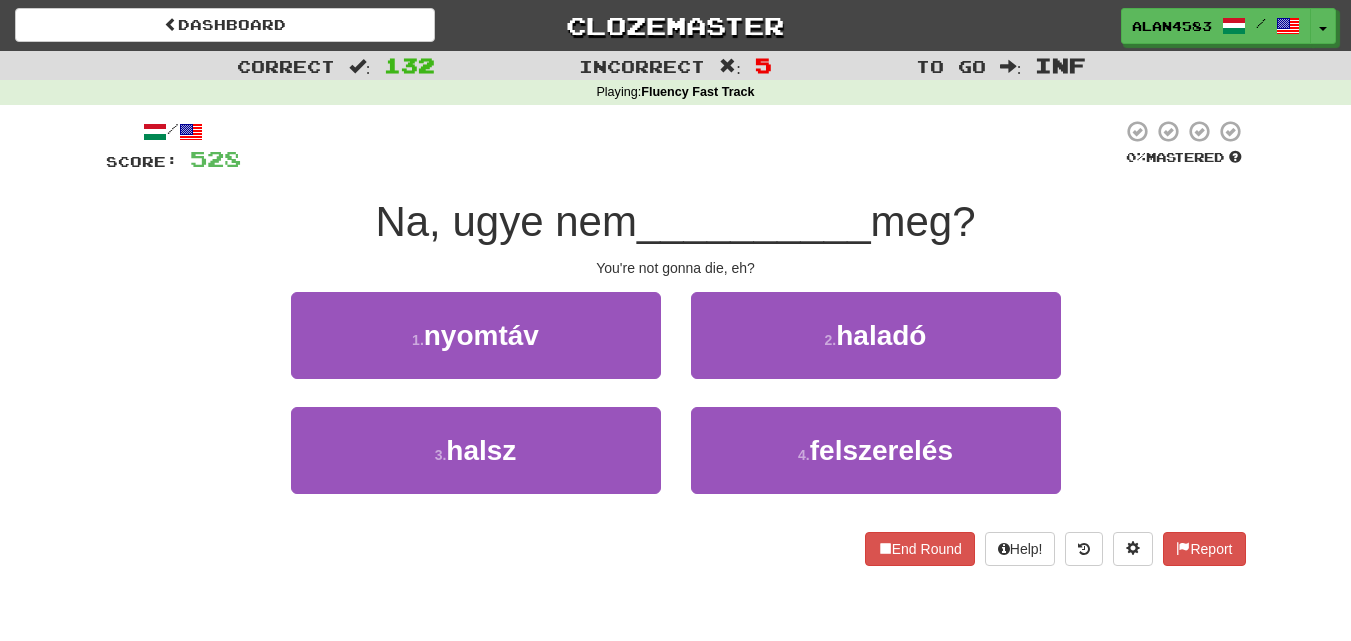 click on "[NUMBER] . halsz" at bounding box center [476, 464] 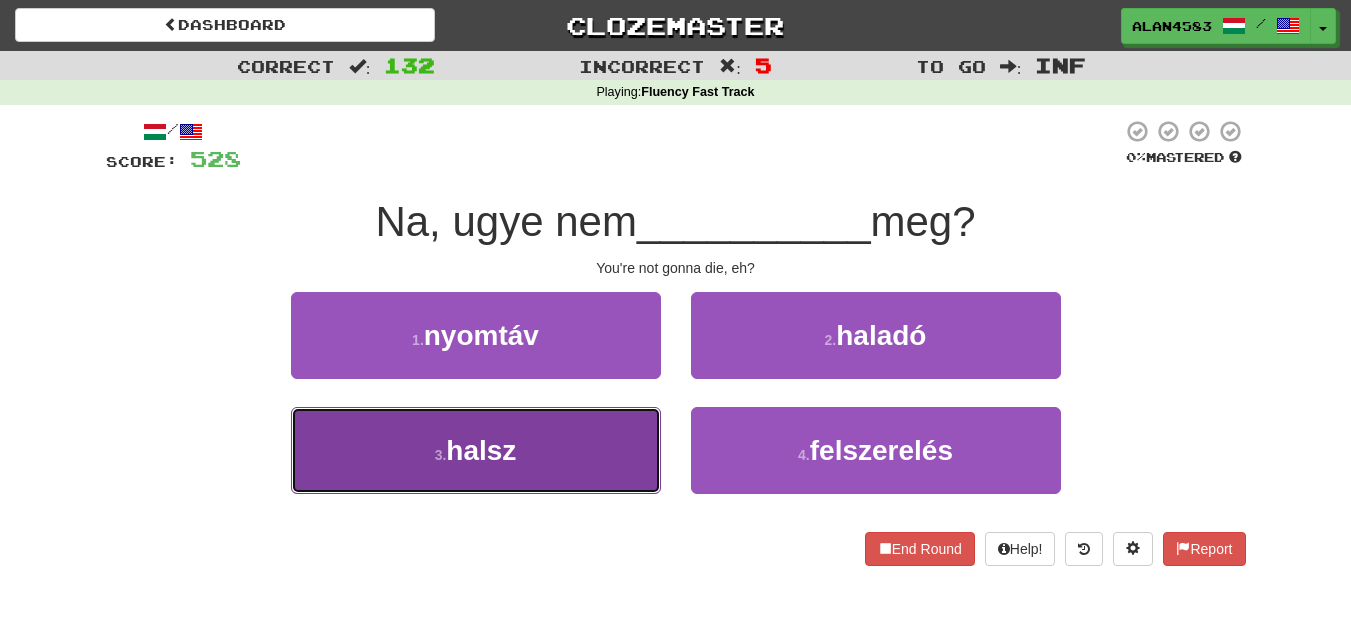 click on "[NUMBER] . halsz" at bounding box center [476, 450] 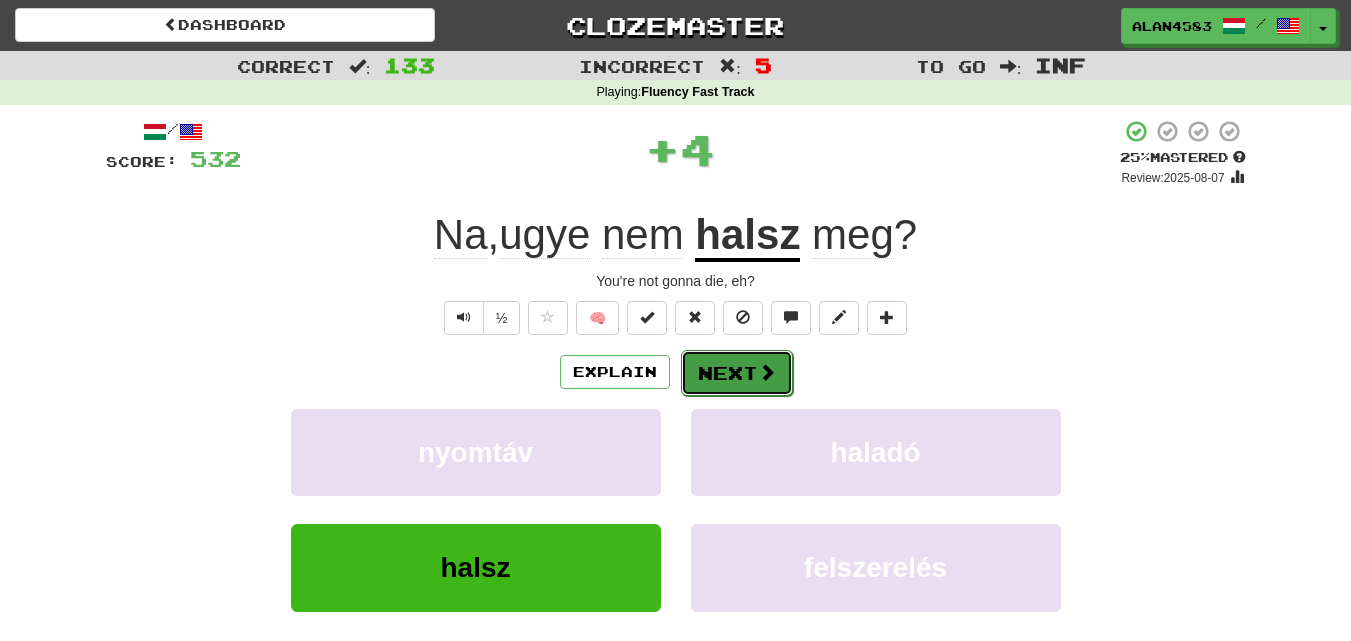 click on "Next" at bounding box center (737, 373) 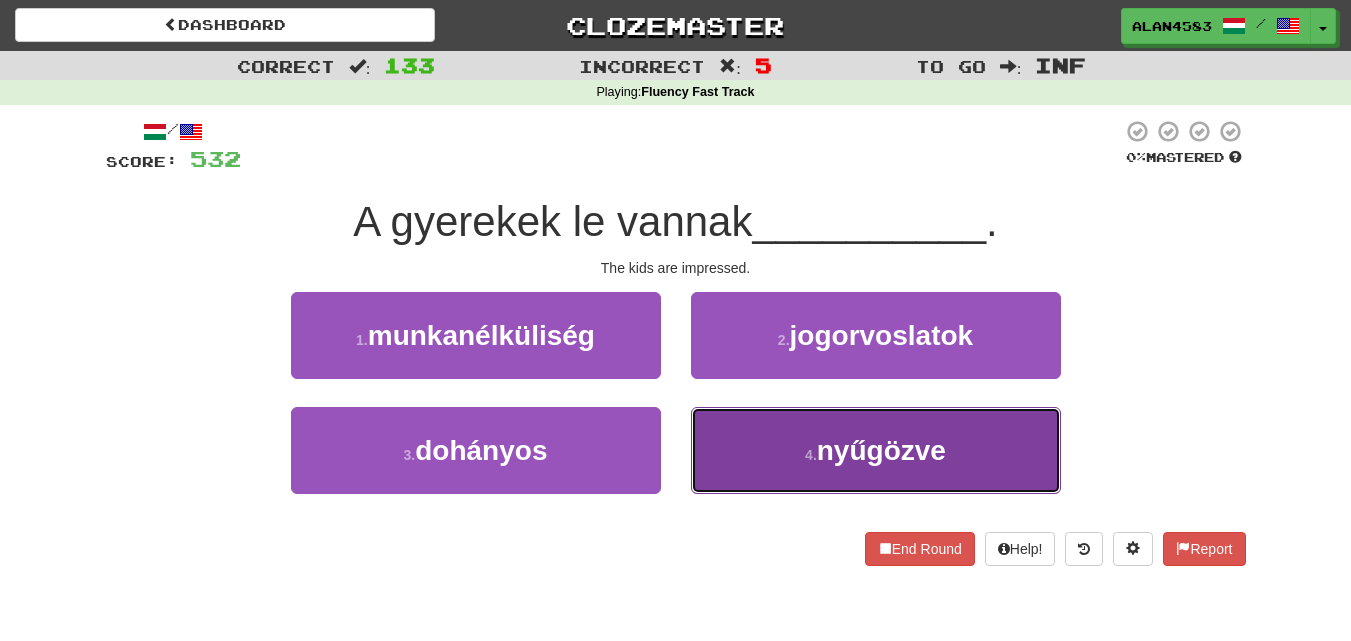 click on "nyűgözve" at bounding box center (881, 450) 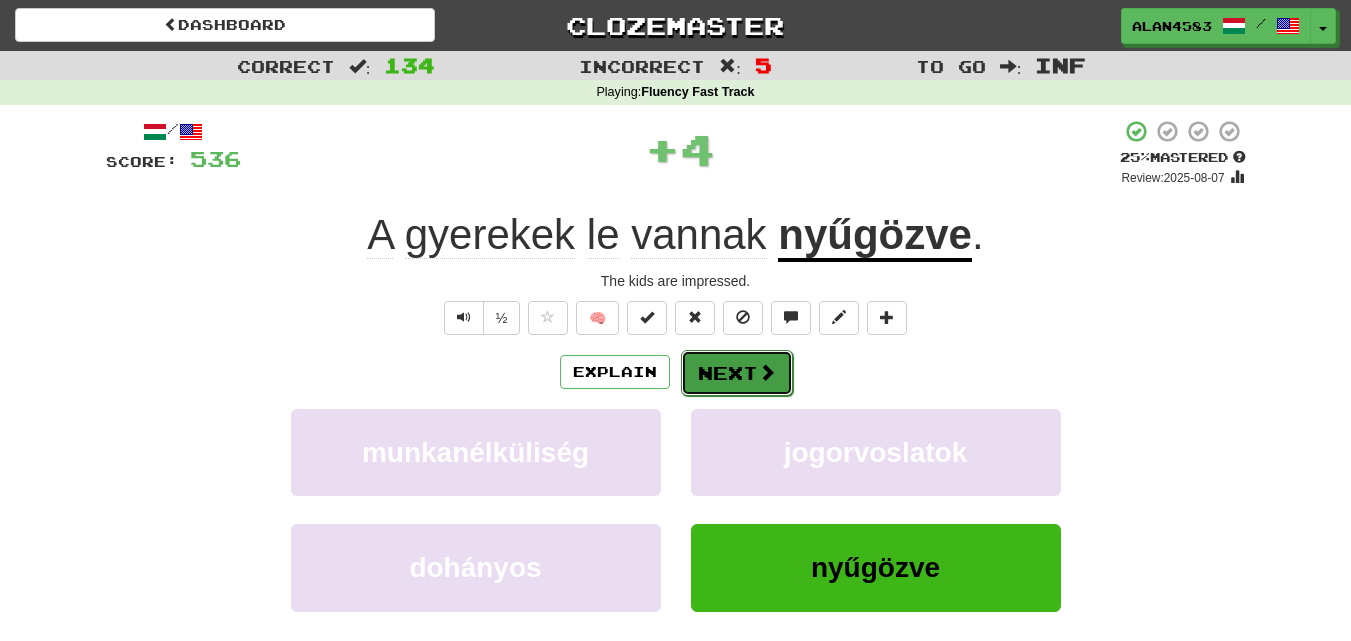 click on "Next" at bounding box center (737, 373) 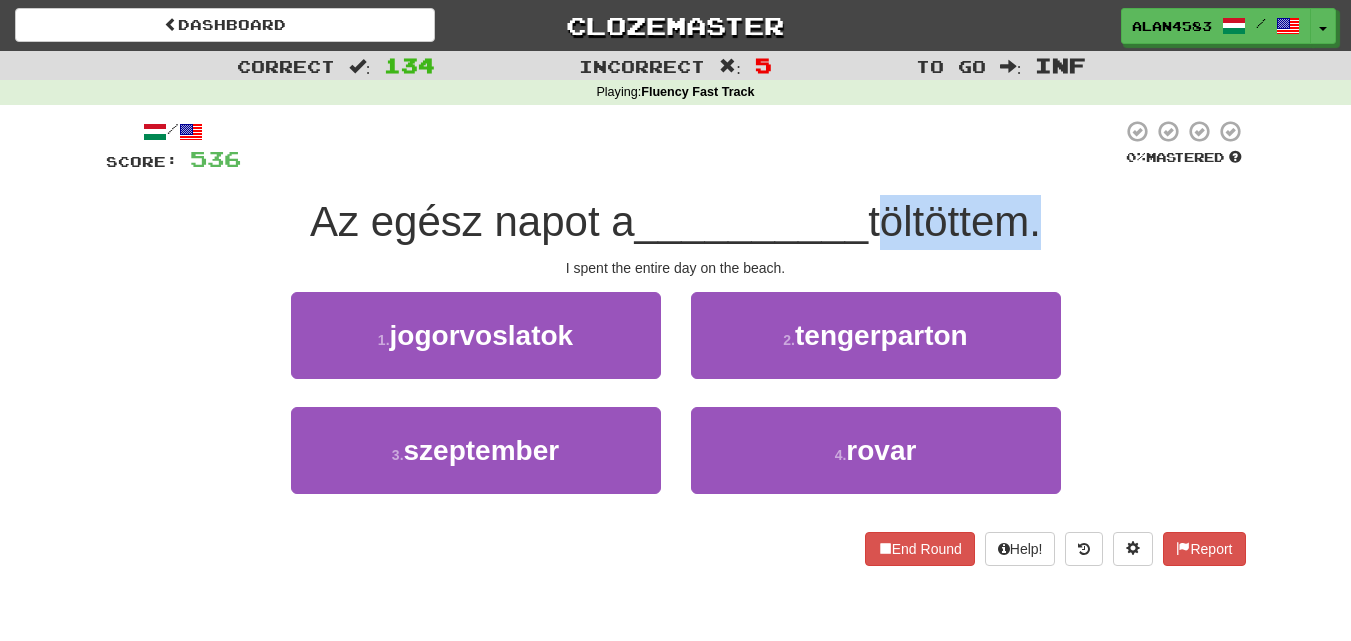 drag, startPoint x: 1034, startPoint y: 215, endPoint x: 882, endPoint y: 217, distance: 152.01315 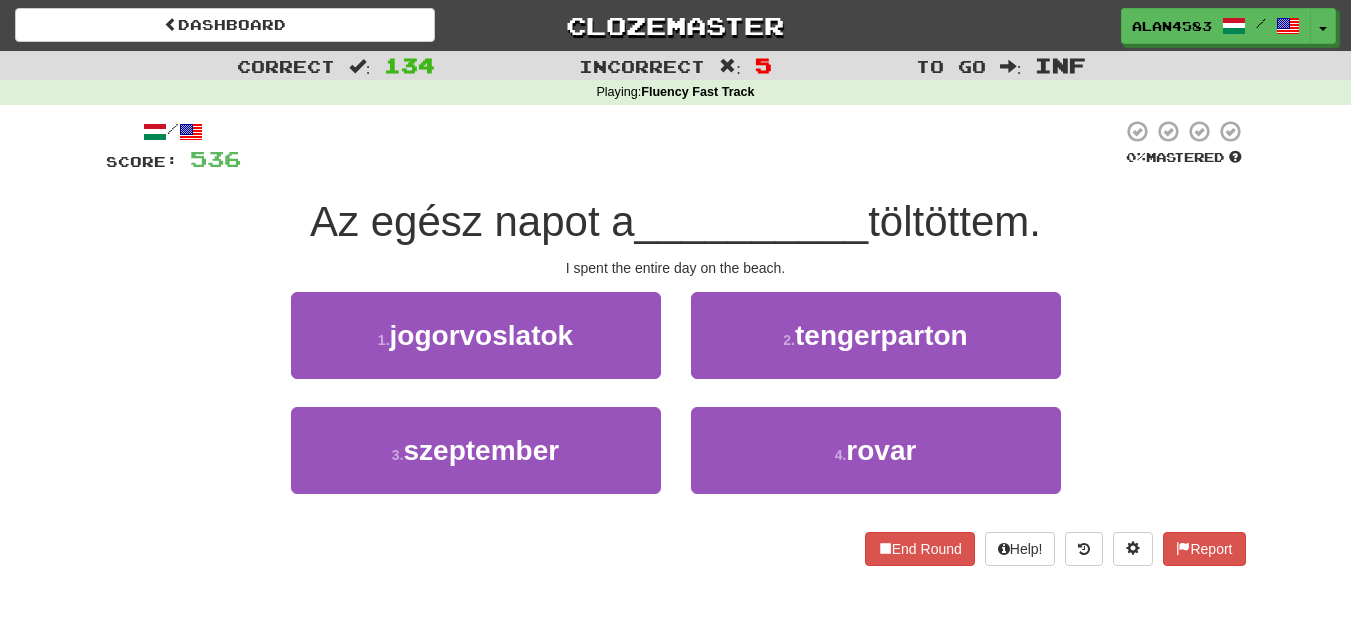 click on "/ Score: 536 0 % Mastered Az egész napot a [DATE] töltöttem. I spent the entire day on the beach. 1 . jogorvoslatok 2 . tengerparton 3 . szeptember 4 . rovar End Round Help! Report" at bounding box center [676, 342] 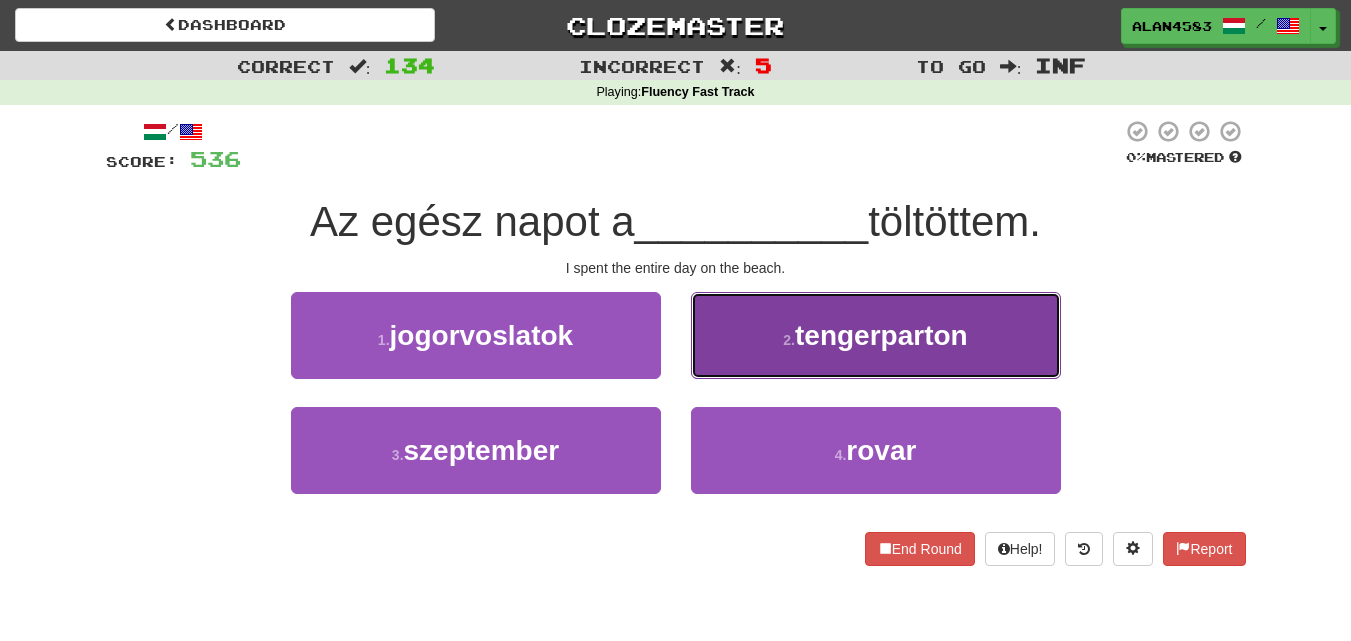 click on "tengerparton" at bounding box center [881, 335] 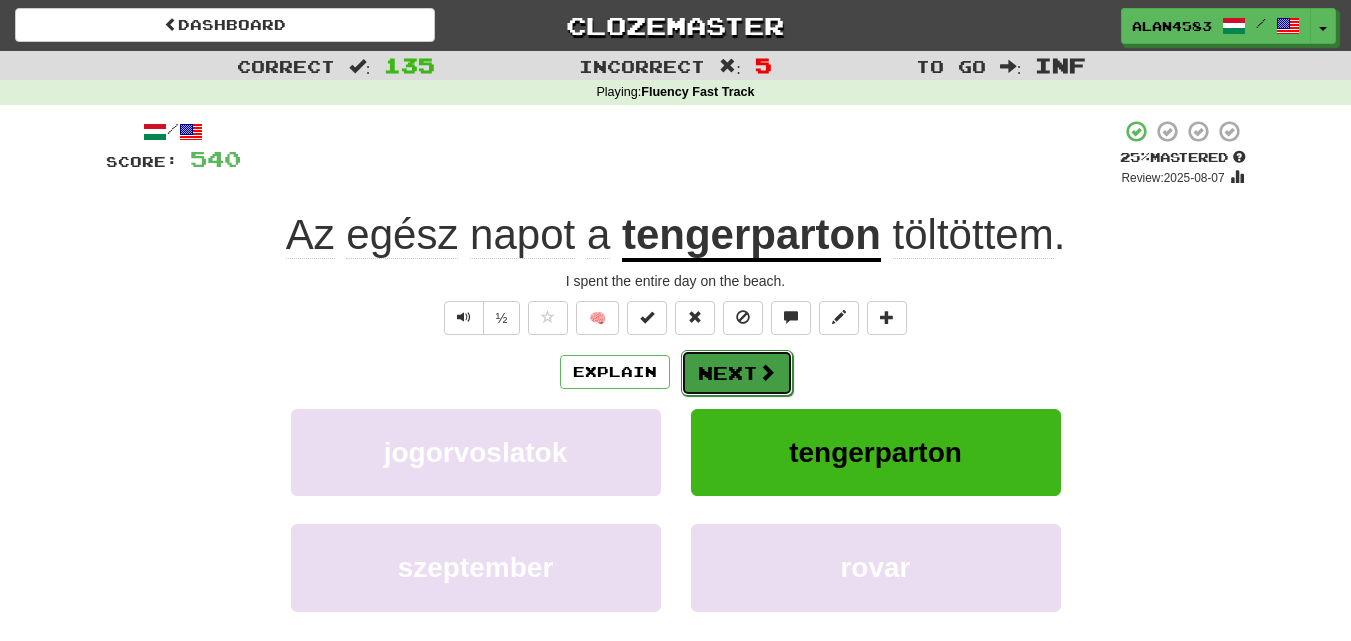 click on "Next" at bounding box center [737, 373] 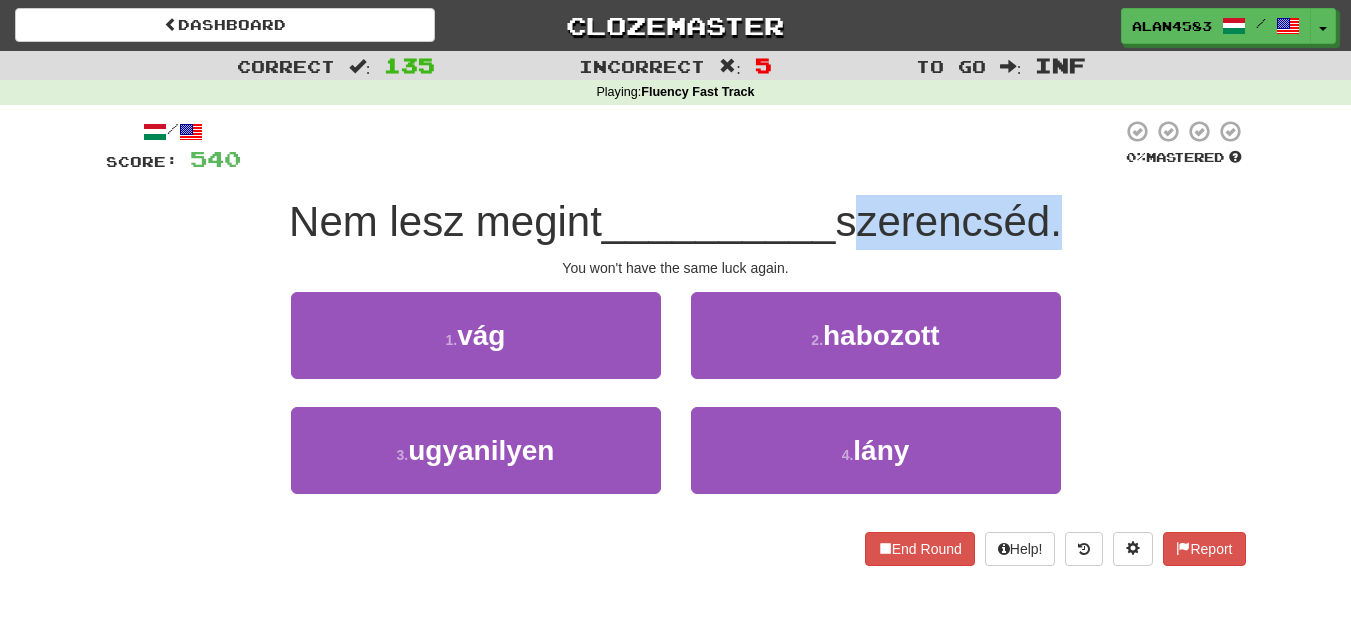 drag, startPoint x: 1060, startPoint y: 212, endPoint x: 854, endPoint y: 217, distance: 206.06067 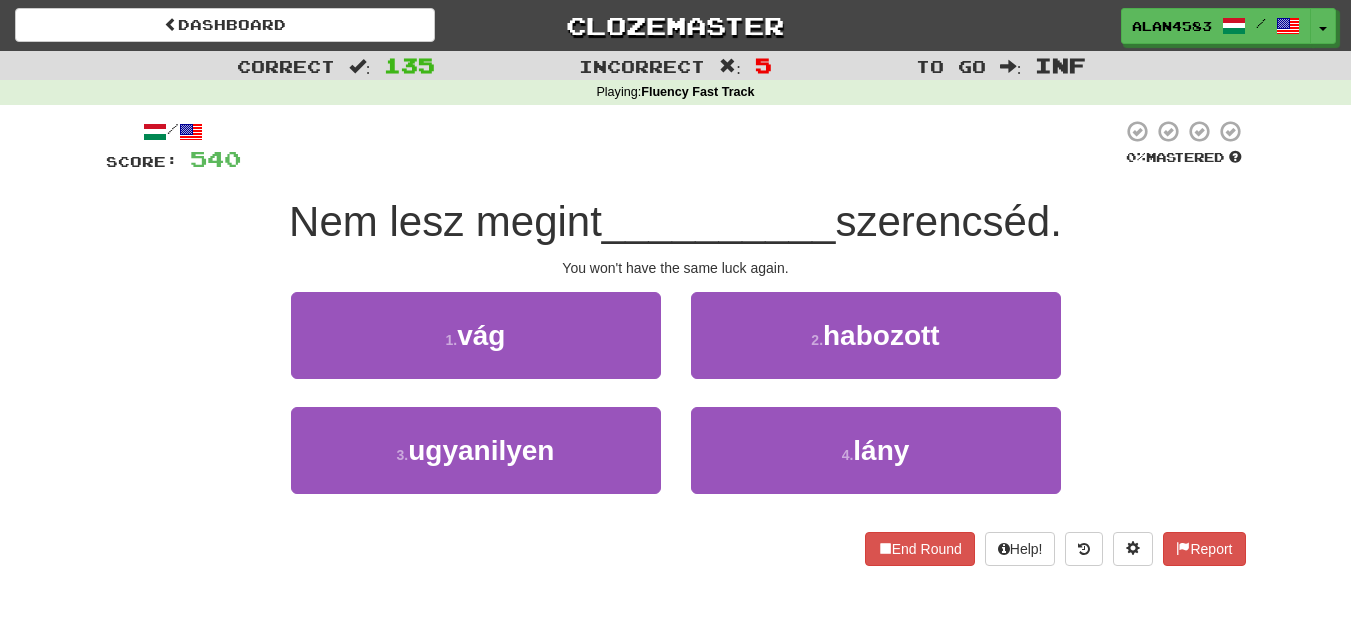click at bounding box center [681, 146] 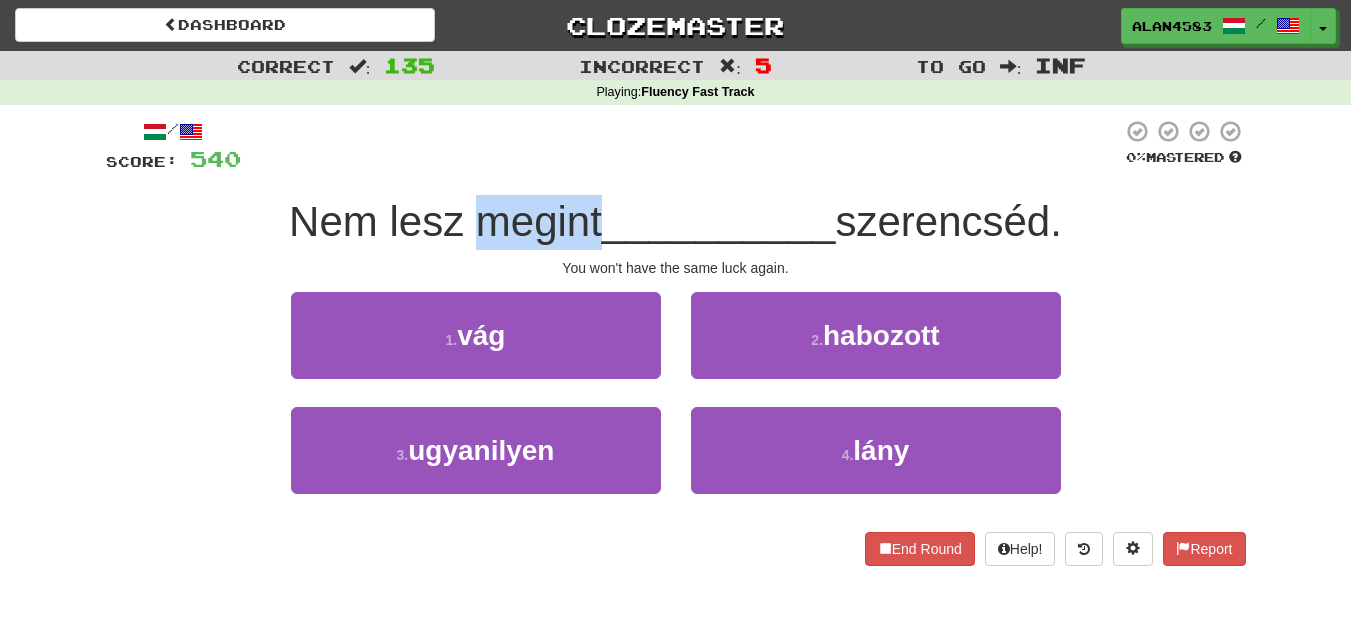 drag, startPoint x: 590, startPoint y: 215, endPoint x: 469, endPoint y: 208, distance: 121.20231 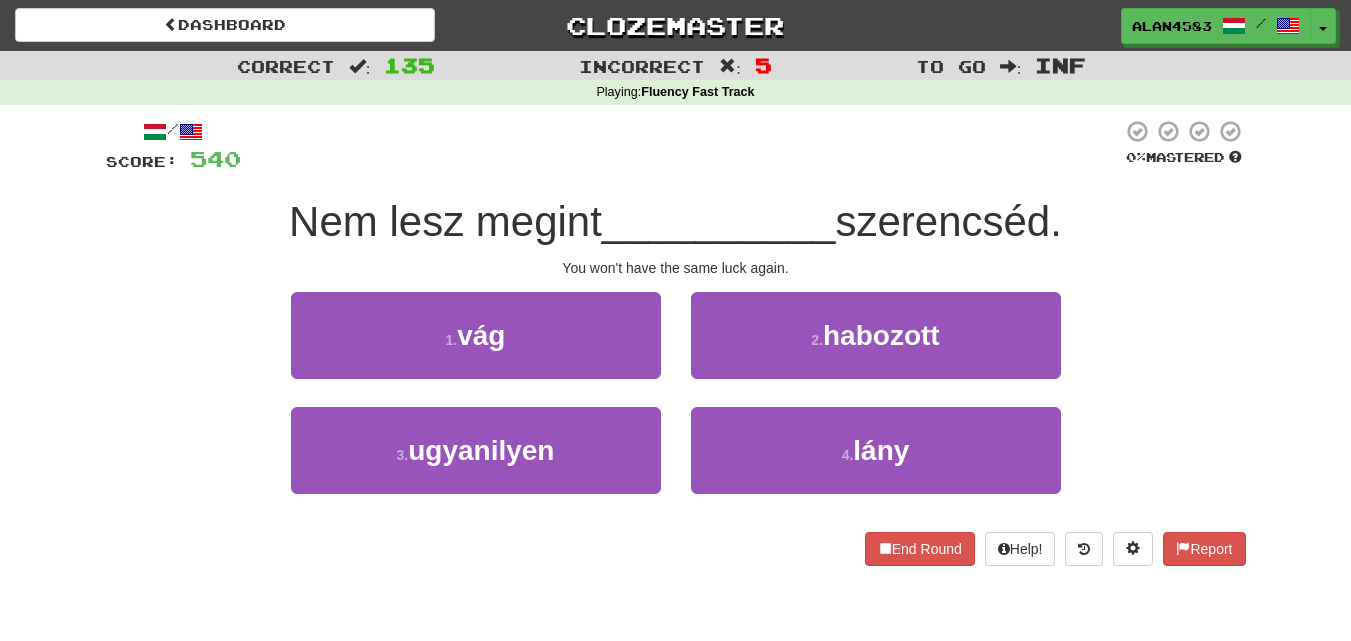 click at bounding box center [681, 146] 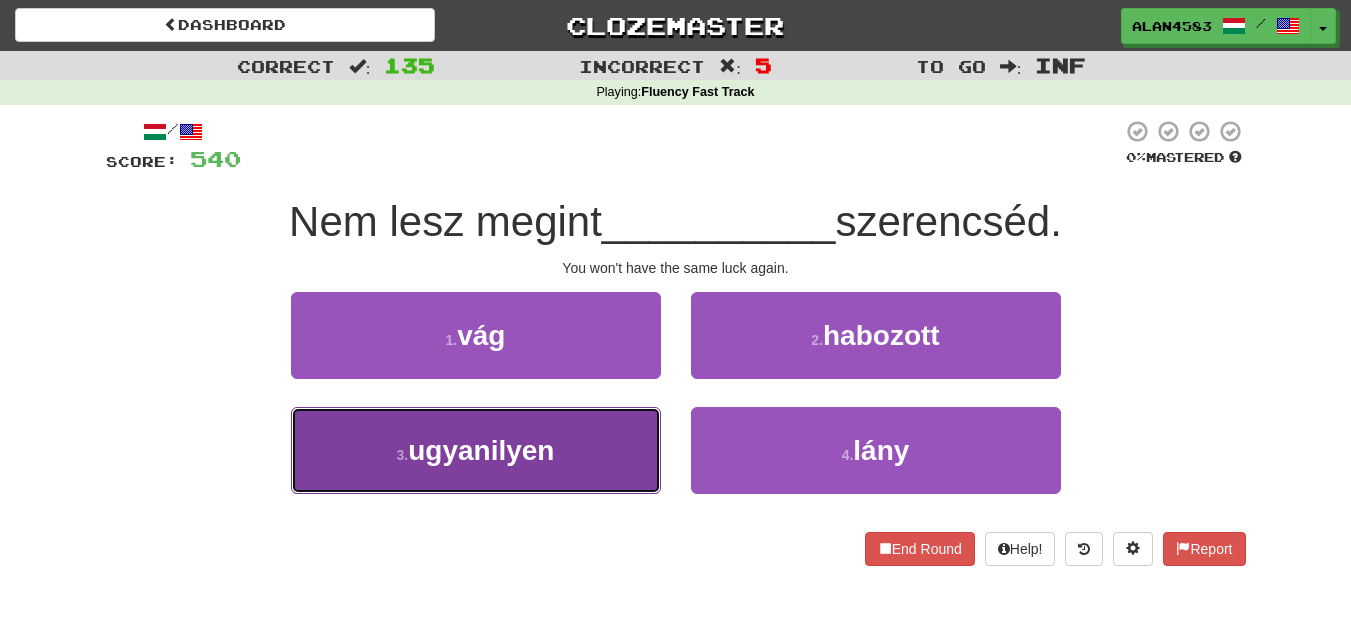 click on "[NUMBER] . ugyanilyen" at bounding box center (476, 450) 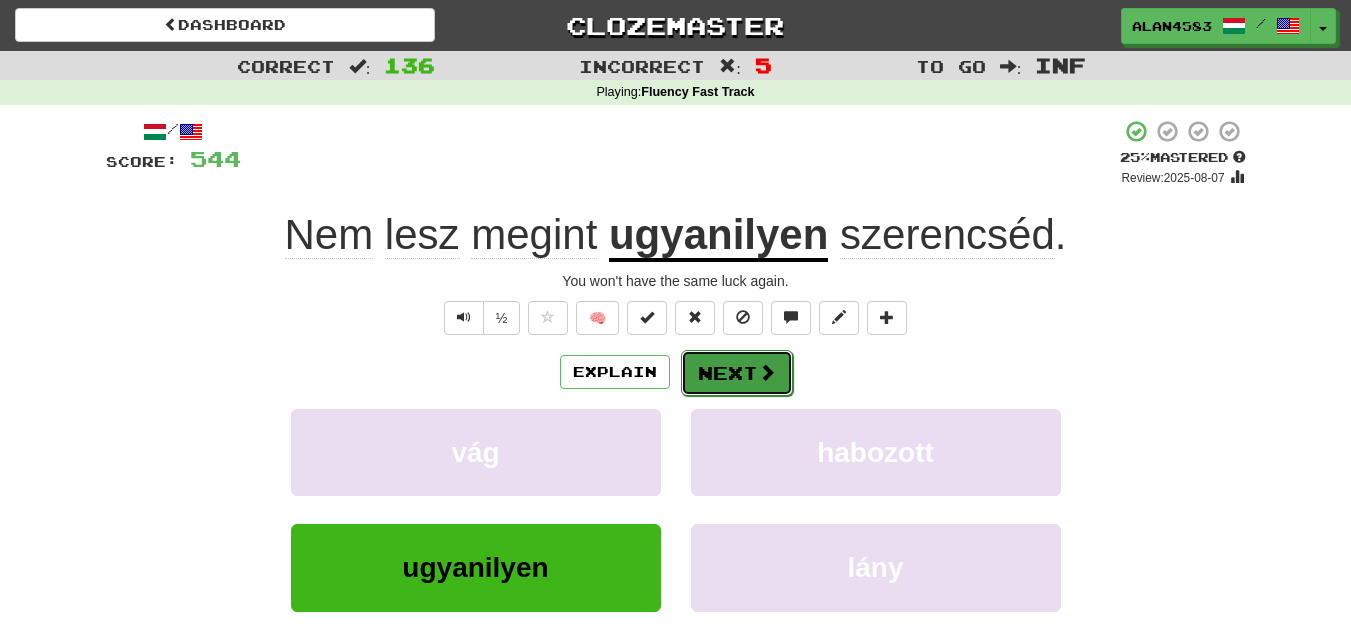 click on "Next" at bounding box center (737, 373) 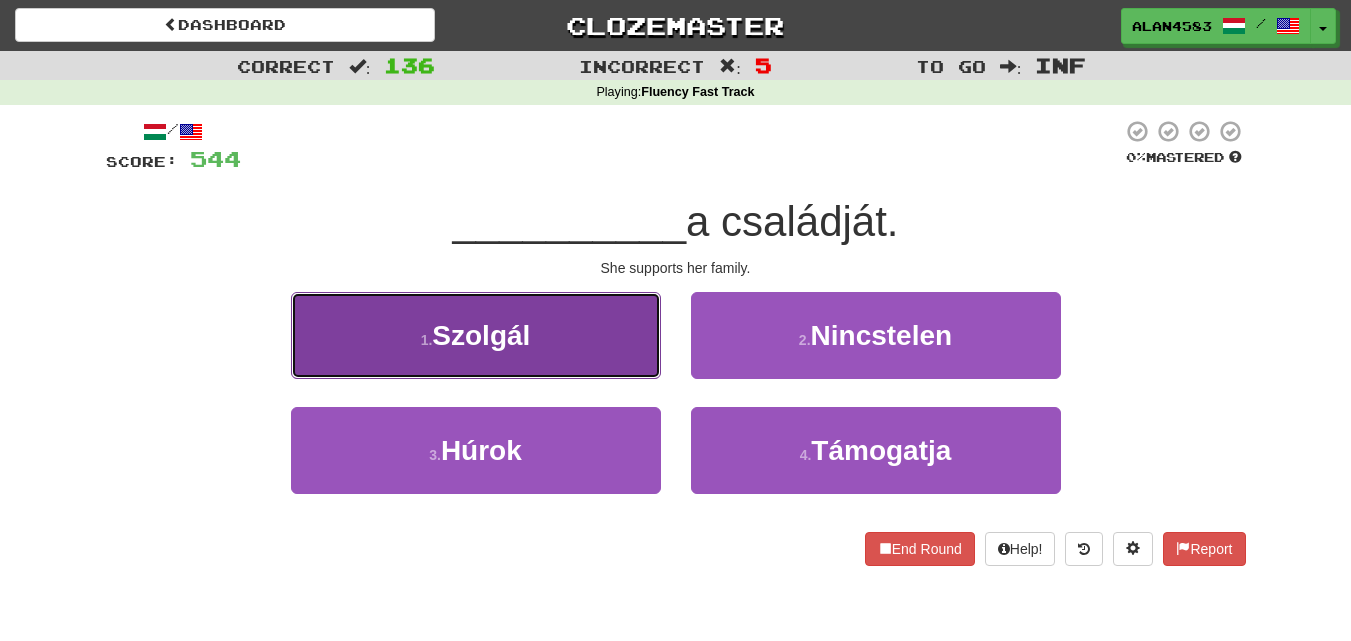 click on "[NUMBER] . Szolgál" at bounding box center [476, 335] 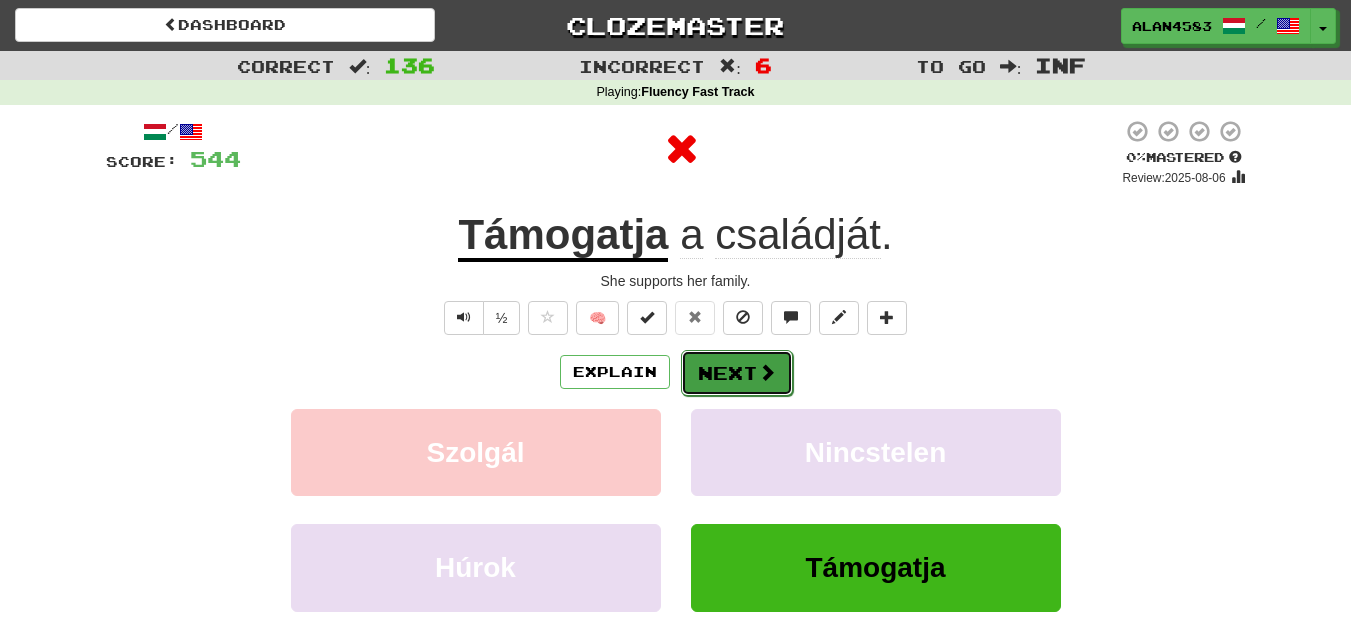 click on "Next" at bounding box center (737, 373) 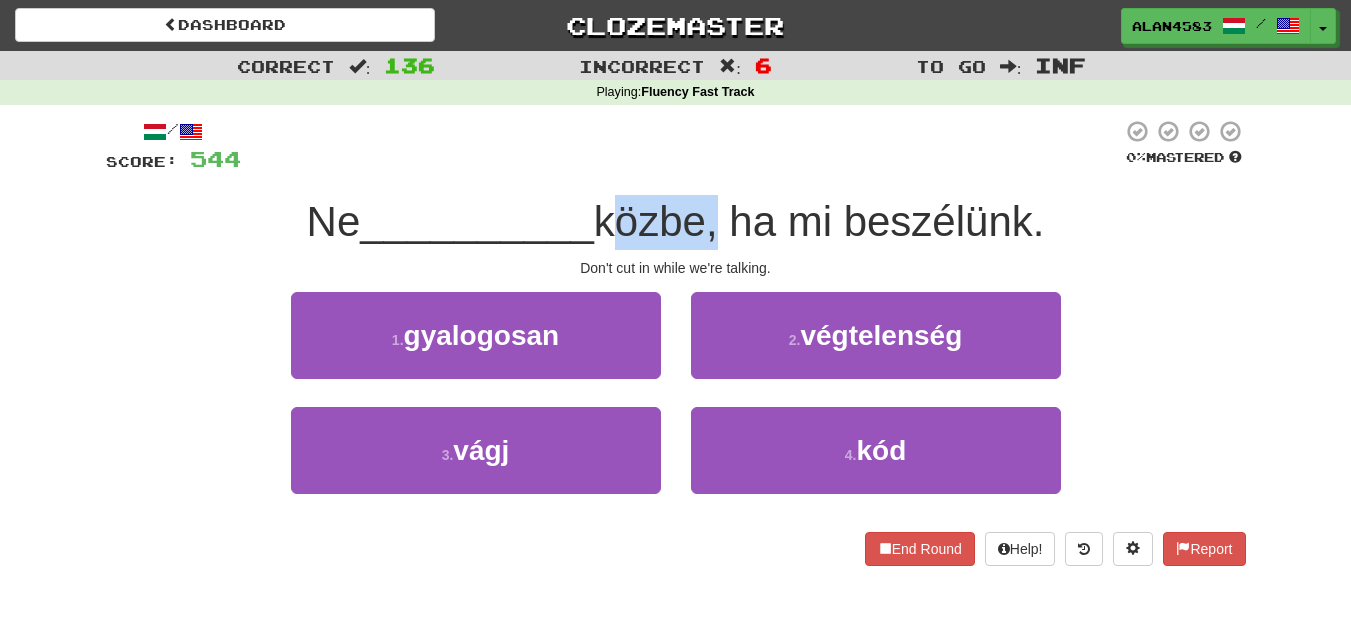 drag, startPoint x: 604, startPoint y: 208, endPoint x: 709, endPoint y: 200, distance: 105.30432 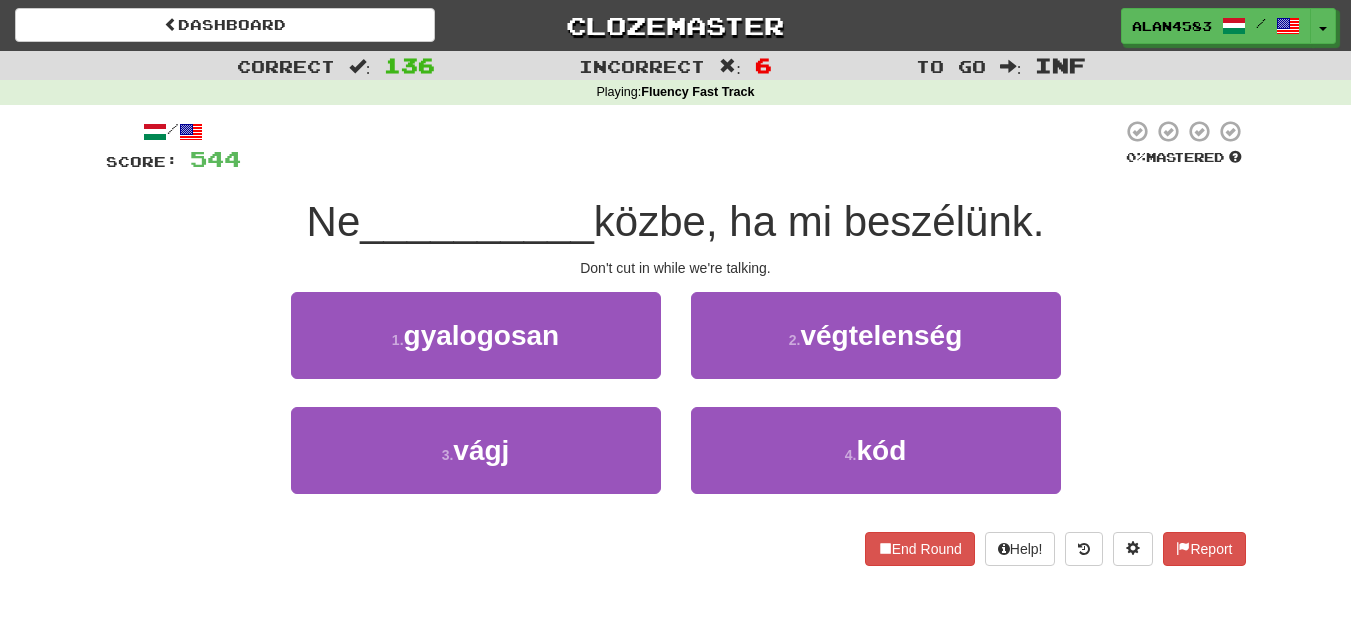 click at bounding box center [681, 146] 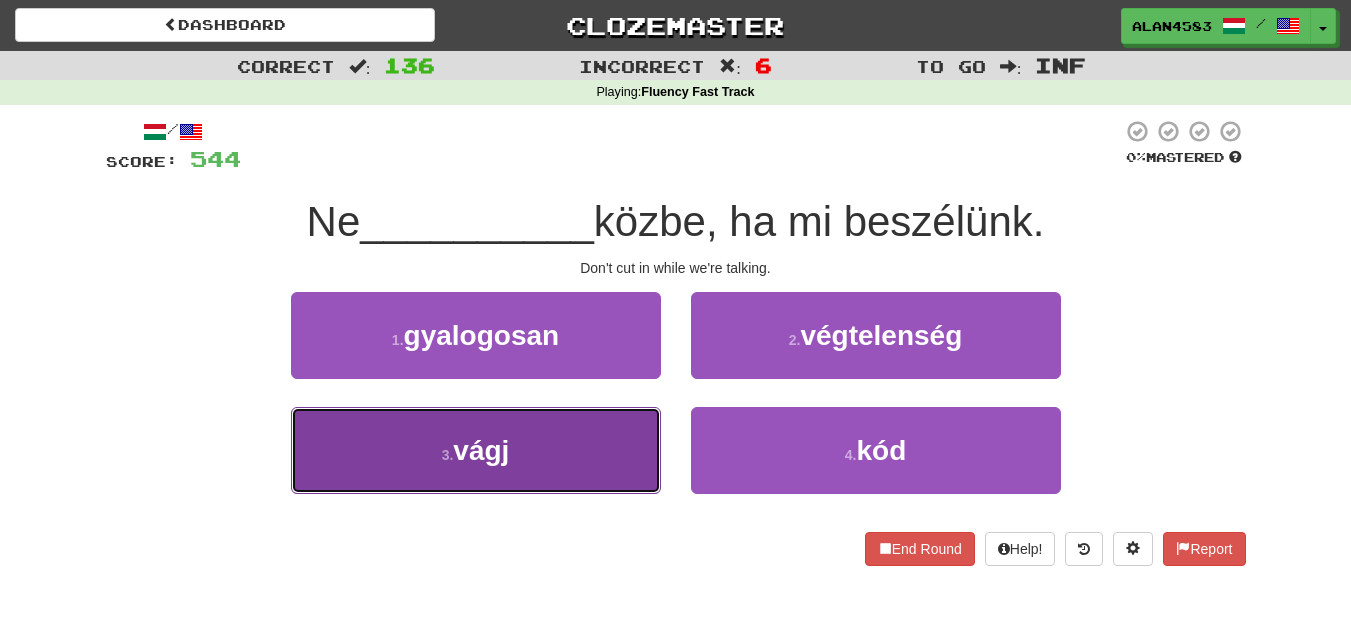 click on "3 .  vágj" at bounding box center (476, 450) 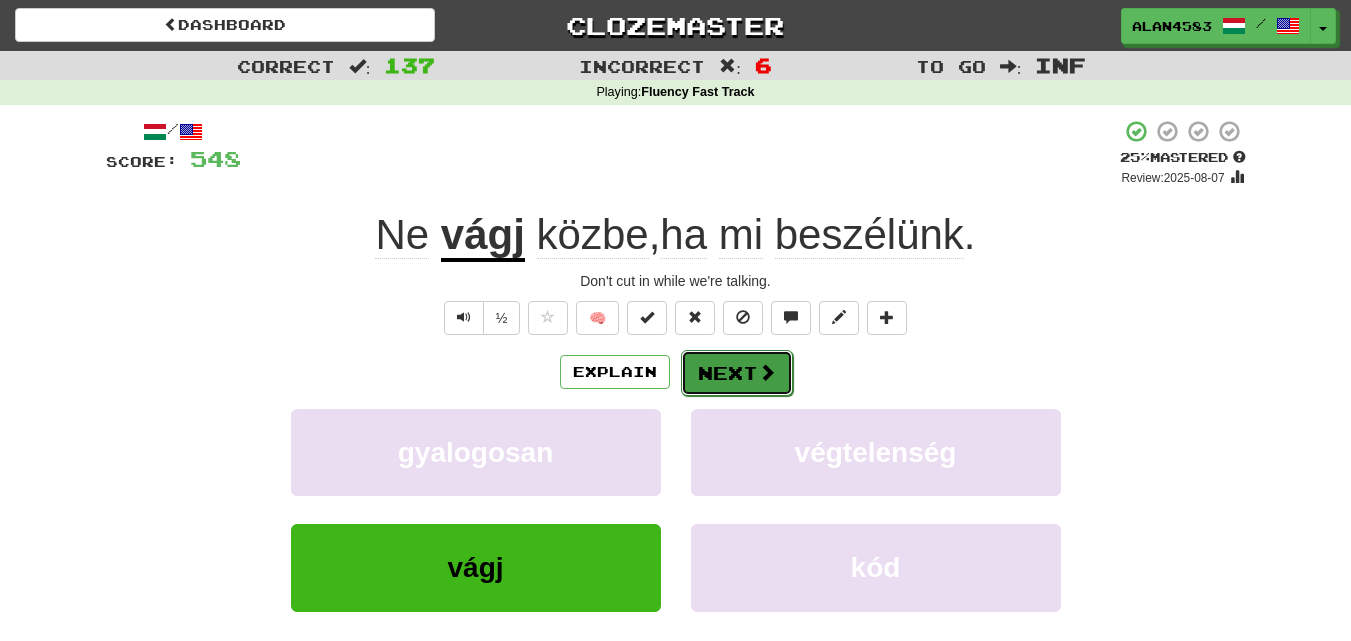 click on "Next" at bounding box center (737, 373) 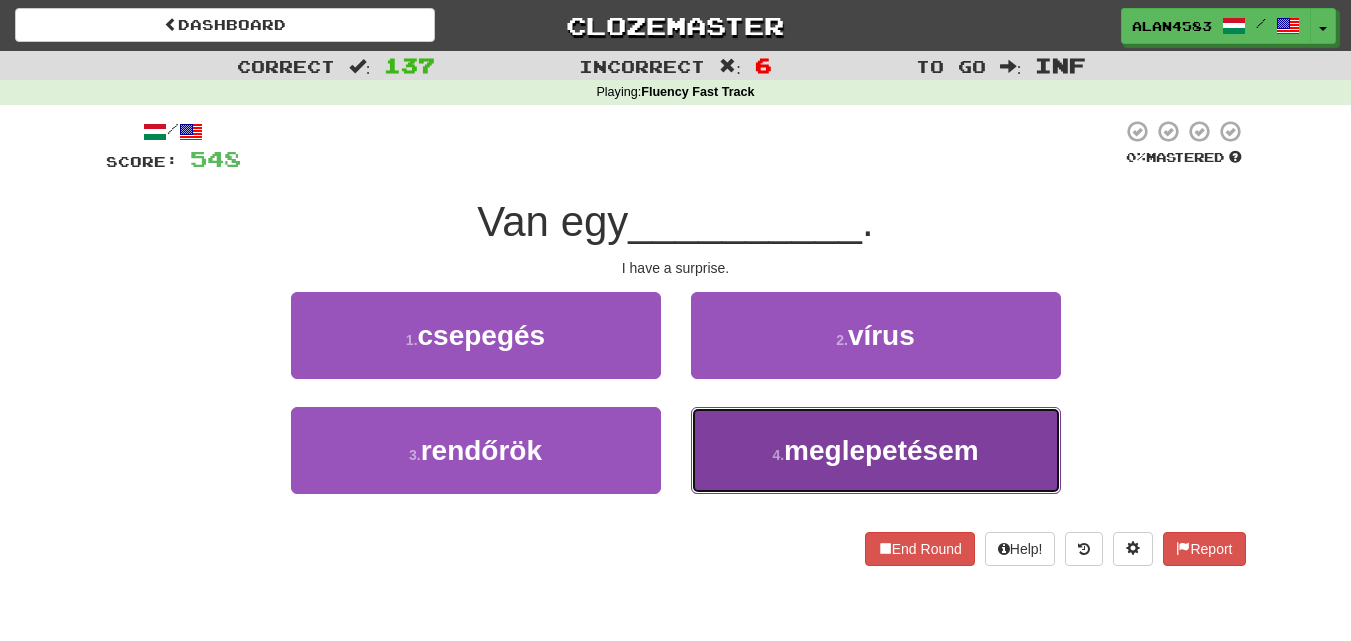 click on "meglepetésem" at bounding box center [881, 450] 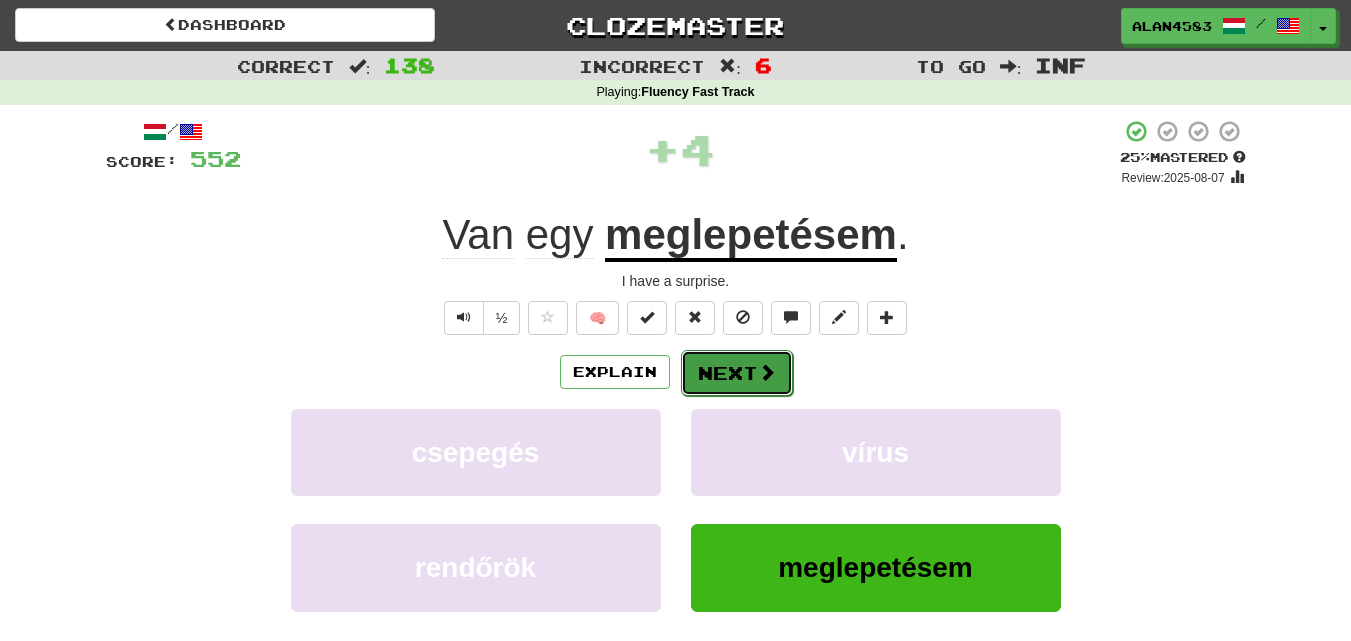 click on "Next" at bounding box center [737, 373] 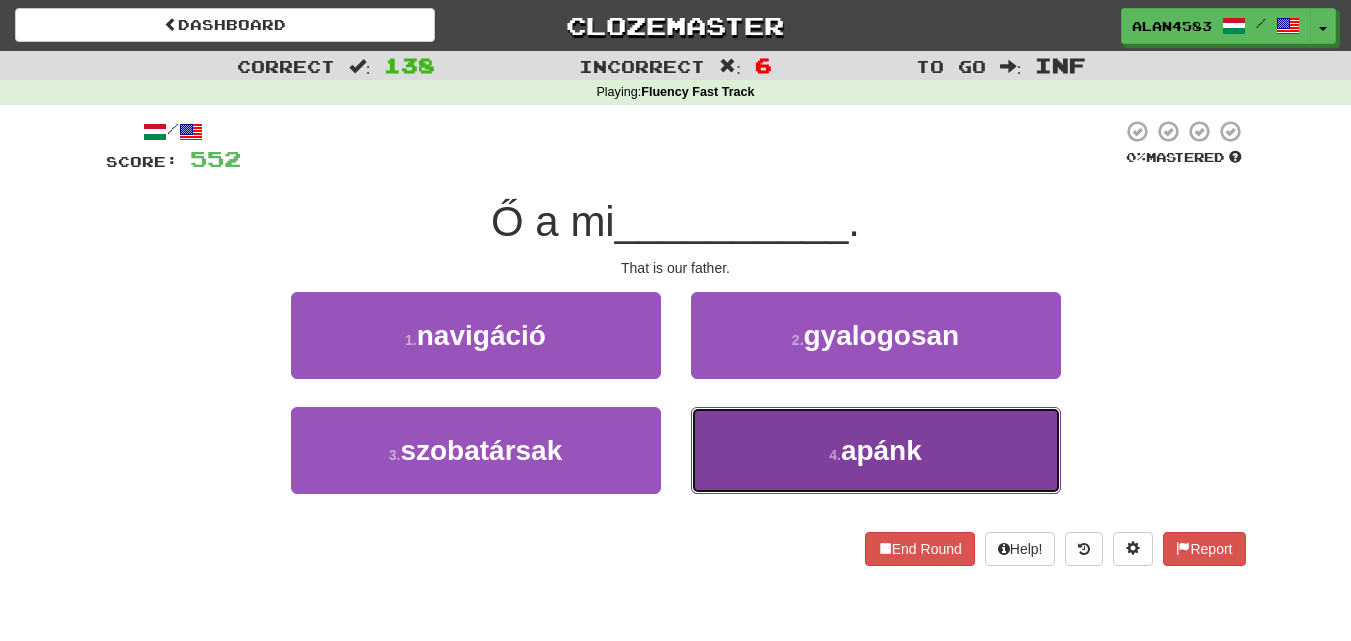 click on "[NUMBER] . apánk" at bounding box center [876, 450] 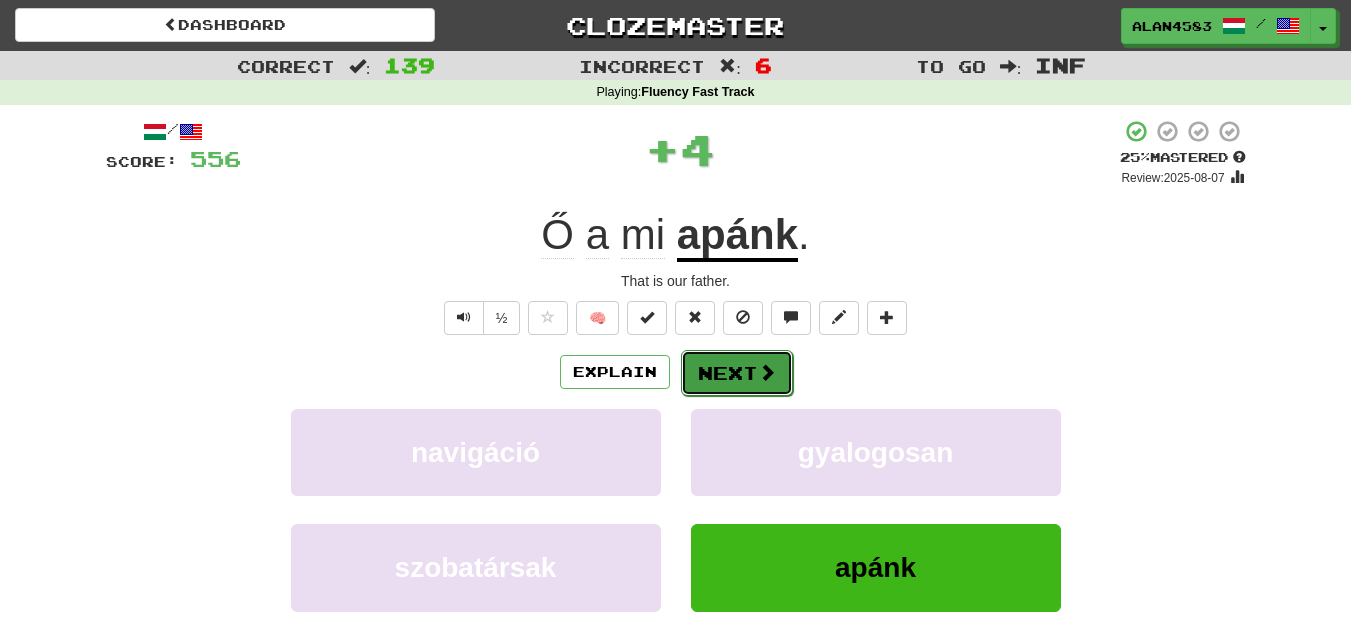 click on "Next" at bounding box center (737, 373) 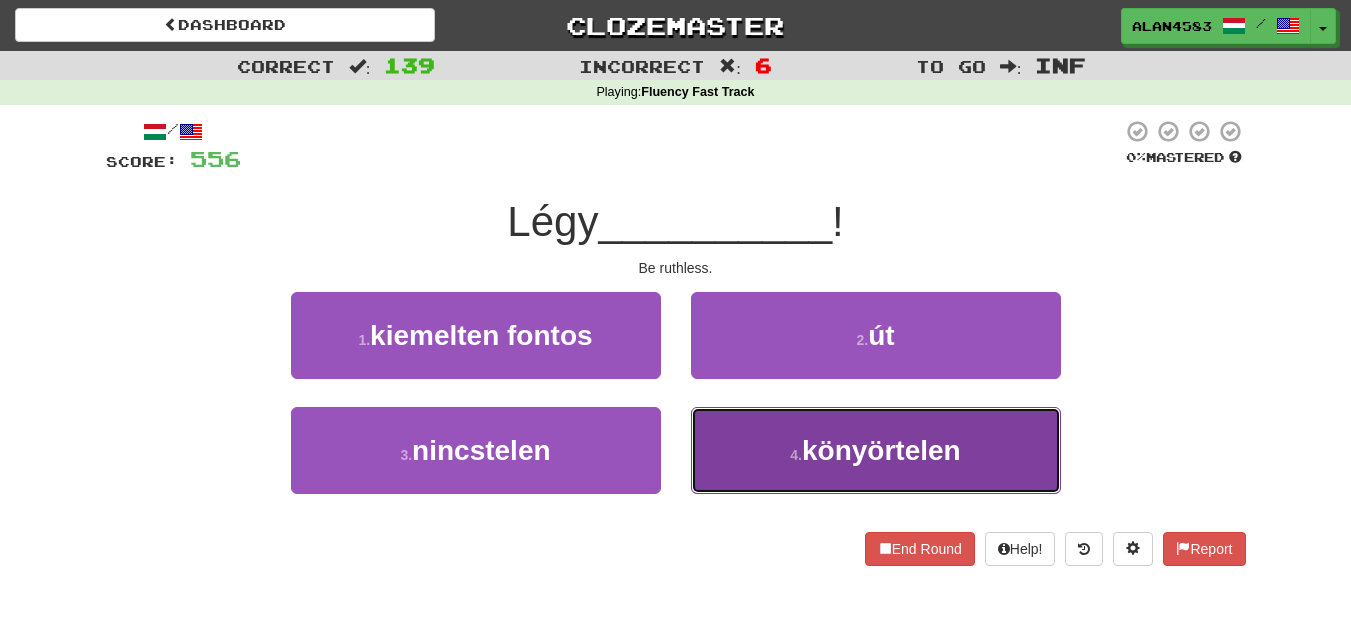 click on "[NUMBER] . könyörtelen" at bounding box center [876, 450] 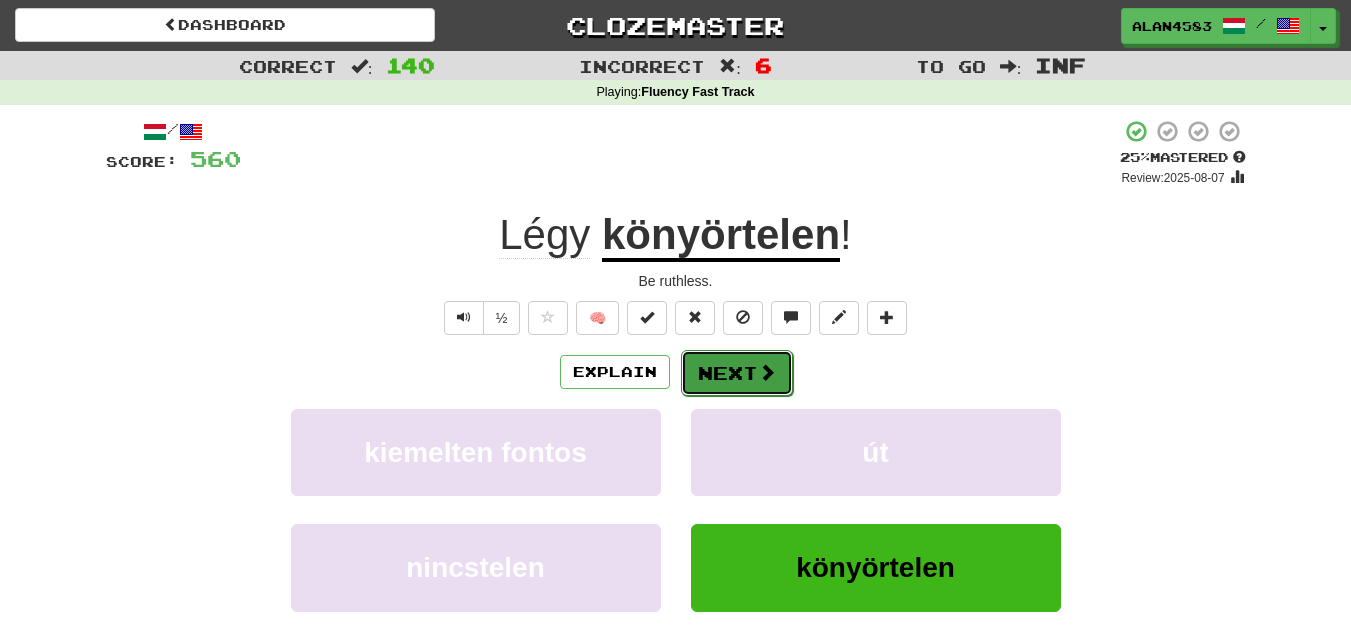 click on "Next" at bounding box center [737, 373] 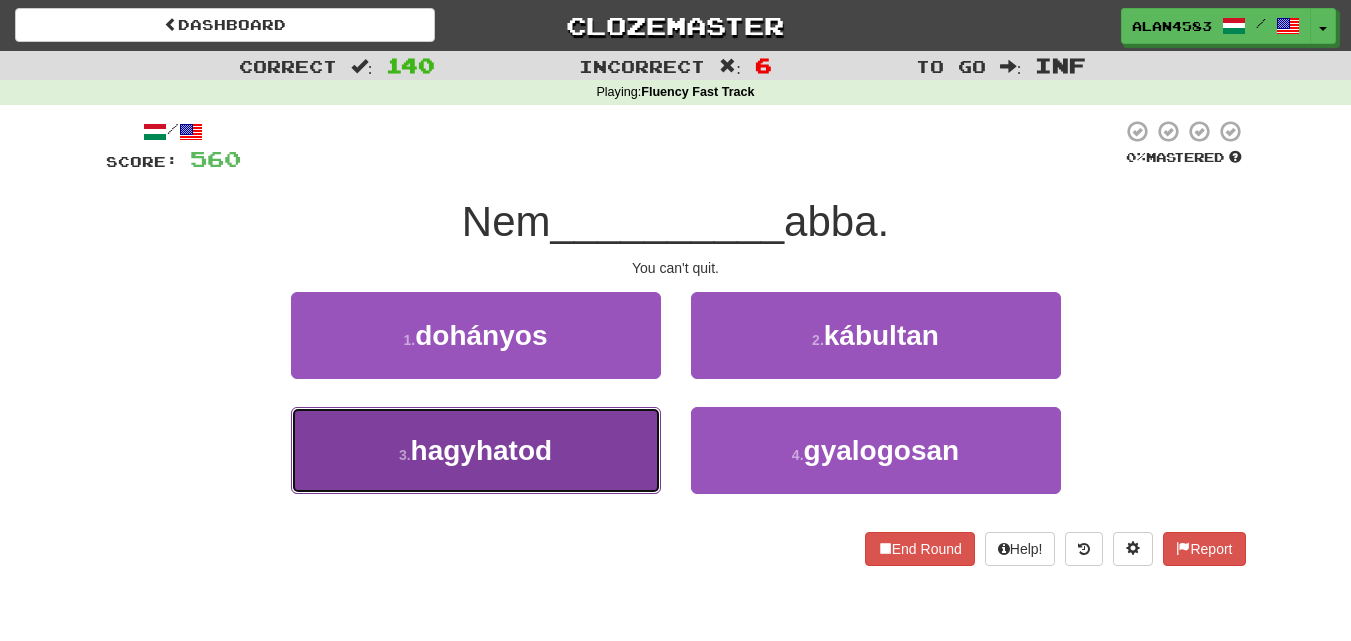 click on "[NUMBER] . hagyhatod" at bounding box center (476, 450) 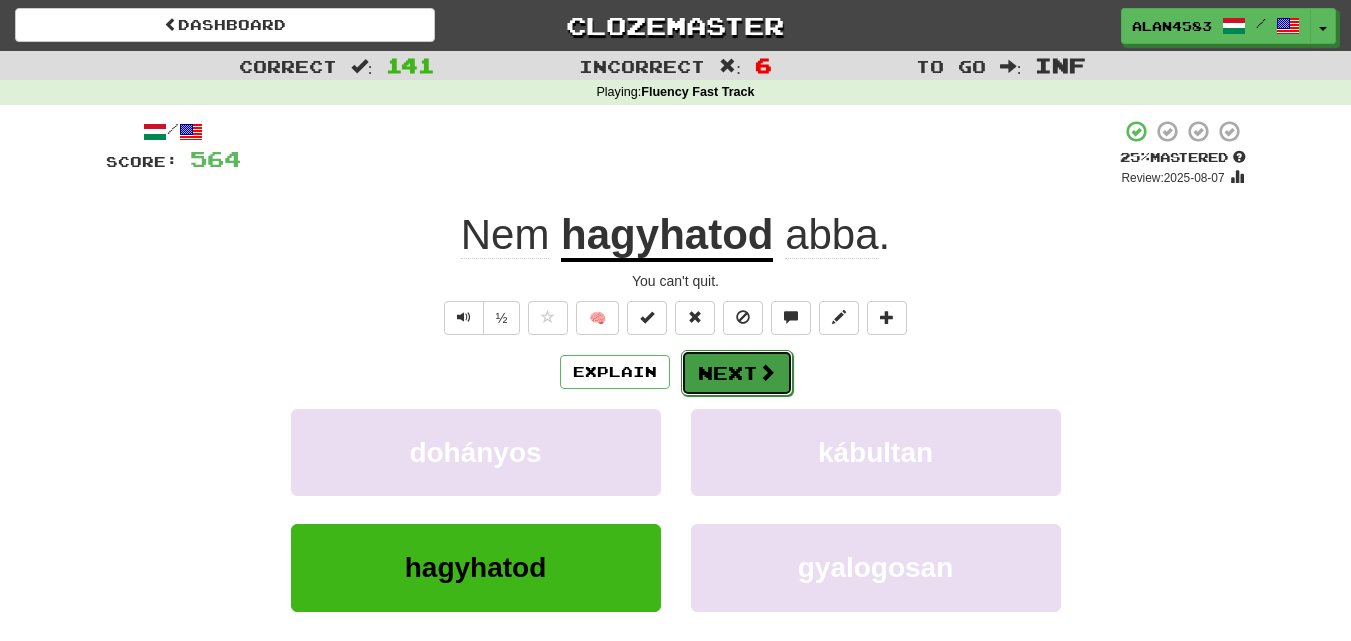 click on "Next" at bounding box center (737, 373) 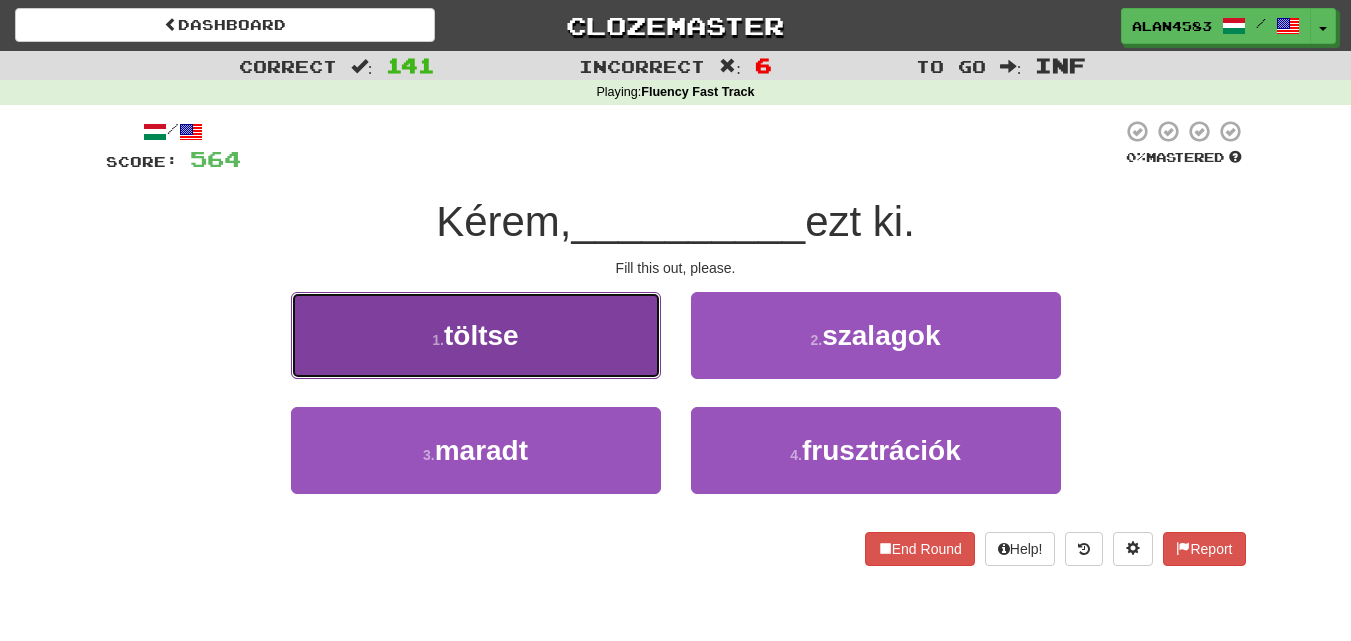 click on "1 .  töltse" at bounding box center (476, 335) 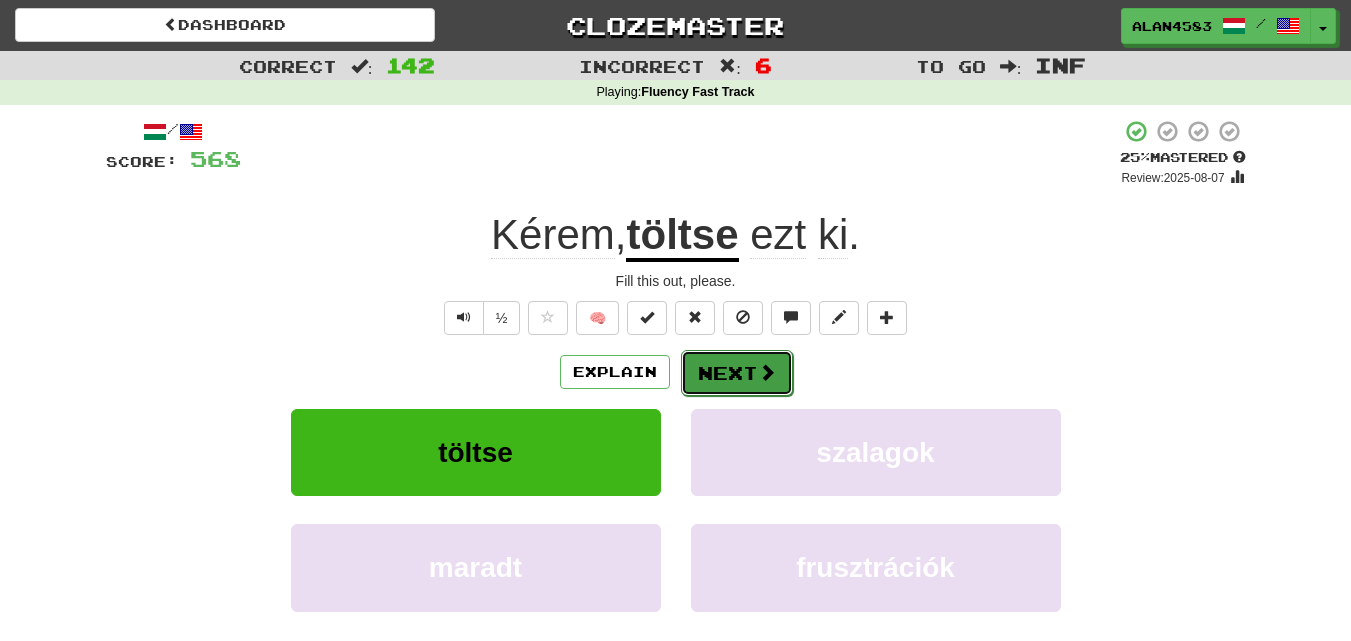 click on "Next" at bounding box center (737, 373) 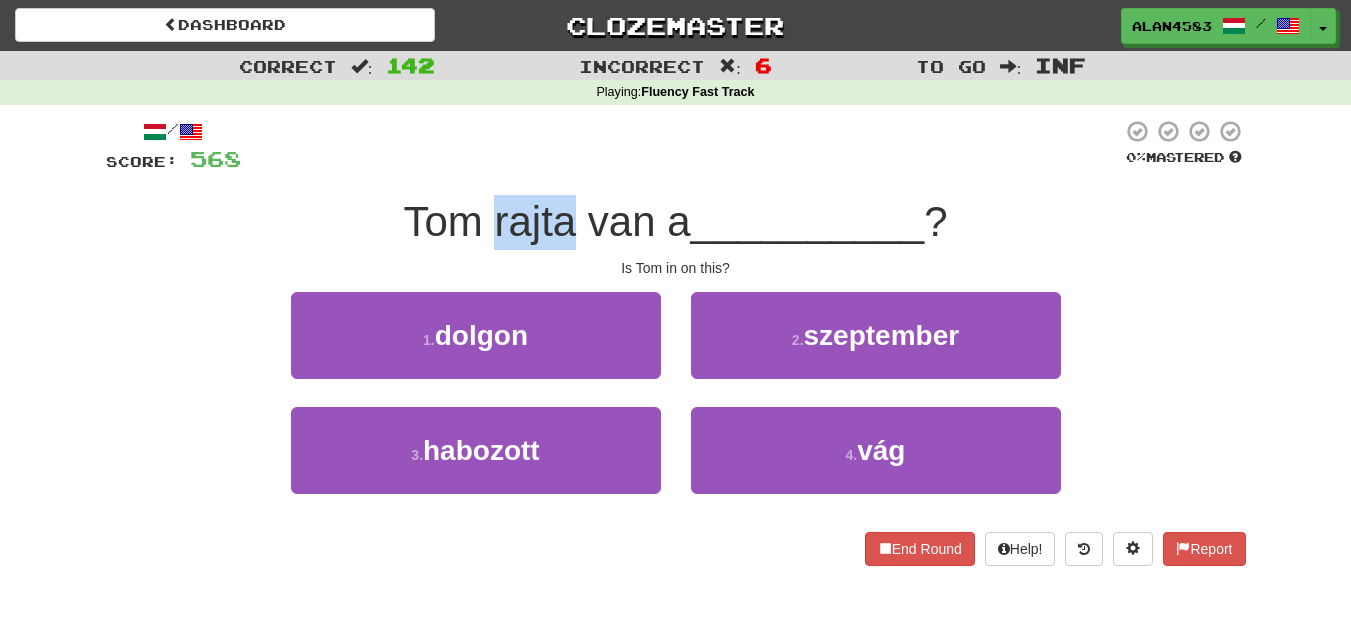 drag, startPoint x: 565, startPoint y: 214, endPoint x: 488, endPoint y: 212, distance: 77.02597 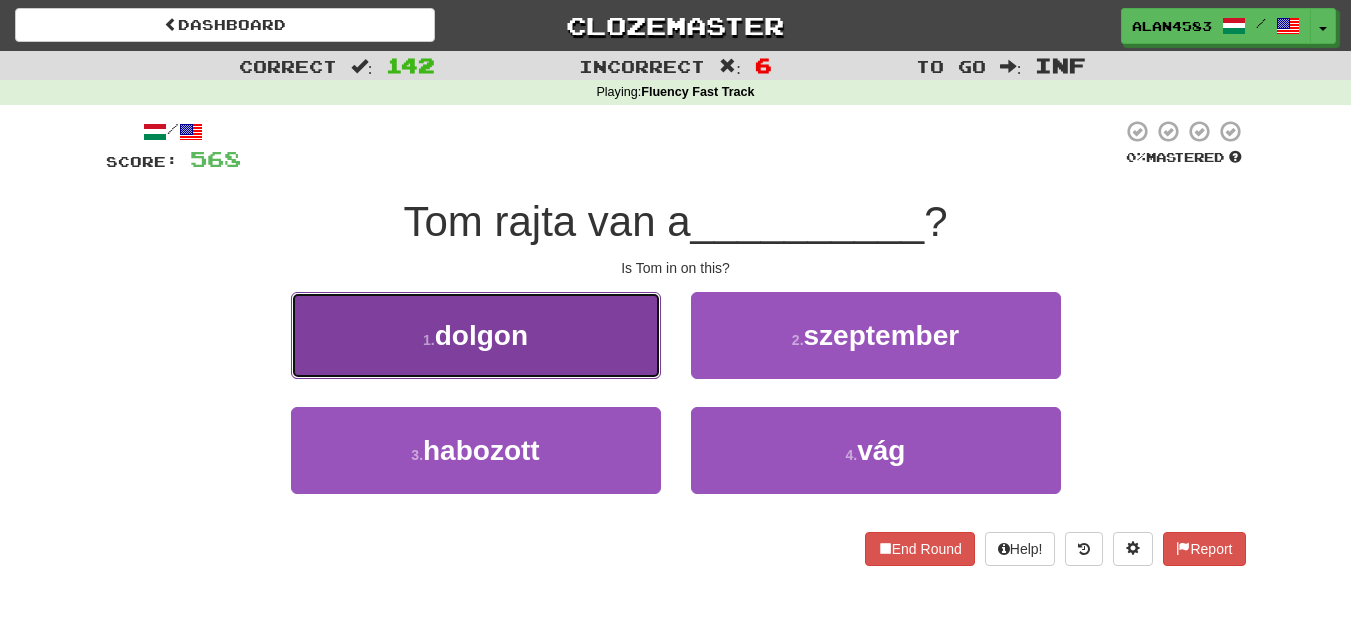click on "[NUMBER] . dolgon" at bounding box center (476, 335) 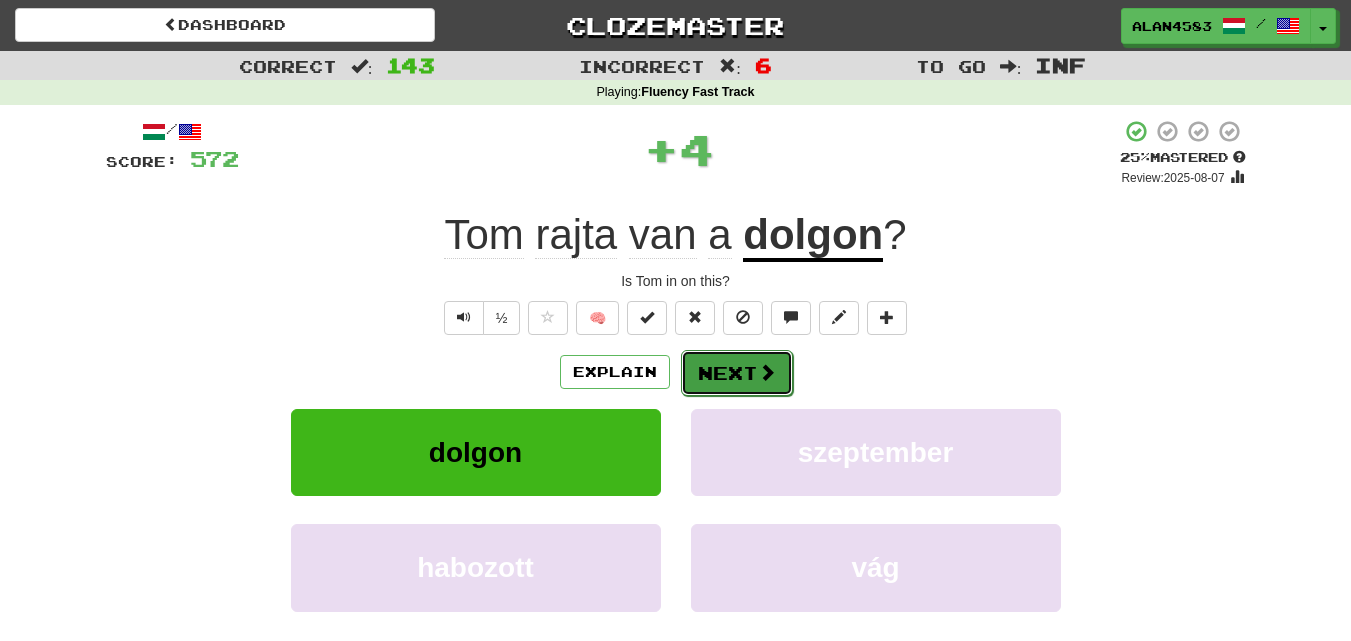 click on "Next" at bounding box center (737, 373) 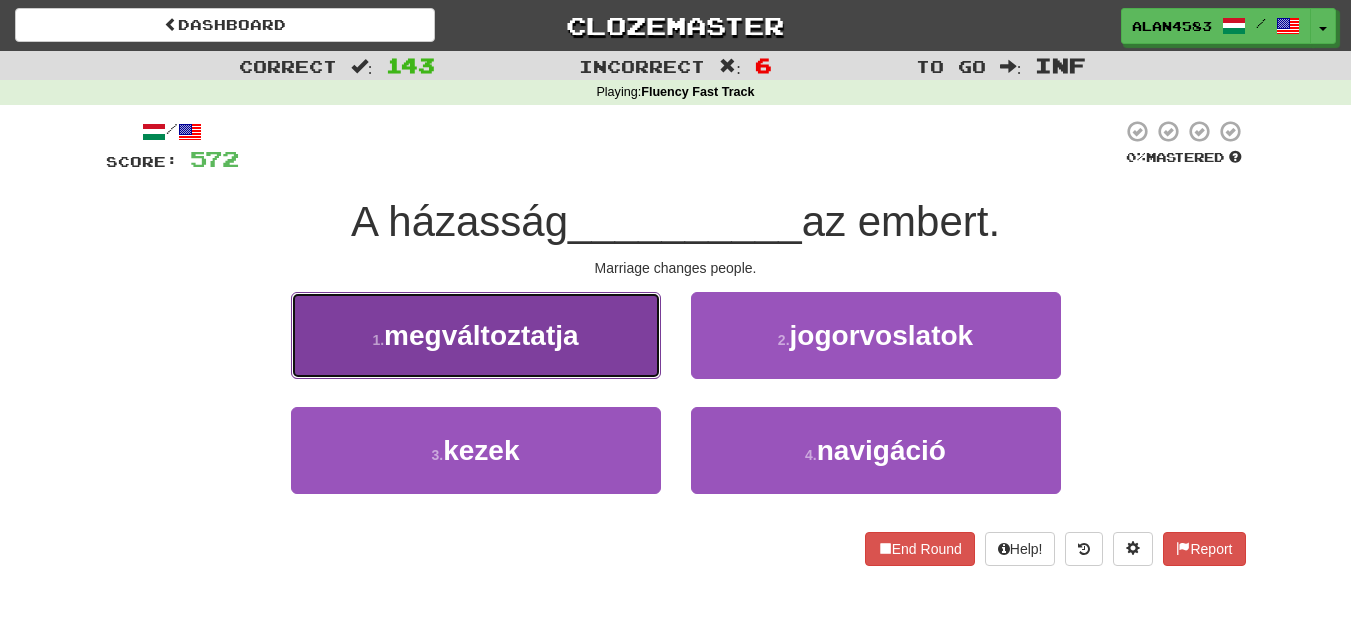 click on "megváltoztatja" at bounding box center [481, 335] 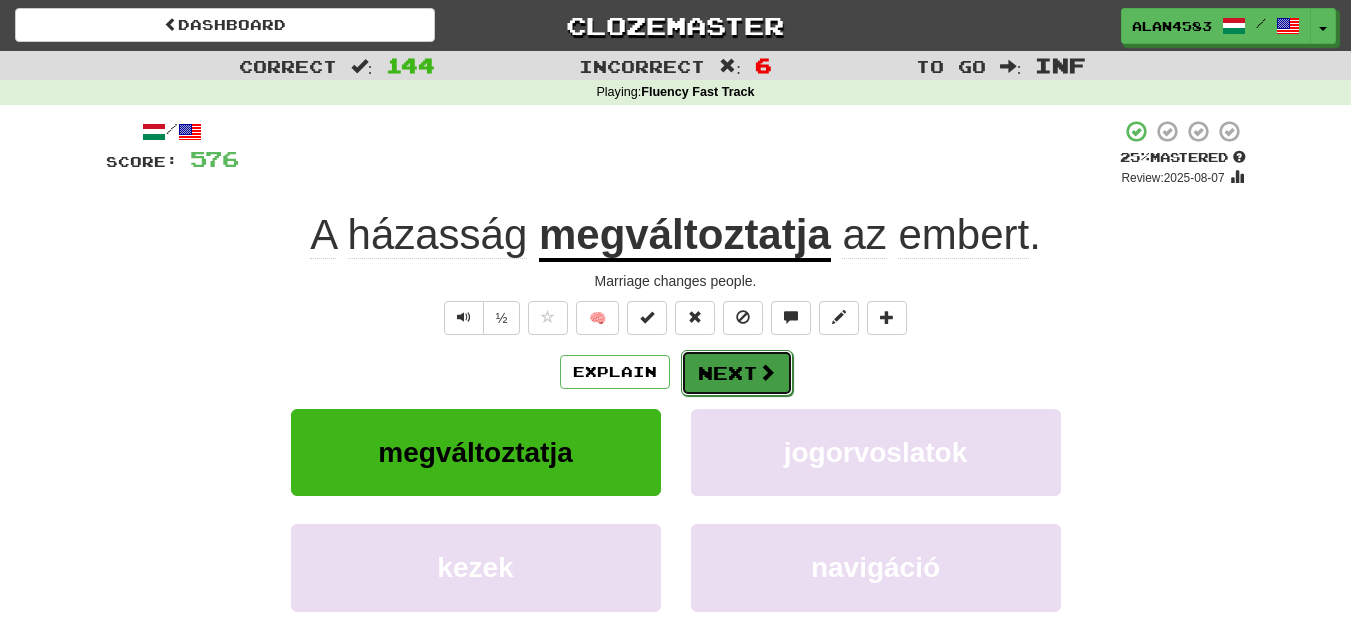 click on "Next" at bounding box center [737, 373] 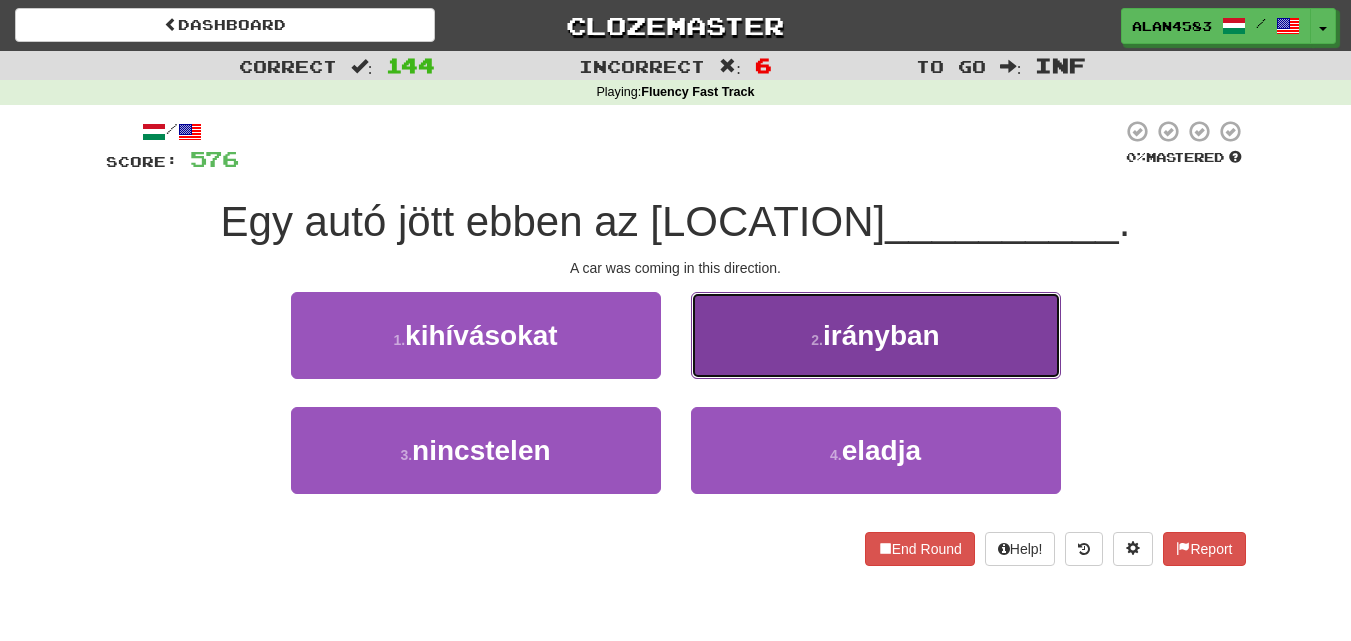 click on "2 .  irányban" at bounding box center (876, 335) 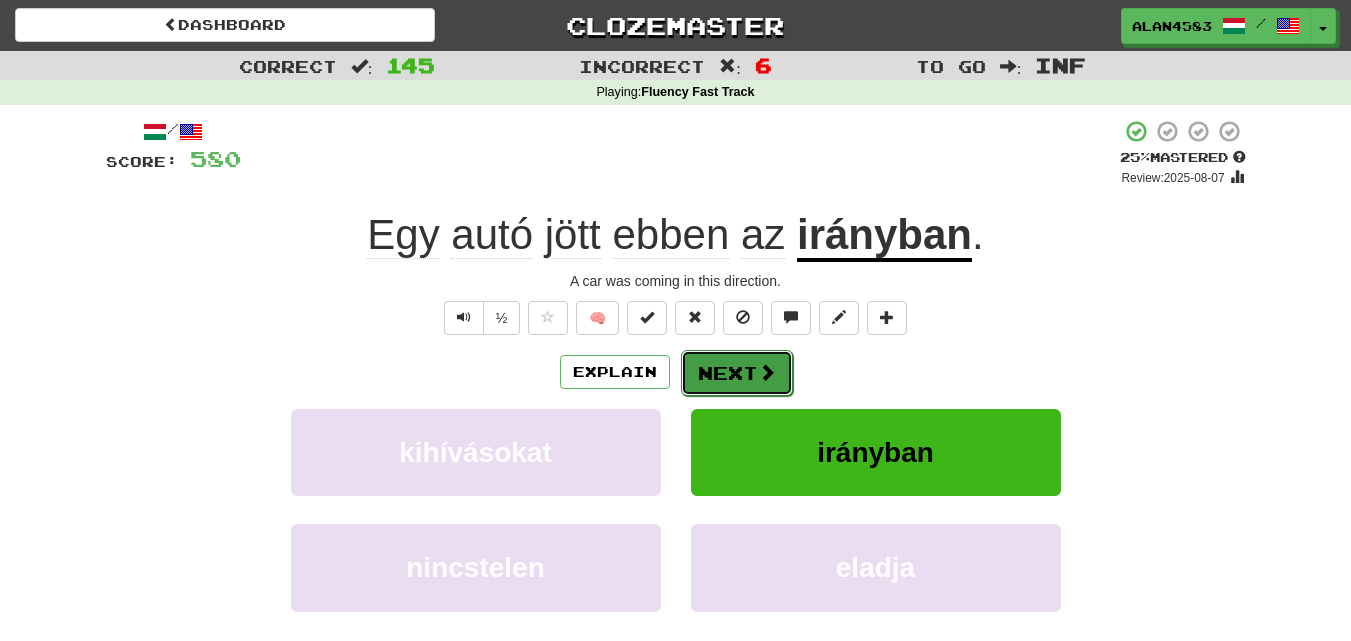 click on "Next" at bounding box center [737, 373] 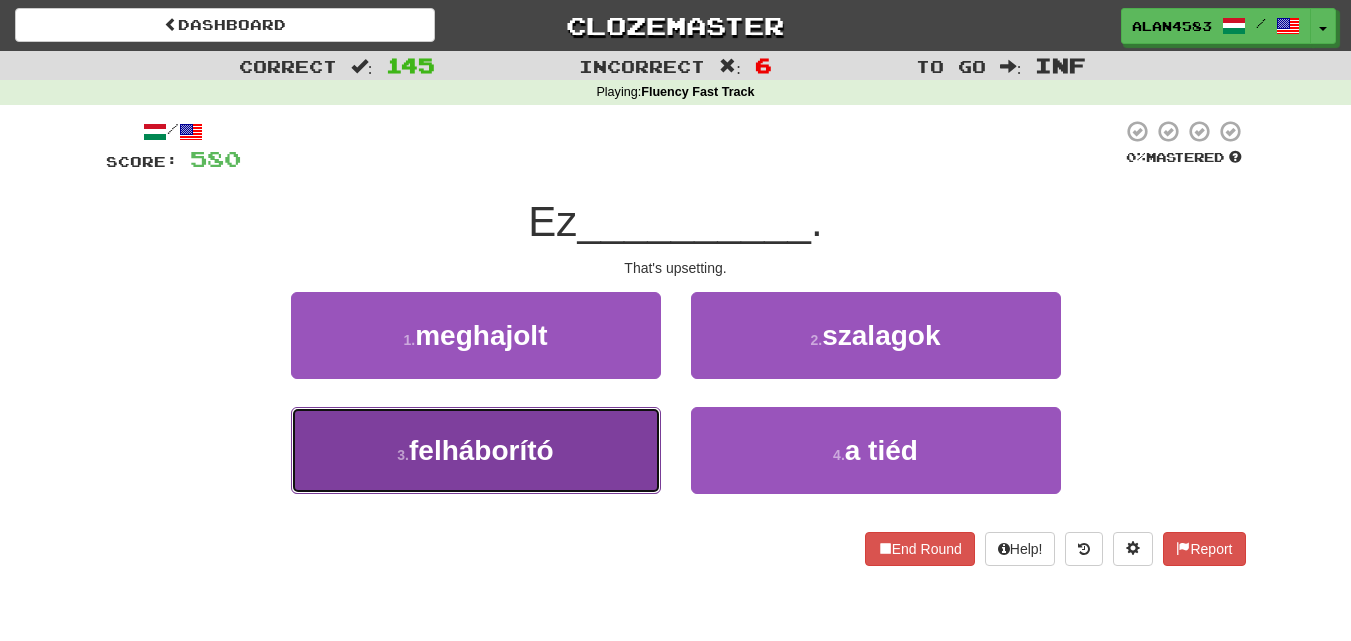 click on "felháborító" at bounding box center [481, 450] 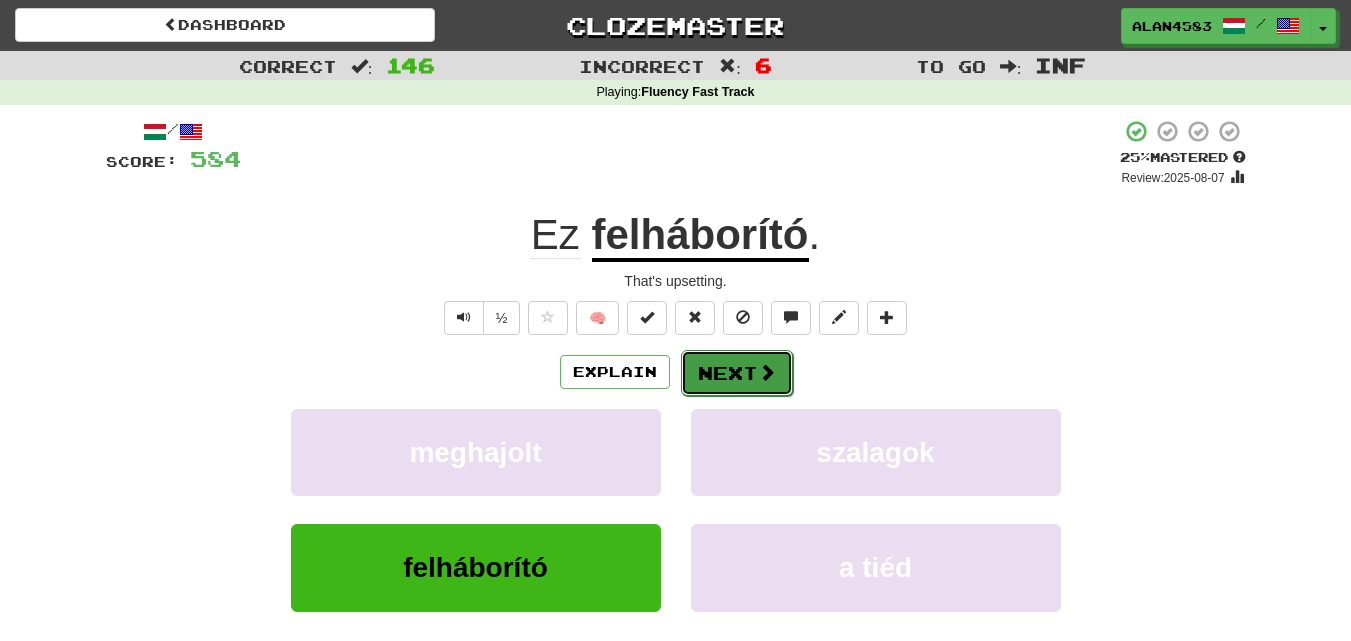 click on "Next" at bounding box center (737, 373) 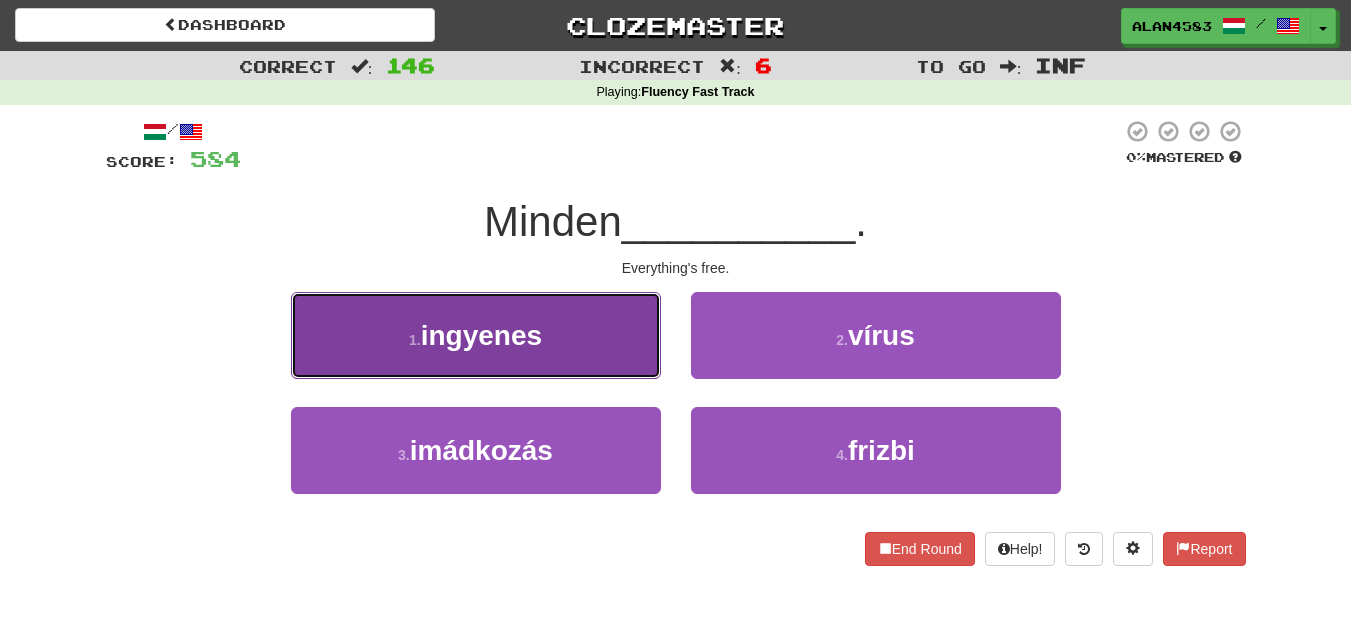 click on "ingyenes" at bounding box center [481, 335] 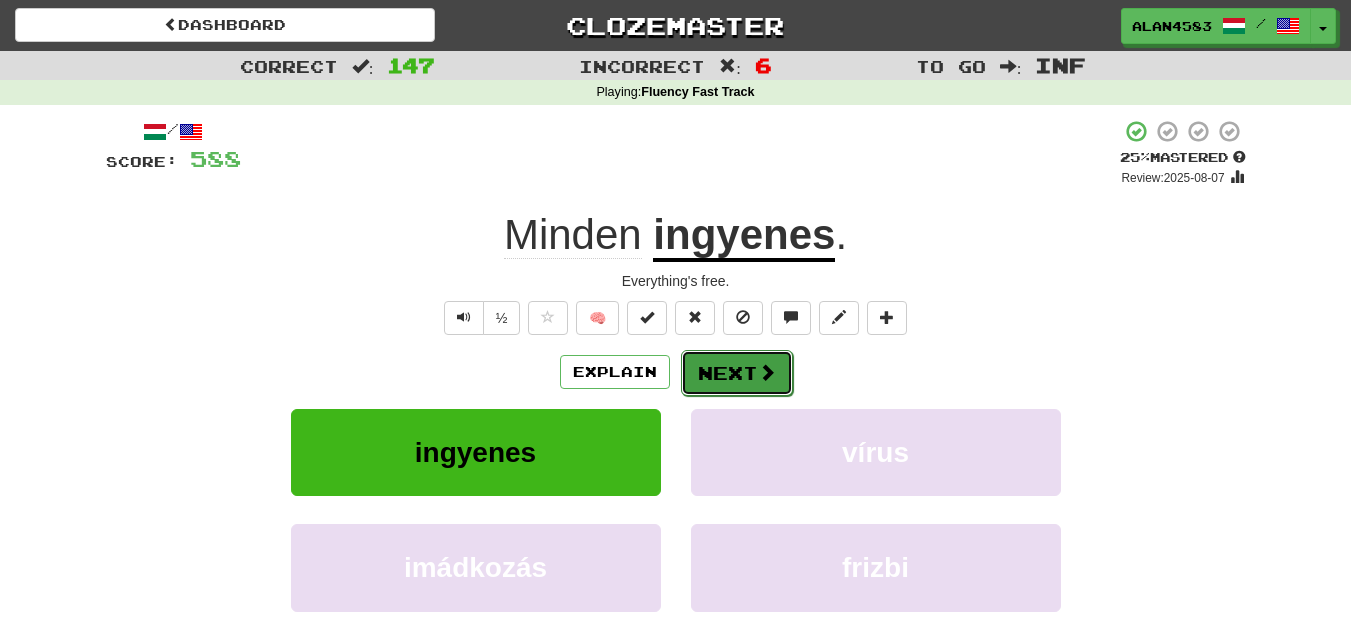 click on "Next" at bounding box center [737, 373] 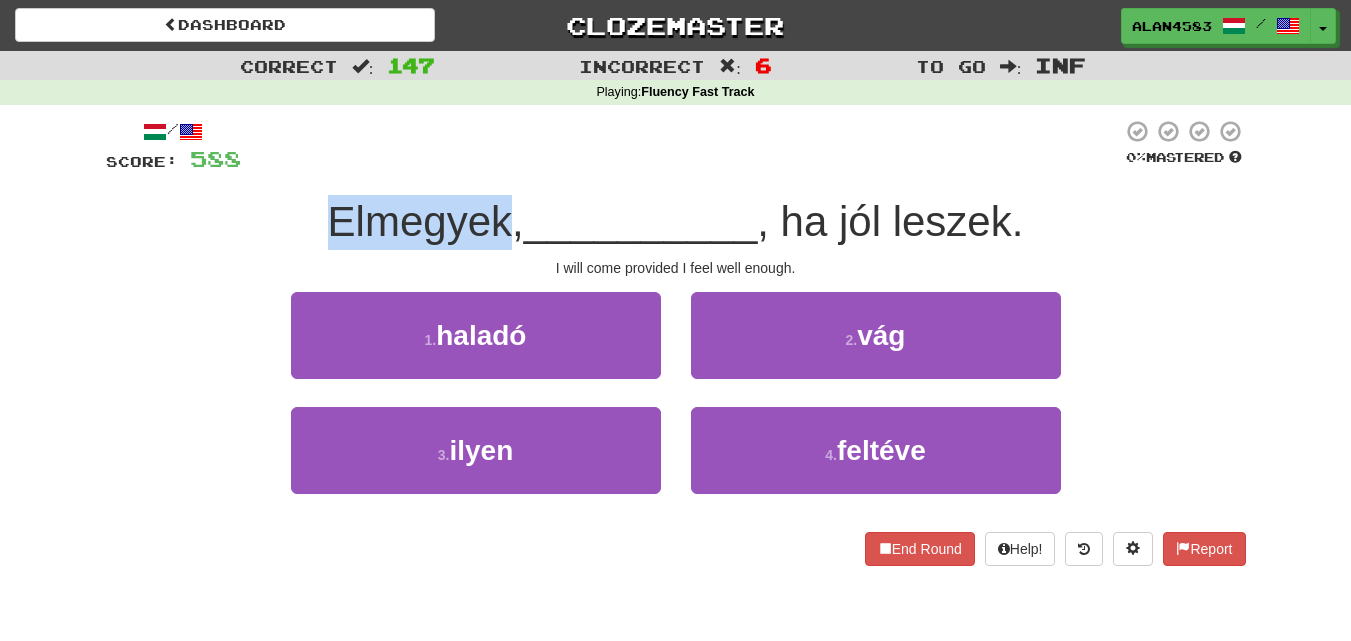 drag, startPoint x: 501, startPoint y: 209, endPoint x: 258, endPoint y: 192, distance: 243.59392 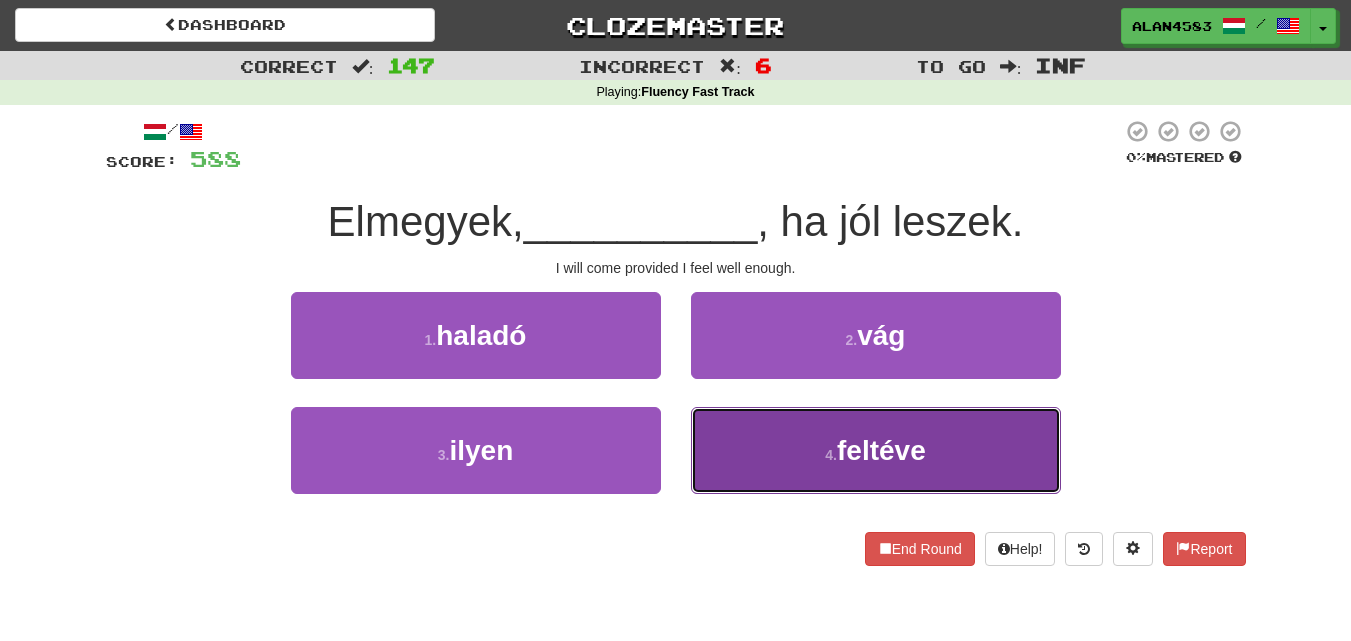 click on "4 .  feltéve" at bounding box center [876, 450] 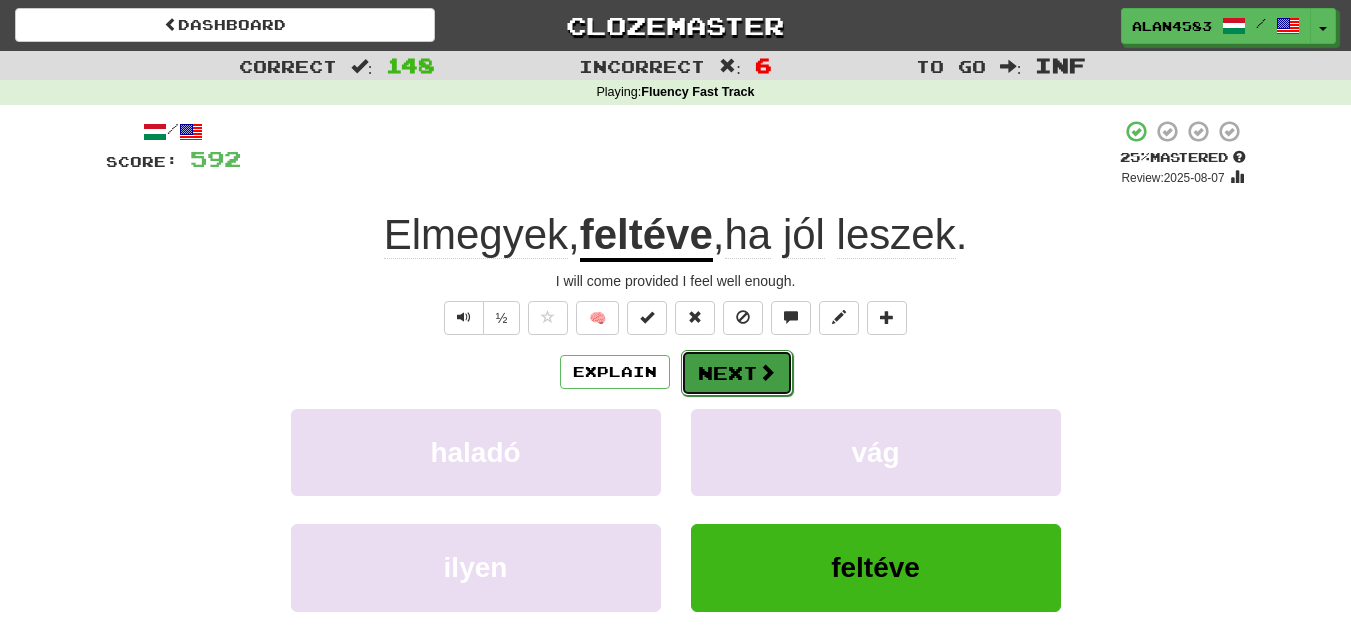 click at bounding box center (767, 372) 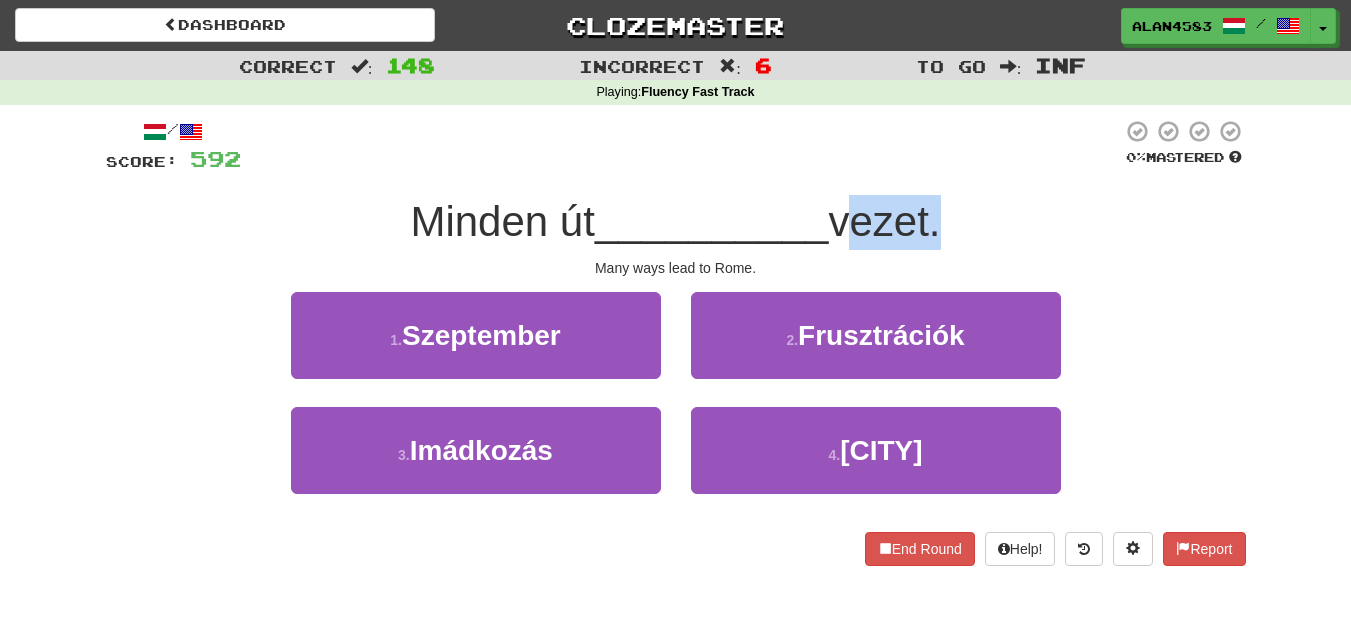 drag, startPoint x: 839, startPoint y: 224, endPoint x: 939, endPoint y: 216, distance: 100.31949 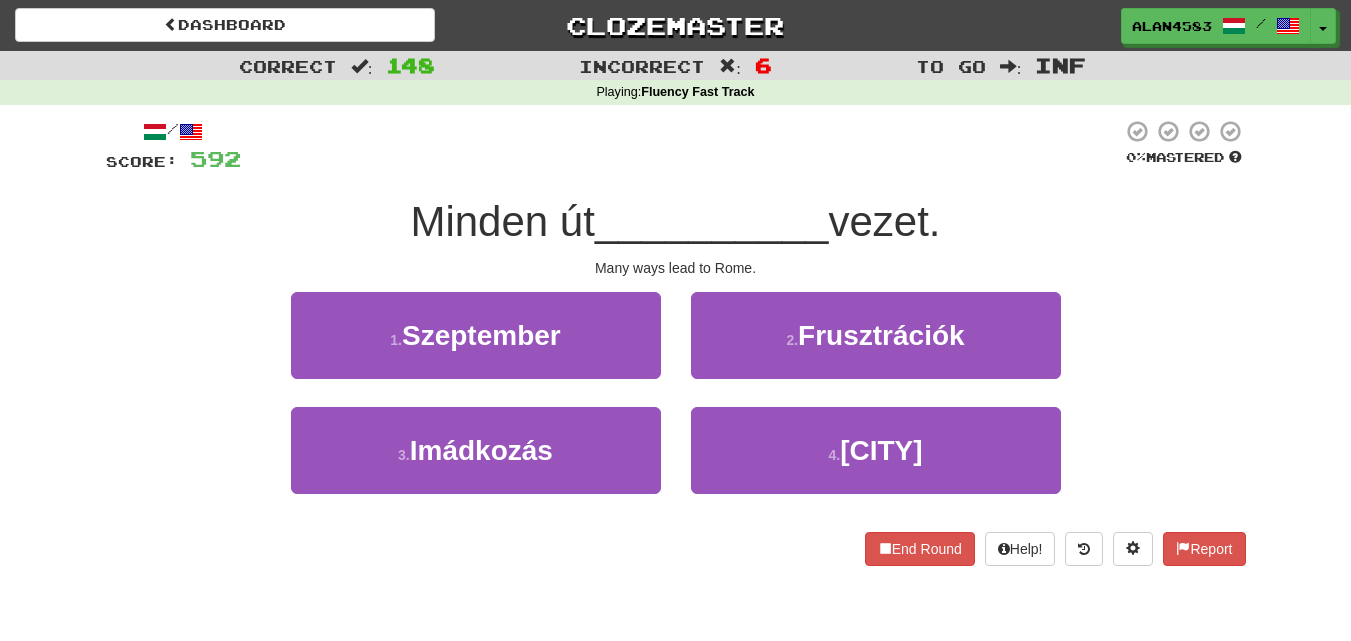click at bounding box center (681, 146) 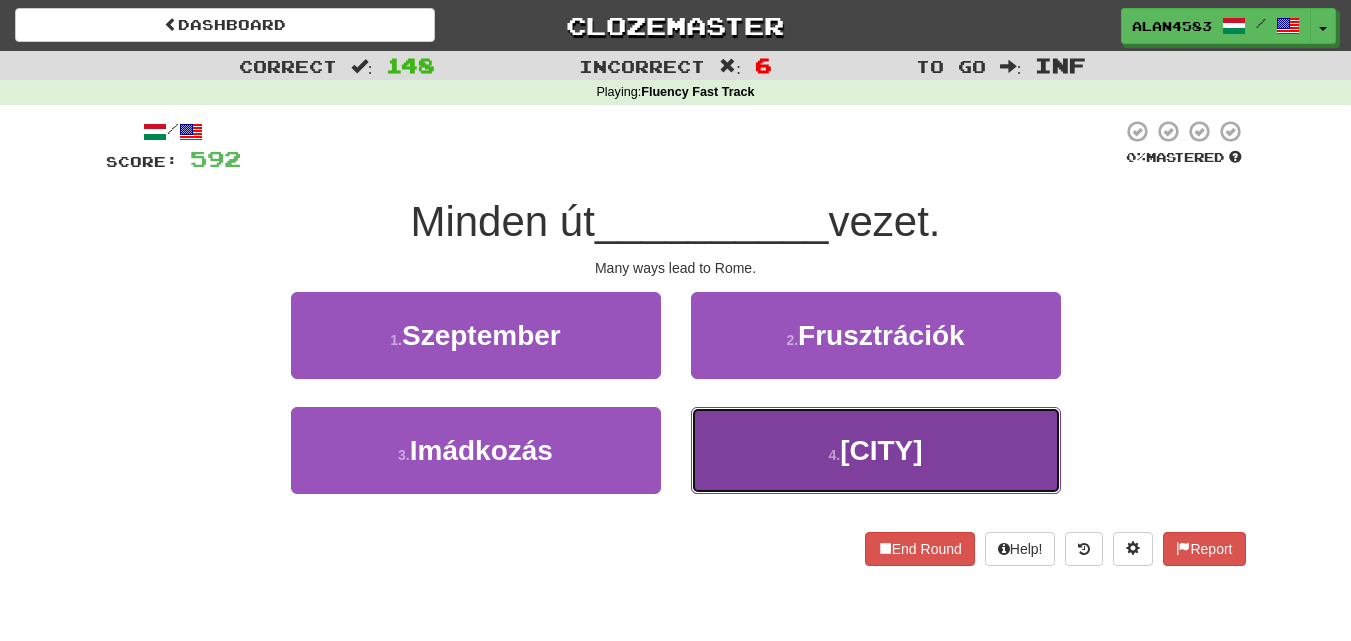 click on "[NUMBER] . [CITY]" at bounding box center [876, 450] 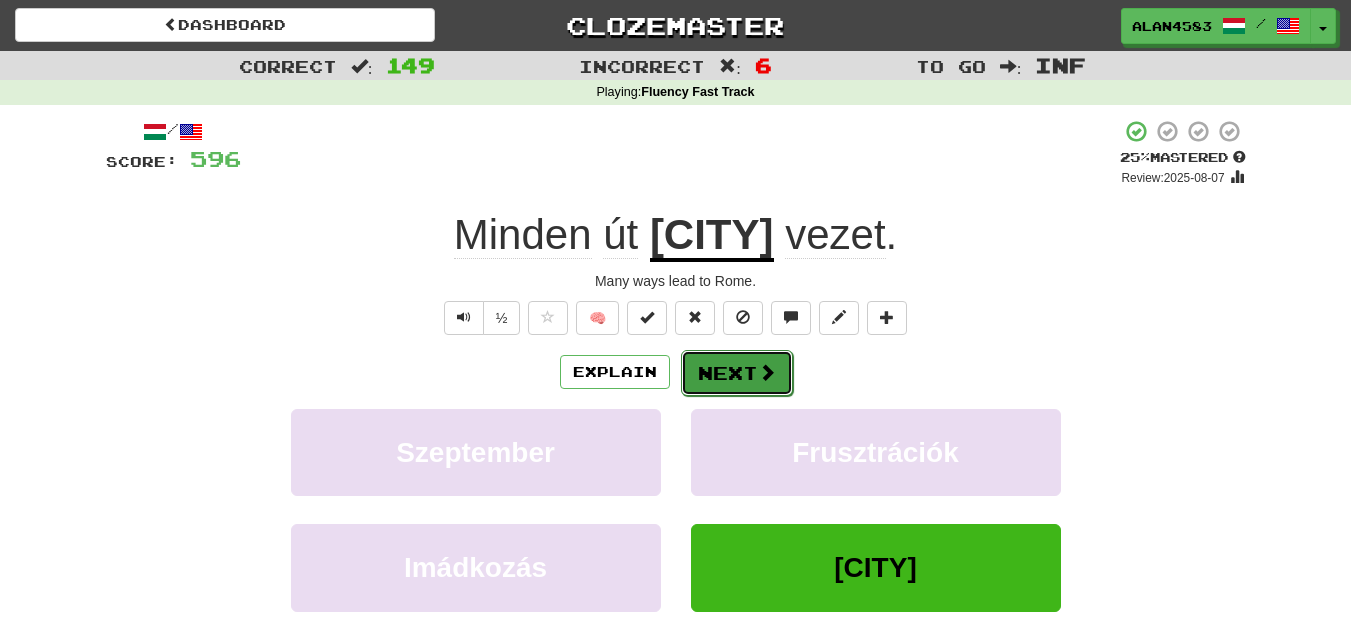 click on "Next" at bounding box center [737, 373] 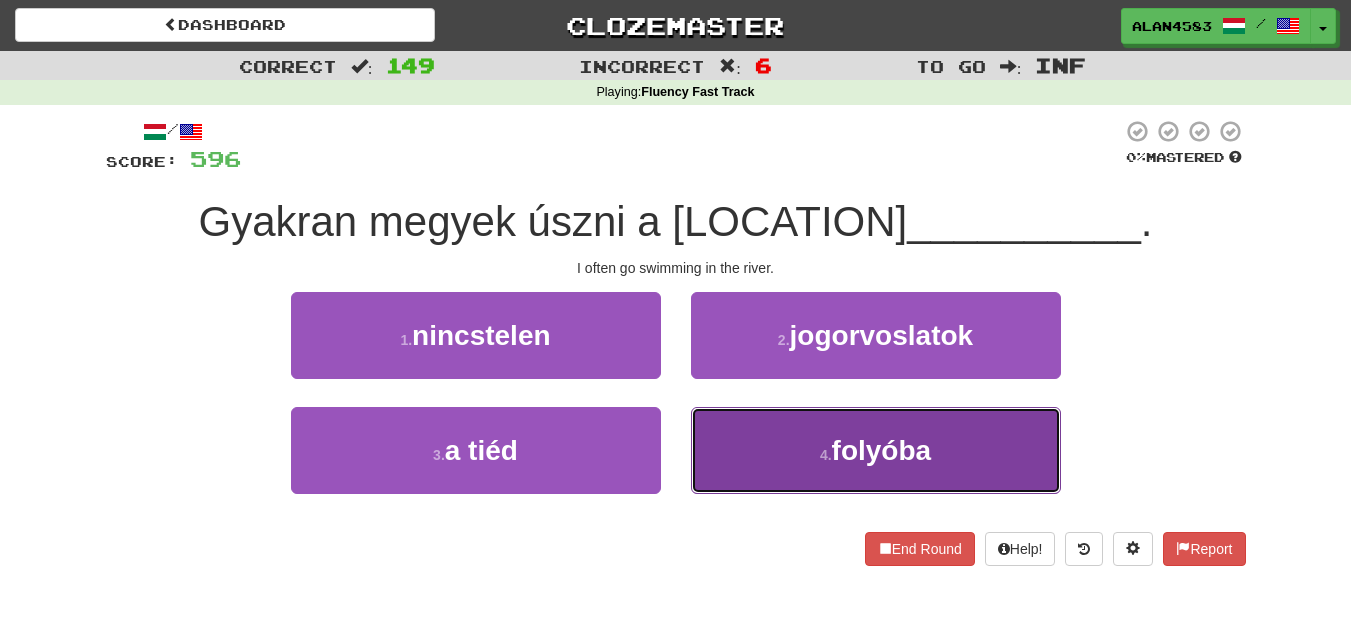 click on "[NUMBER] . folyóba" at bounding box center (876, 450) 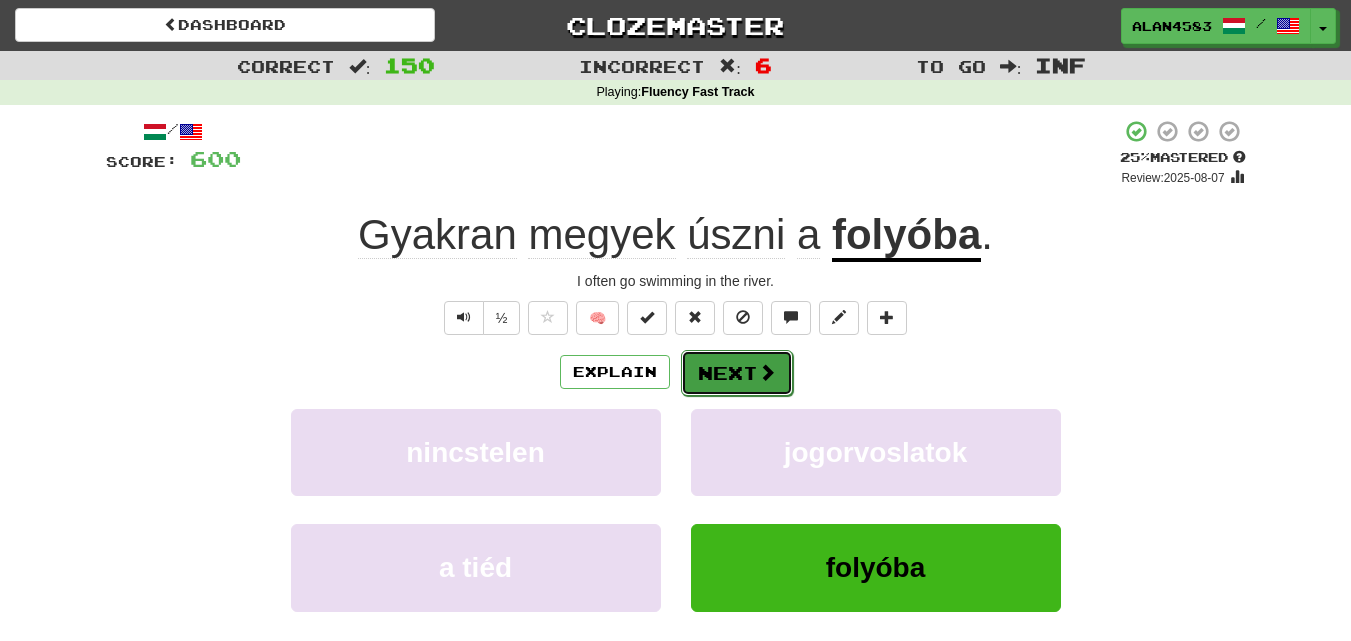 click on "Next" at bounding box center [737, 373] 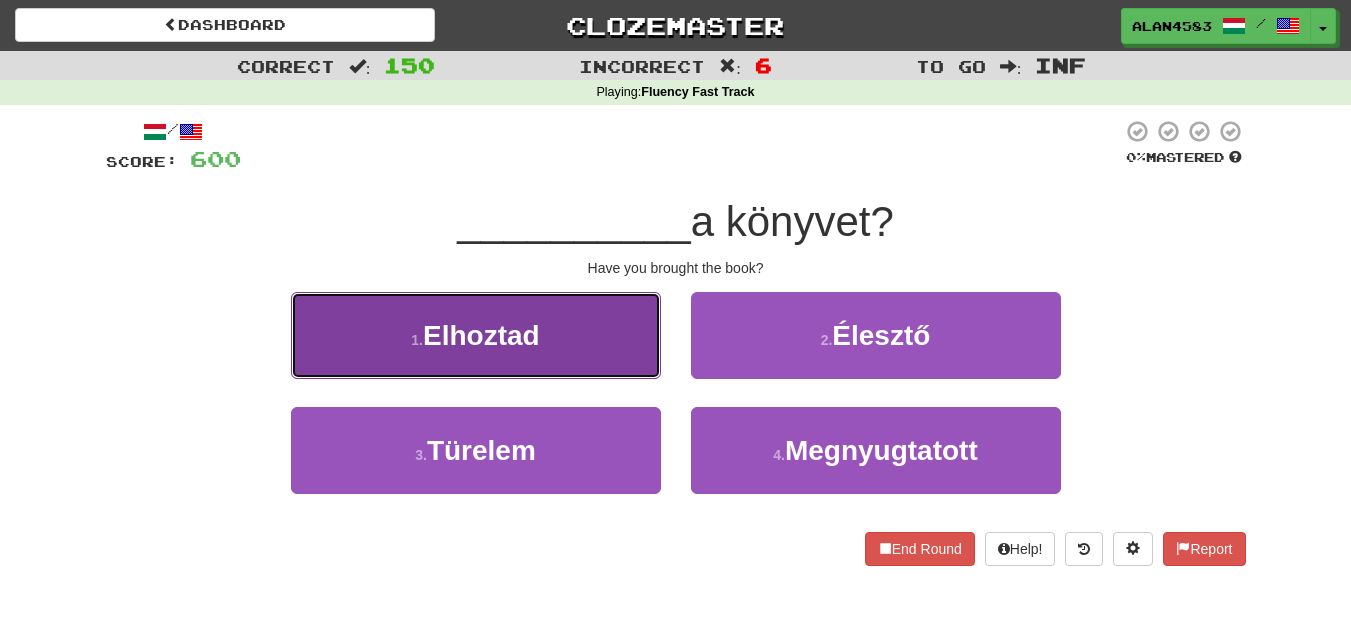 click on "1 .  Elhoztad" at bounding box center [476, 335] 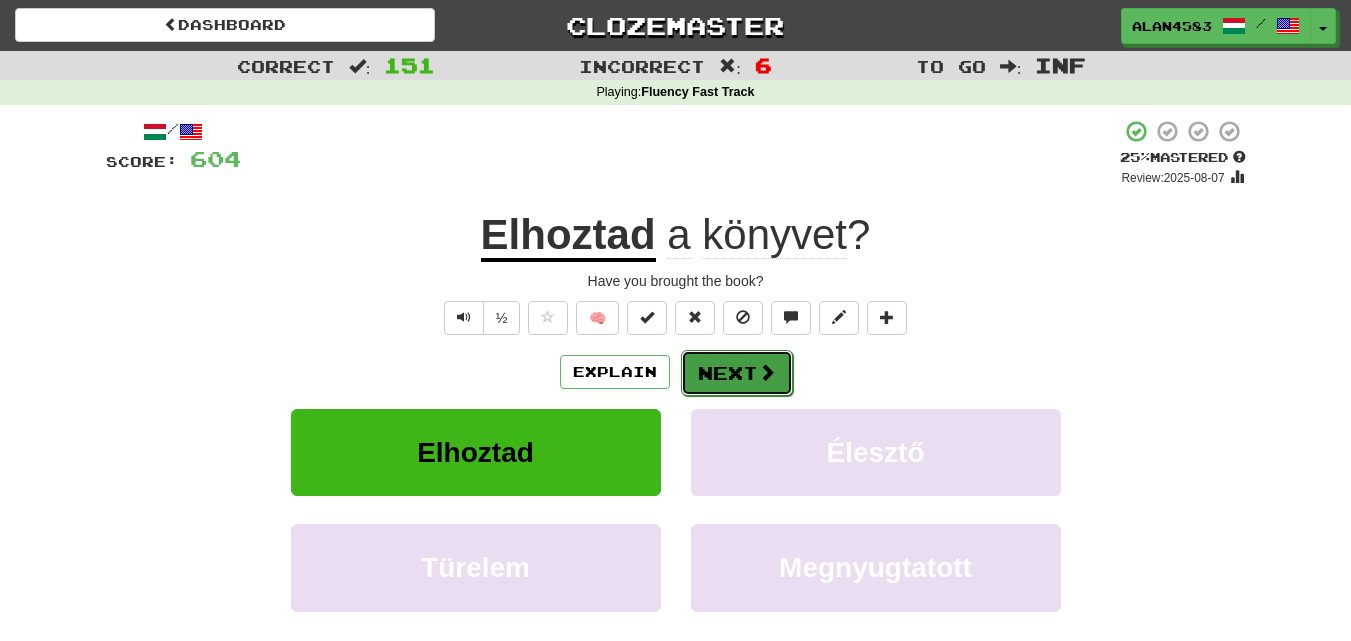 click on "Next" at bounding box center [737, 373] 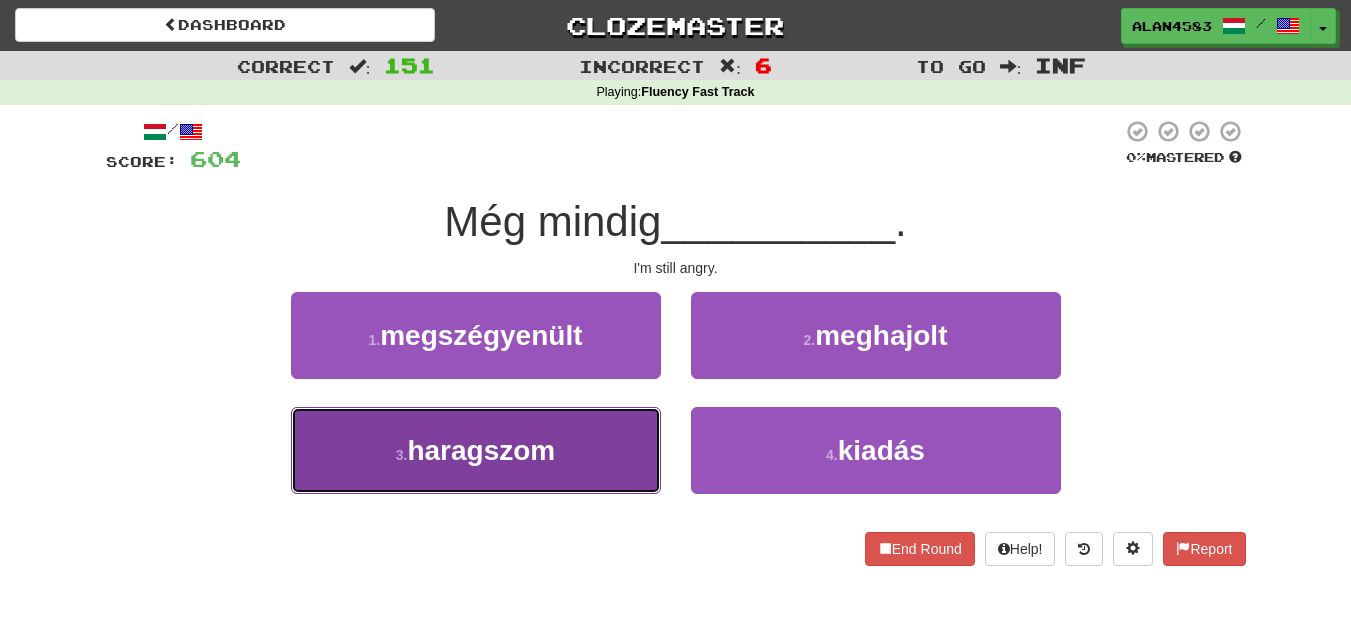 click on "[NUMBER] . haragszom" at bounding box center (476, 450) 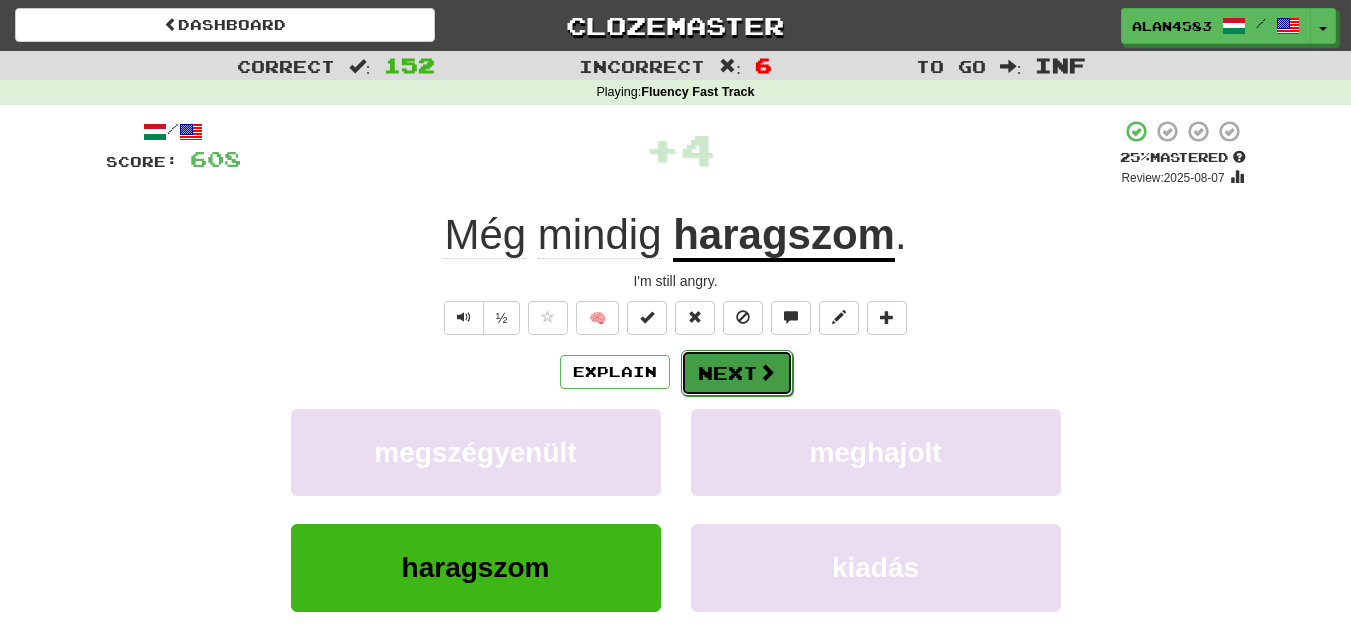 click on "Next" at bounding box center [737, 373] 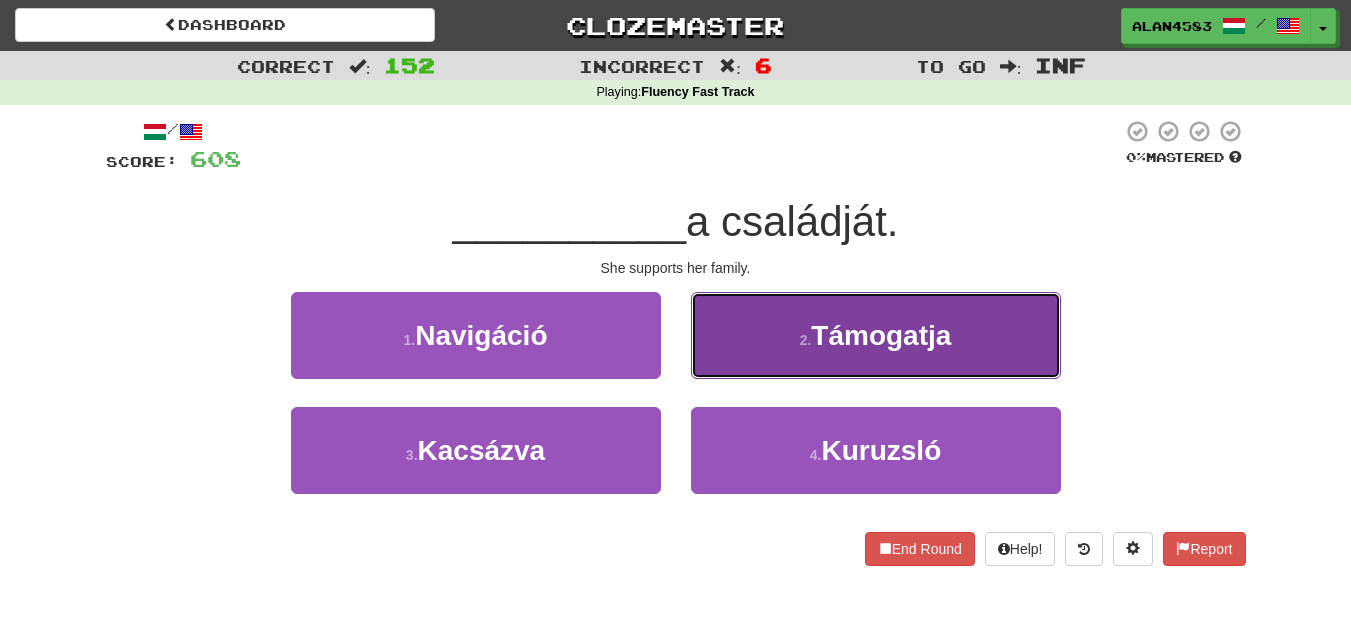 click on "[NUMBER] . Támogatja" at bounding box center (876, 335) 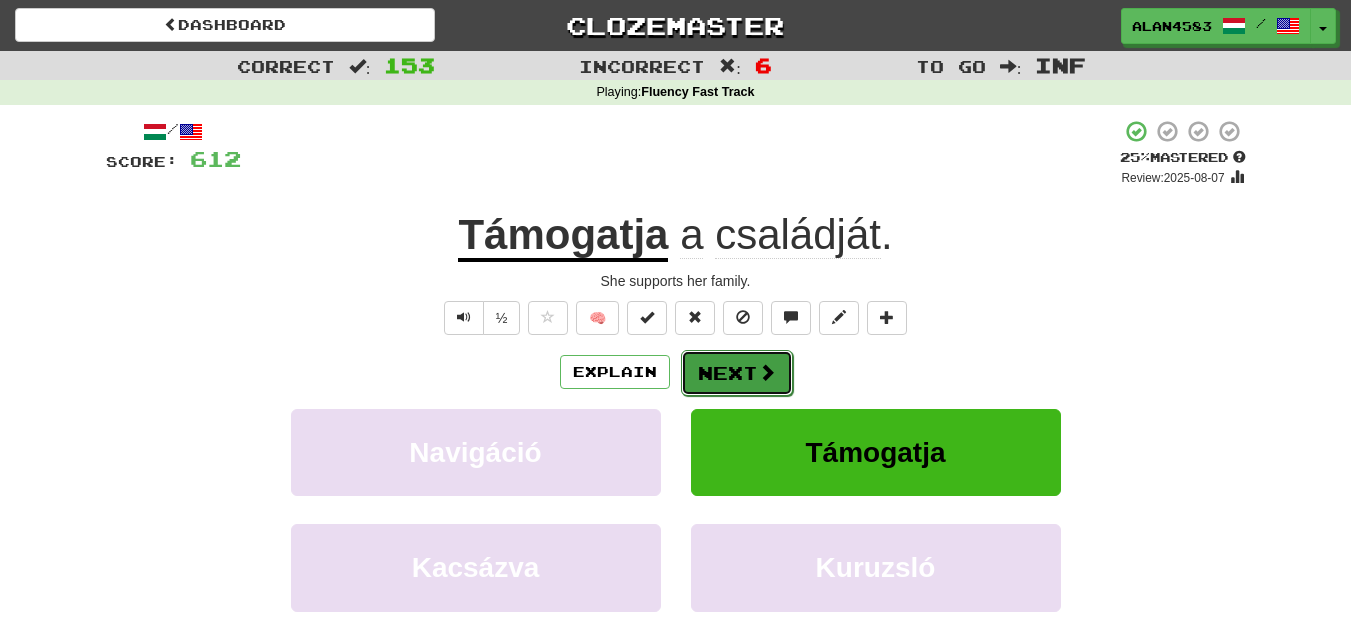 click on "Next" at bounding box center (737, 373) 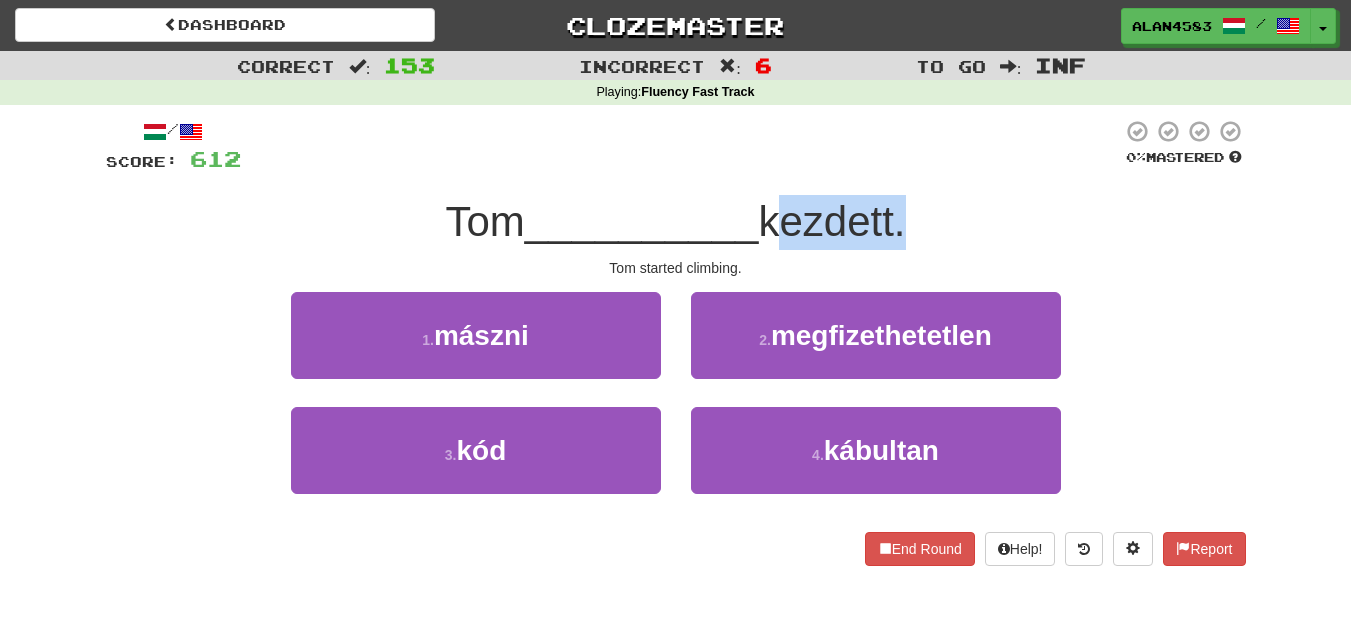 drag, startPoint x: 772, startPoint y: 220, endPoint x: 903, endPoint y: 203, distance: 132.09845 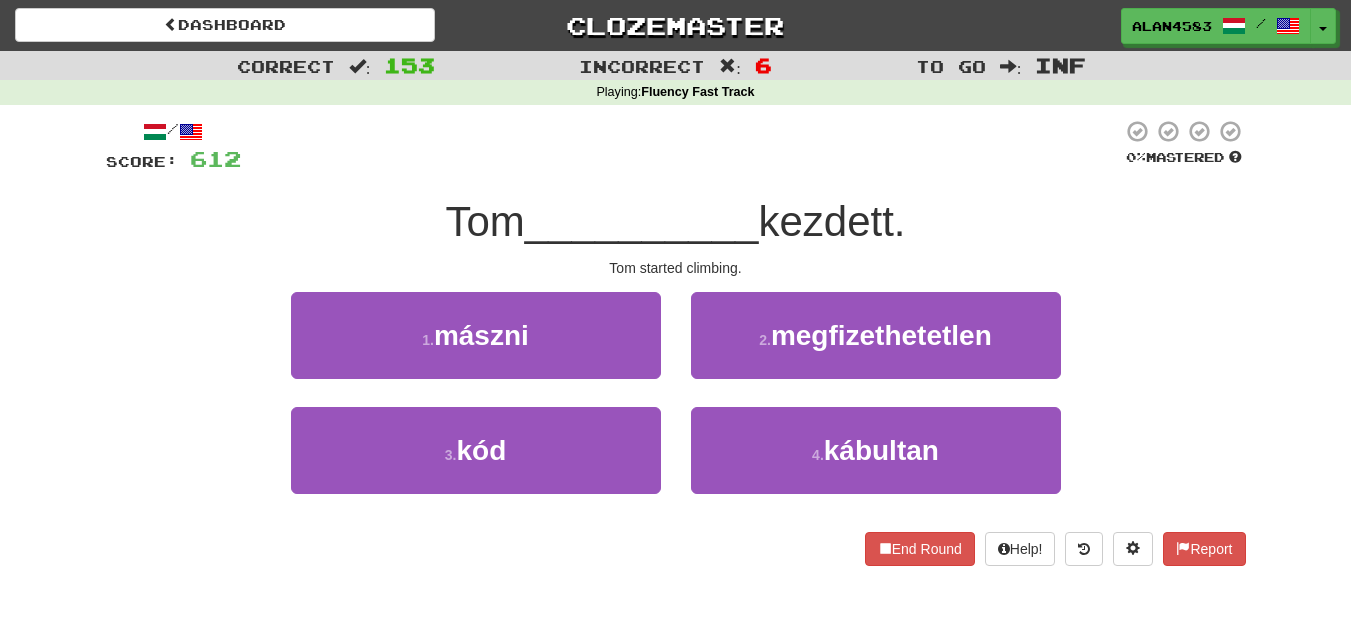 click at bounding box center (681, 146) 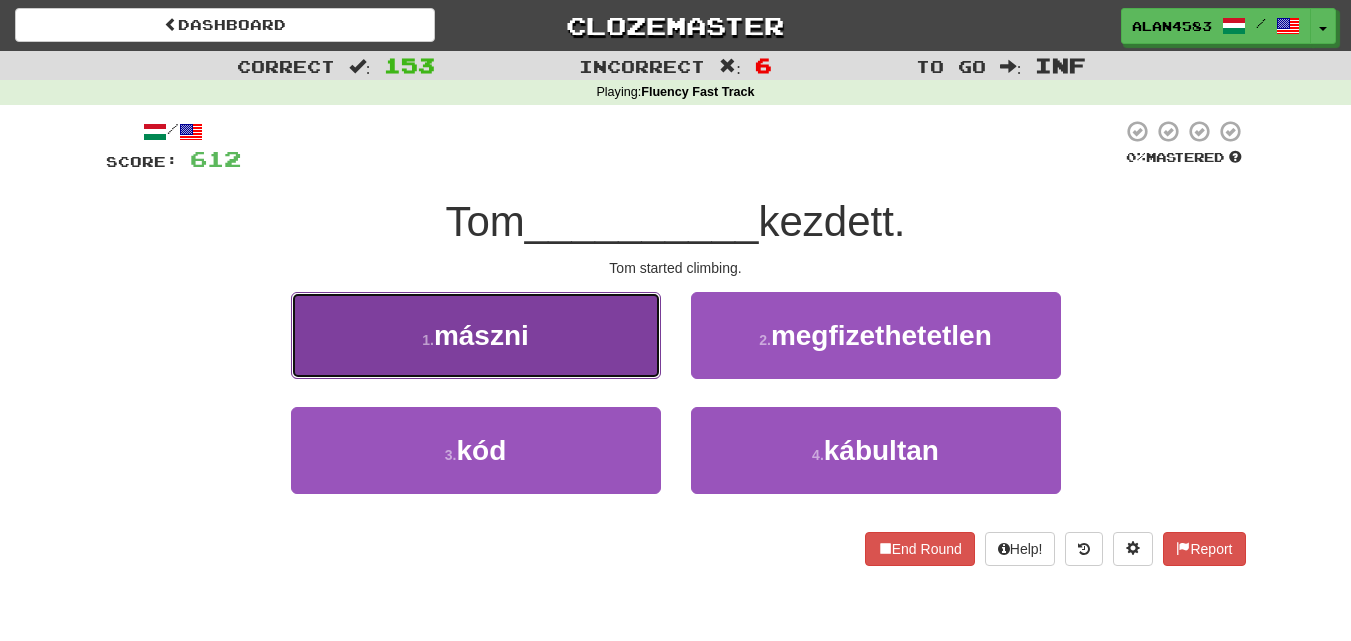 click on "mászni" at bounding box center [481, 335] 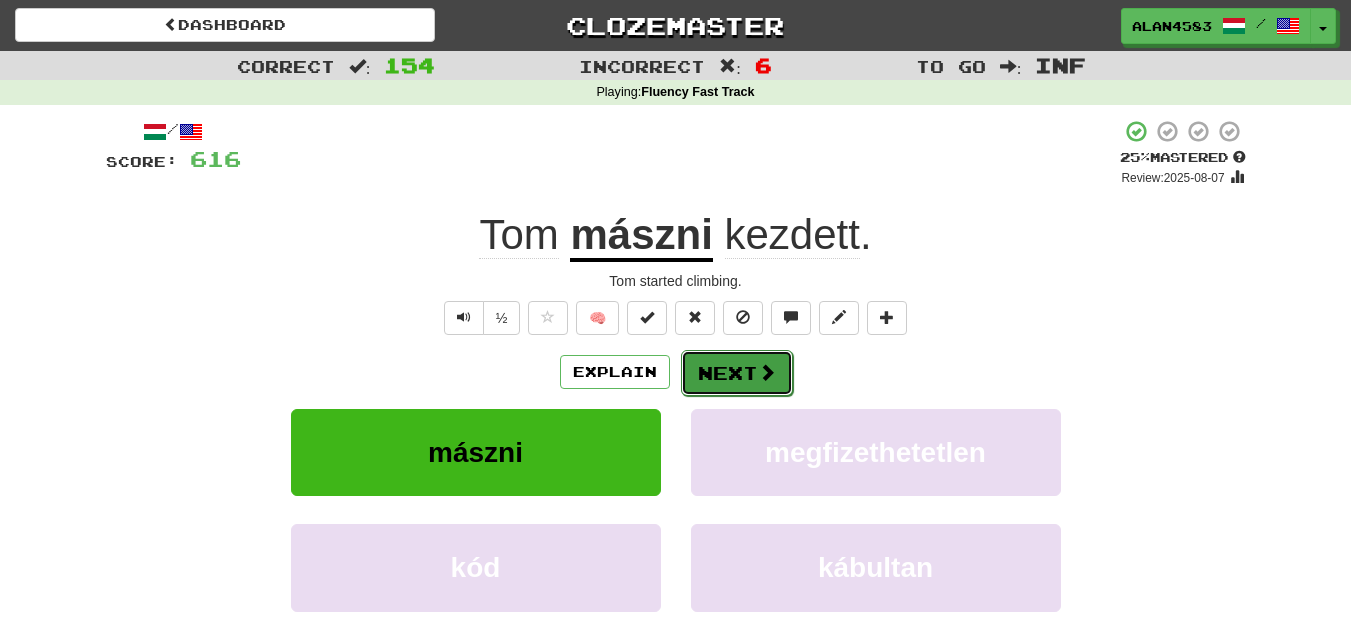 click on "Next" at bounding box center (737, 373) 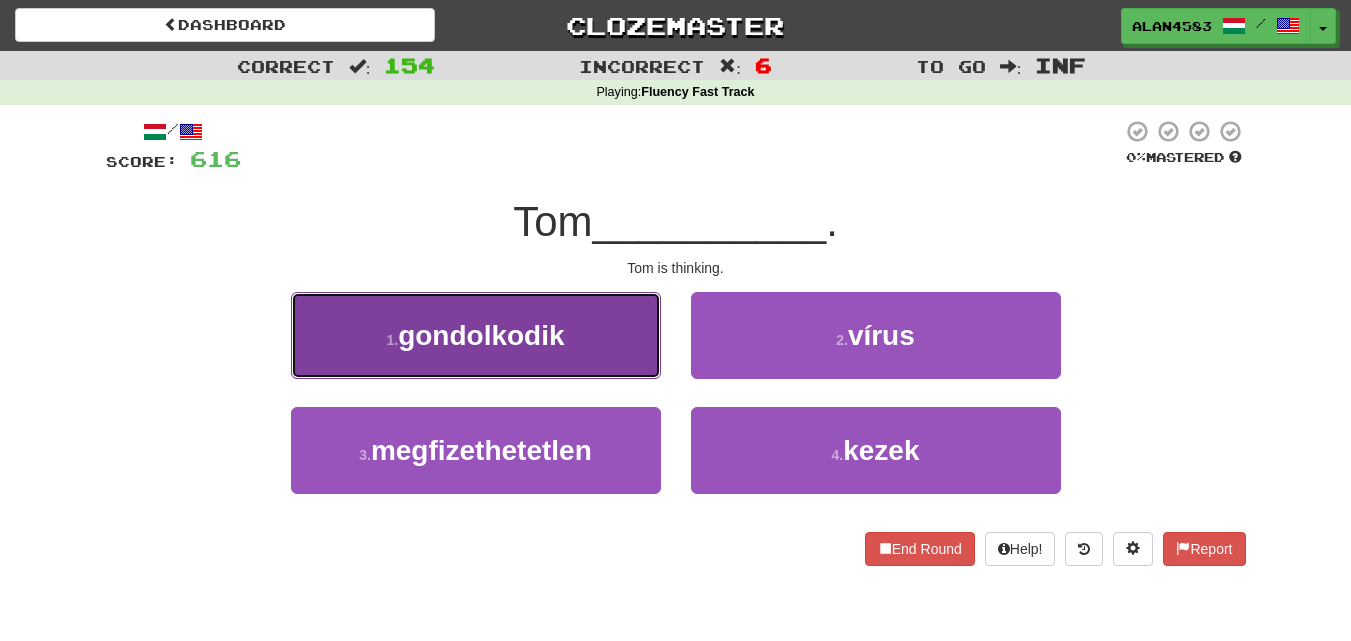 click on "gondolkodik" at bounding box center (481, 335) 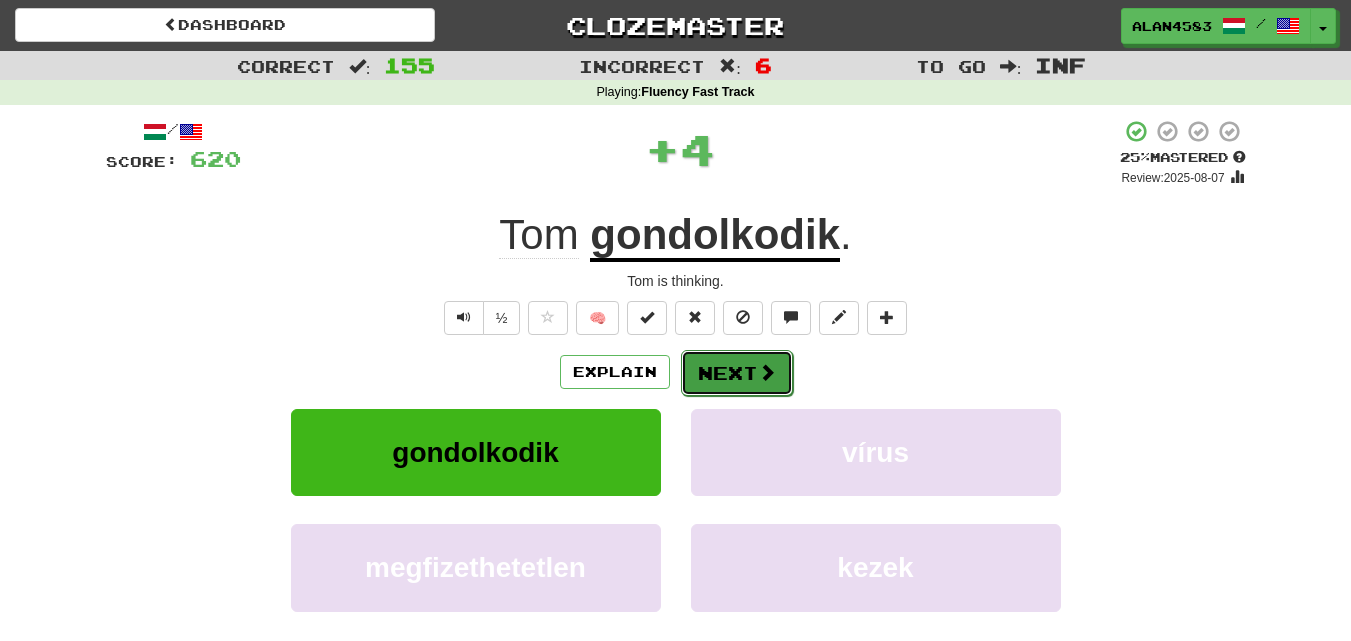 click on "Next" at bounding box center [737, 373] 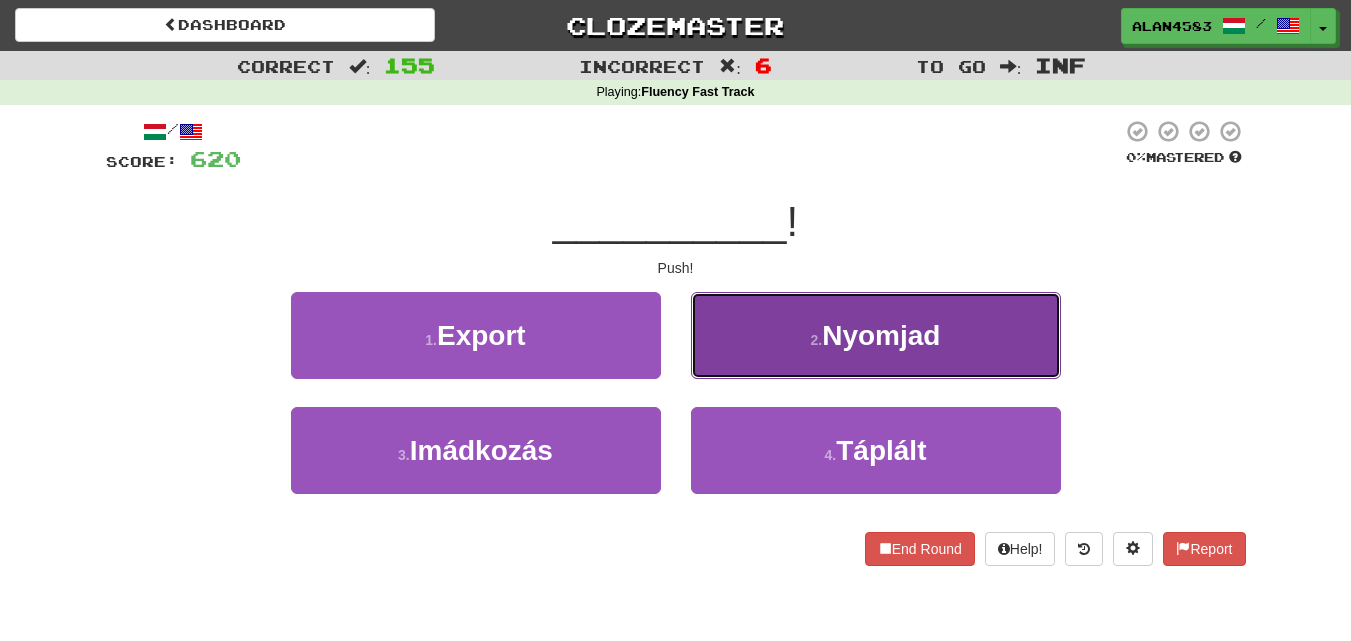 click on "[NUMBER] . Nyomjad" at bounding box center [876, 335] 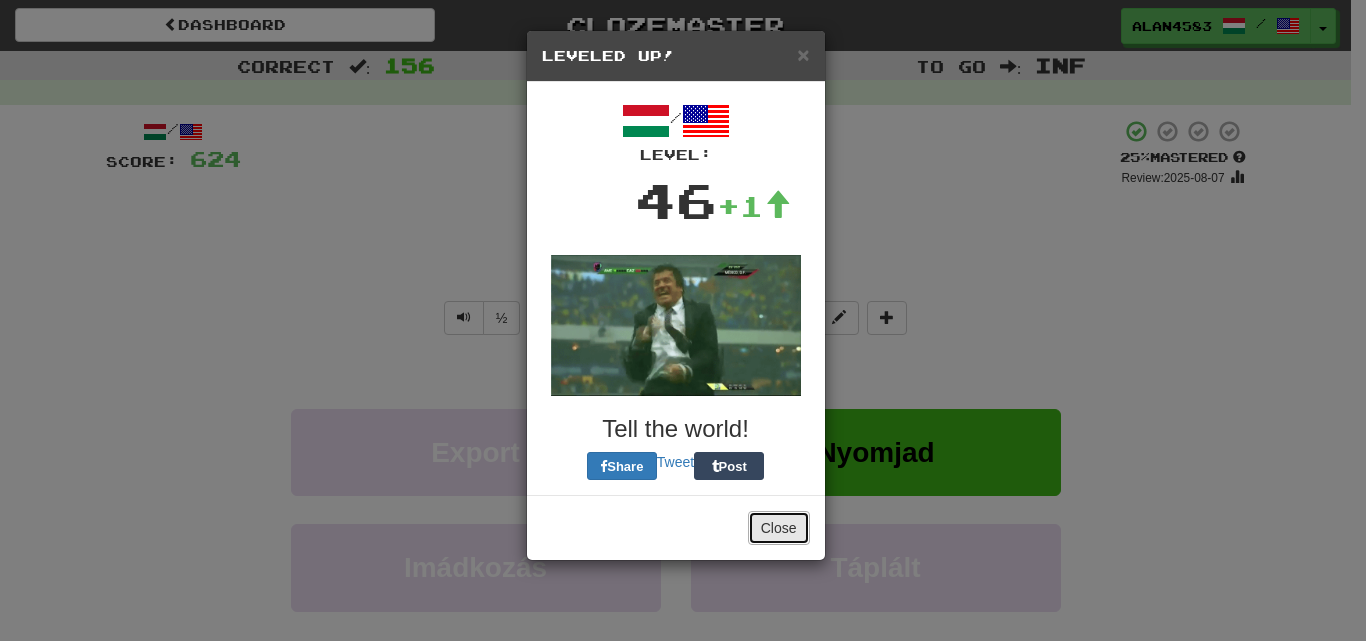 click on "Close" at bounding box center [779, 528] 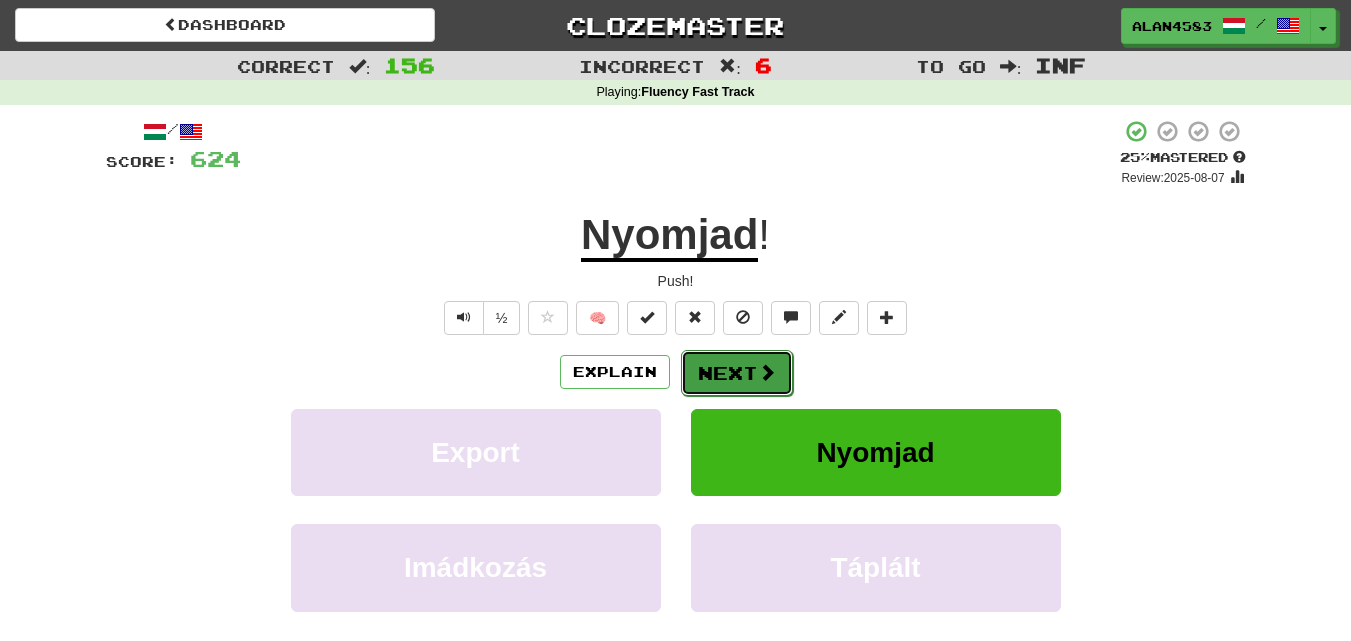 click on "Next" at bounding box center (737, 373) 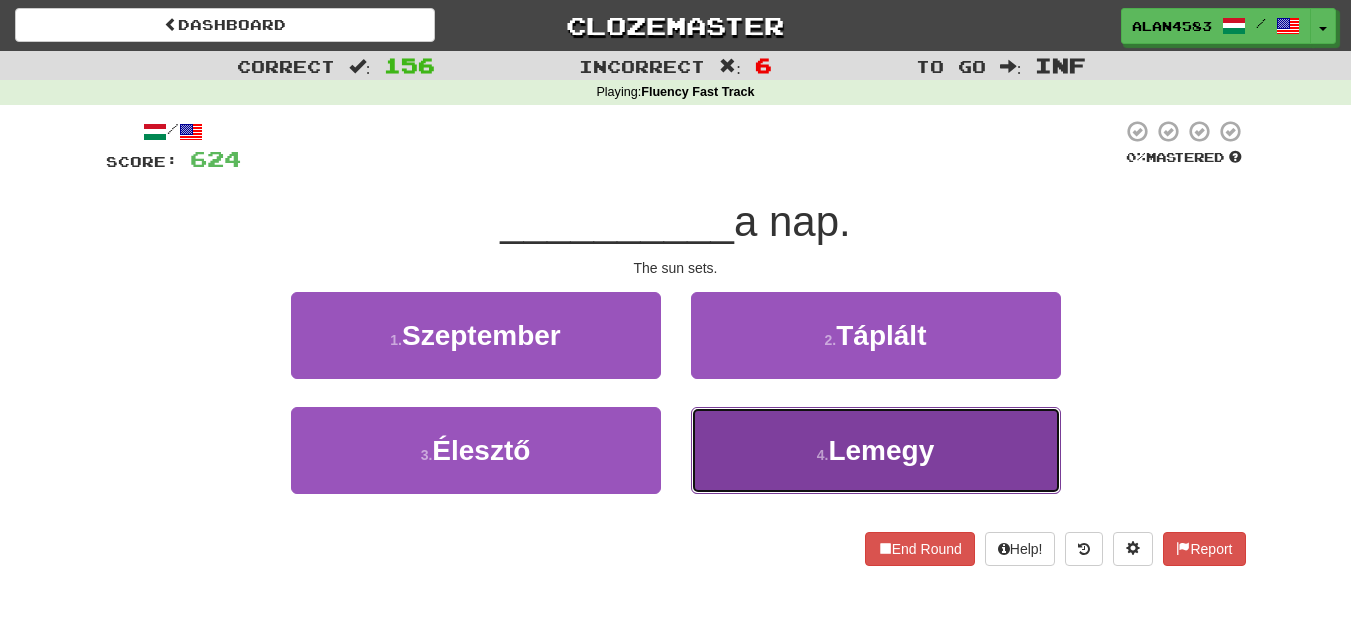 click on "[NUMBER] . Lemegy" at bounding box center [876, 450] 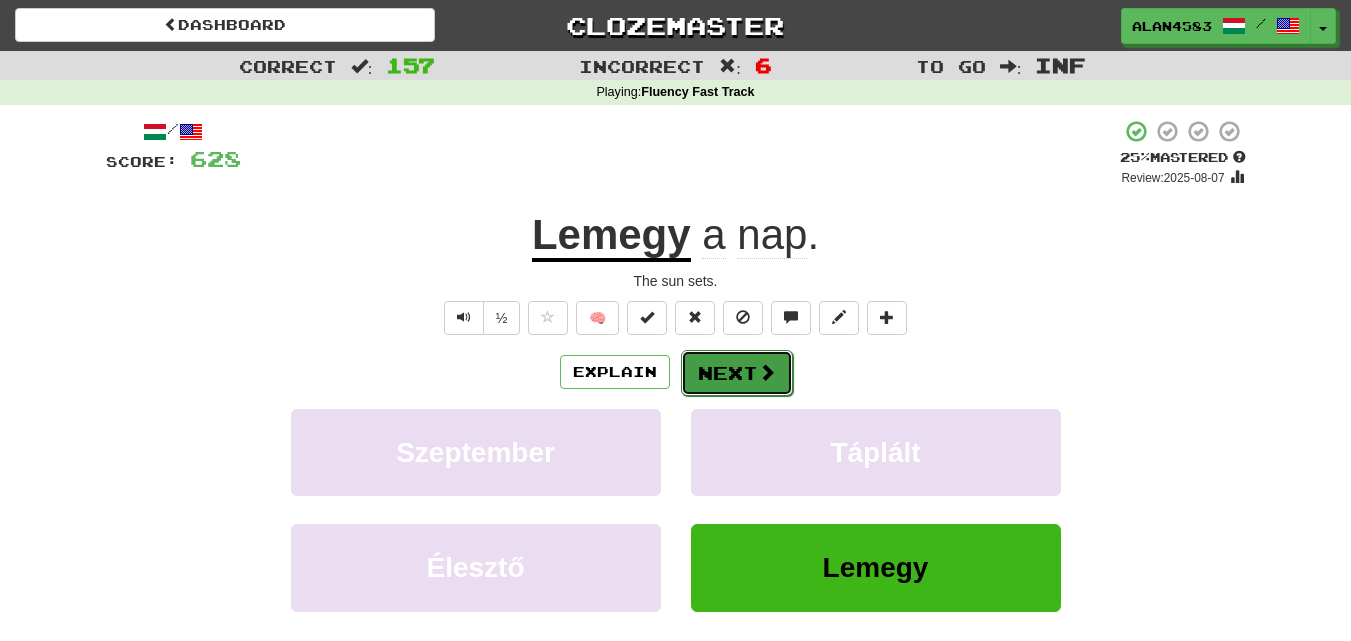 click on "Next" at bounding box center [737, 373] 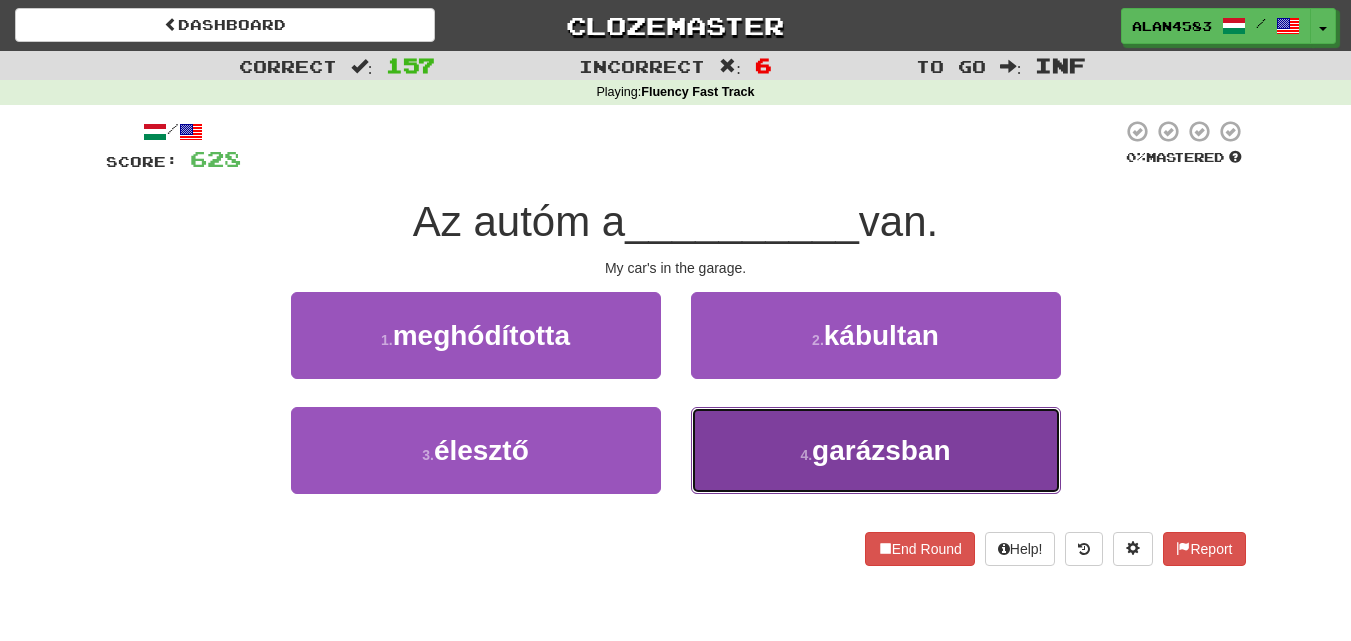 click on "[NUMBER] . garázsban" at bounding box center [876, 450] 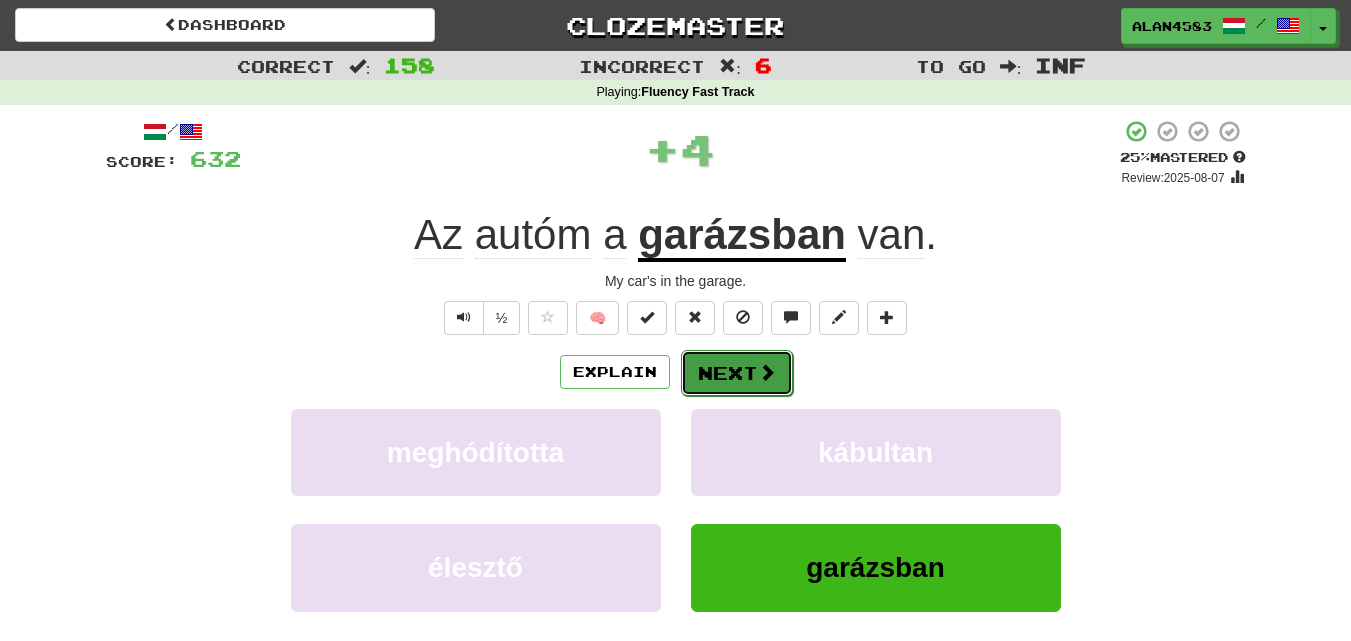 click on "Next" at bounding box center (737, 373) 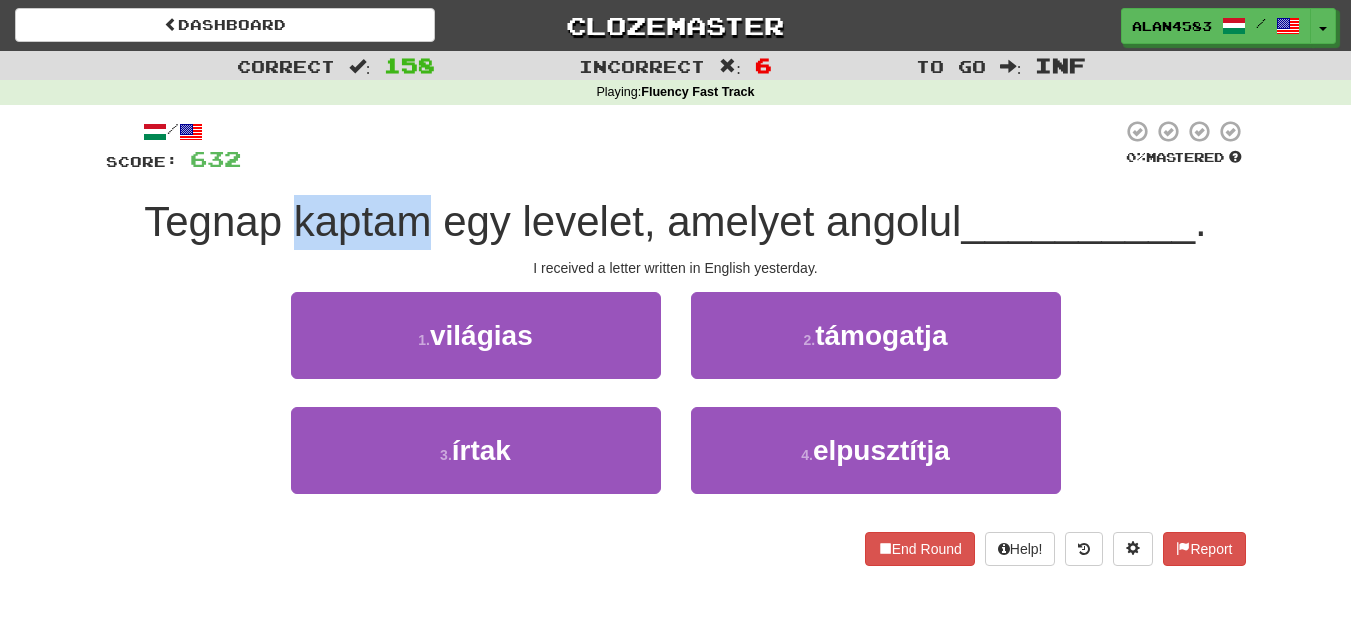 drag, startPoint x: 288, startPoint y: 213, endPoint x: 411, endPoint y: 208, distance: 123.101585 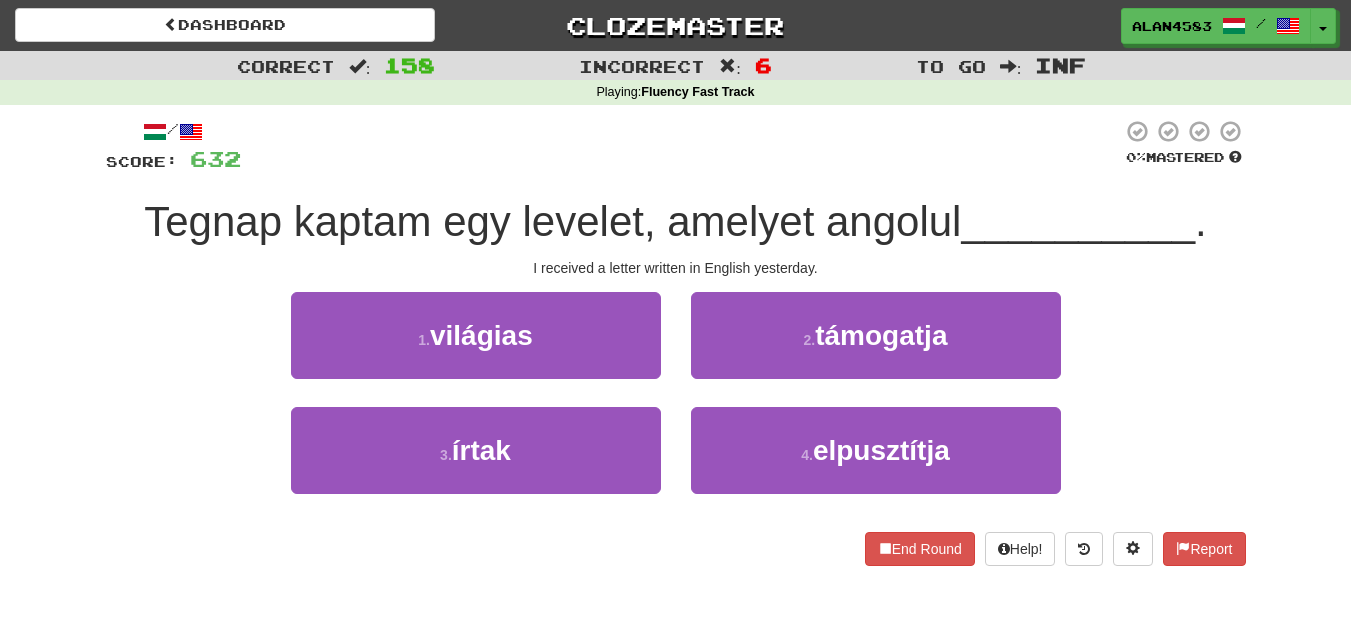 click at bounding box center [681, 146] 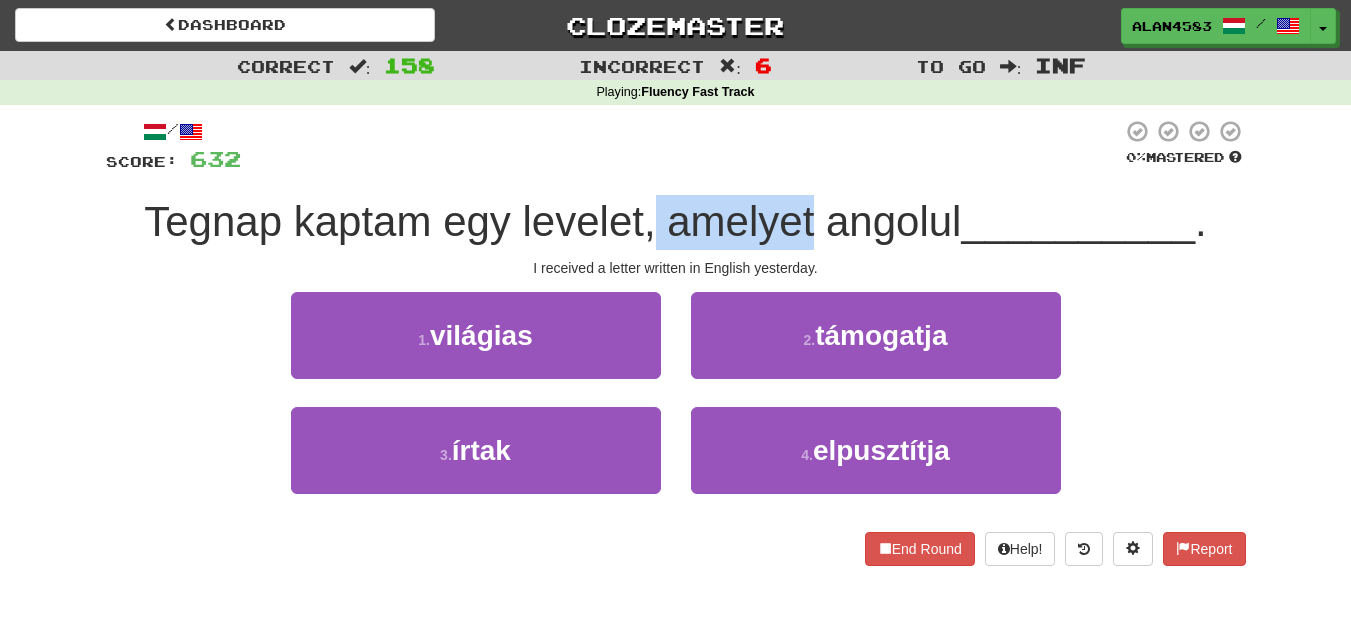 drag, startPoint x: 653, startPoint y: 232, endPoint x: 808, endPoint y: 226, distance: 155.11609 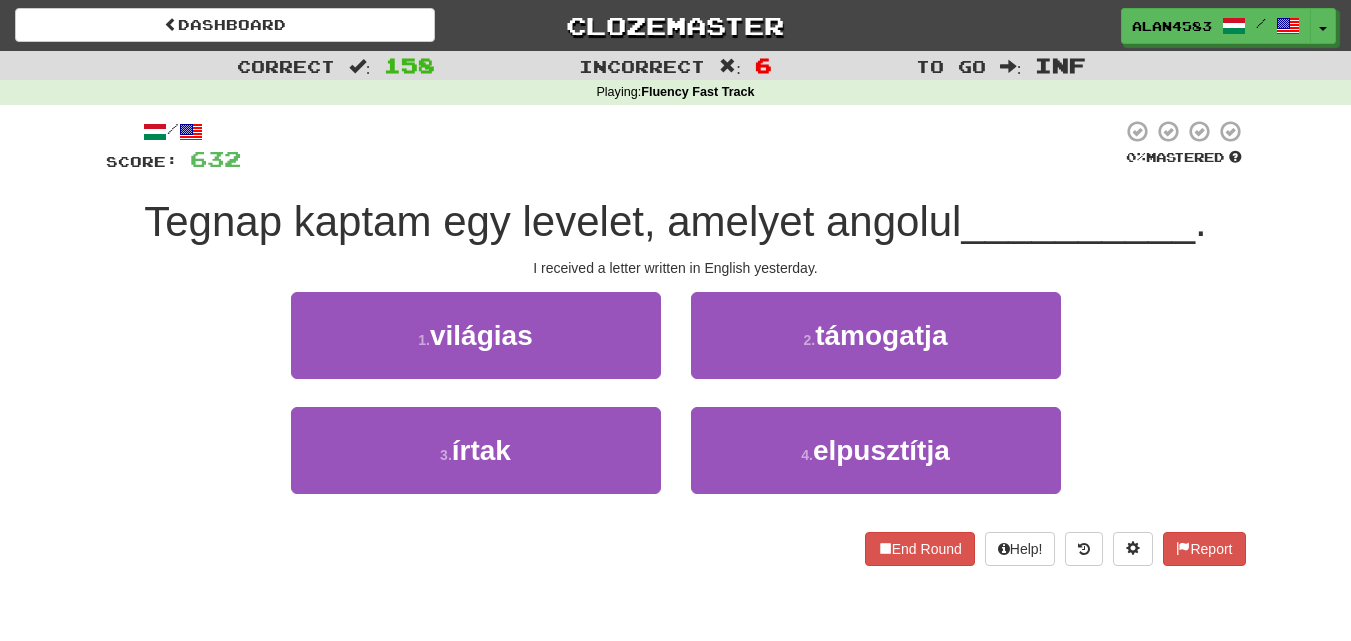 click at bounding box center (681, 146) 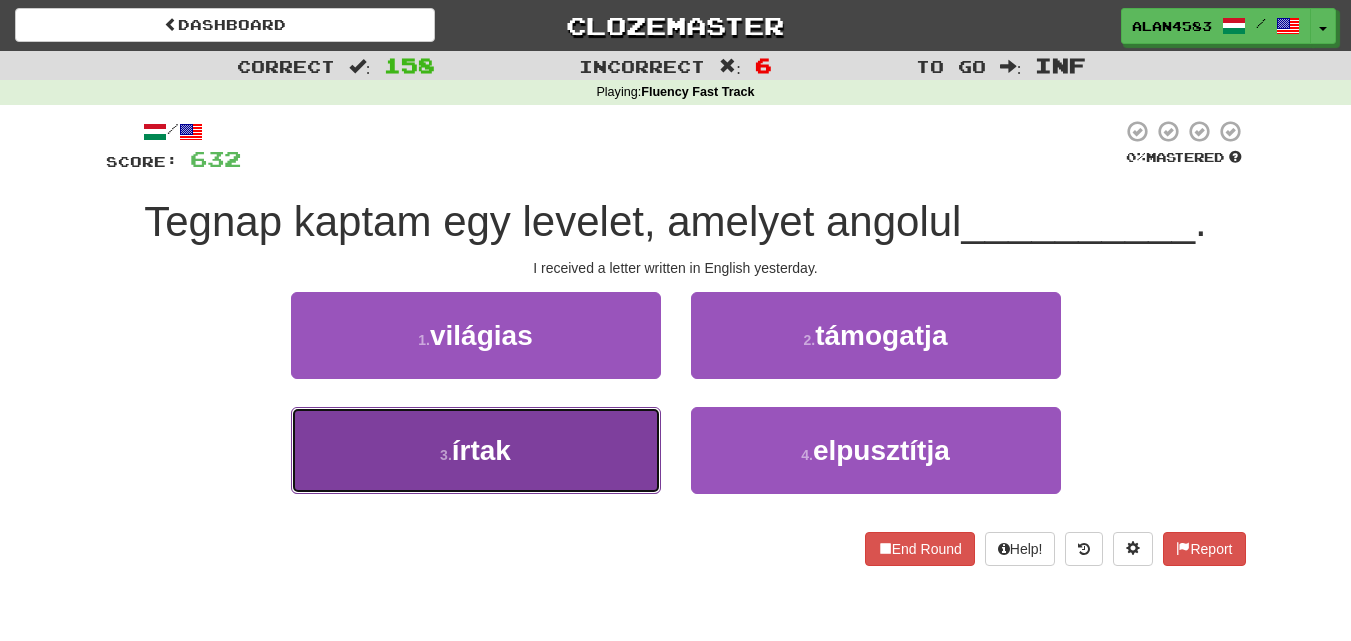 click on "[NUMBER] . írtak" at bounding box center [476, 450] 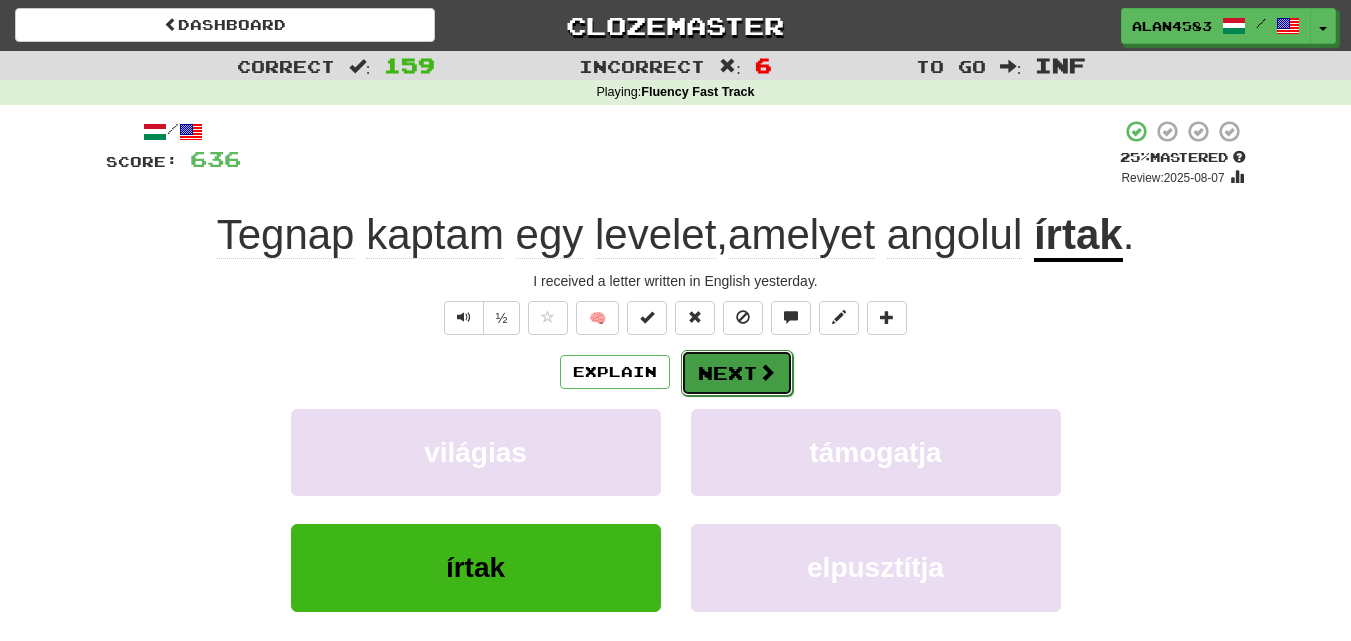 click on "Next" at bounding box center (737, 373) 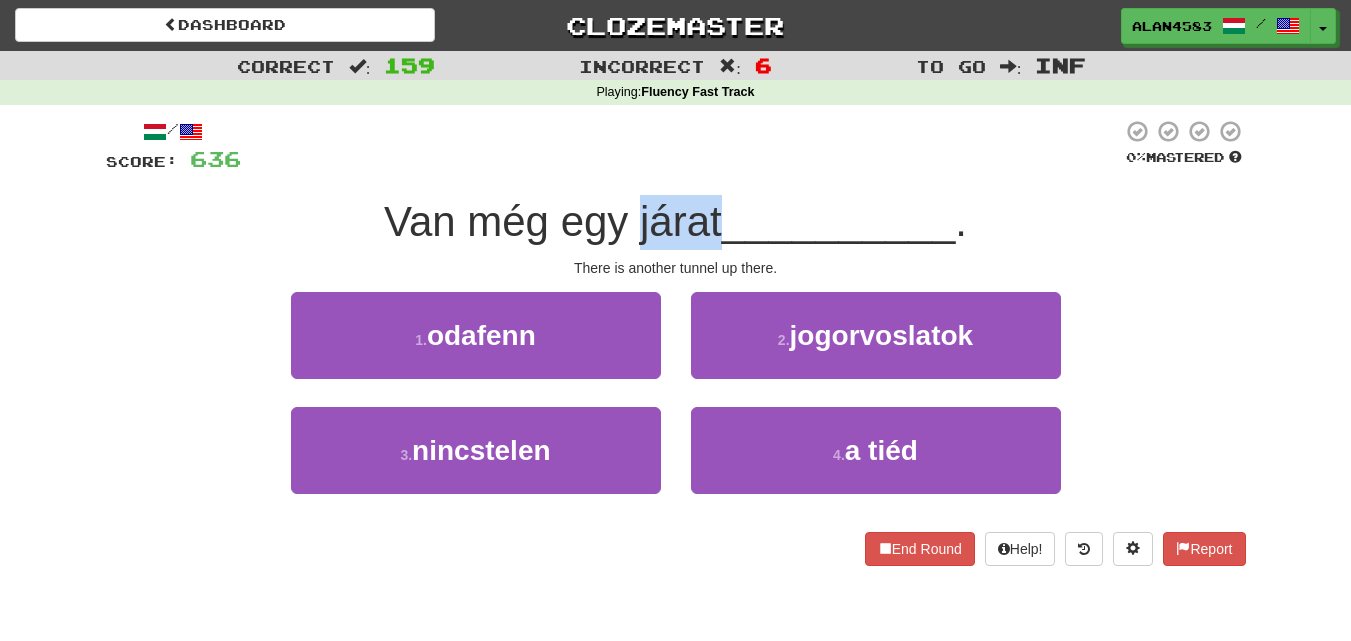 drag, startPoint x: 715, startPoint y: 220, endPoint x: 635, endPoint y: 221, distance: 80.00625 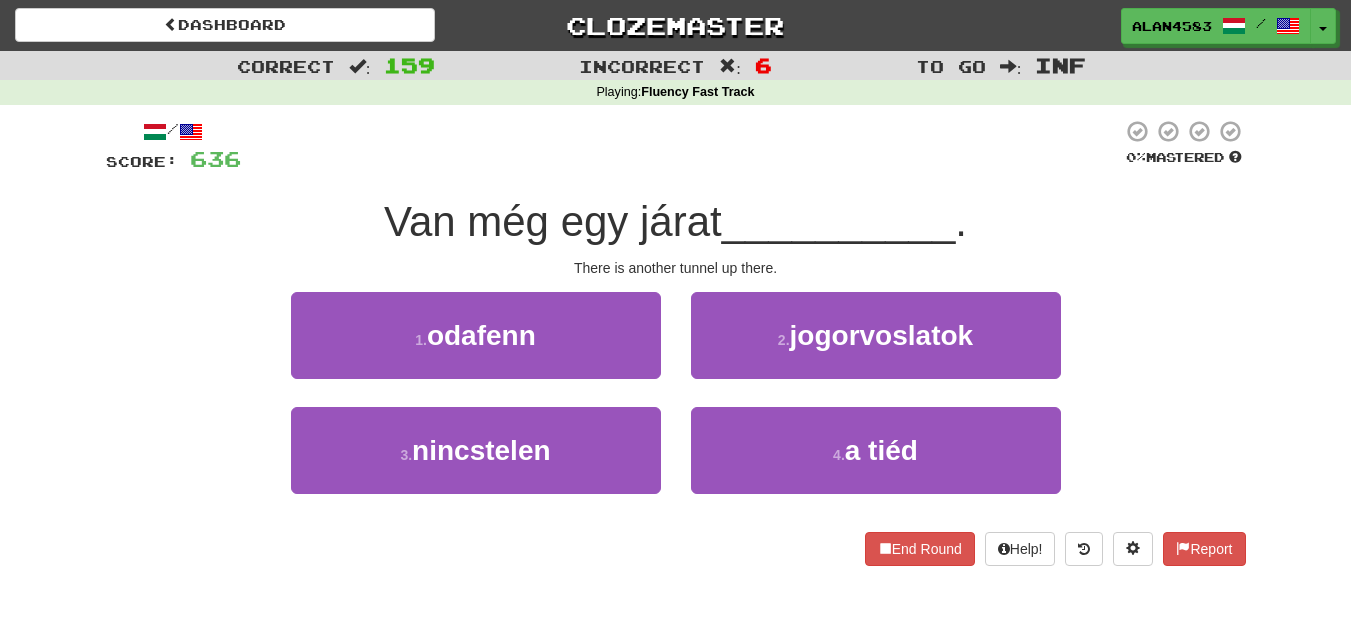 click at bounding box center (681, 146) 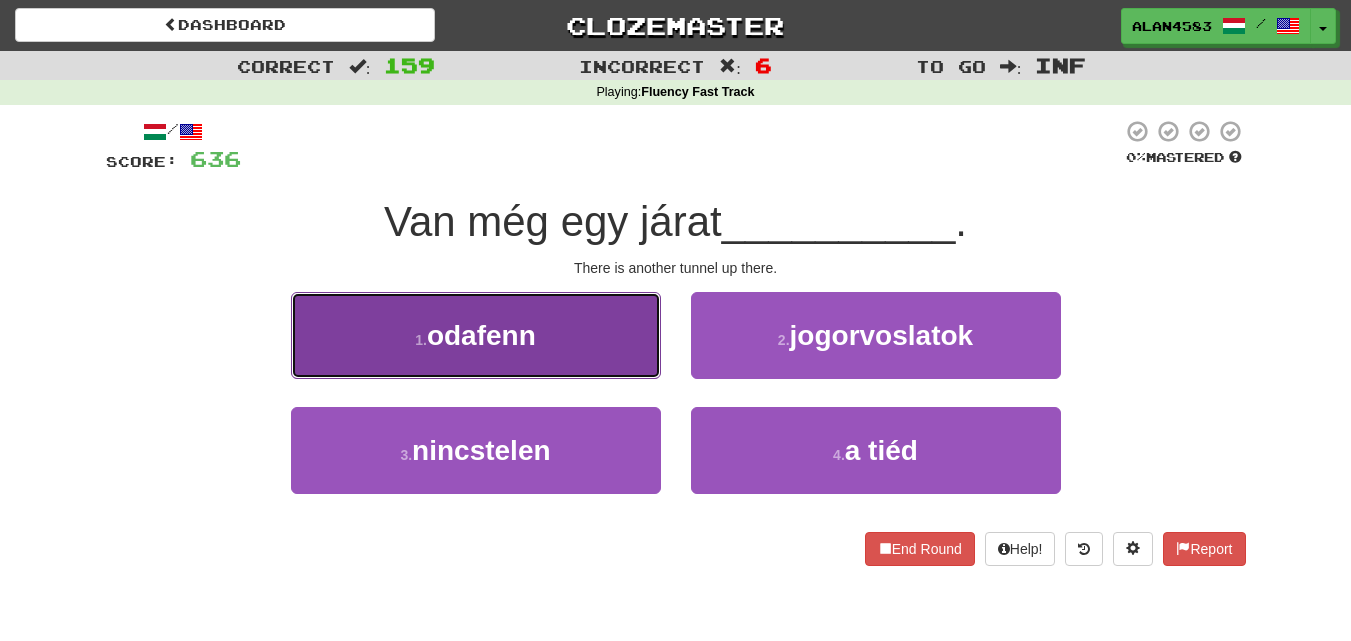 click on "1 .  odafenn" at bounding box center (476, 335) 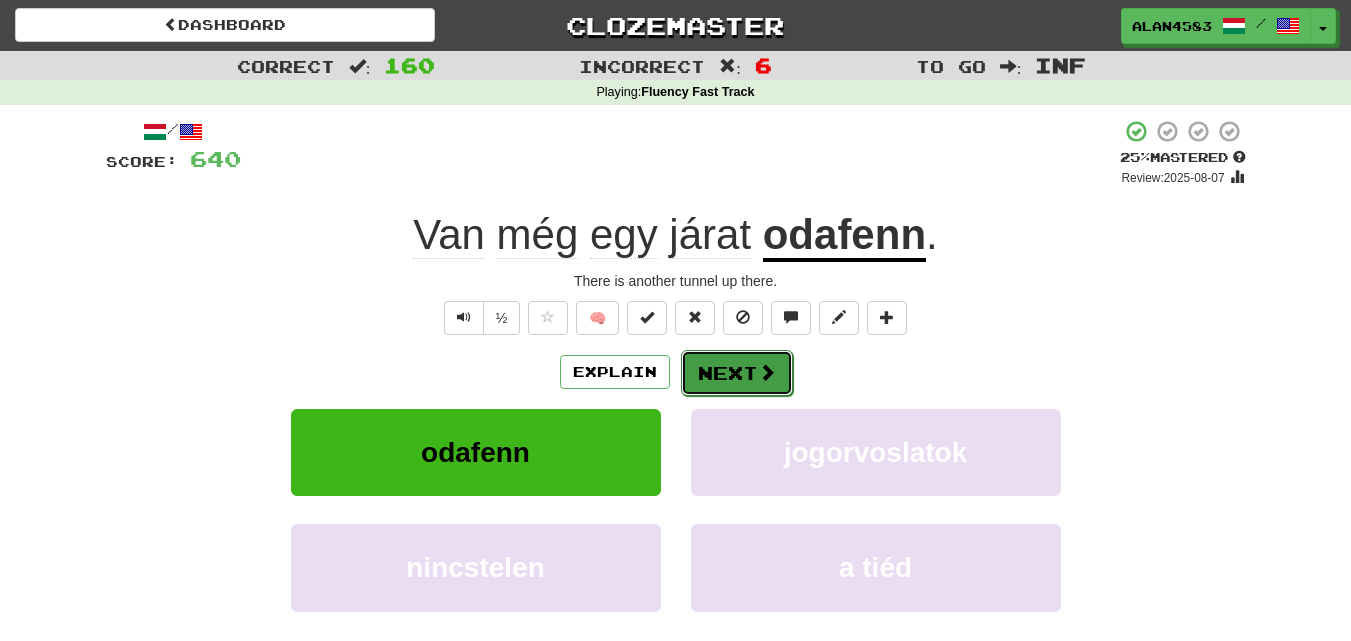 click on "Next" at bounding box center [737, 373] 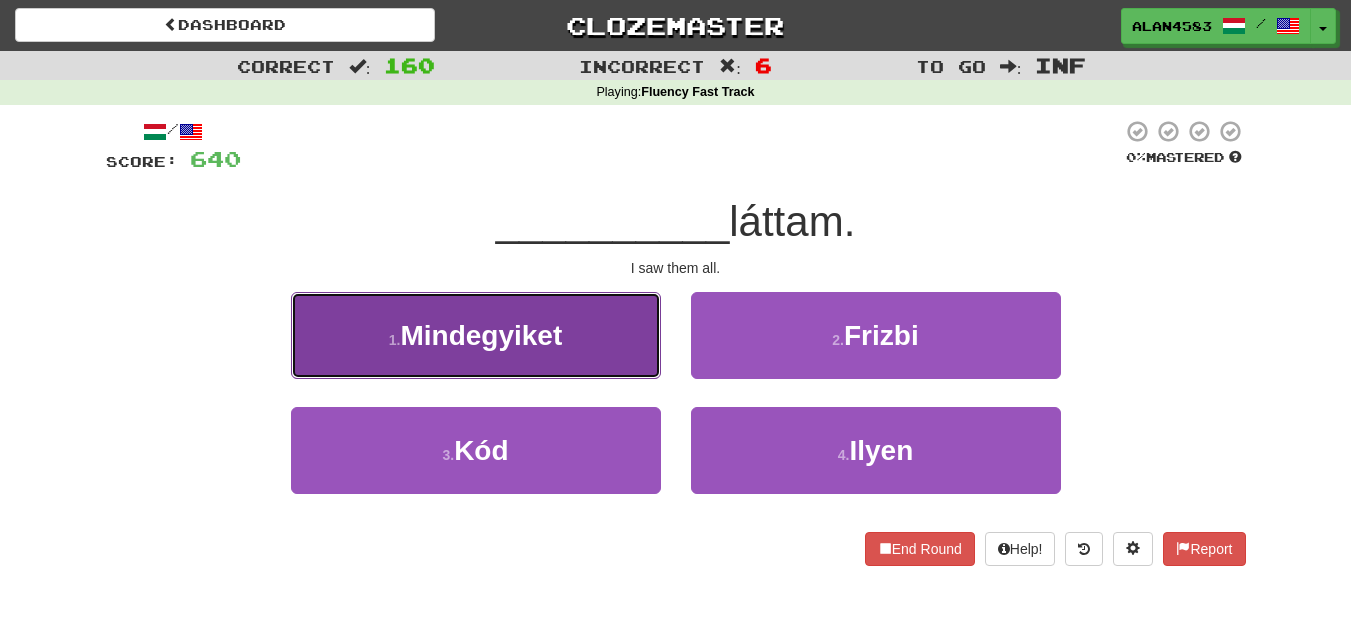 click on "1 .  Mindegyiket" at bounding box center [476, 335] 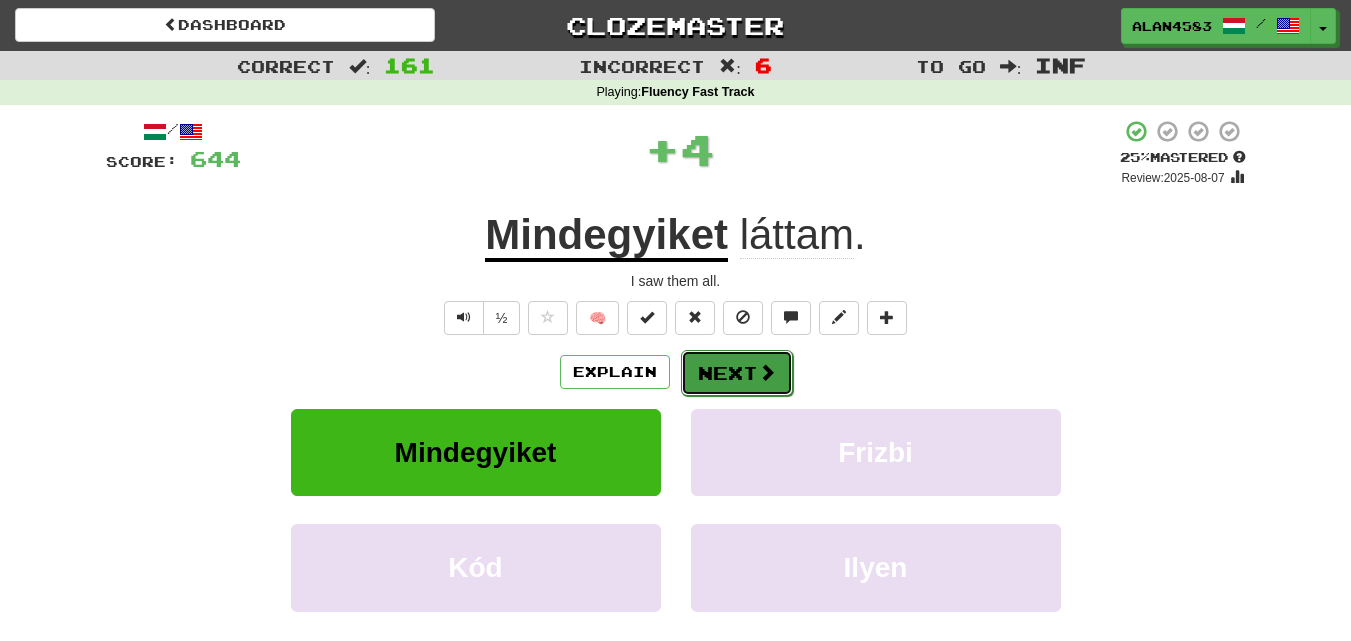 click on "Next" at bounding box center (737, 373) 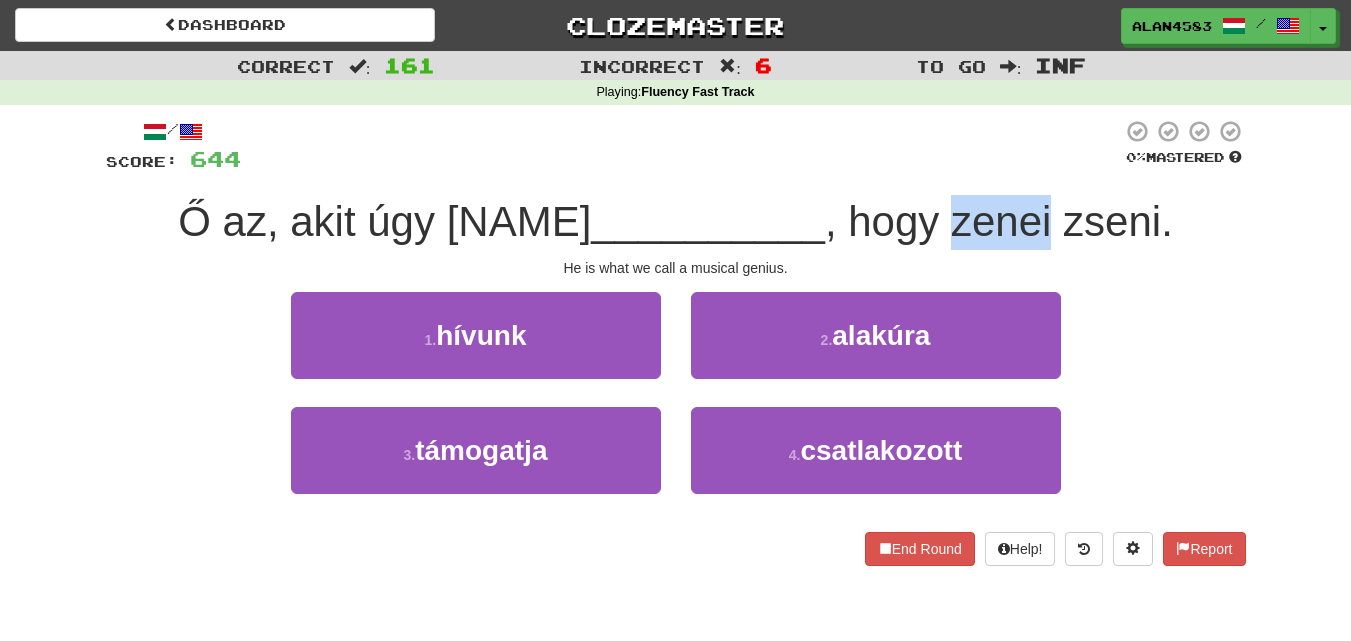 drag, startPoint x: 880, startPoint y: 225, endPoint x: 978, endPoint y: 212, distance: 98.85848 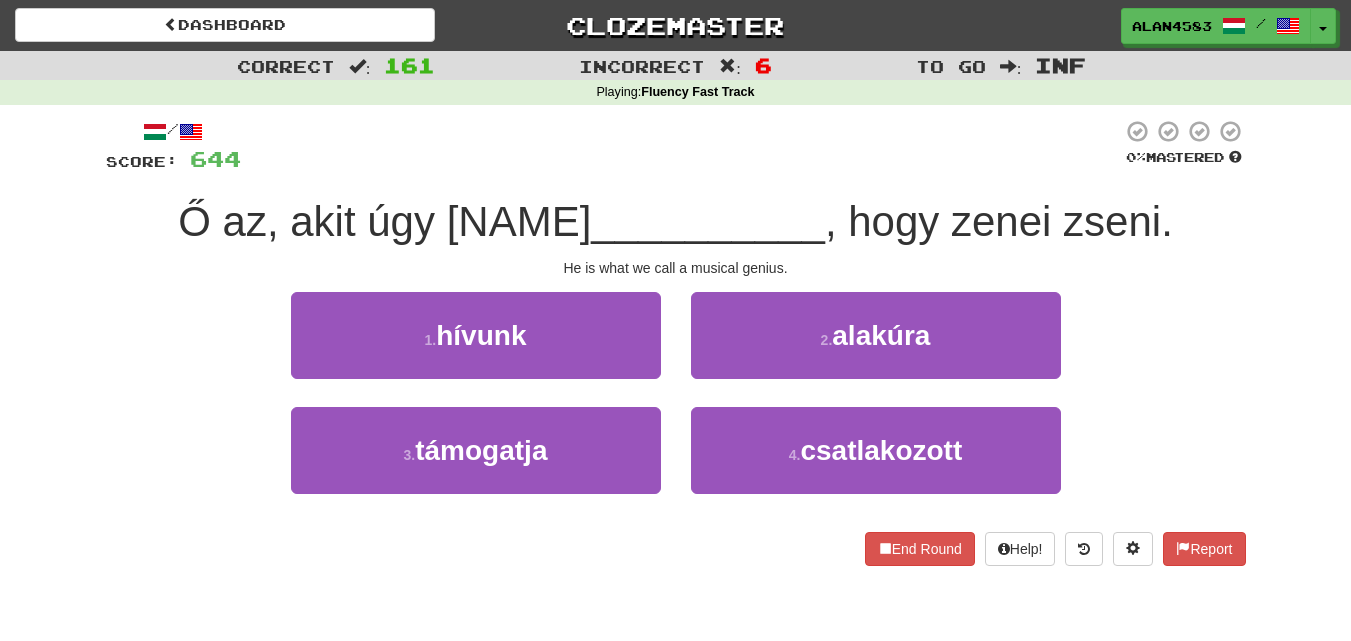 click on "/ Score: 644 0 % Mastered Ő az, akit úgy [DATE] , hogy zenei zseni. He is what we call a musical genius. 1 . hívunk 2 . alakúra 3 . támogatja 4 . csatlakozott End Round Help! Report" at bounding box center [676, 342] 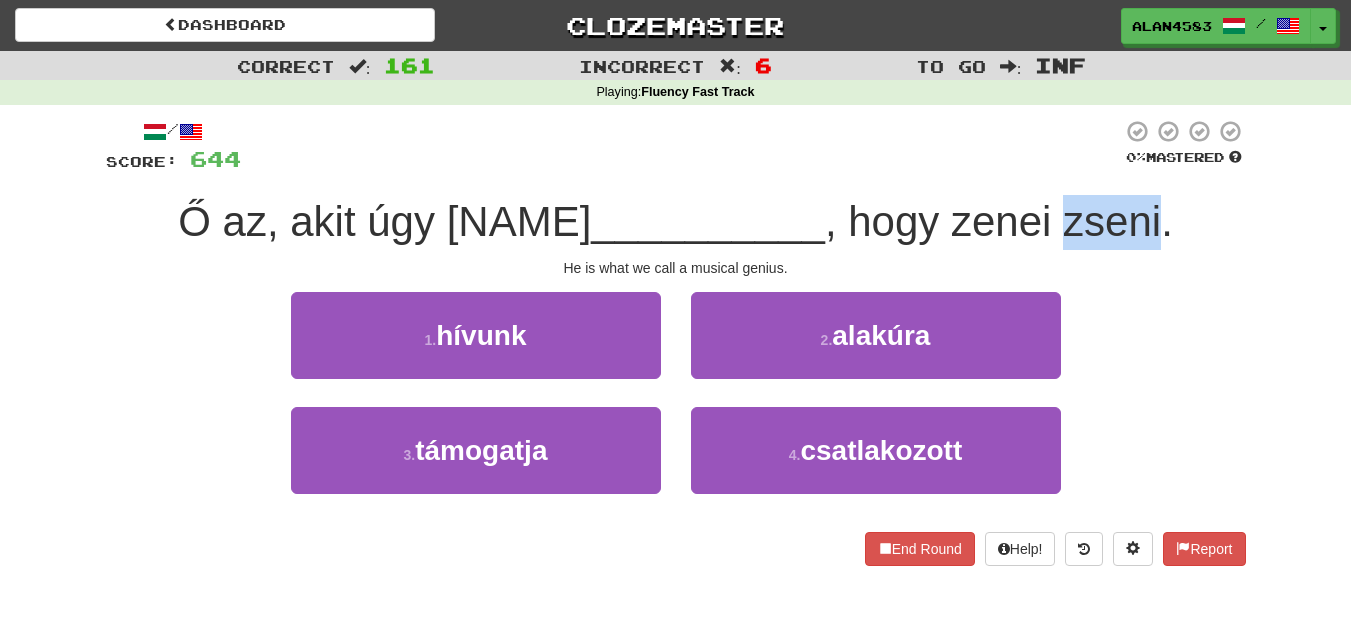 drag, startPoint x: 992, startPoint y: 212, endPoint x: 1088, endPoint y: 203, distance: 96.42095 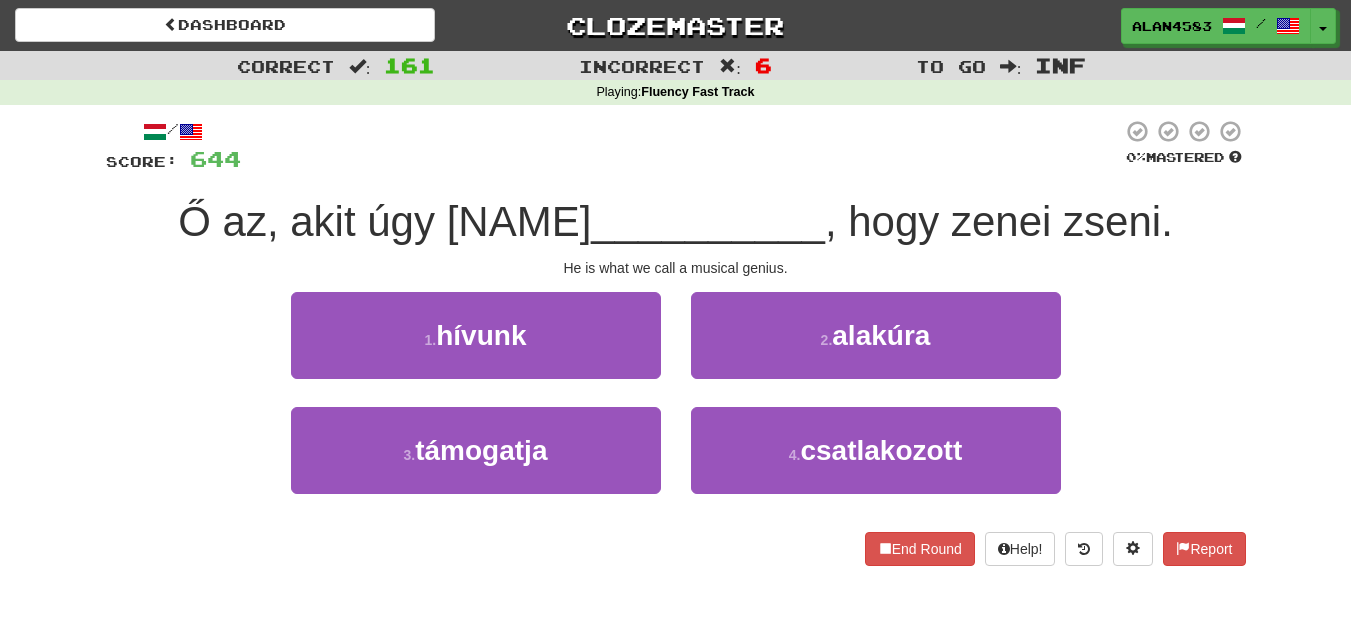 click at bounding box center [681, 146] 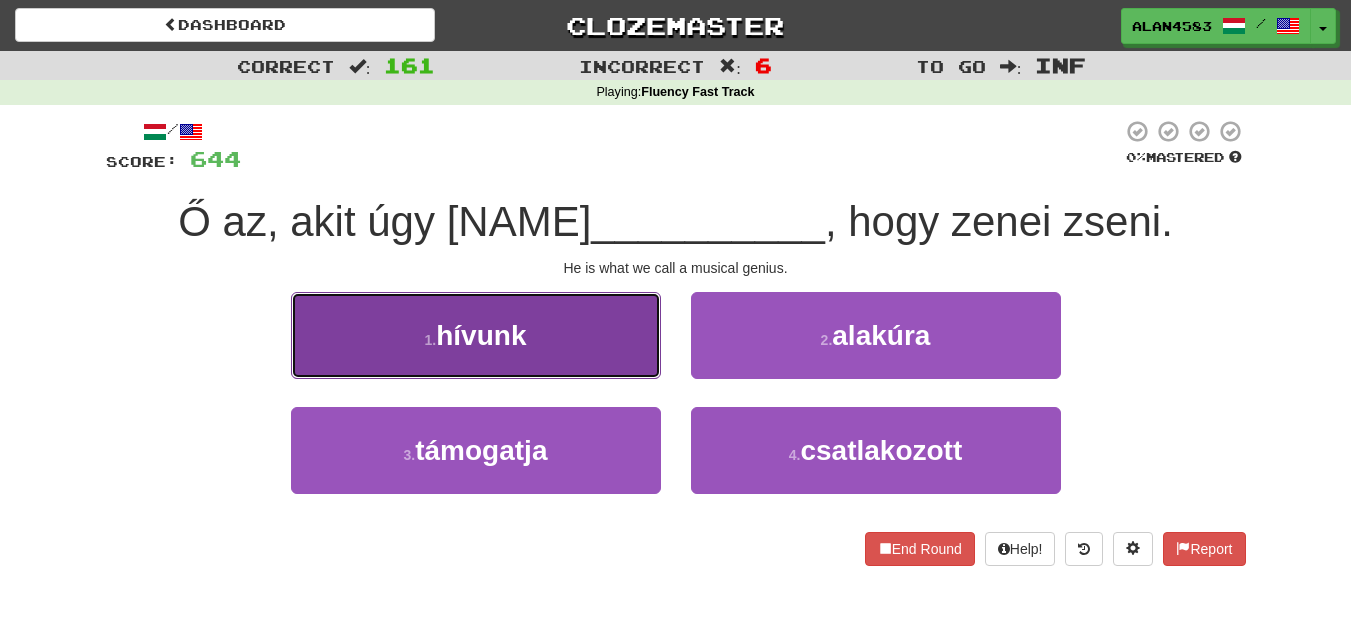 click on "[NUMBER] . hívunk" at bounding box center [476, 335] 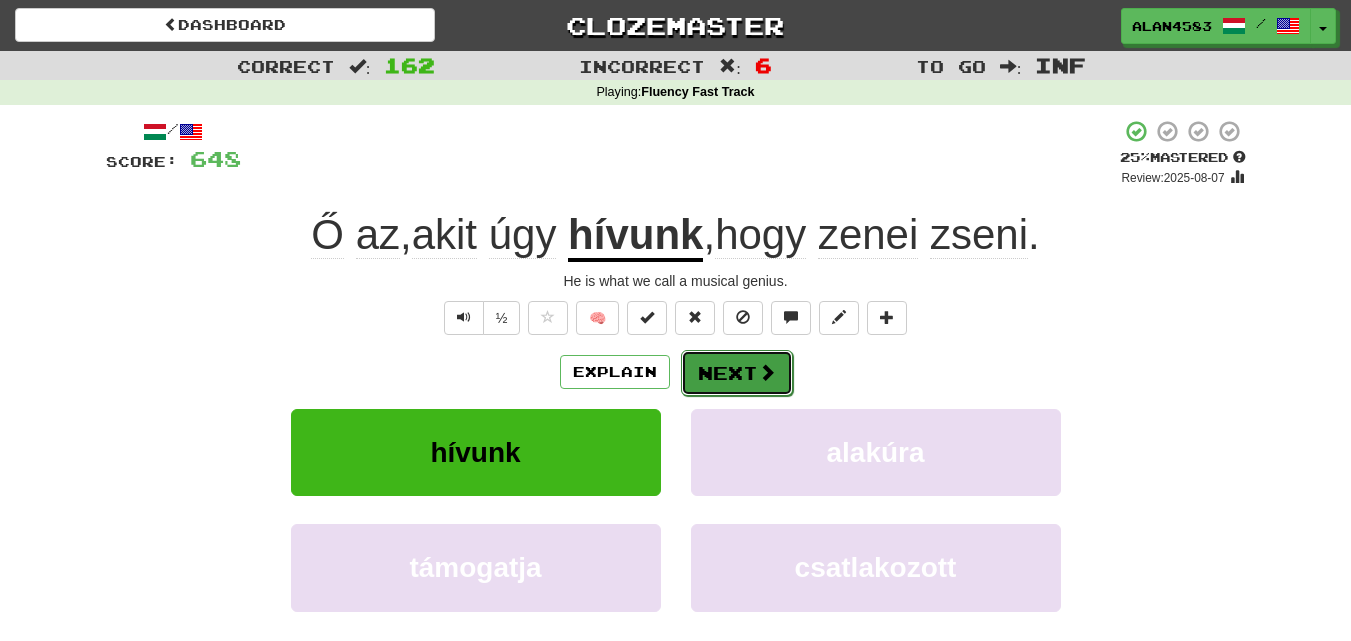 click on "Next" at bounding box center [737, 373] 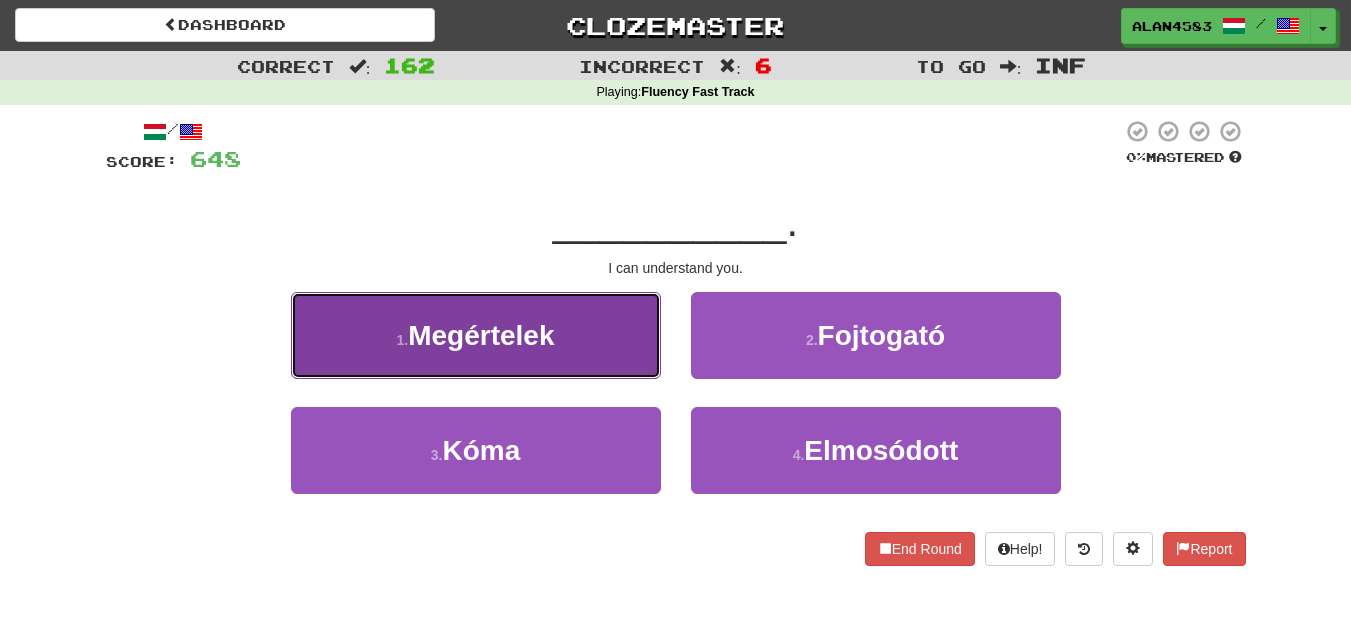 click on "1 .  Megértelek" at bounding box center (476, 335) 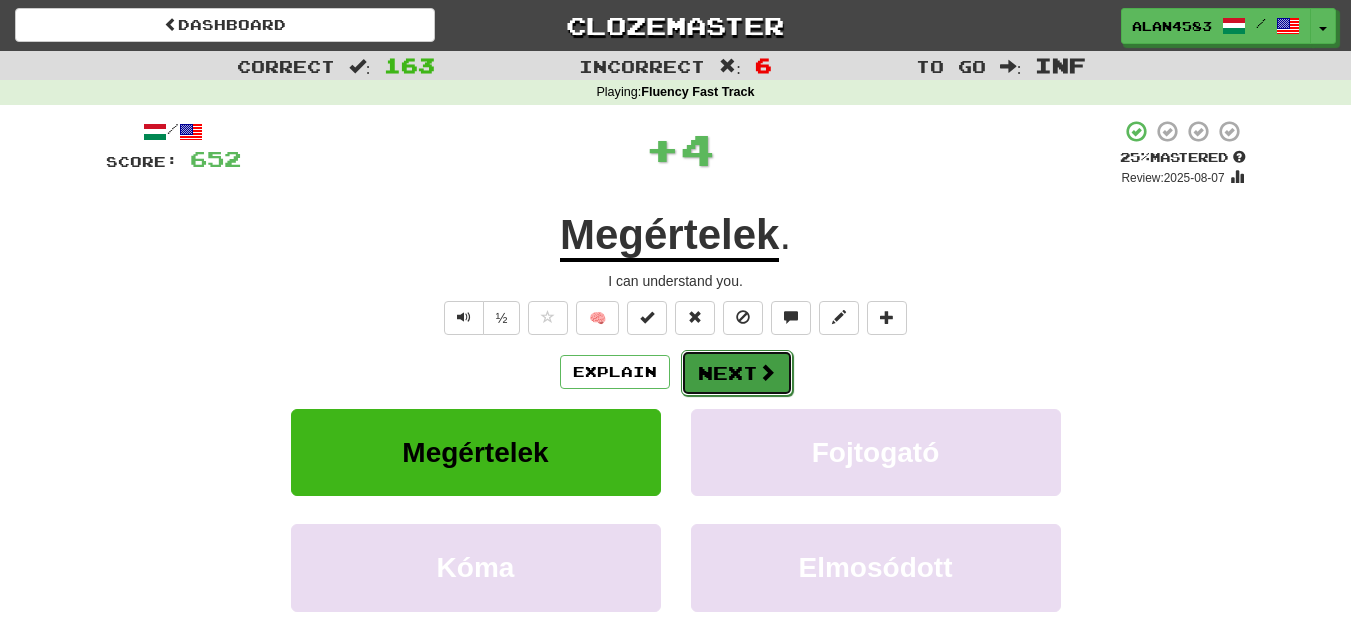 click on "Next" at bounding box center [737, 373] 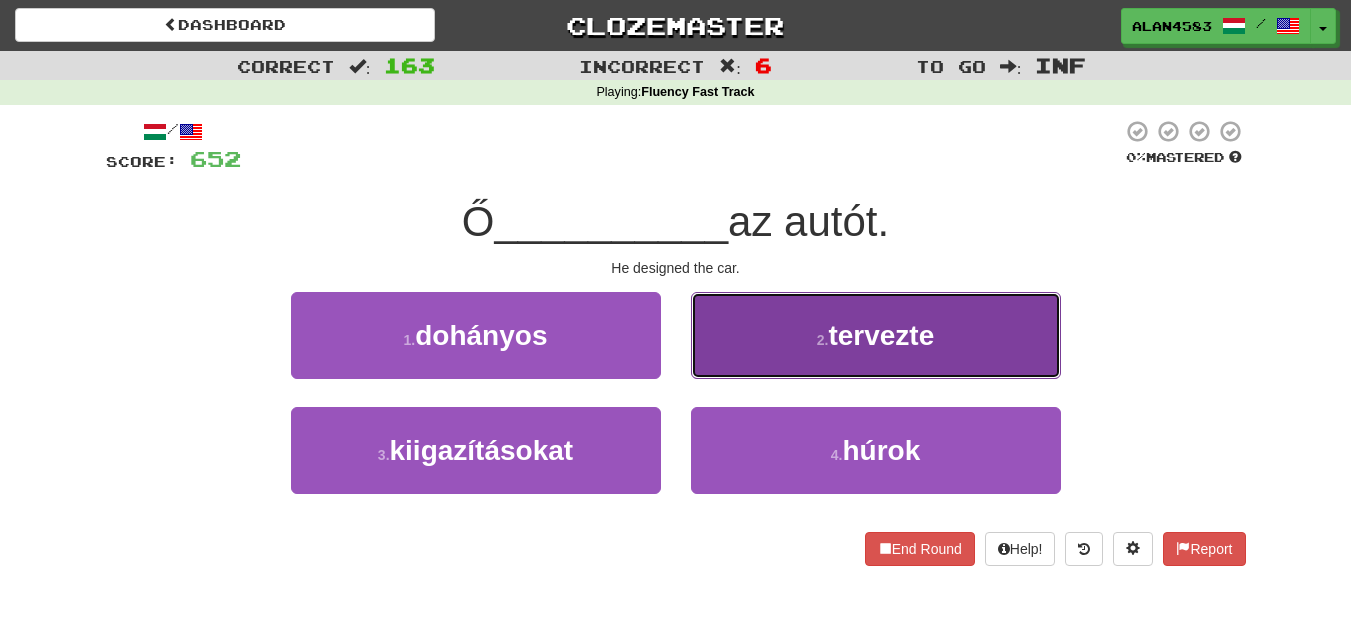 click on "[NUMBER] . tervezte" at bounding box center (876, 335) 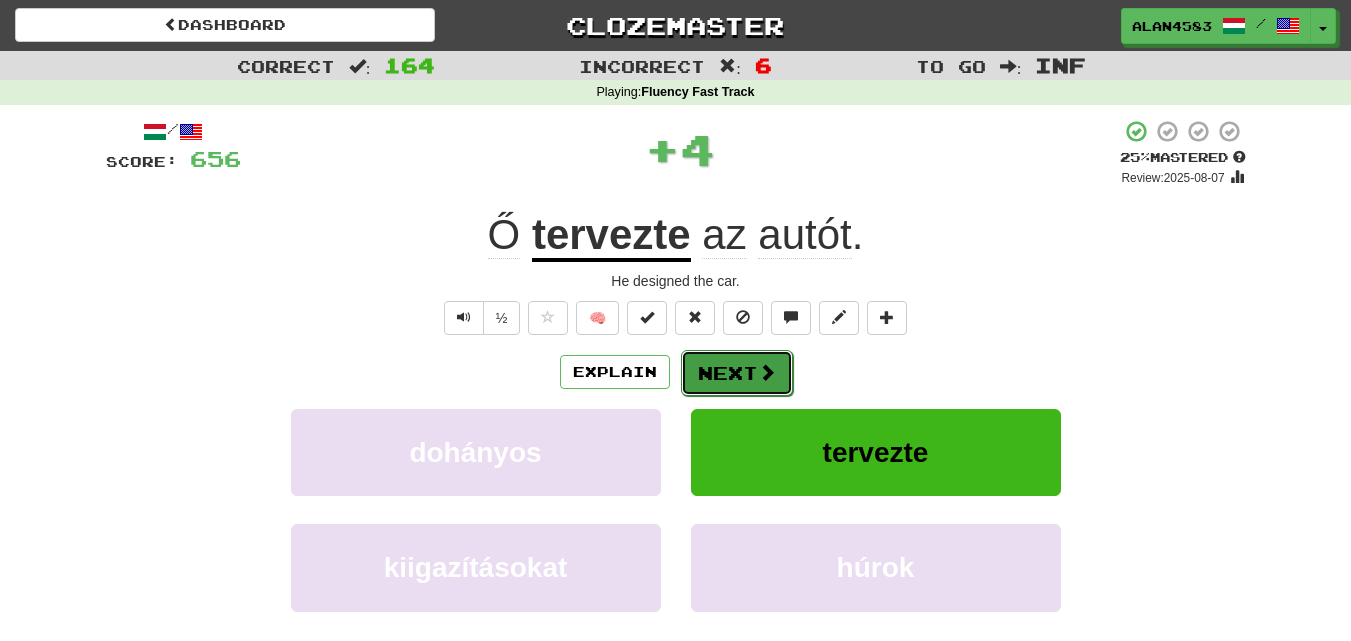 click on "Next" at bounding box center [737, 373] 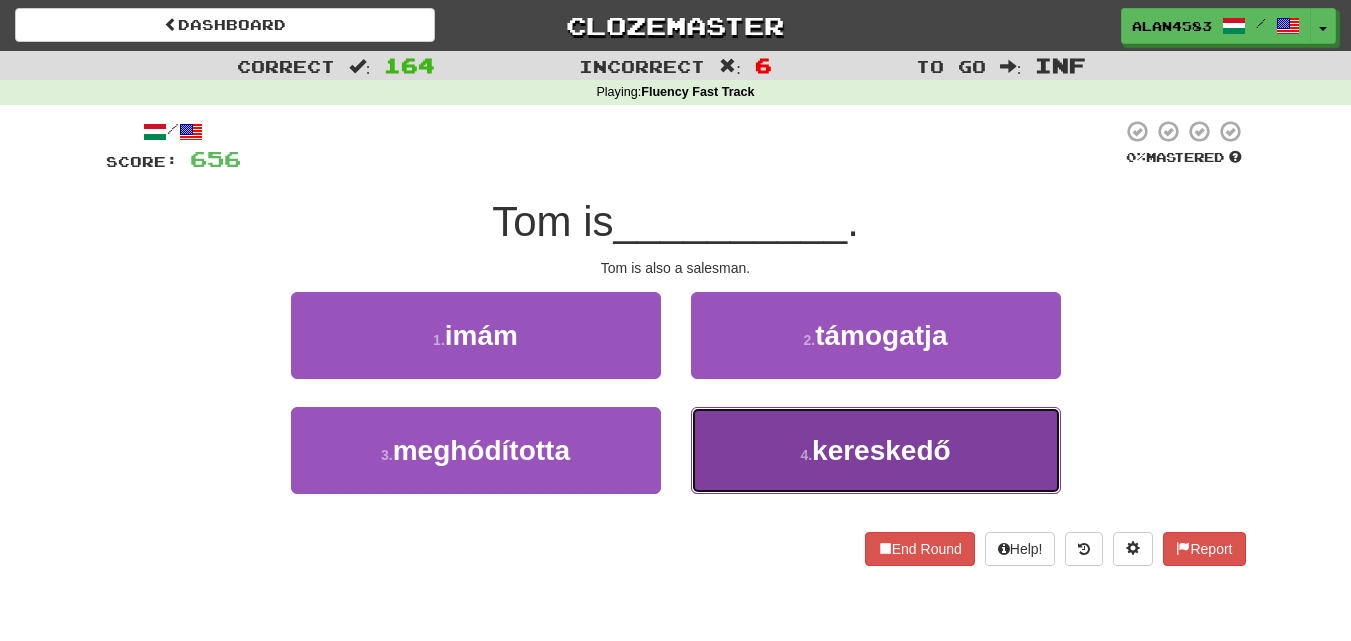 click on "kereskedő" at bounding box center [881, 450] 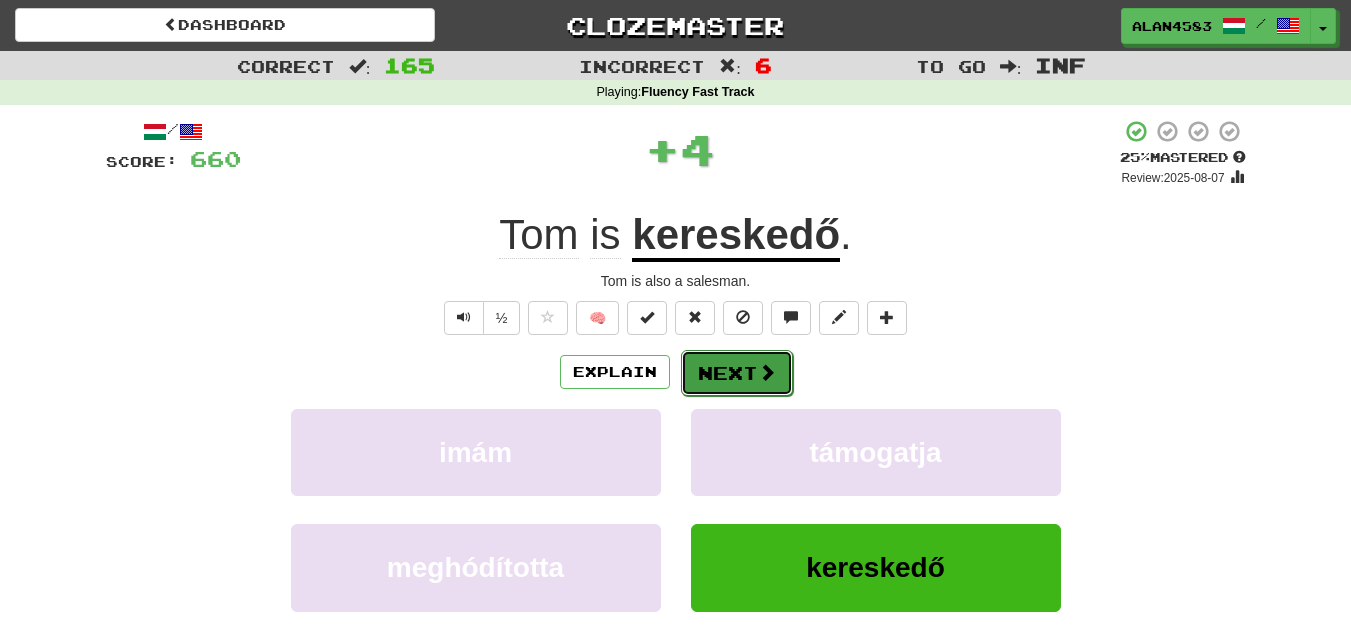 click on "Next" at bounding box center (737, 373) 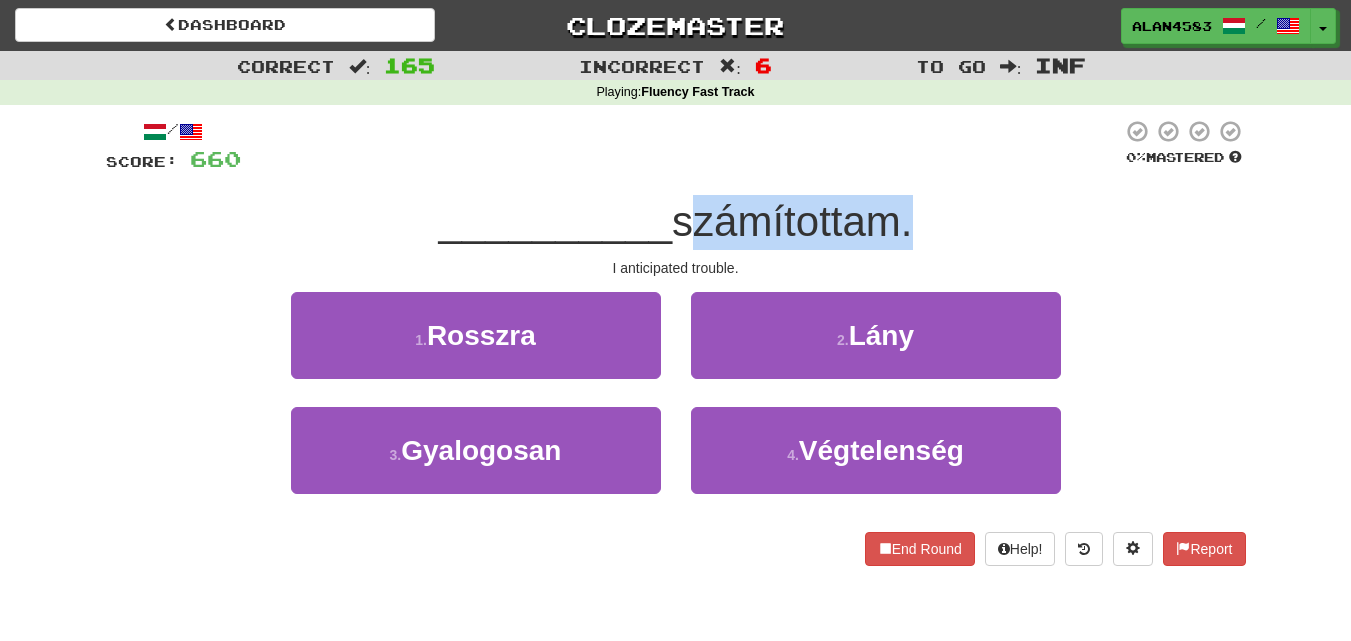 drag, startPoint x: 682, startPoint y: 211, endPoint x: 895, endPoint y: 193, distance: 213.75922 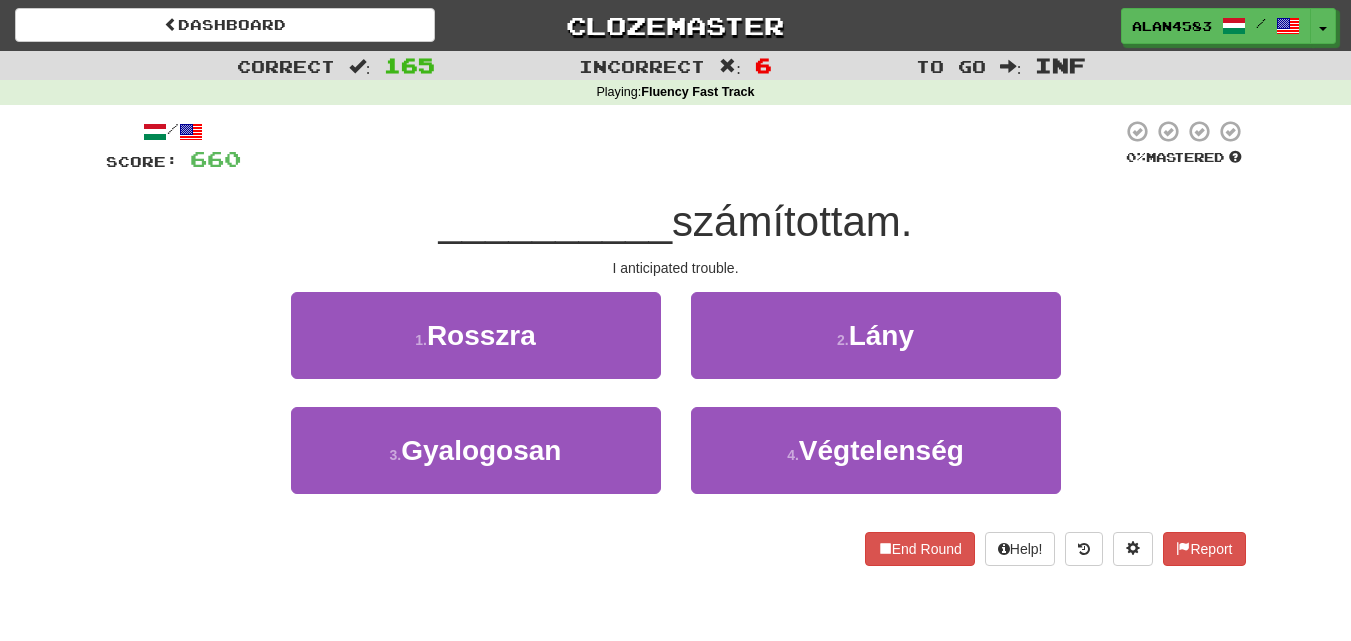 click on "/ Score: 660 0 % Mastered [DATE] számítottam. I anticipated trouble. 1 . Rosszra 2 . Lány 3 . Gyalogosan 4 . Végtelenség End Round Help! Report" at bounding box center [676, 342] 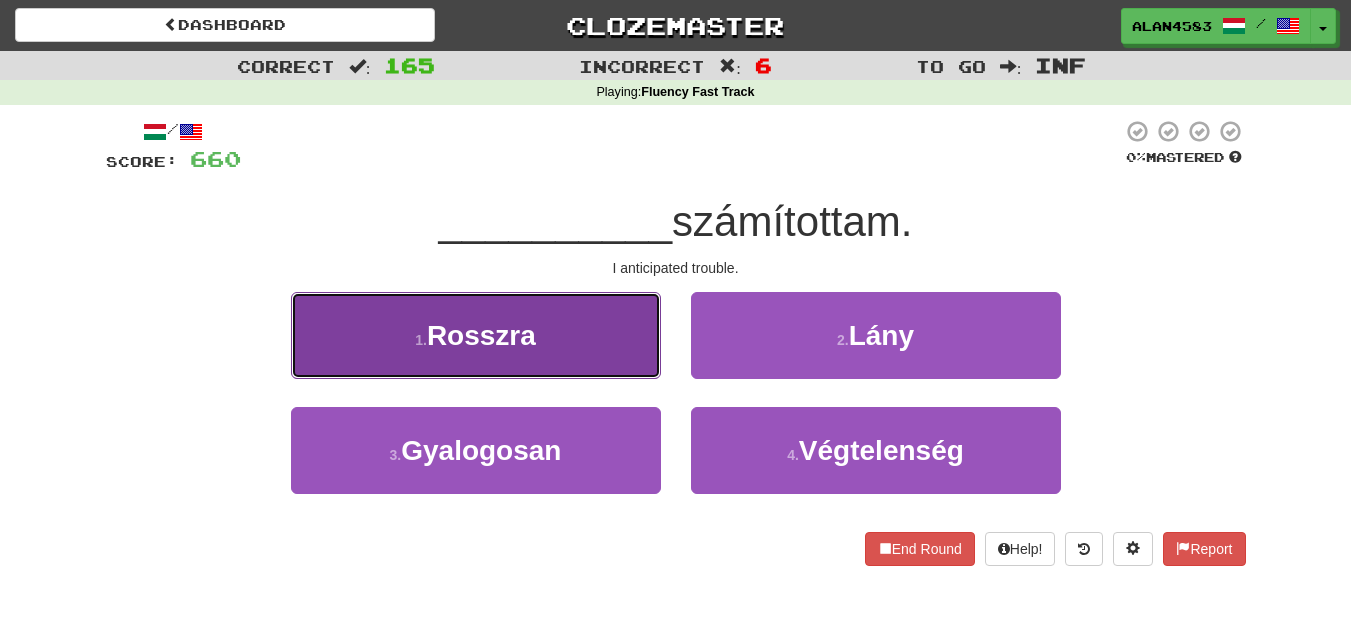 click on "[NUMBER] . Rosszra" at bounding box center [476, 335] 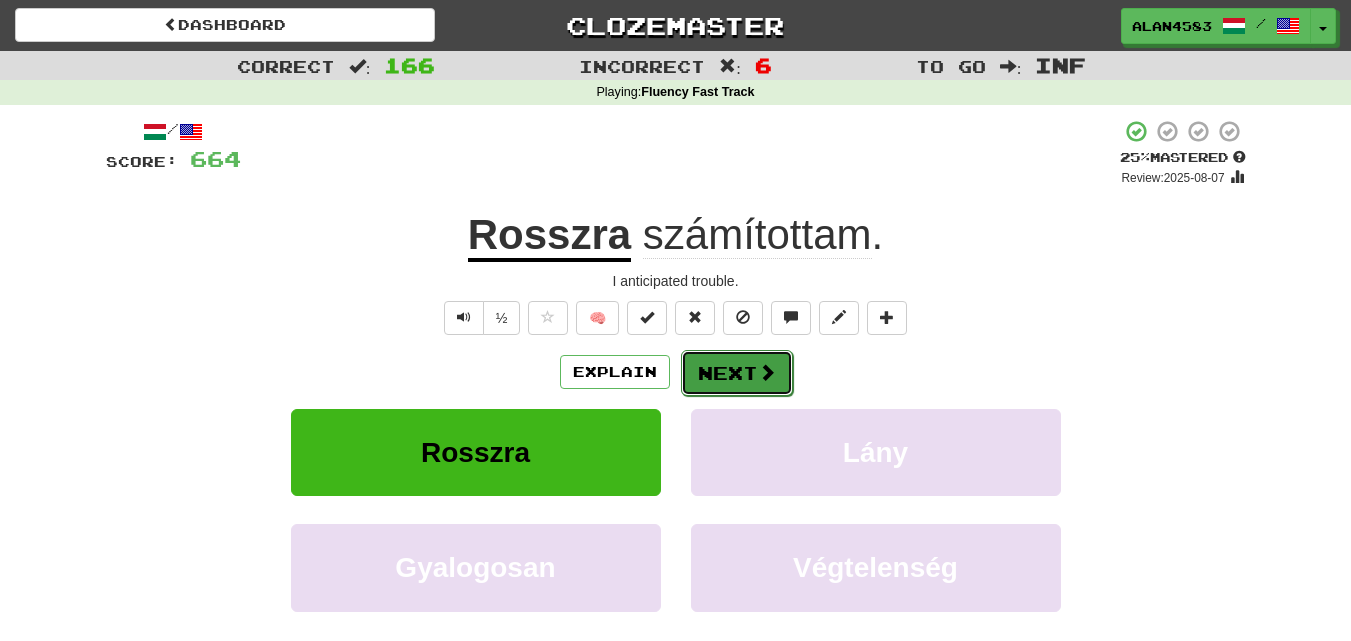 click on "Next" at bounding box center (737, 373) 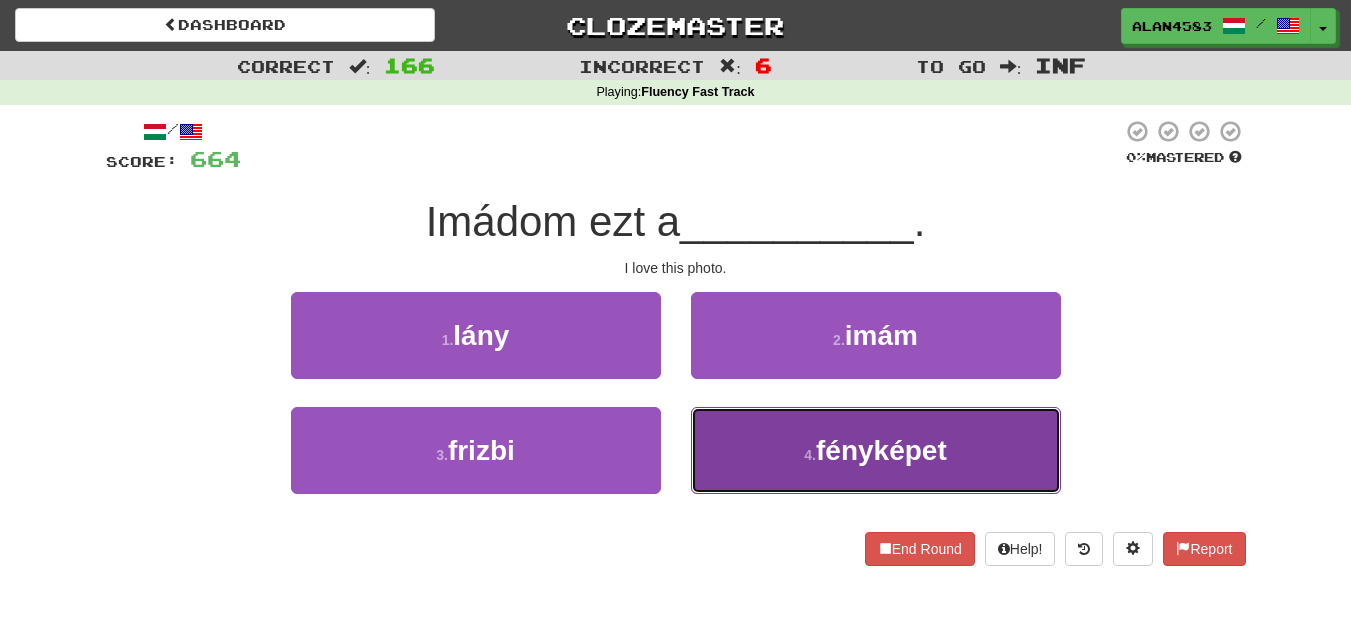 click on "[NUMBER] . fényképet" at bounding box center (876, 450) 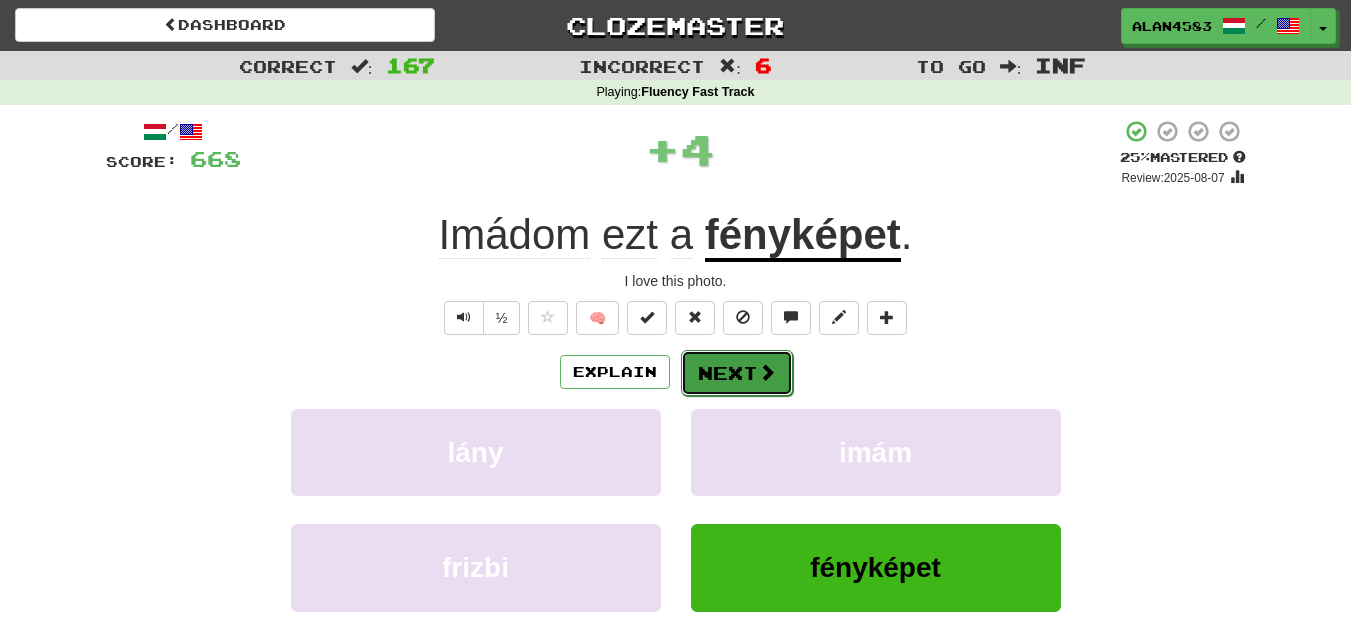 click at bounding box center [767, 372] 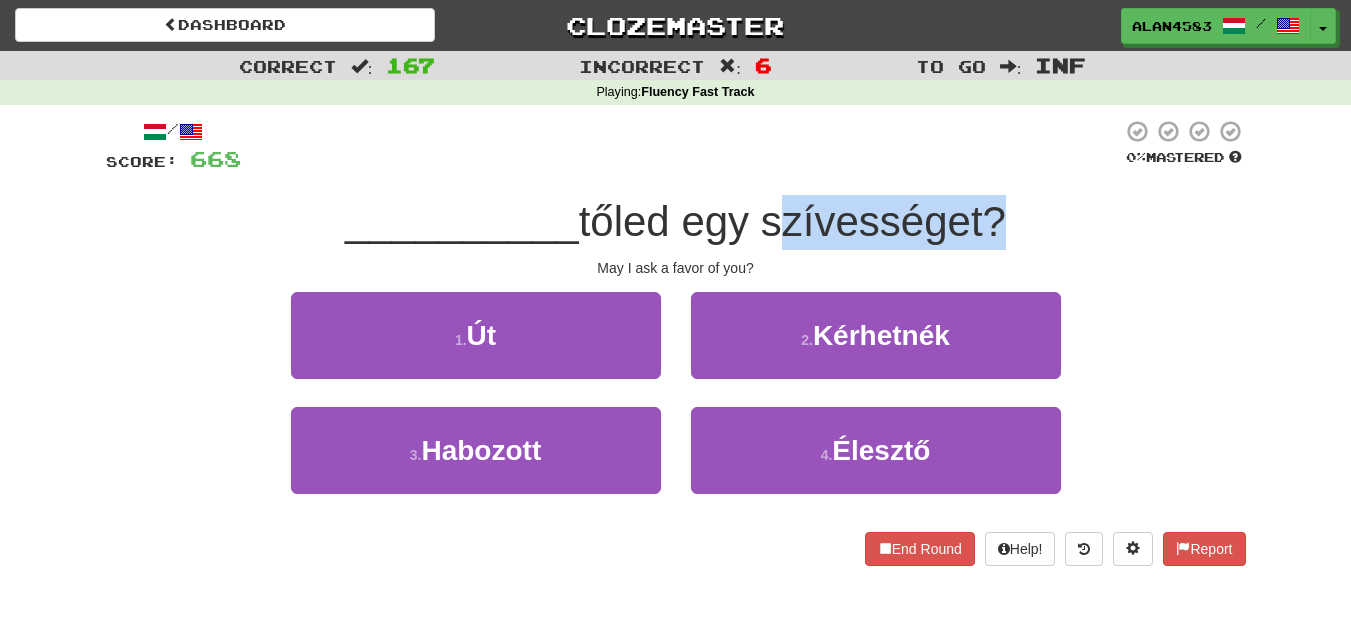 drag, startPoint x: 770, startPoint y: 224, endPoint x: 999, endPoint y: 194, distance: 230.95671 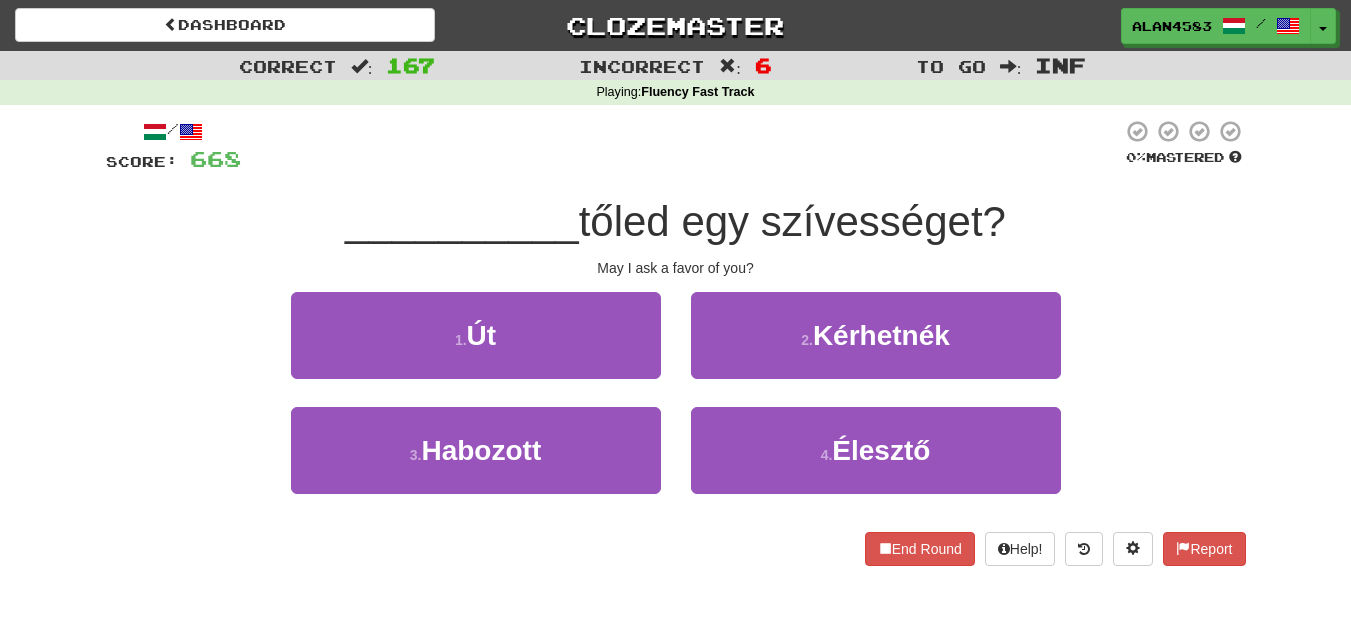 click at bounding box center [681, 146] 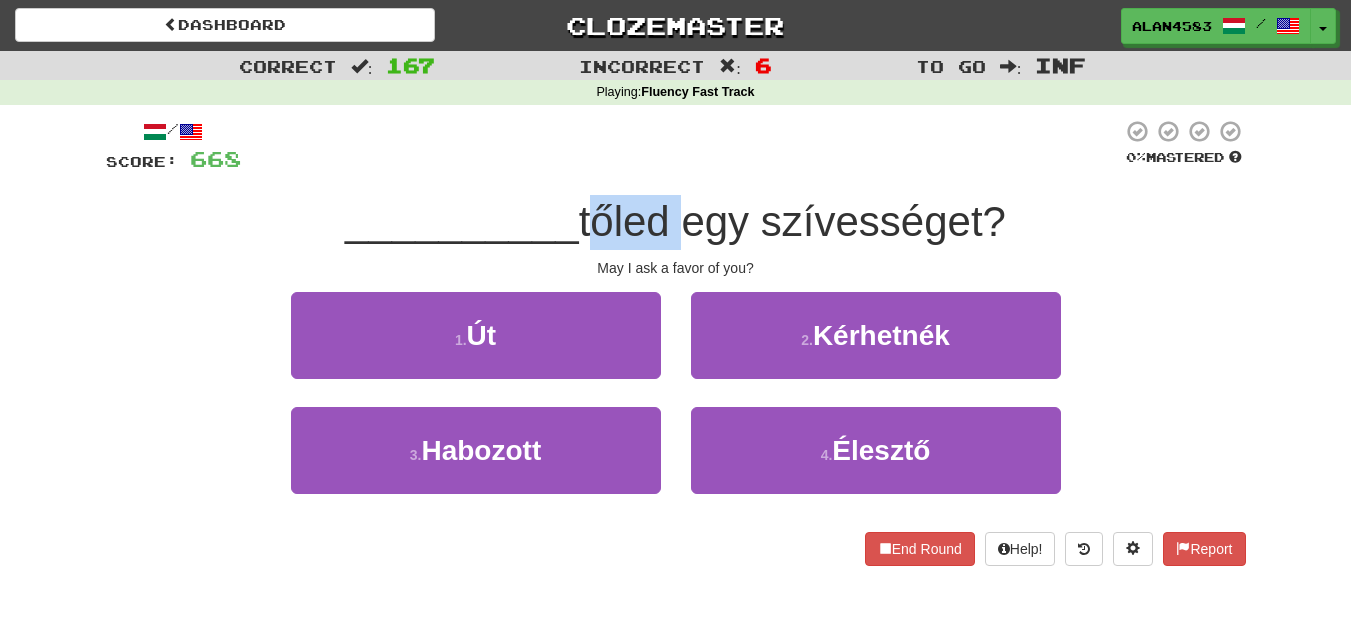 drag, startPoint x: 673, startPoint y: 217, endPoint x: 588, endPoint y: 217, distance: 85 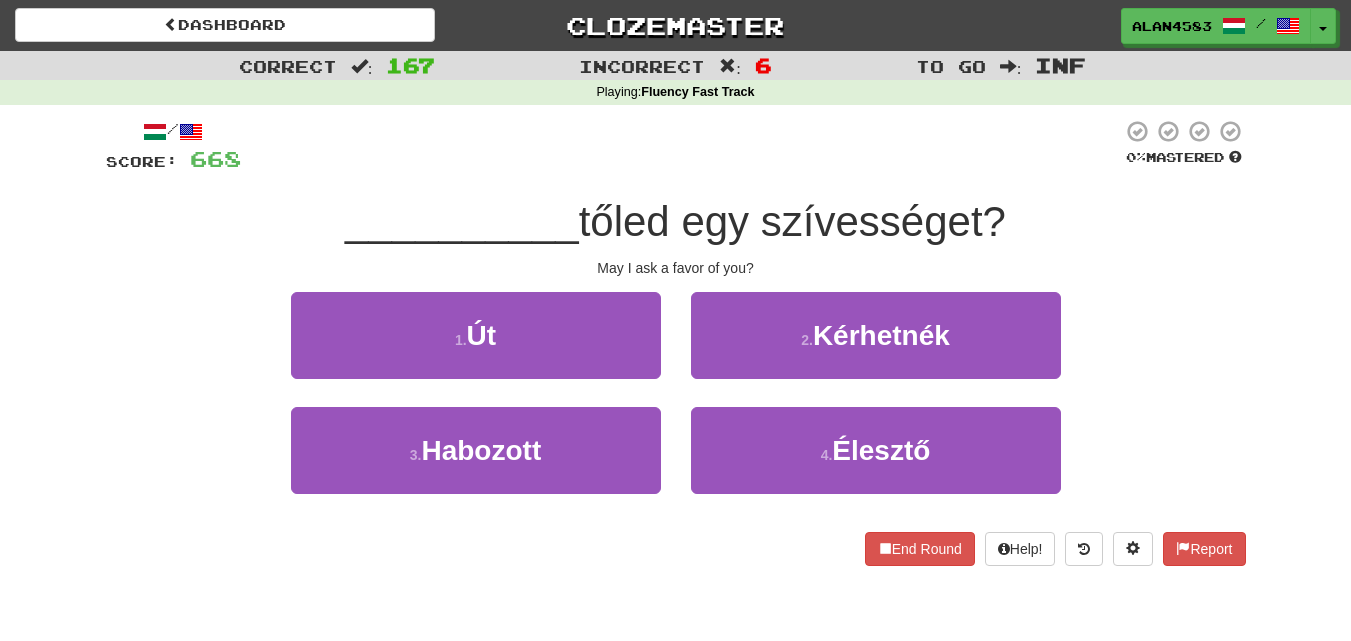 click at bounding box center [681, 146] 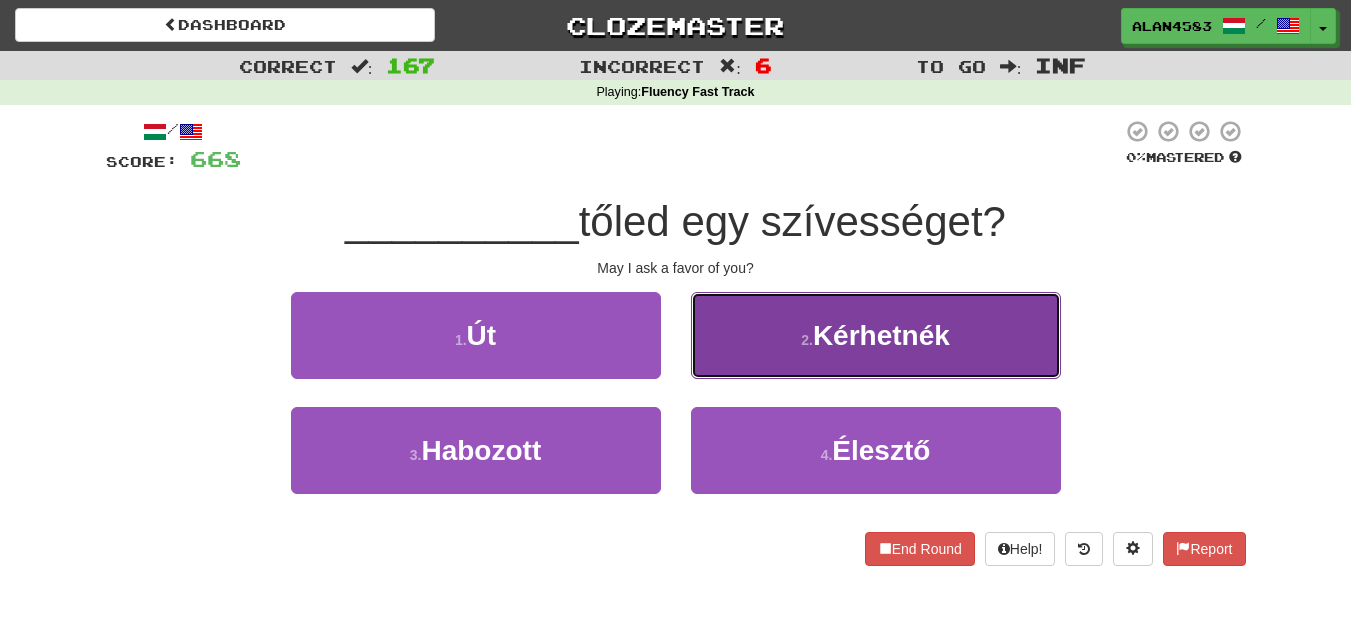 click on "[NUMBER] . Kérhetnék" at bounding box center (876, 335) 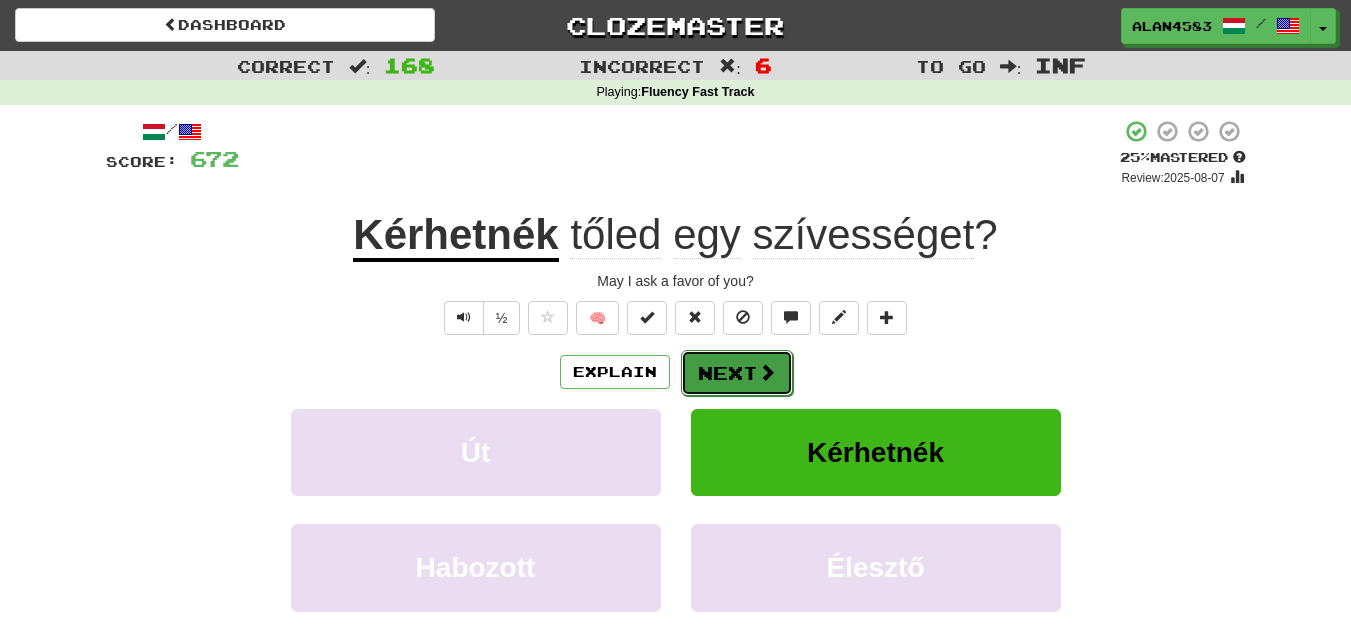 click on "Next" at bounding box center [737, 373] 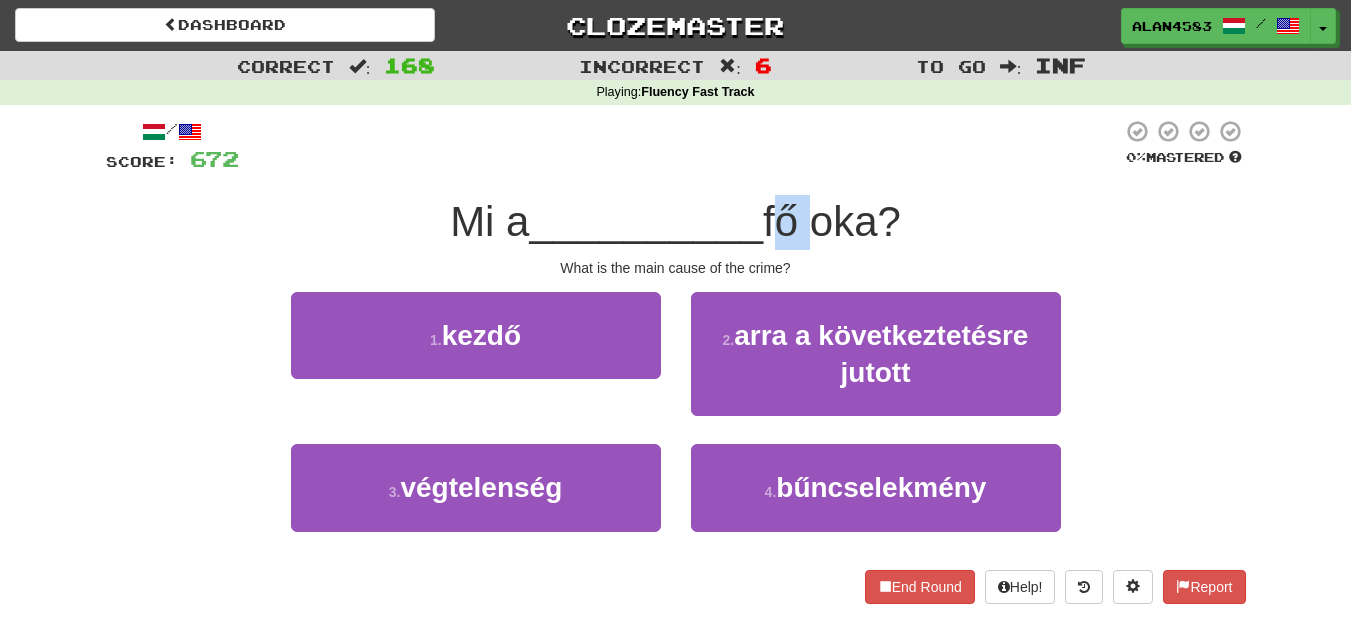 drag, startPoint x: 775, startPoint y: 219, endPoint x: 806, endPoint y: 215, distance: 31.257 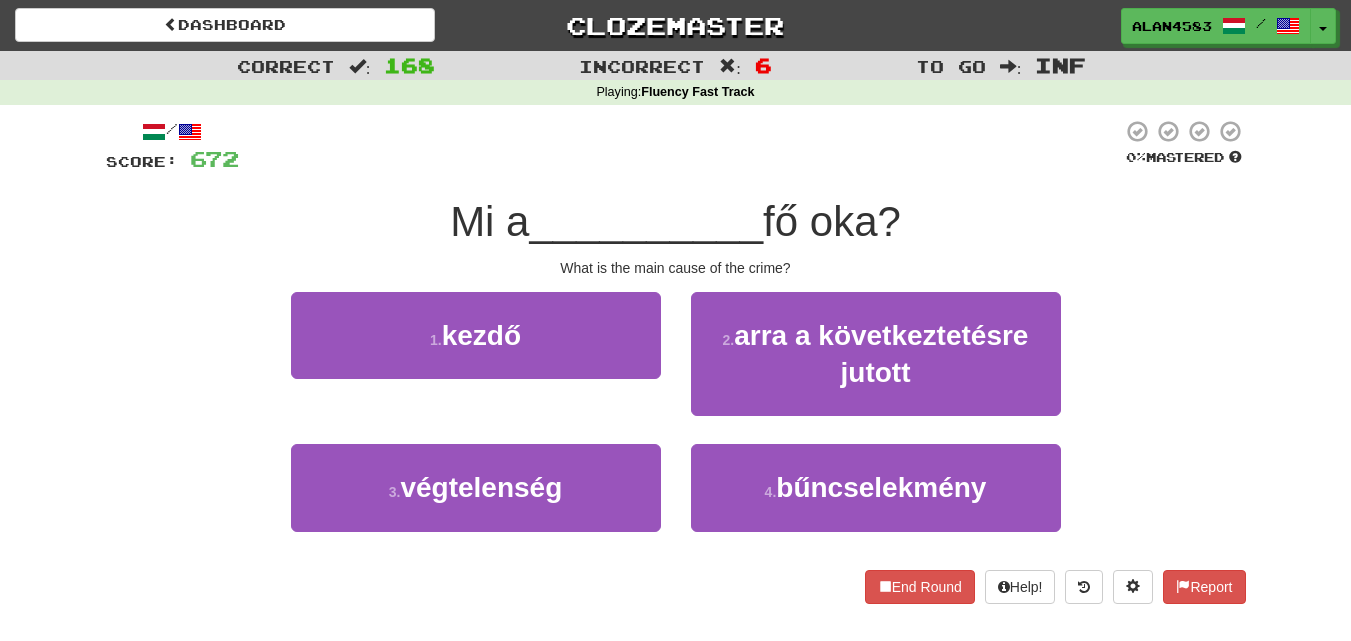 click at bounding box center (680, 146) 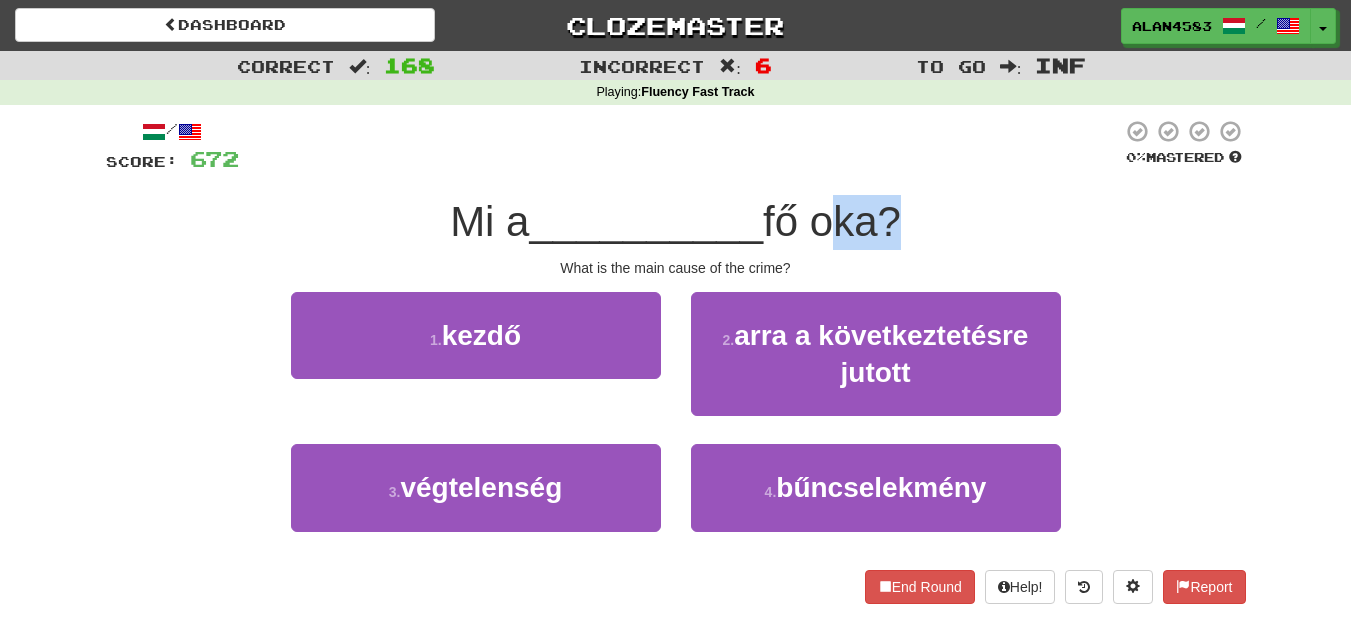 drag, startPoint x: 822, startPoint y: 215, endPoint x: 881, endPoint y: 210, distance: 59.211487 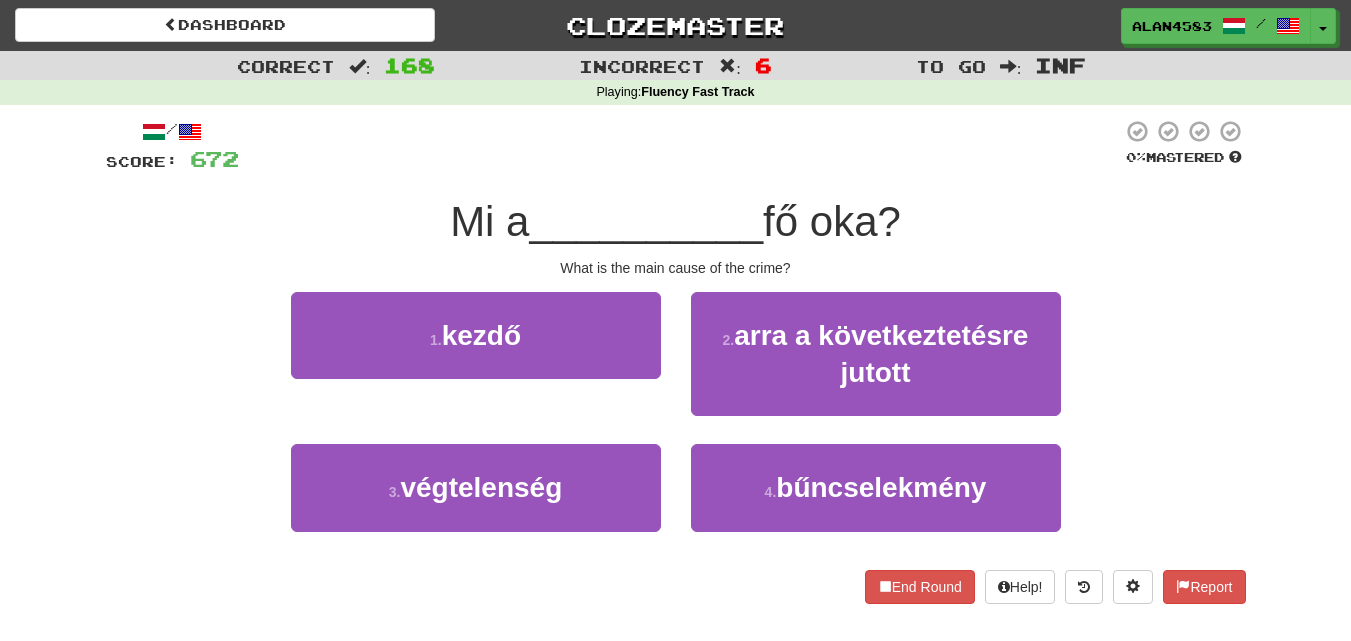 click on "/  Score:   672 0 %  Mastered Mi a  [CRIME_TYPE]  fő oka? What is the main cause of the crime? 1 .  kezdő 2 .  arra a következtetésre jutott 3 .  végtelenség 4 .  bűncselekmény  End Round  Help!  Report" at bounding box center [676, 361] 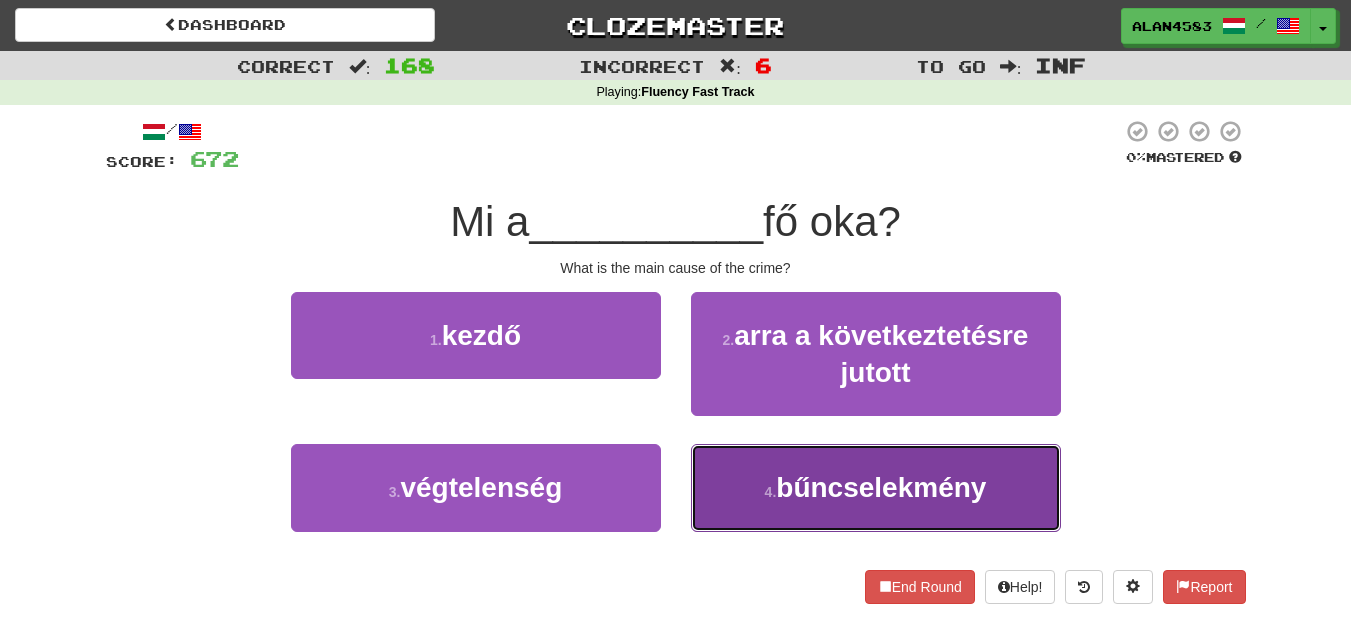 click on "4 .  bűncselekmény" at bounding box center (876, 487) 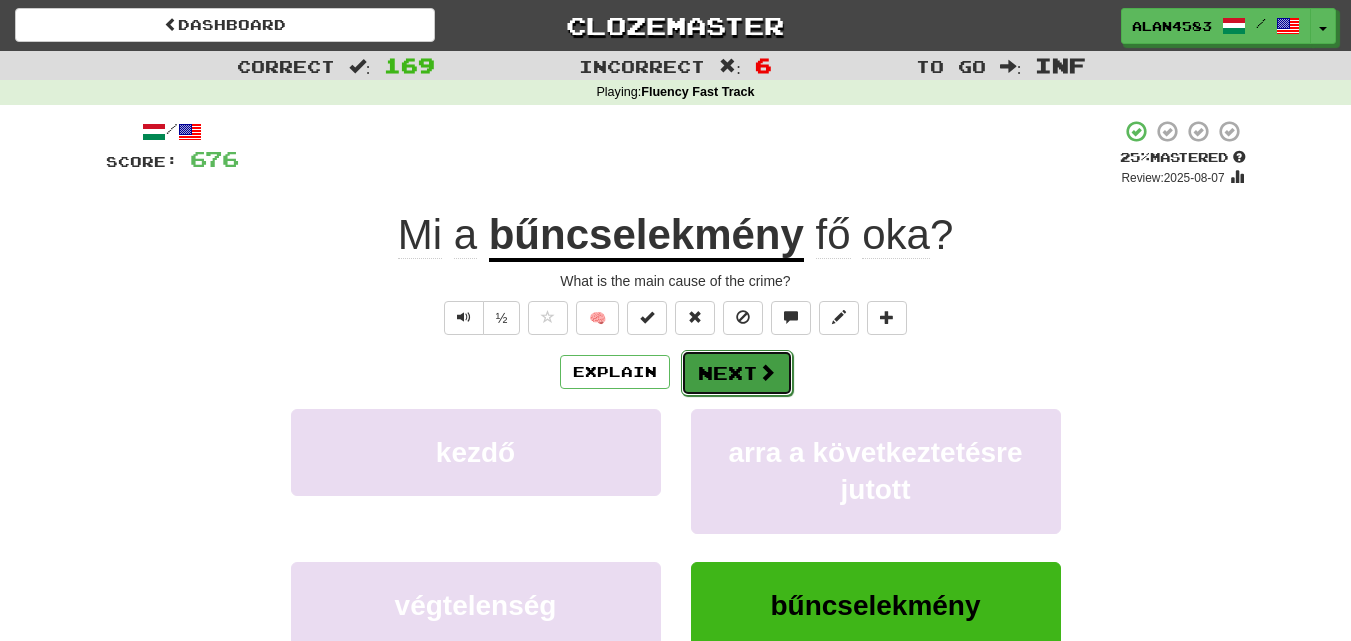 click on "Next" at bounding box center [737, 373] 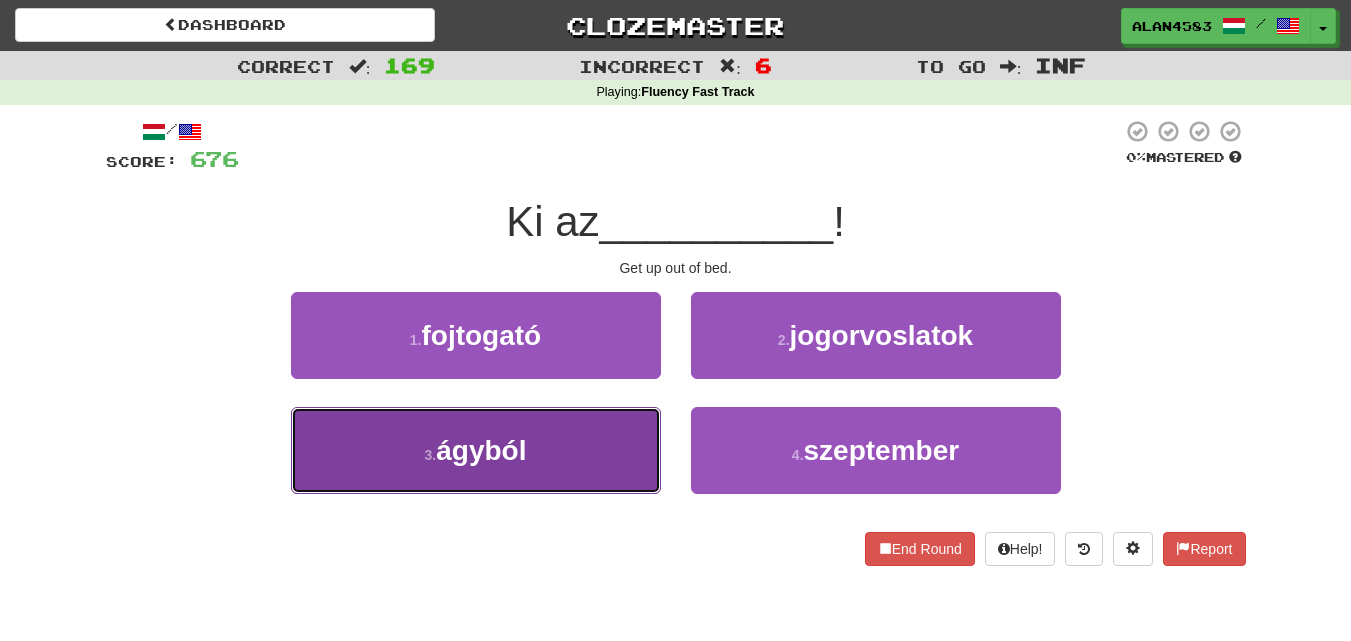 click on "ágyból" at bounding box center (481, 450) 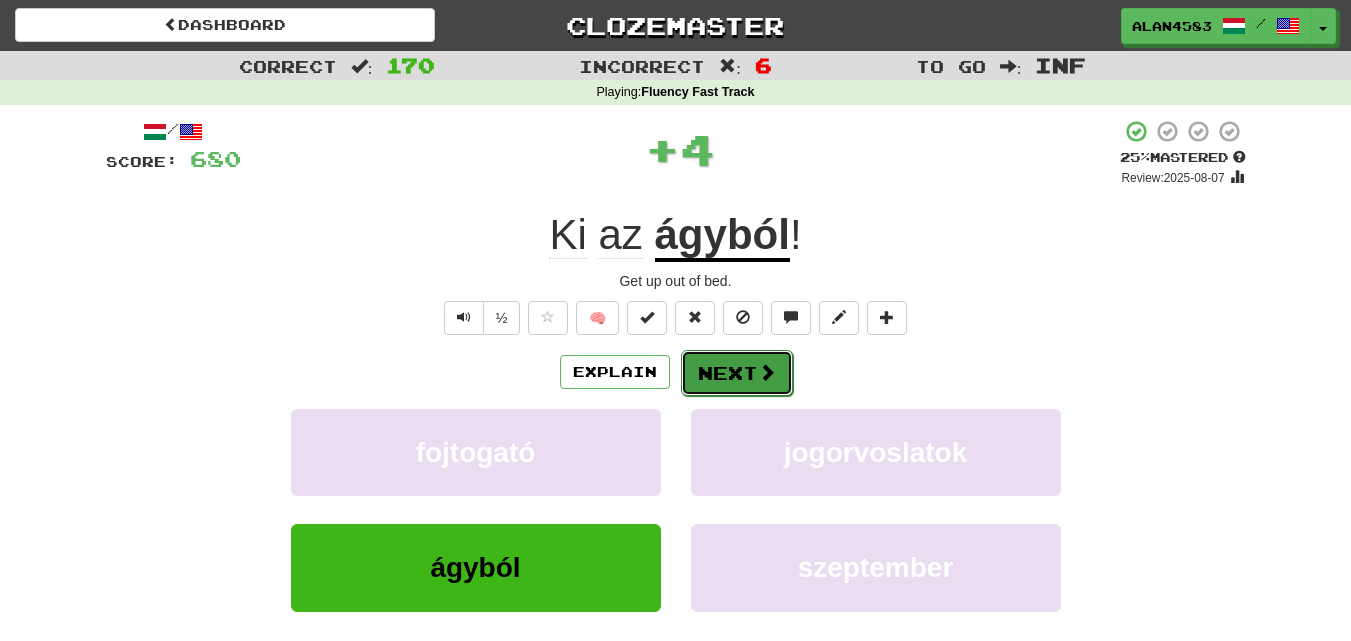 click on "Next" at bounding box center [737, 373] 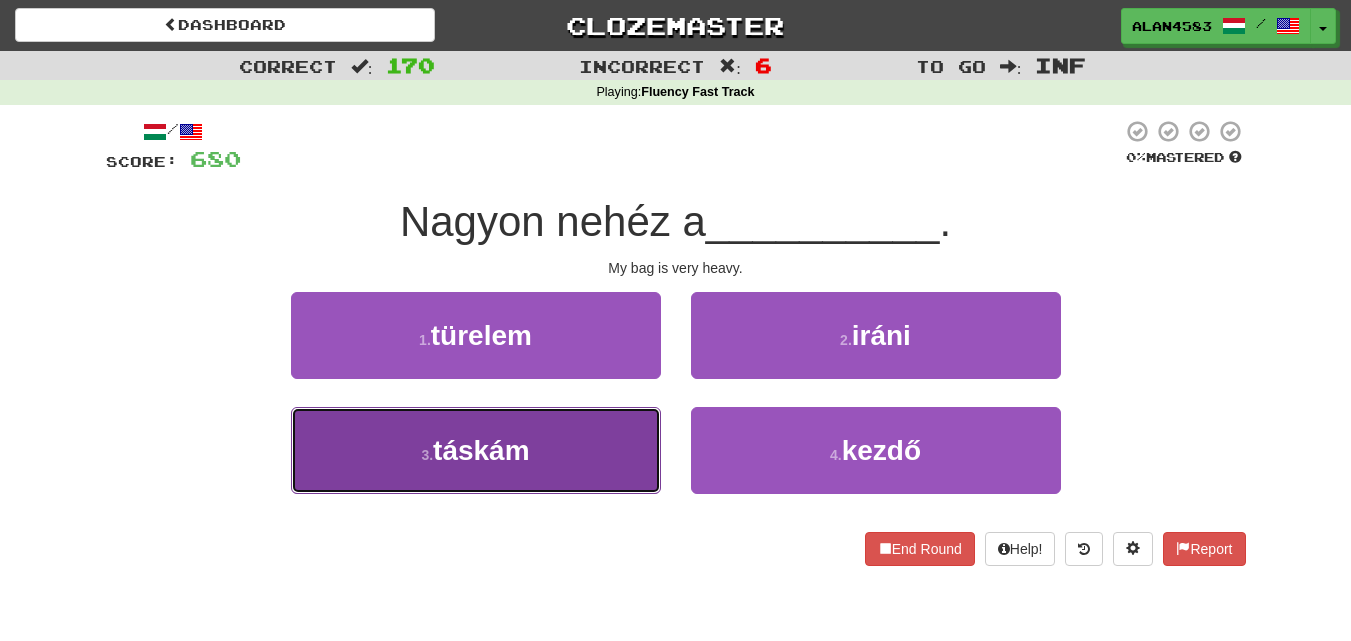 click on "táskám" at bounding box center [481, 450] 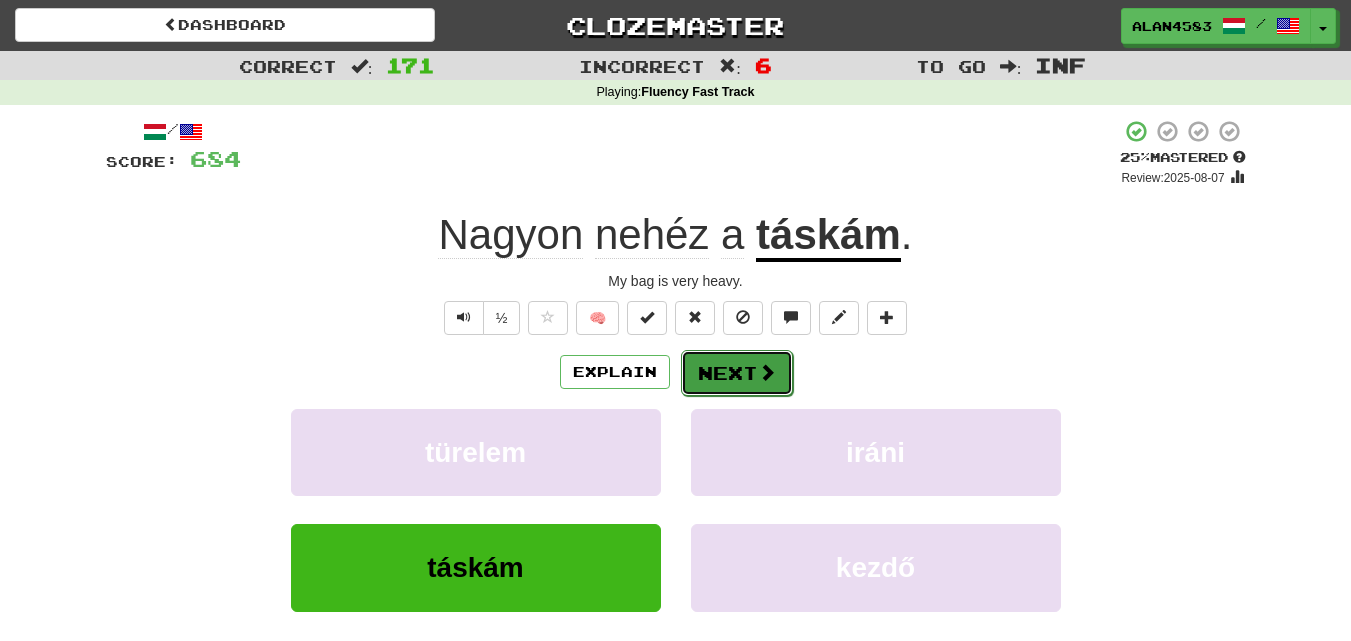 click on "Next" at bounding box center (737, 373) 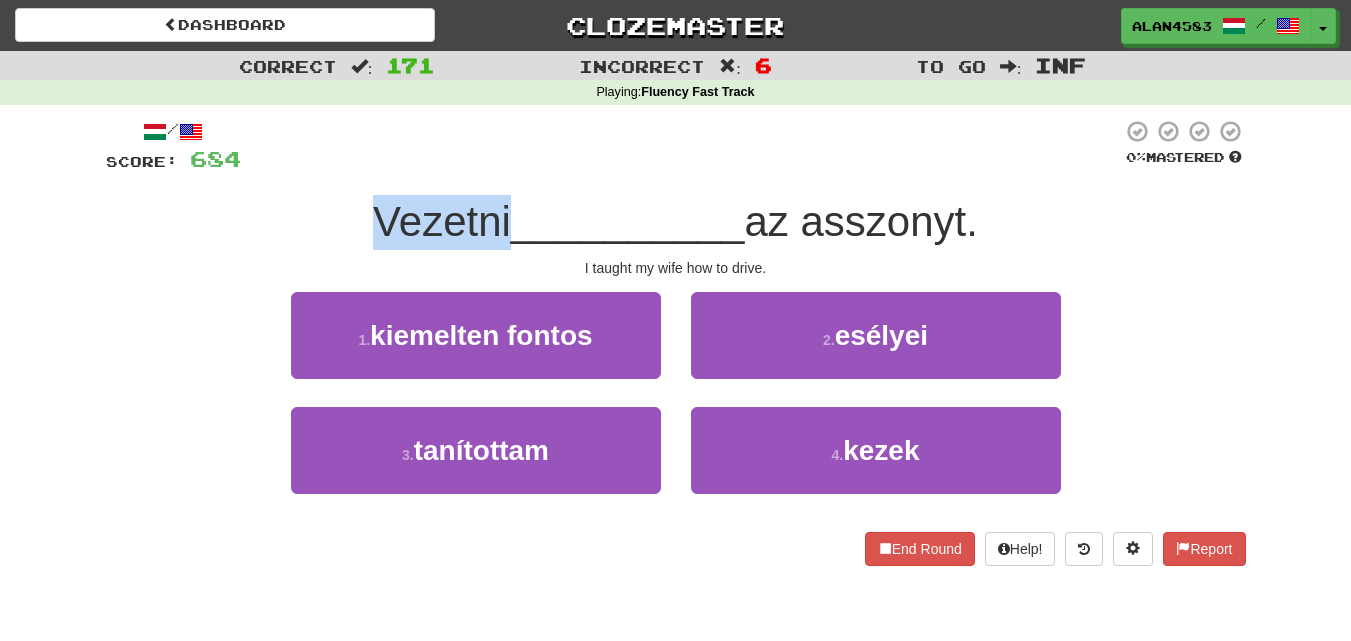 drag, startPoint x: 501, startPoint y: 209, endPoint x: 350, endPoint y: 203, distance: 151.11916 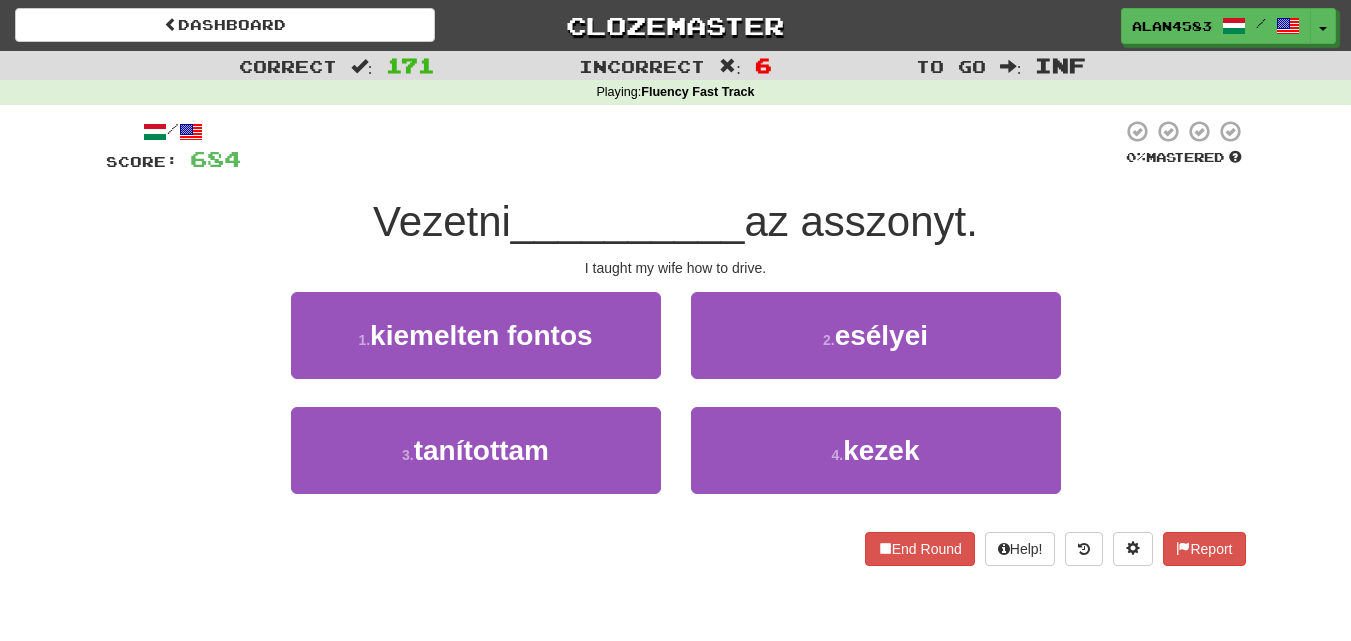 click at bounding box center [681, 146] 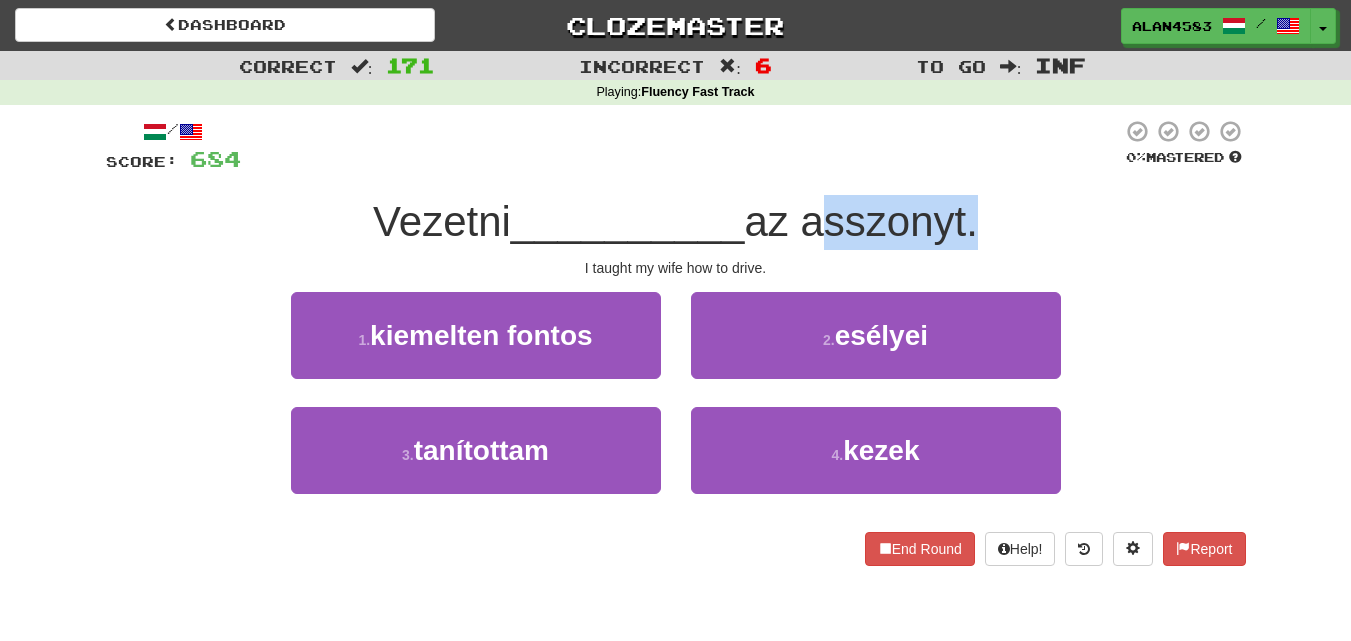 drag, startPoint x: 812, startPoint y: 221, endPoint x: 977, endPoint y: 211, distance: 165.30275 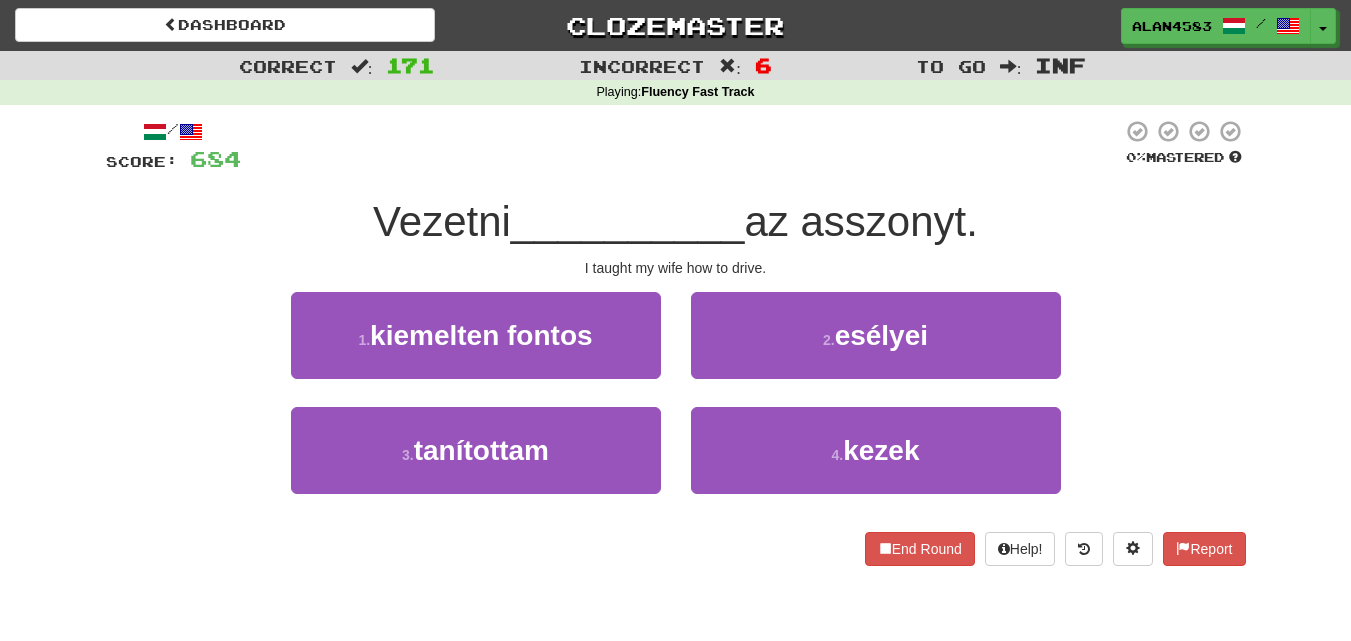 click at bounding box center (681, 146) 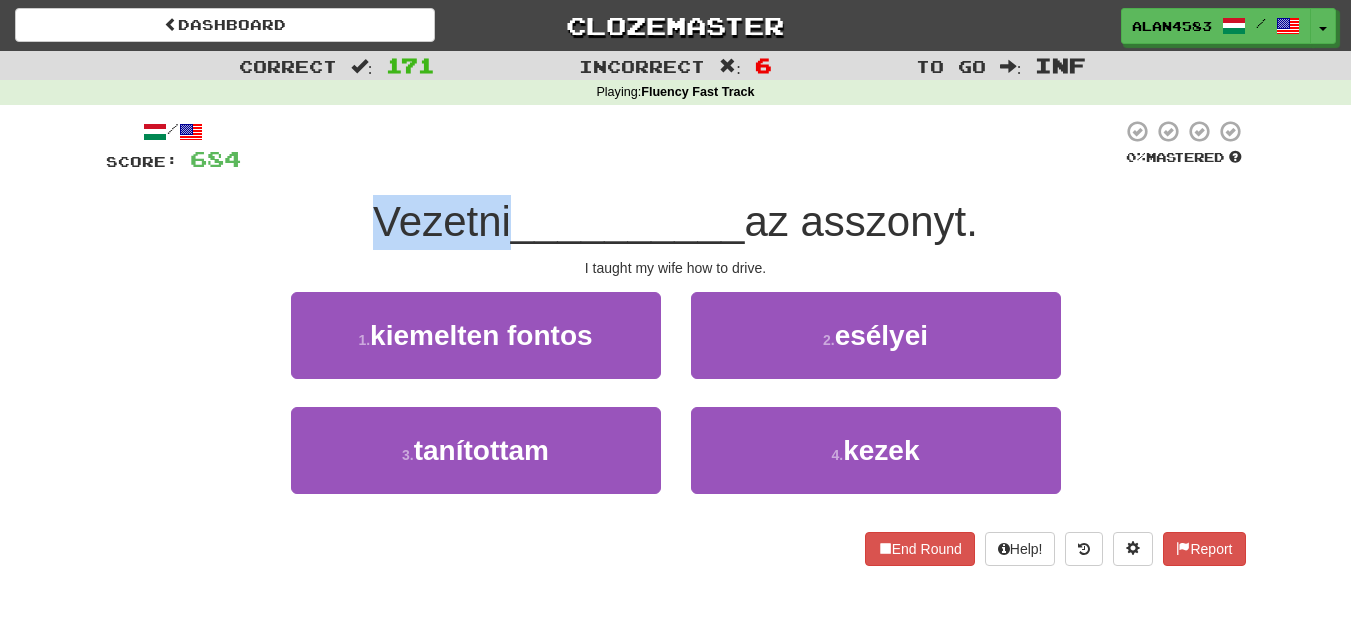 drag, startPoint x: 497, startPoint y: 211, endPoint x: 315, endPoint y: 215, distance: 182.04395 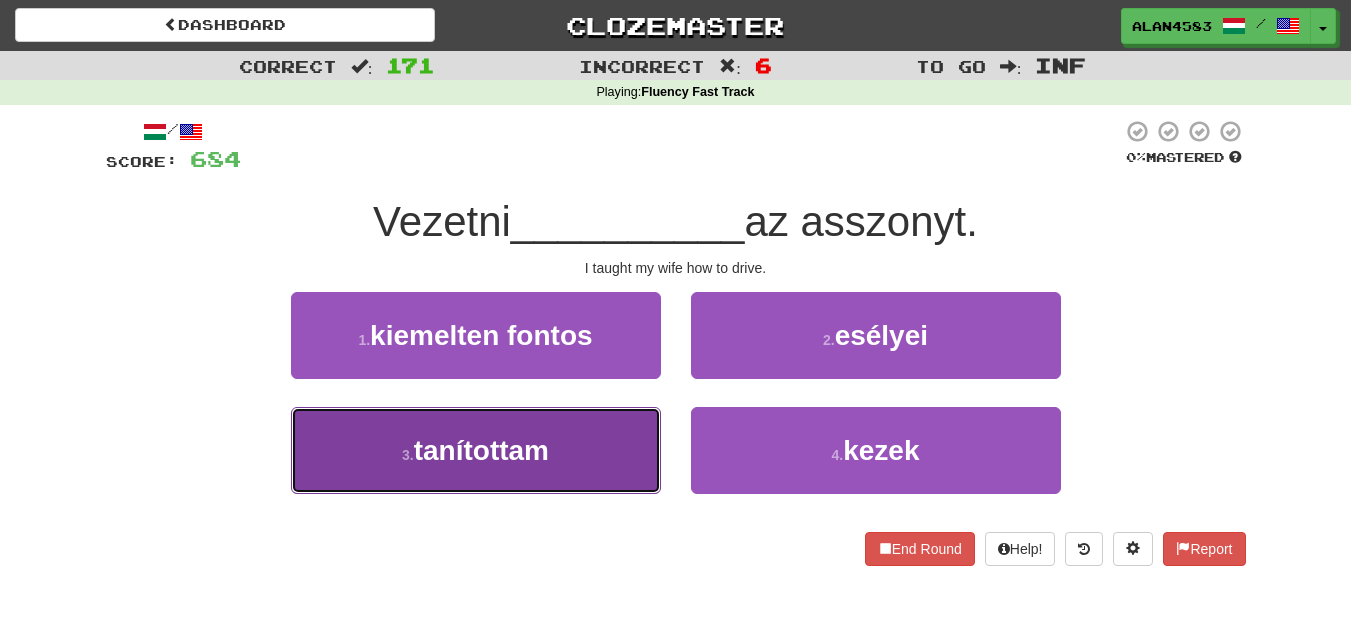 click on "tanítottam" at bounding box center [481, 450] 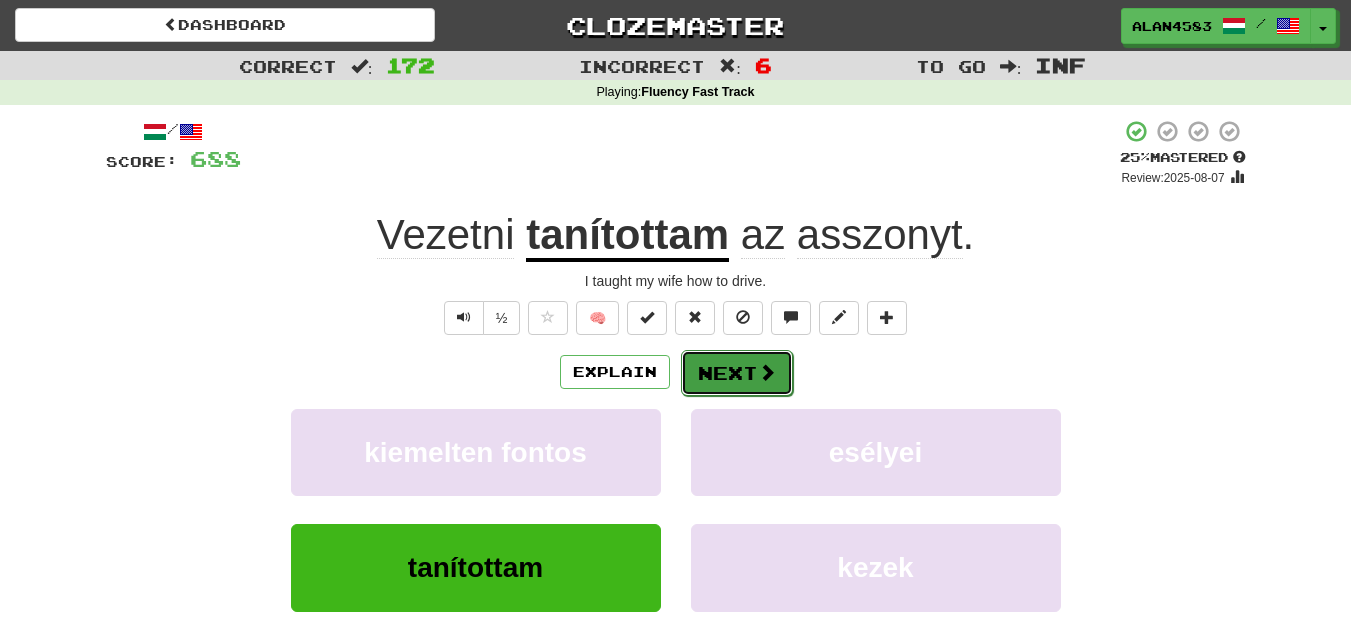 click on "Next" at bounding box center (737, 373) 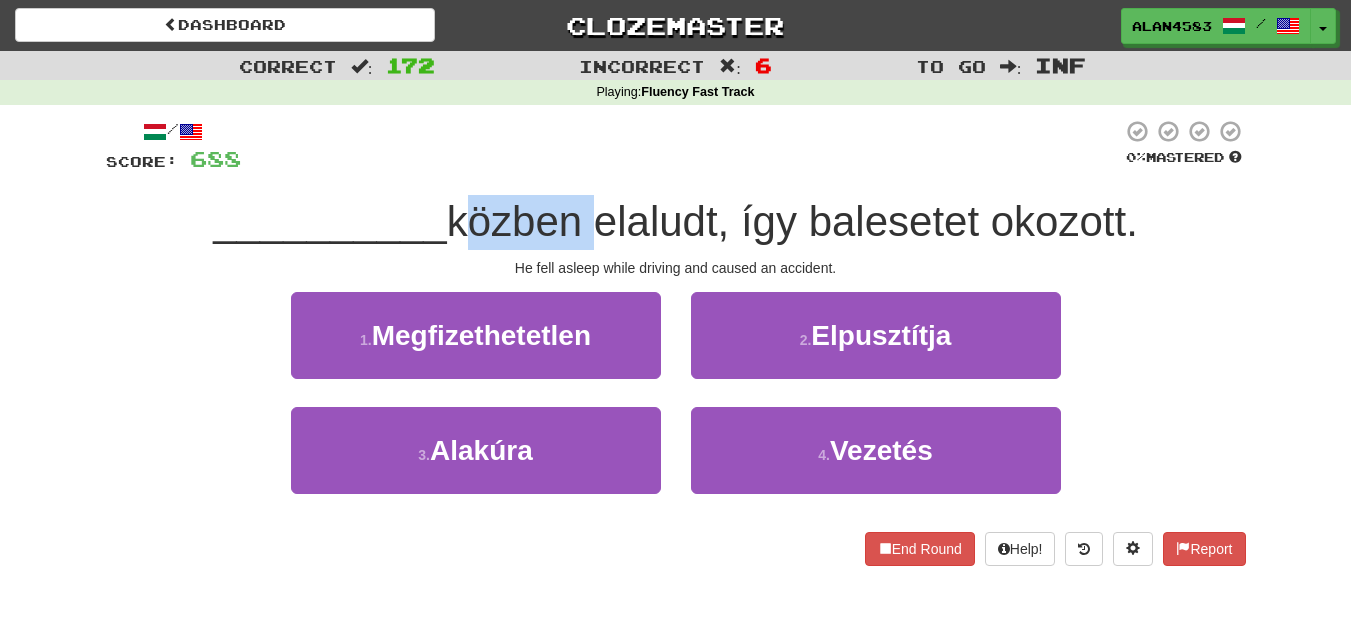 drag, startPoint x: 582, startPoint y: 217, endPoint x: 454, endPoint y: 209, distance: 128.24976 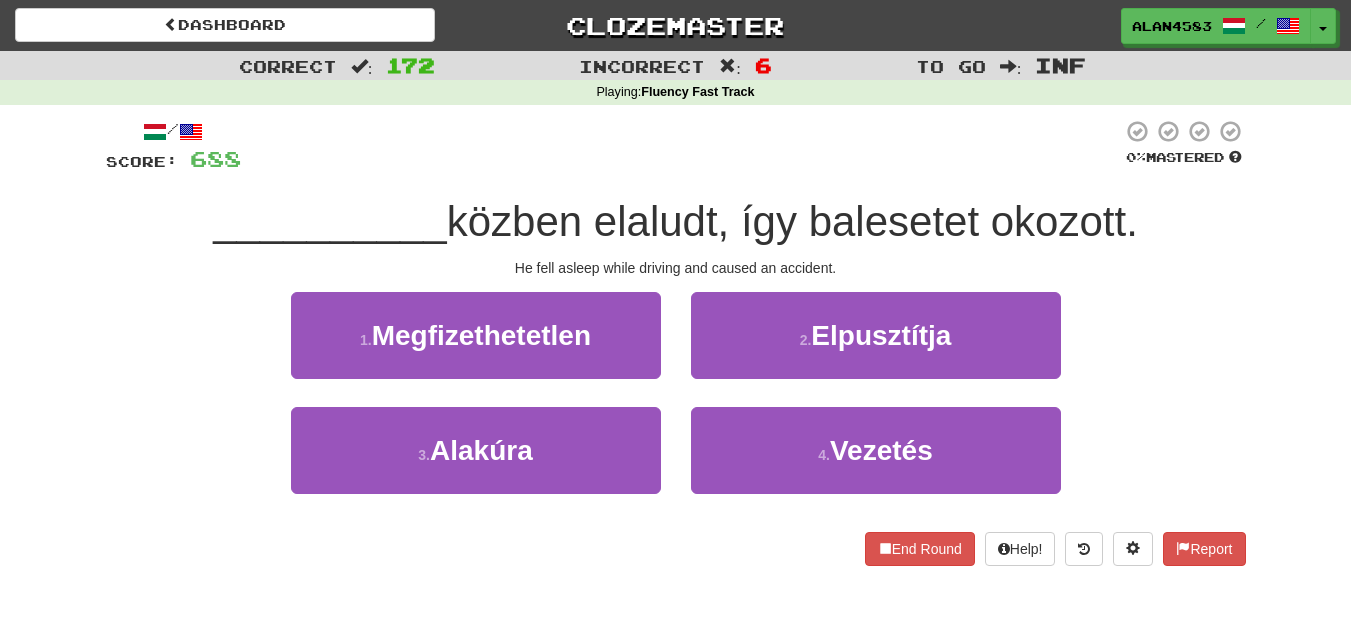 click at bounding box center [681, 146] 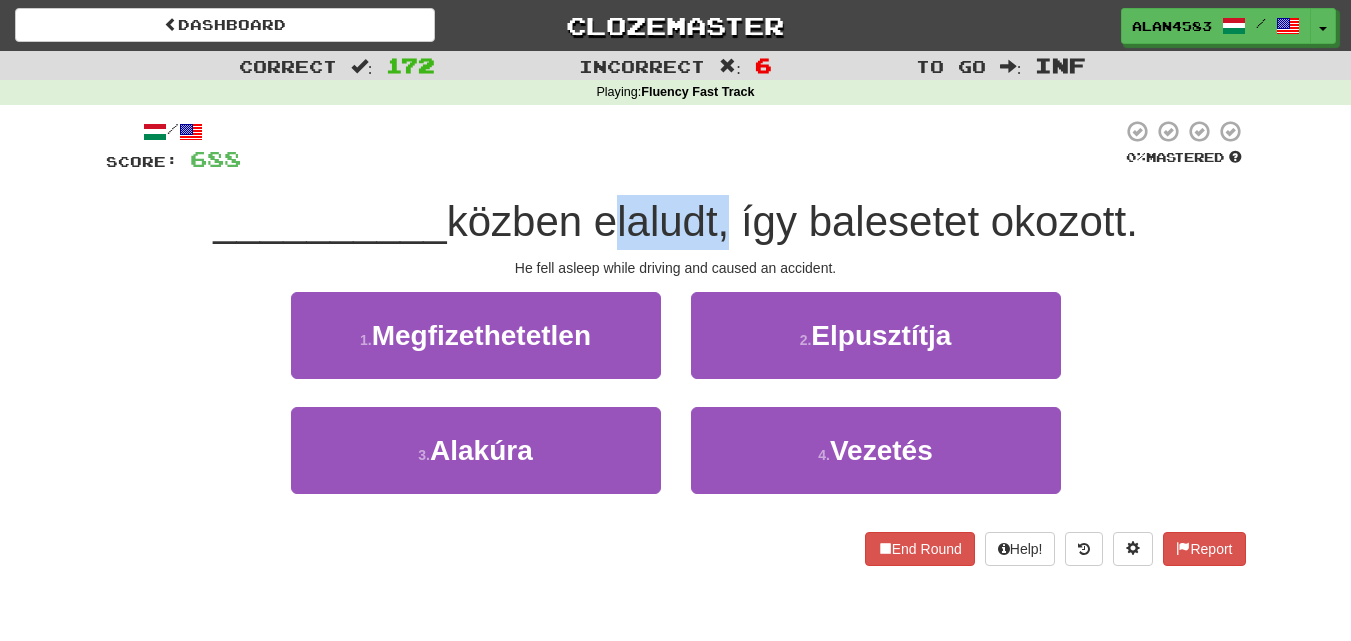 drag, startPoint x: 601, startPoint y: 222, endPoint x: 722, endPoint y: 206, distance: 122.05327 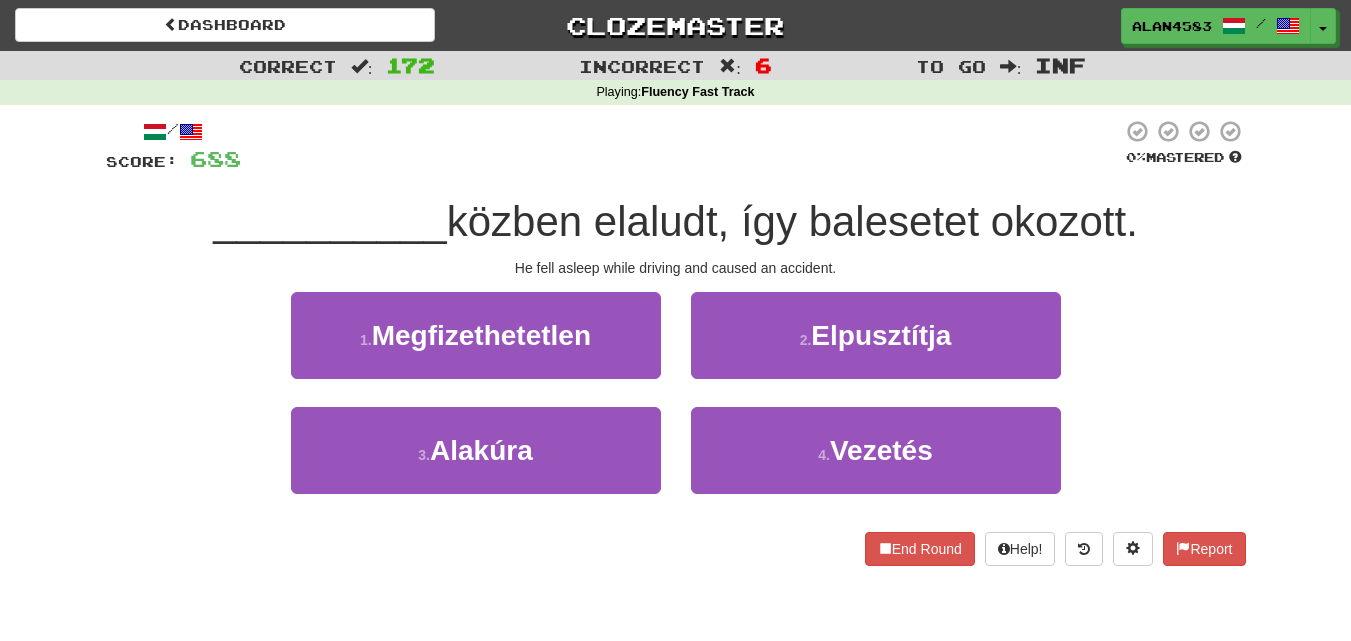 click at bounding box center [681, 146] 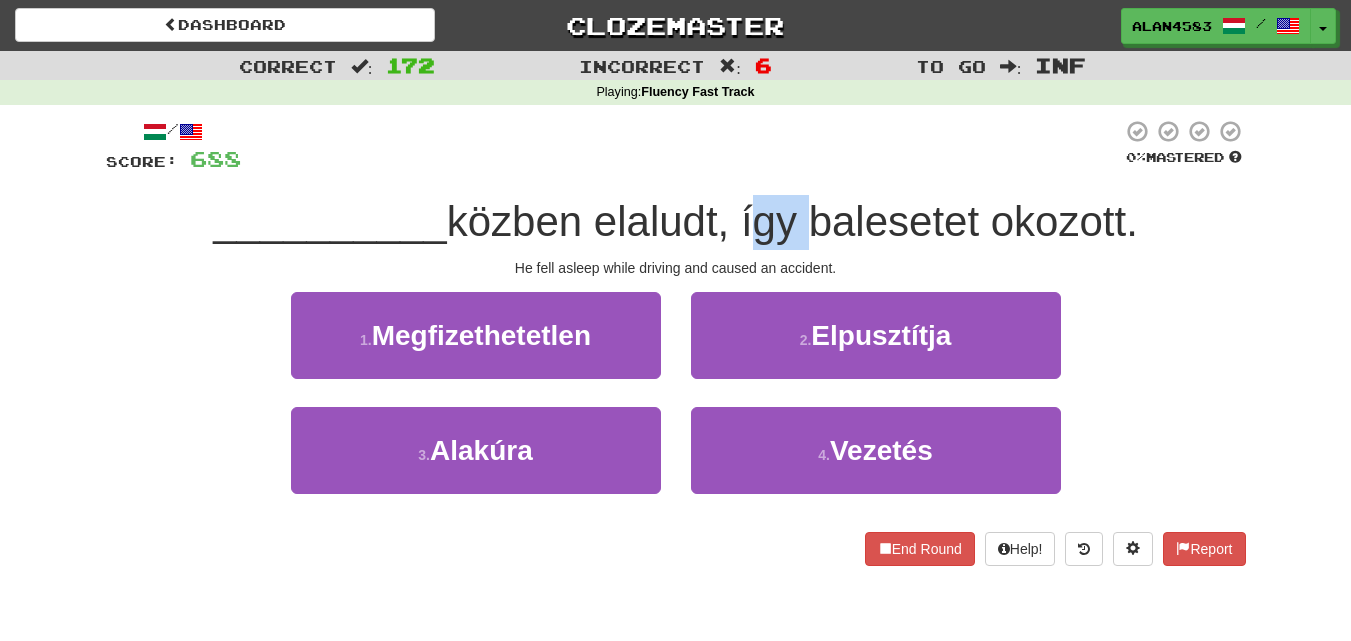 drag, startPoint x: 801, startPoint y: 210, endPoint x: 741, endPoint y: 208, distance: 60.033325 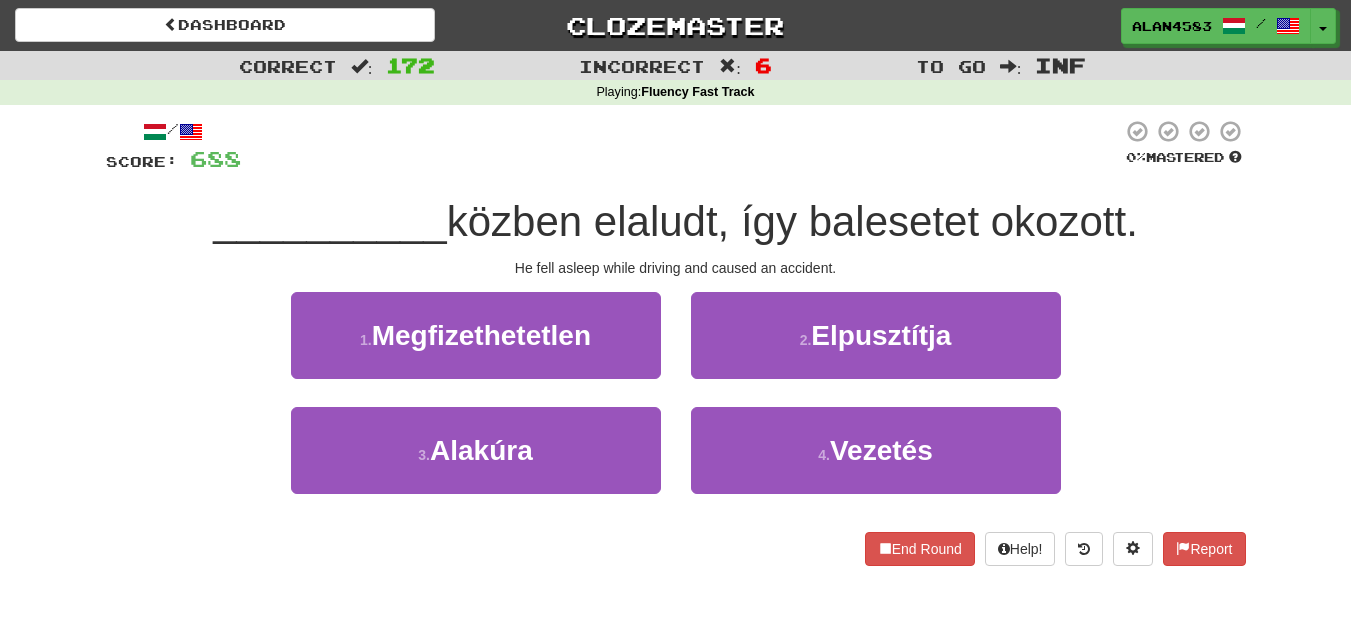 click on "/ Score: 688 0 % Mastered [DATE] közben elaludt, így balesetet okozott. He fell asleep while driving and caused an accident. 1 . Megfizethetetlen 2 . Elpusztítja 3 . Alakúra 4 . Vezetés End Round Help! Report" at bounding box center [676, 349] 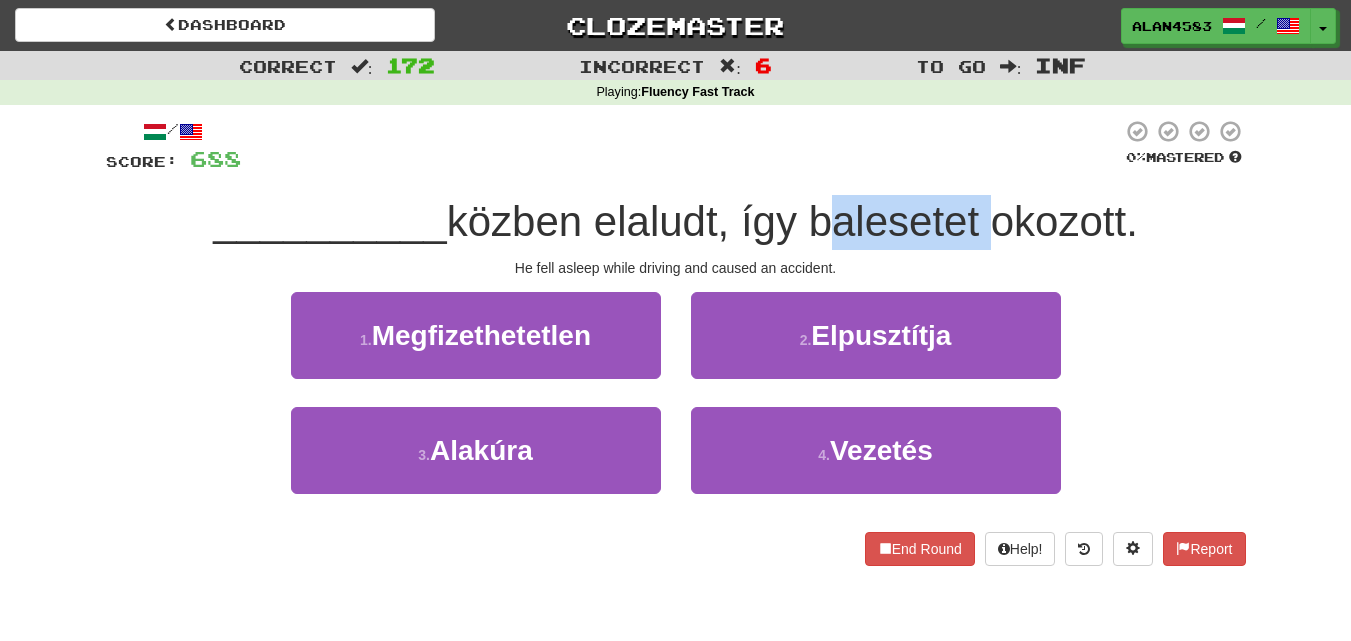 drag, startPoint x: 816, startPoint y: 225, endPoint x: 989, endPoint y: 208, distance: 173.83325 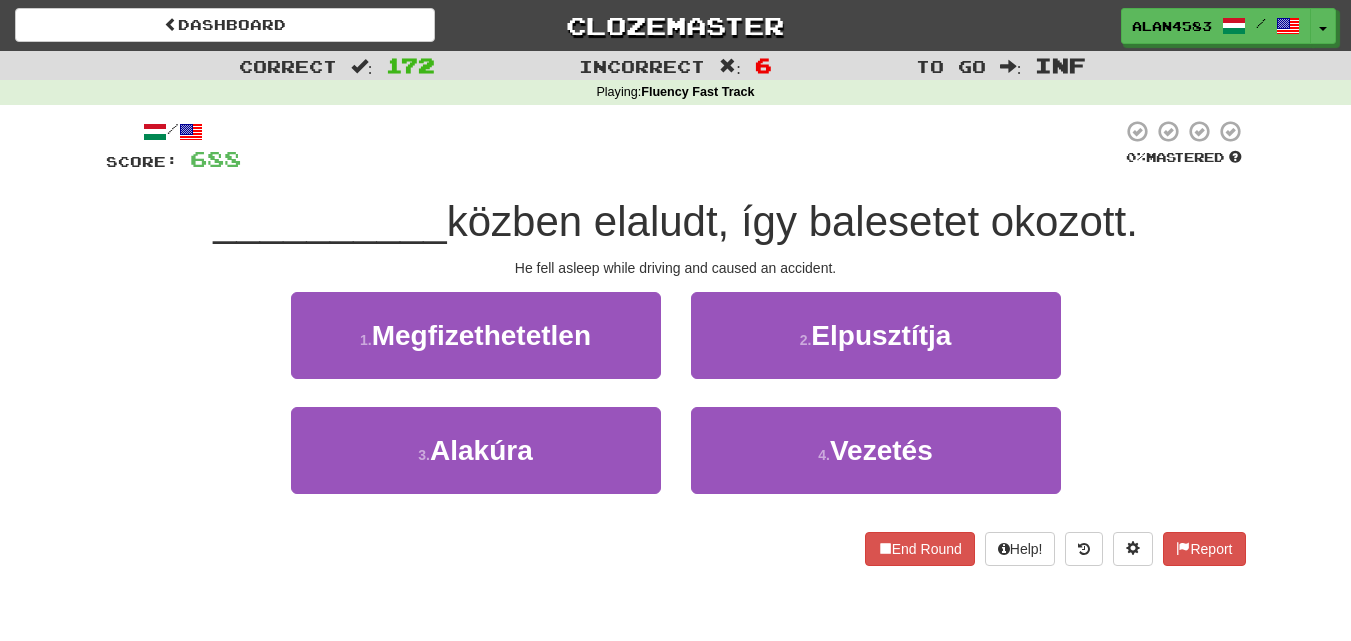 click on "/ Score: 688 0 % Mastered [DATE] közben elaludt, így balesetet okozott. He fell asleep while driving and caused an accident. 1 . Megfizethetetlen 2 . Elpusztítja 3 . Alakúra 4 . Vezetés End Round Help! Report" at bounding box center (676, 342) 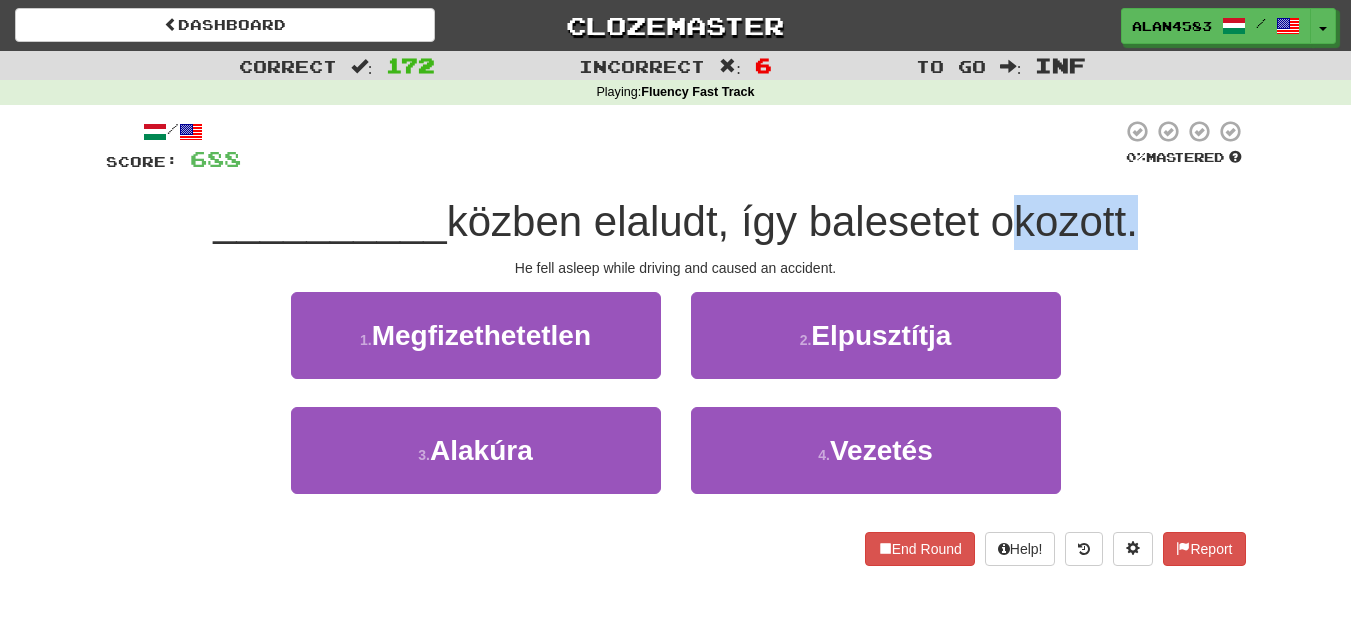 drag, startPoint x: 1002, startPoint y: 214, endPoint x: 1131, endPoint y: 202, distance: 129.55693 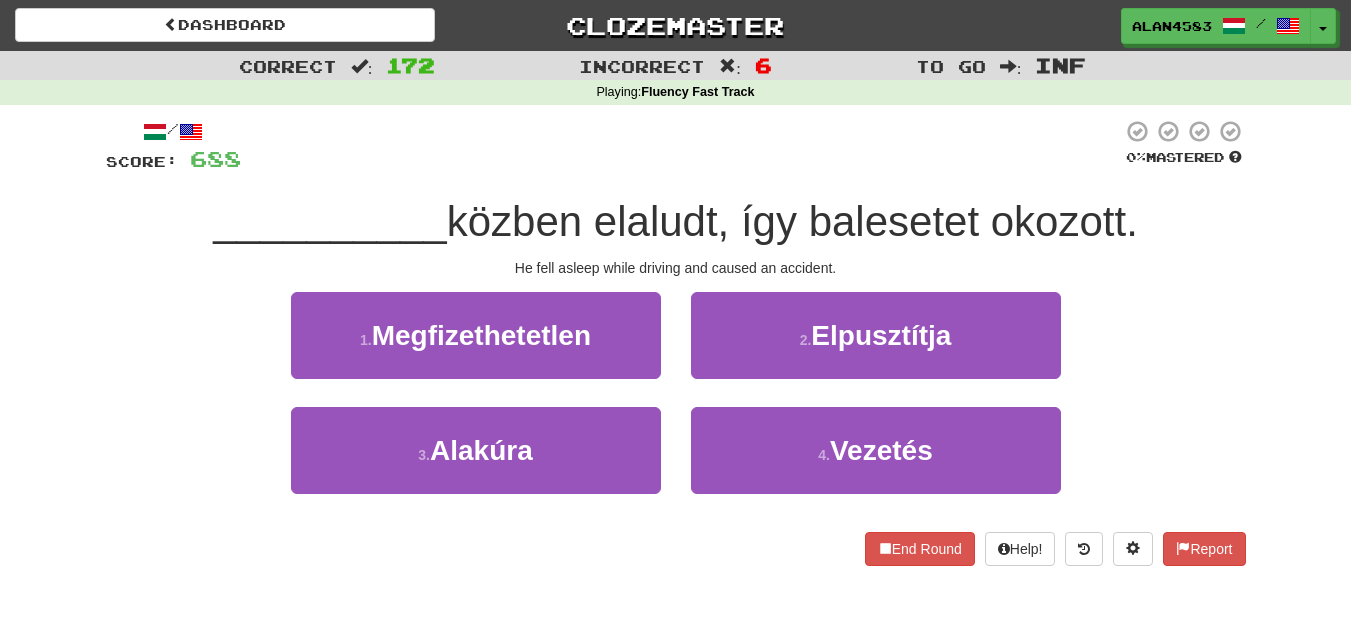 click on "[DATE] közben elaludt, így balesetet okozott." at bounding box center [676, 222] 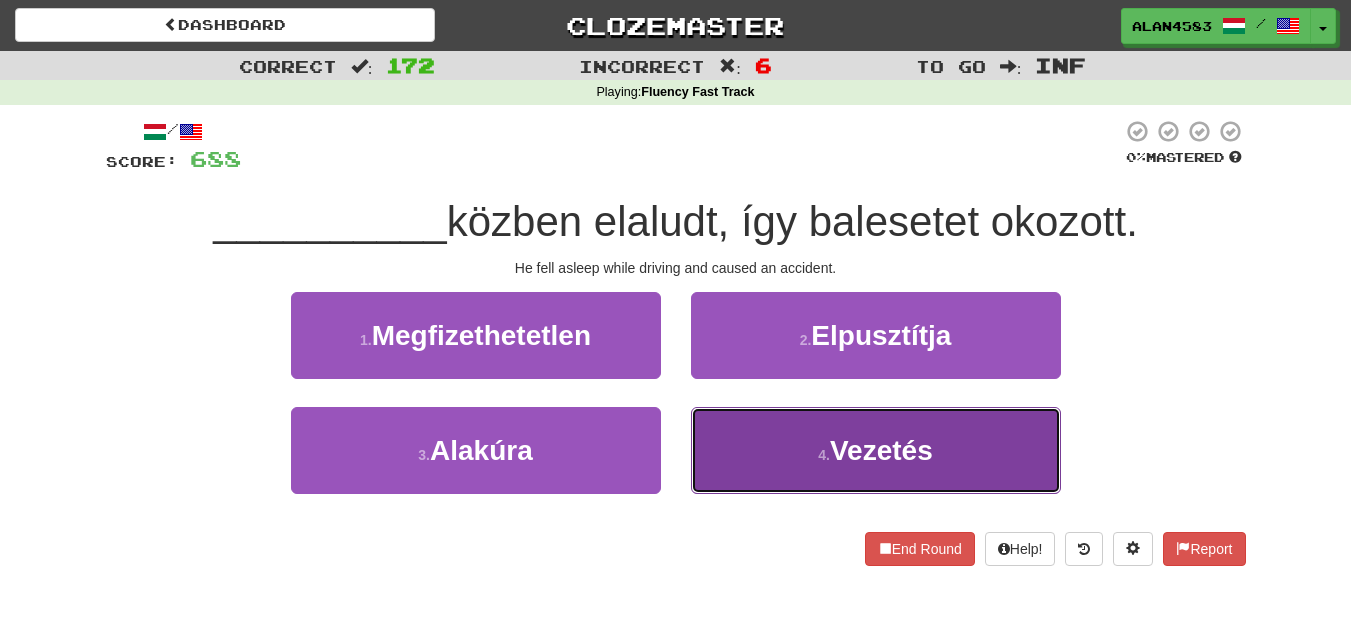 click on "4 .  Vezetés" at bounding box center [876, 450] 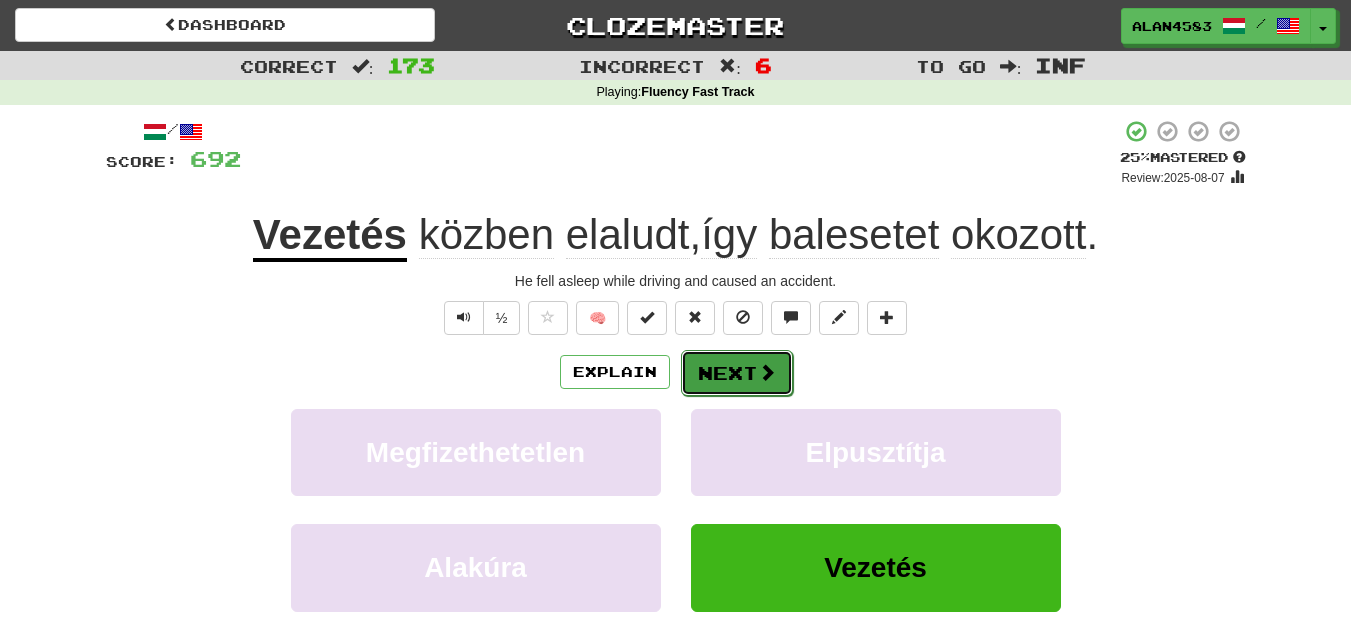 click on "Next" at bounding box center (737, 373) 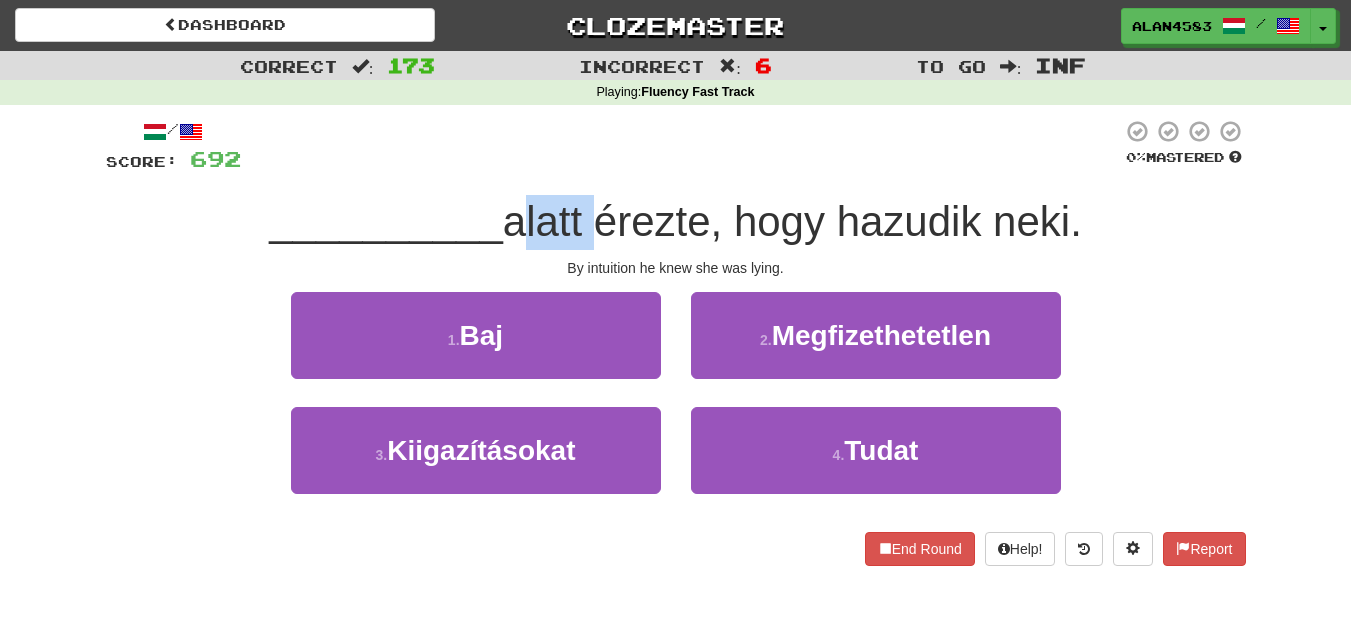 drag, startPoint x: 587, startPoint y: 216, endPoint x: 512, endPoint y: 213, distance: 75.059975 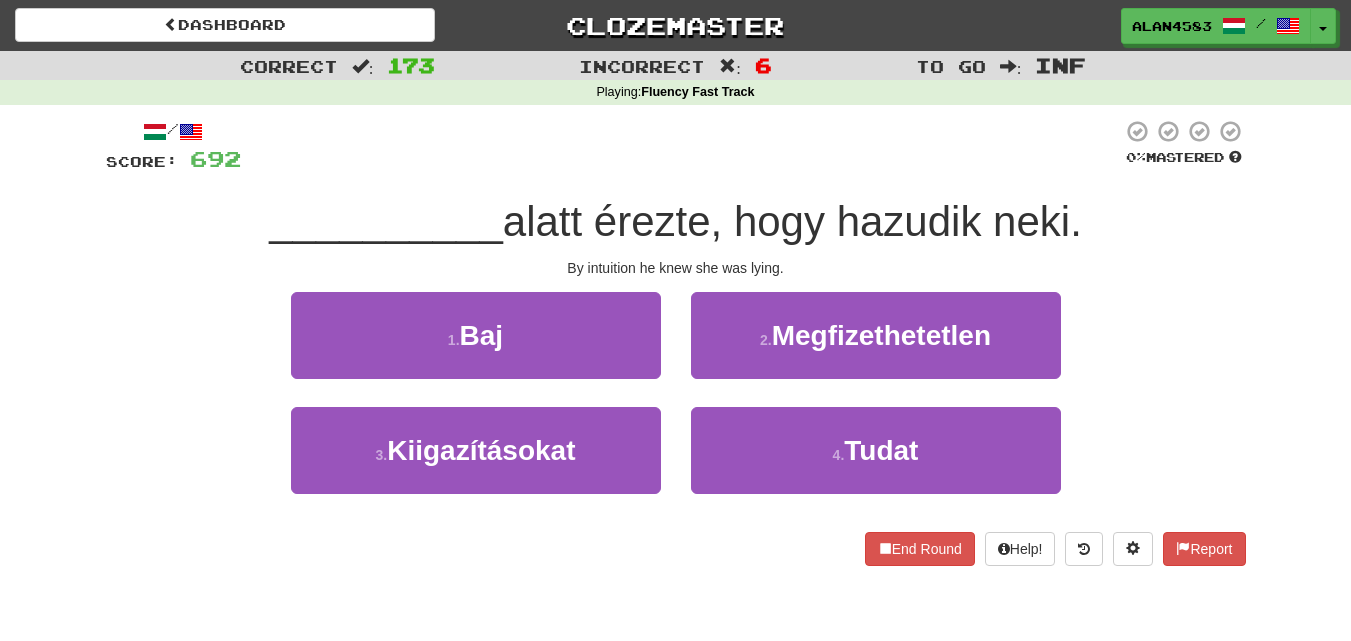 click at bounding box center (681, 146) 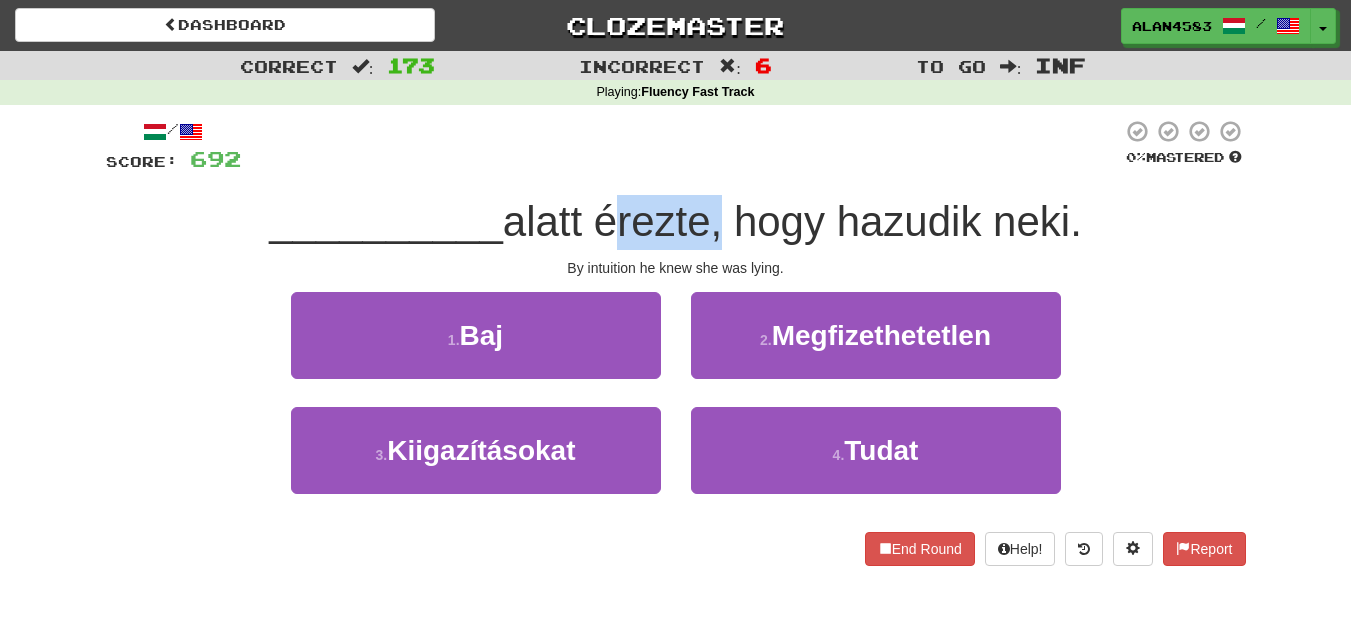 drag, startPoint x: 601, startPoint y: 219, endPoint x: 712, endPoint y: 216, distance: 111.040535 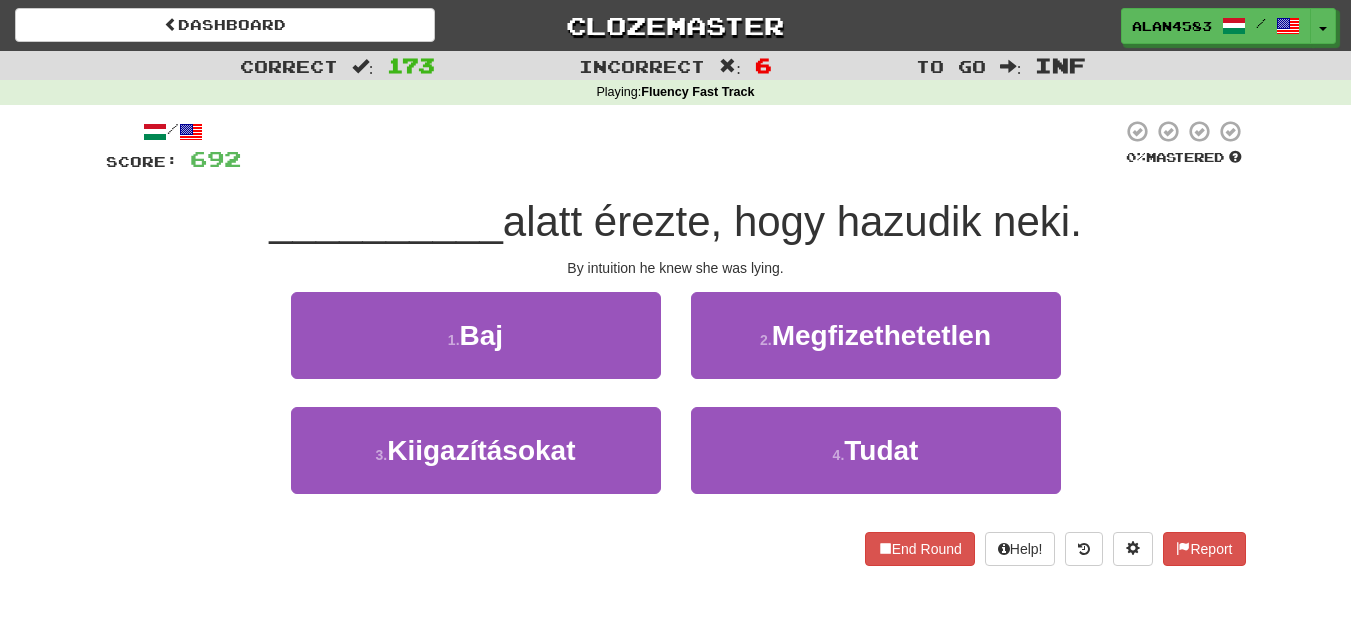 click at bounding box center [681, 146] 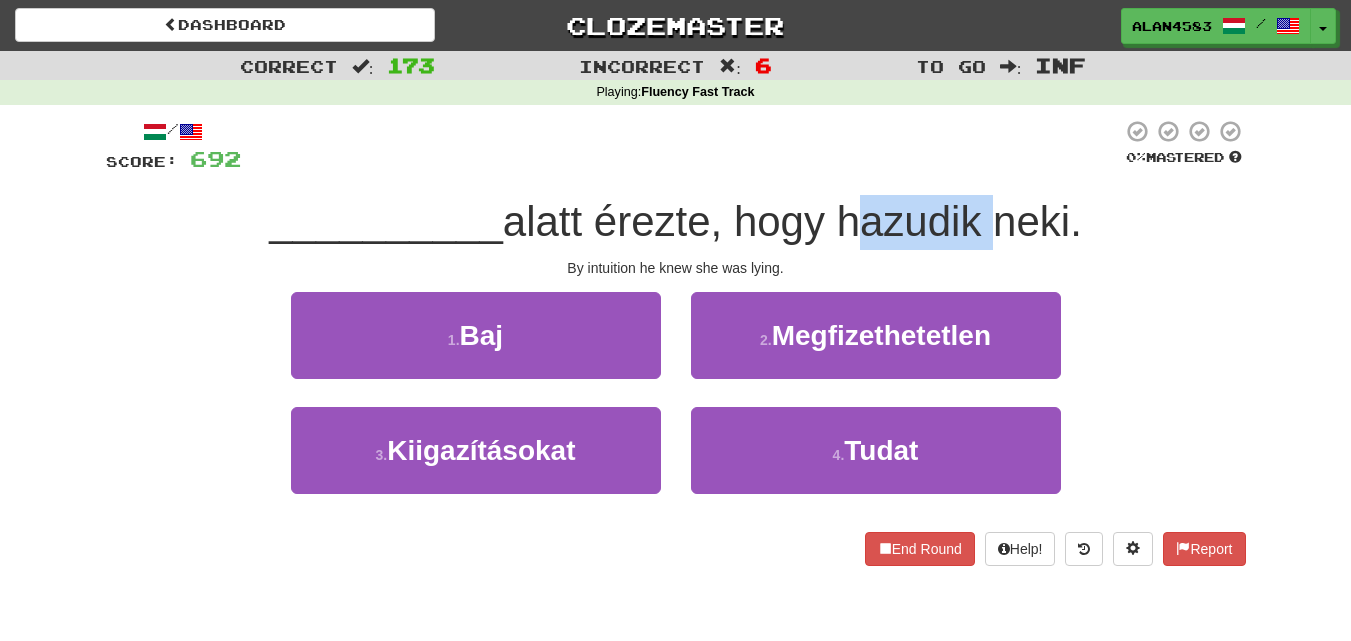 drag, startPoint x: 845, startPoint y: 215, endPoint x: 982, endPoint y: 205, distance: 137.36447 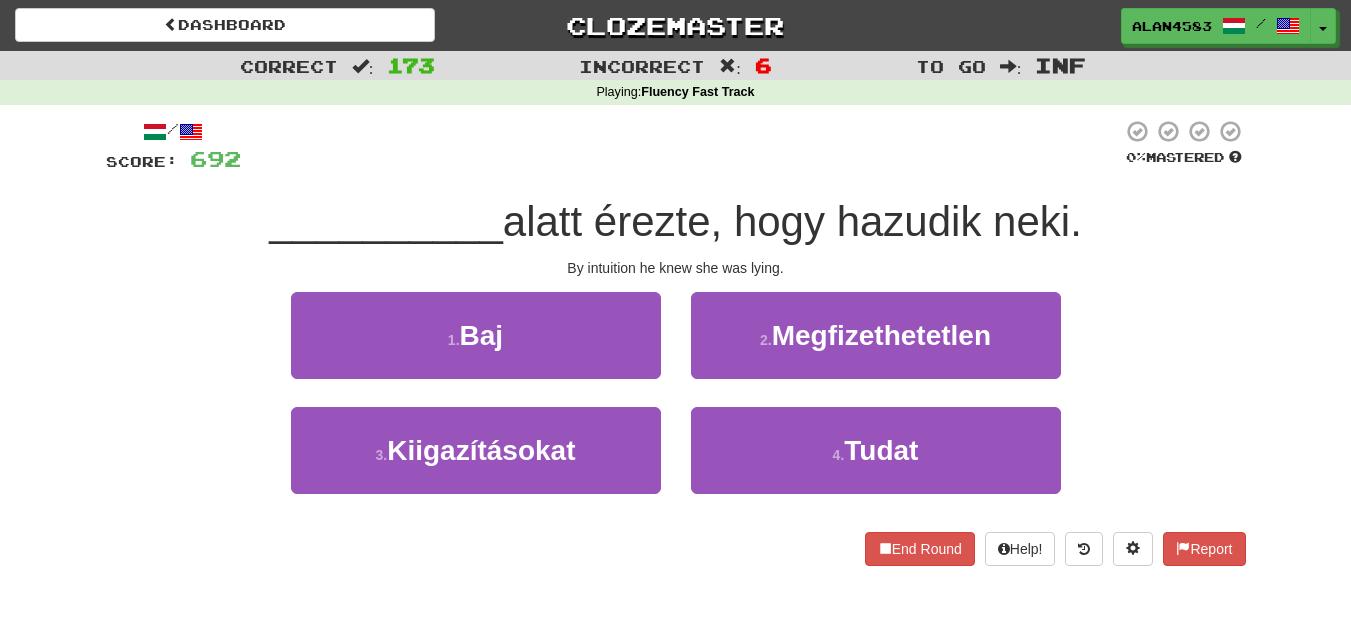 click at bounding box center [681, 146] 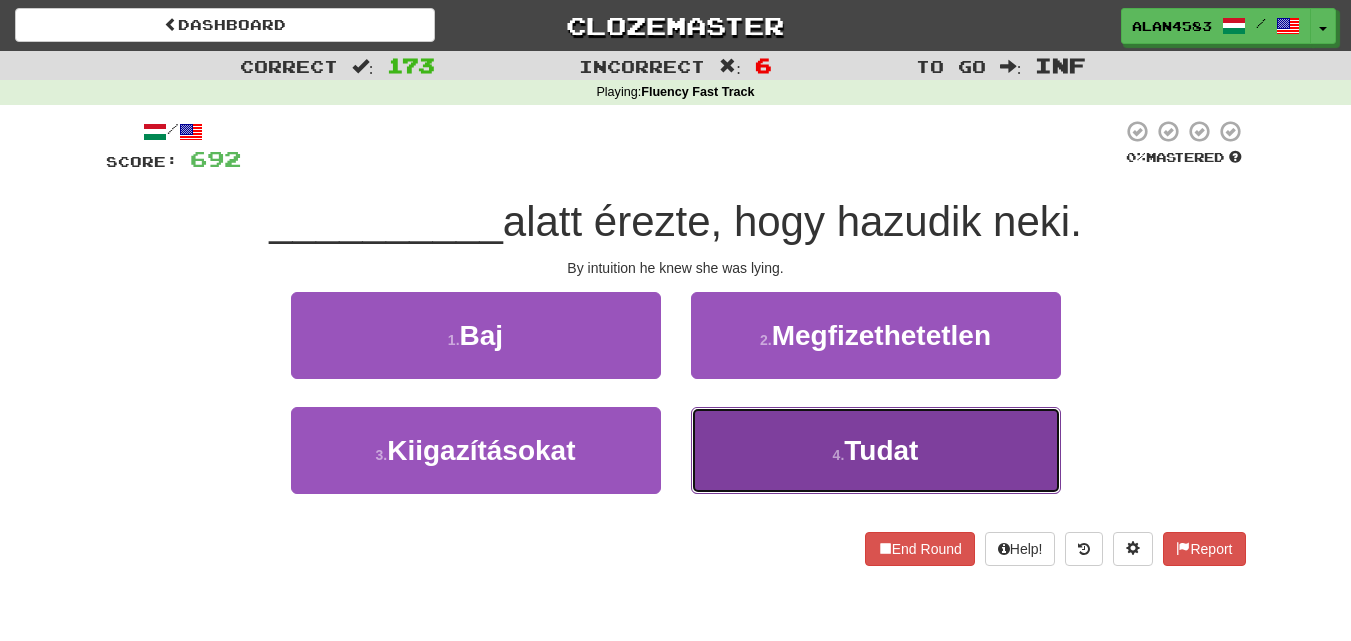click on "4 .  Tudat" at bounding box center [876, 450] 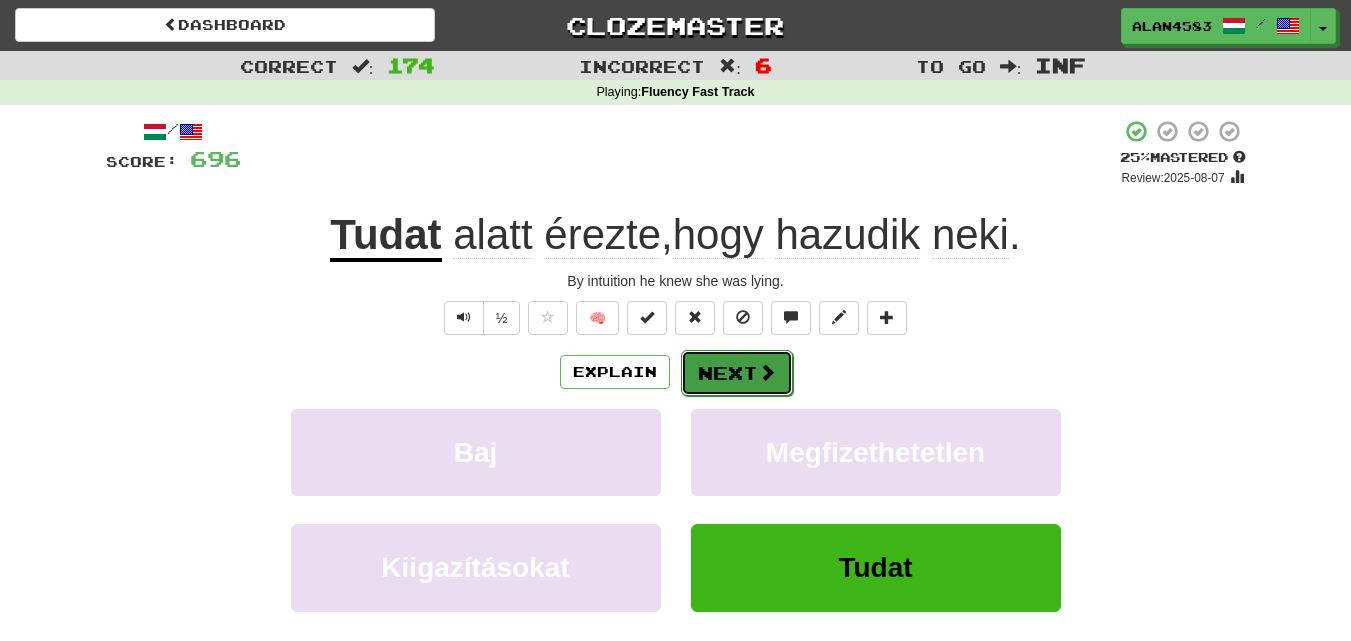 click at bounding box center (767, 372) 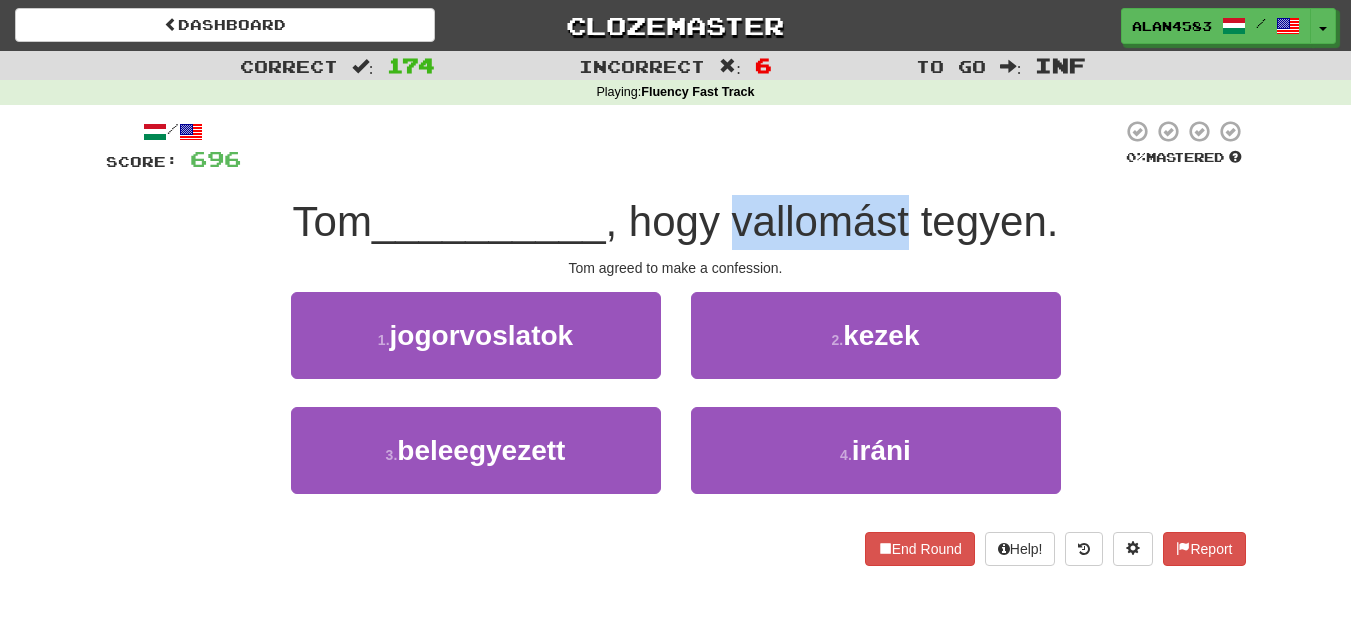 drag, startPoint x: 740, startPoint y: 219, endPoint x: 918, endPoint y: 208, distance: 178.33957 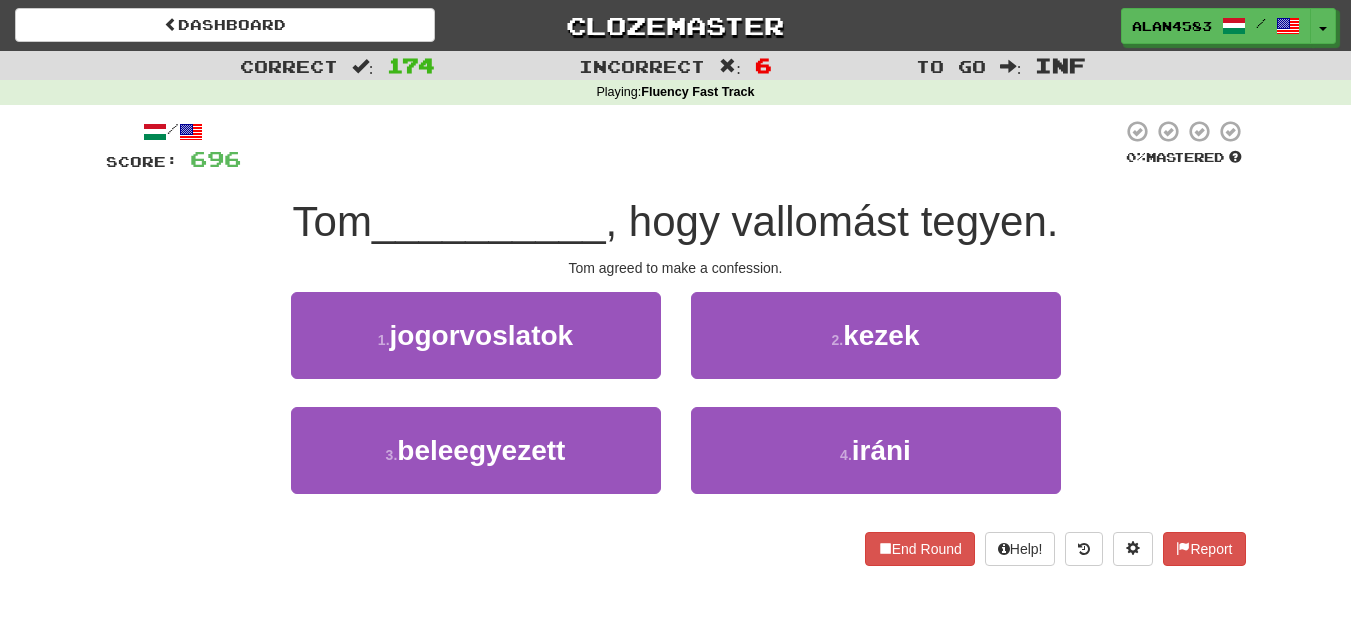 click at bounding box center (681, 146) 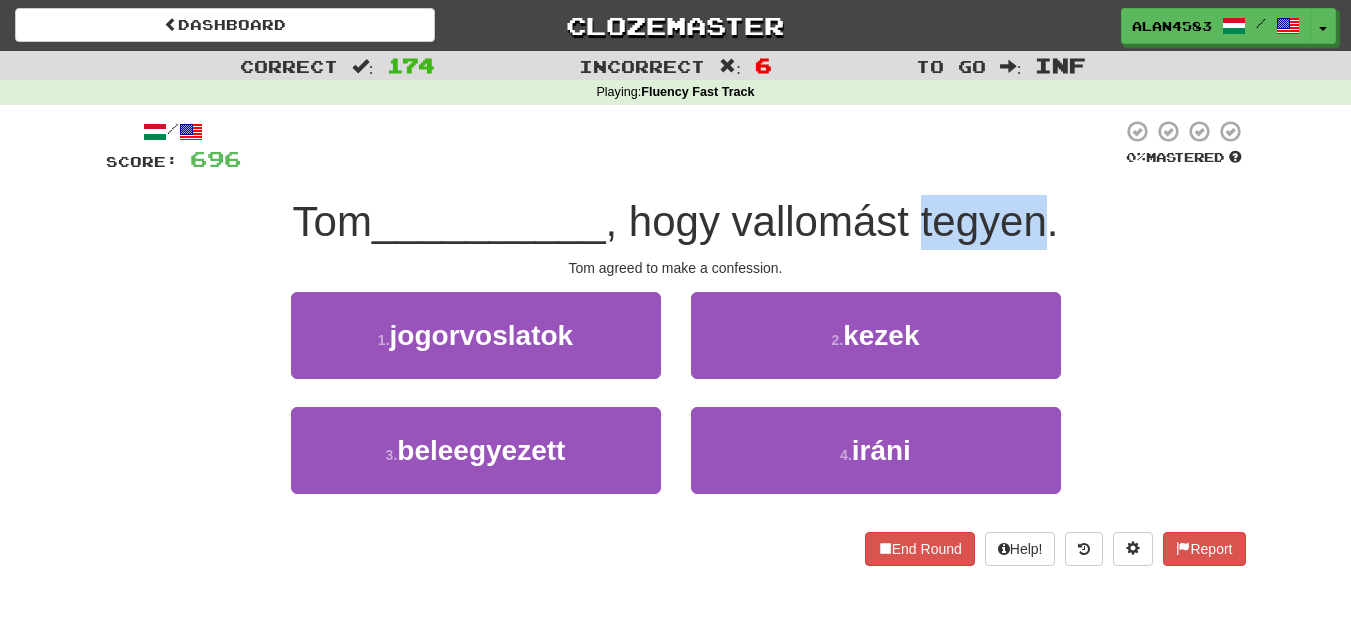 drag, startPoint x: 925, startPoint y: 209, endPoint x: 1044, endPoint y: 201, distance: 119.26861 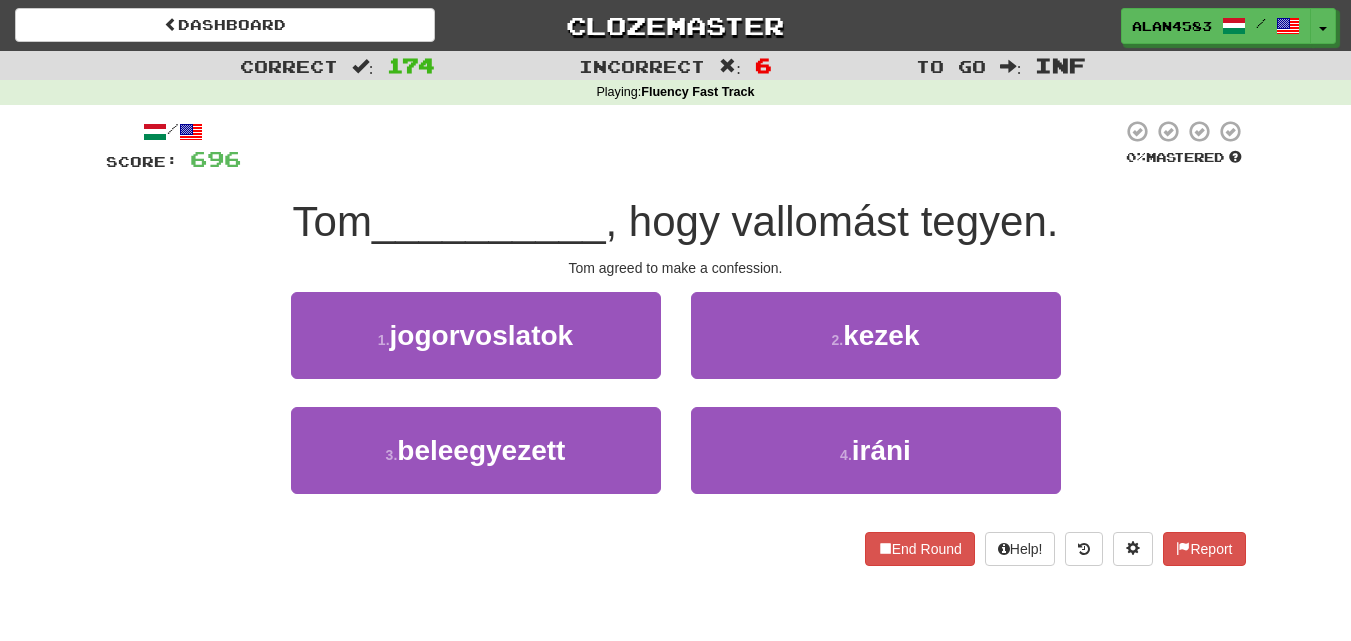 click at bounding box center (681, 146) 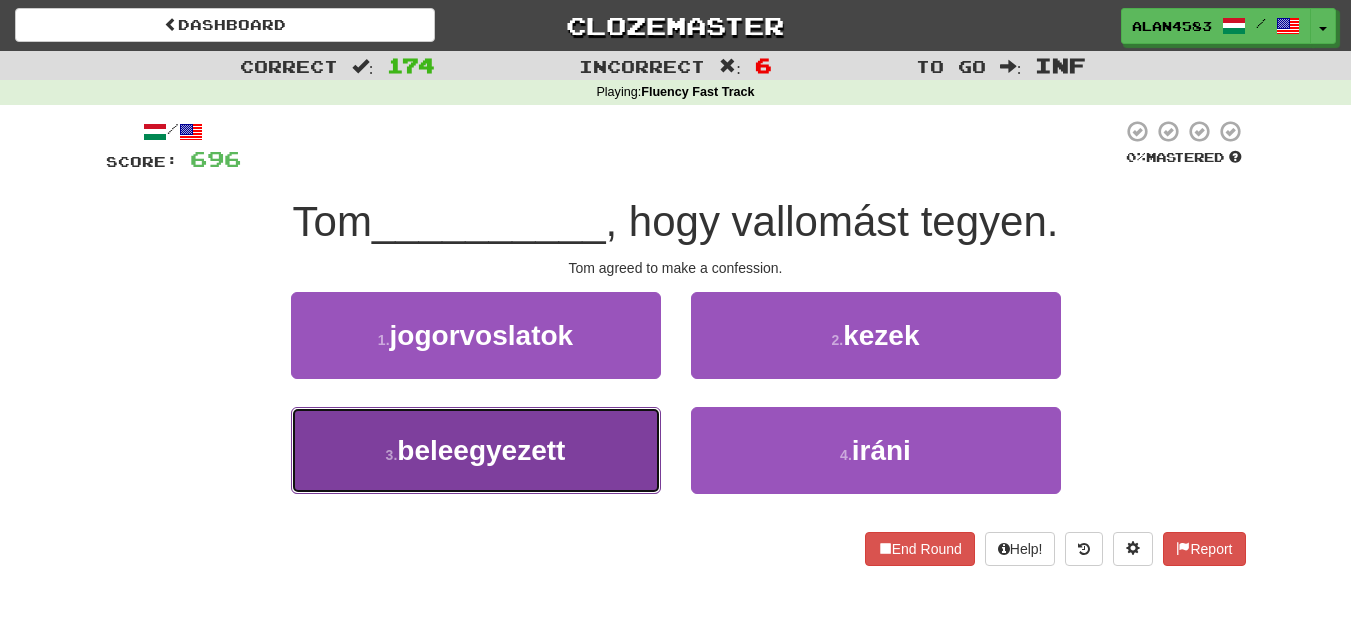click on "[NUMBER] . beleegyezett" at bounding box center [476, 450] 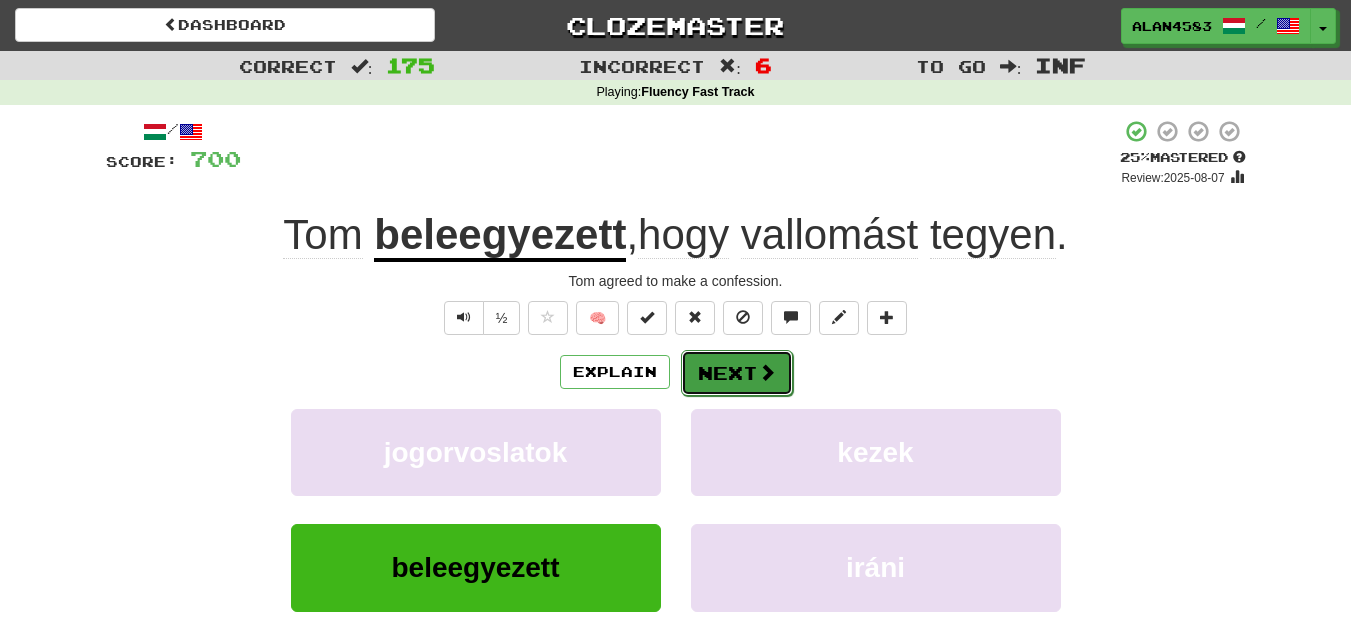 click on "Next" at bounding box center (737, 373) 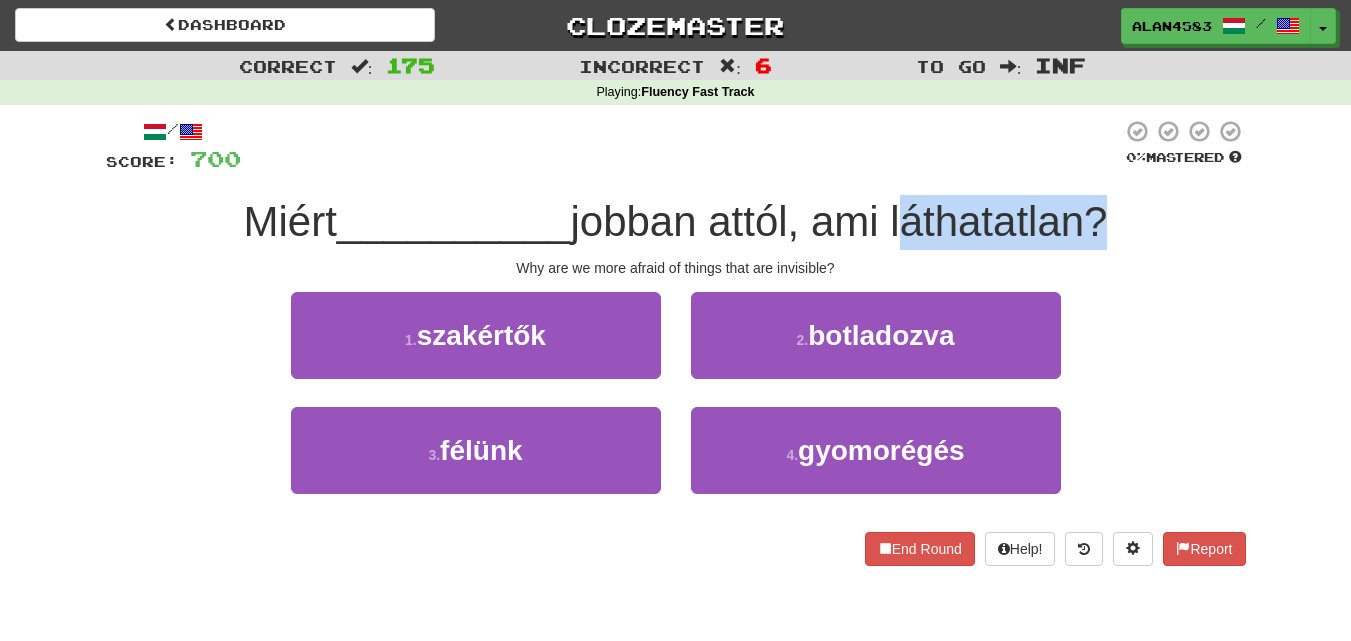 drag, startPoint x: 903, startPoint y: 222, endPoint x: 1088, endPoint y: 202, distance: 186.07794 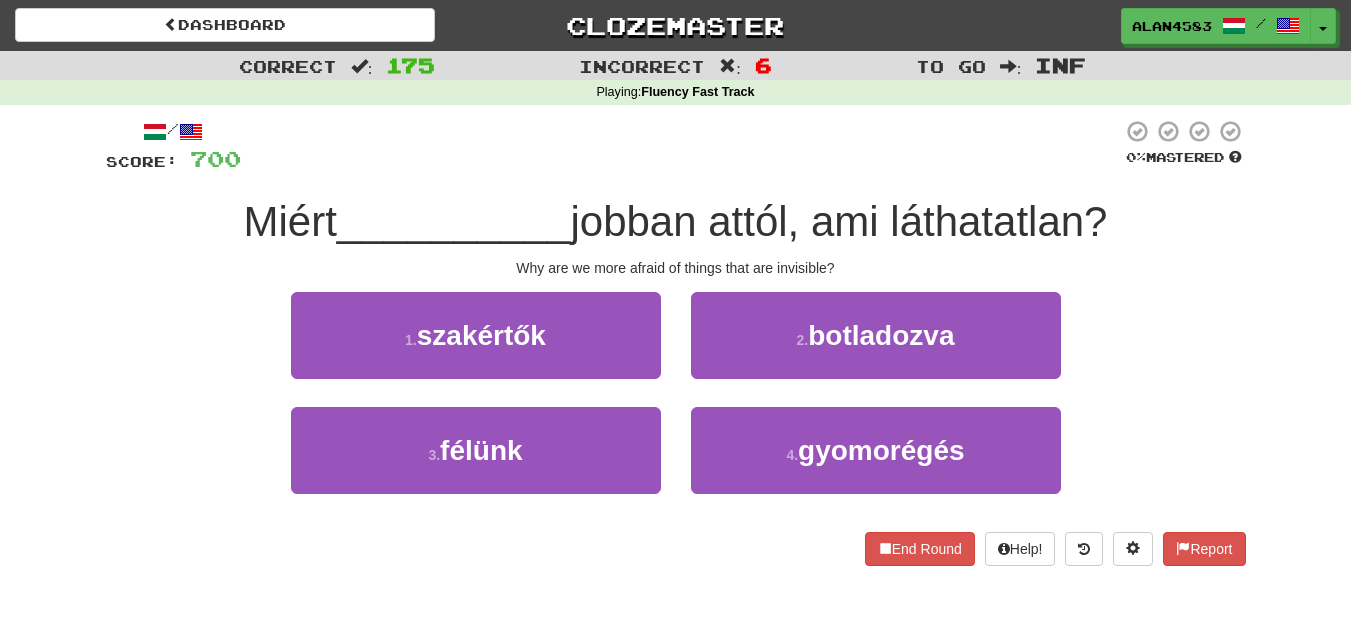 click on "Miért [DATE] jobban attól, ami láthatatlan?" at bounding box center (676, 222) 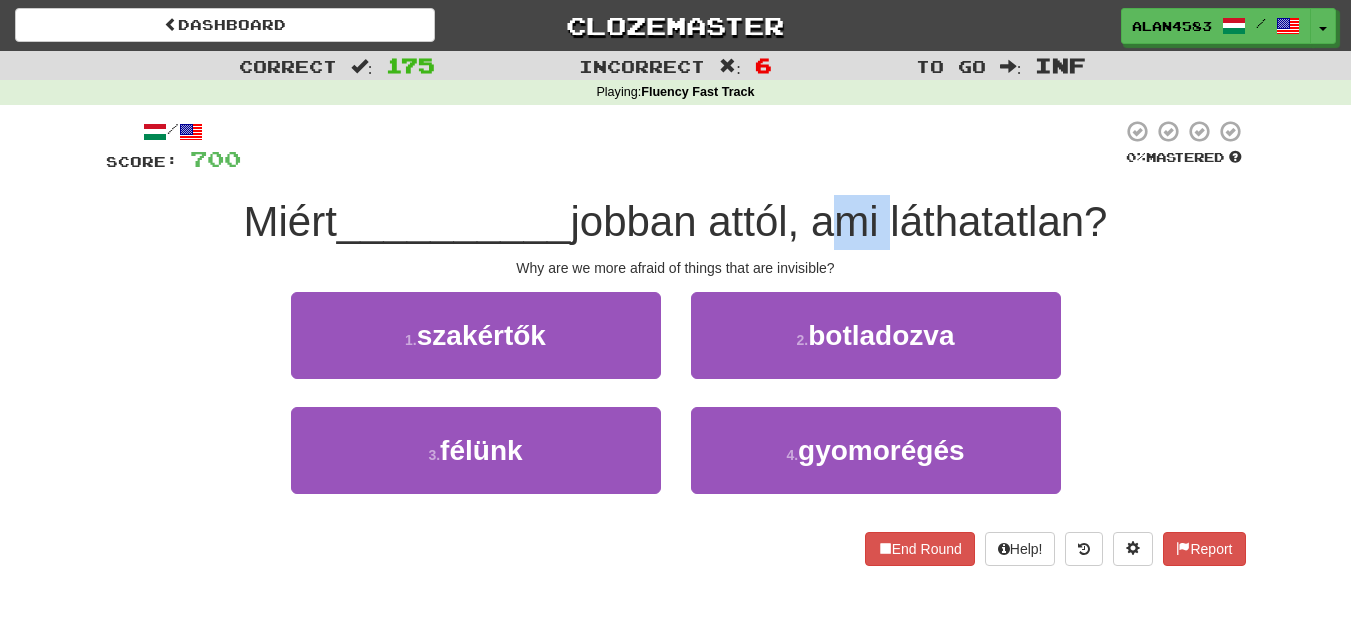 drag, startPoint x: 889, startPoint y: 215, endPoint x: 825, endPoint y: 216, distance: 64.00781 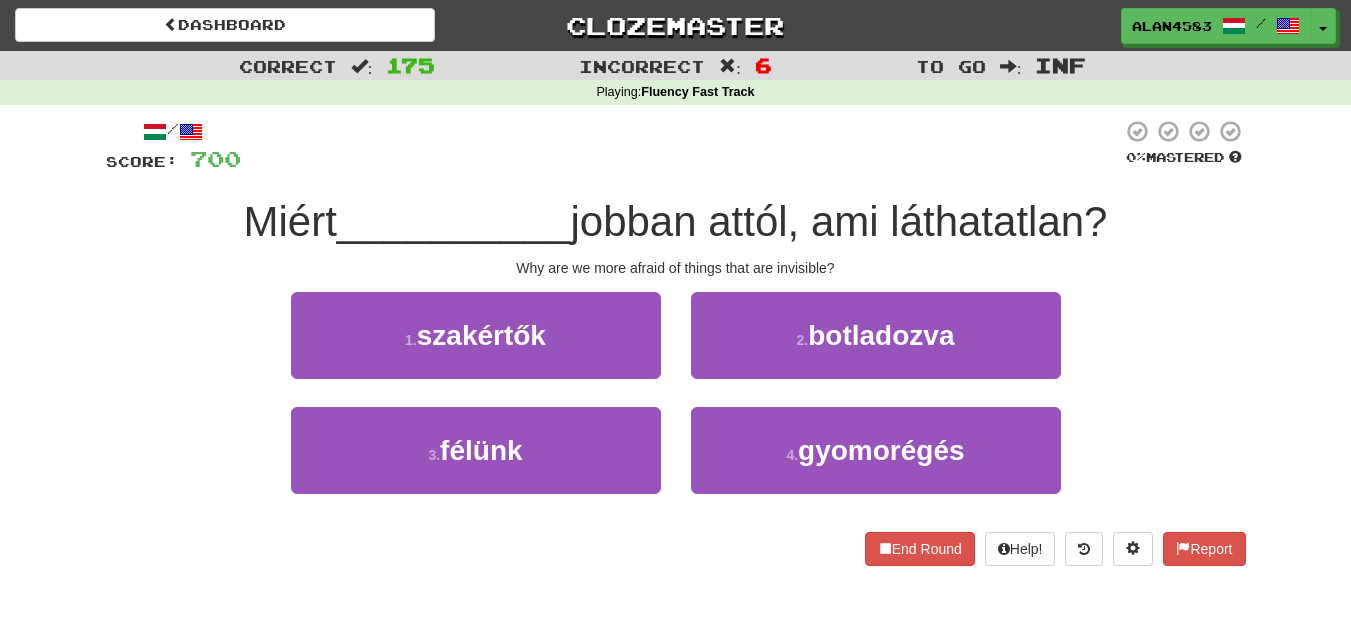 click at bounding box center [681, 146] 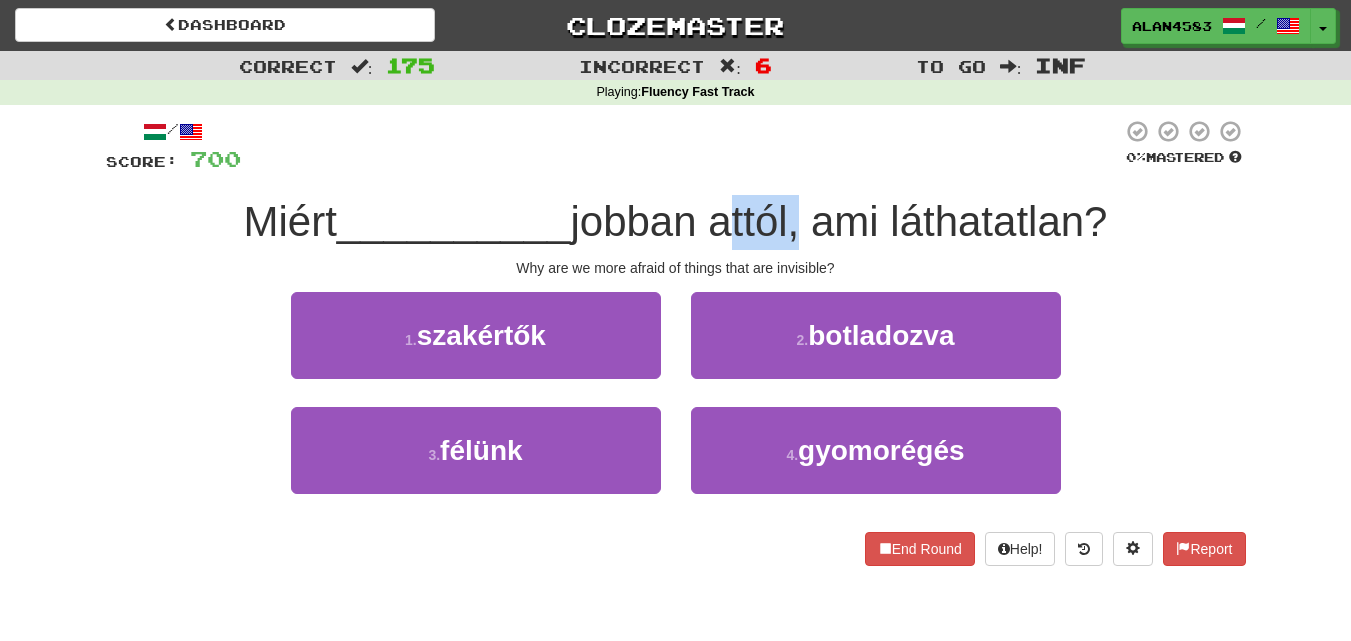 drag, startPoint x: 721, startPoint y: 214, endPoint x: 798, endPoint y: 208, distance: 77.23341 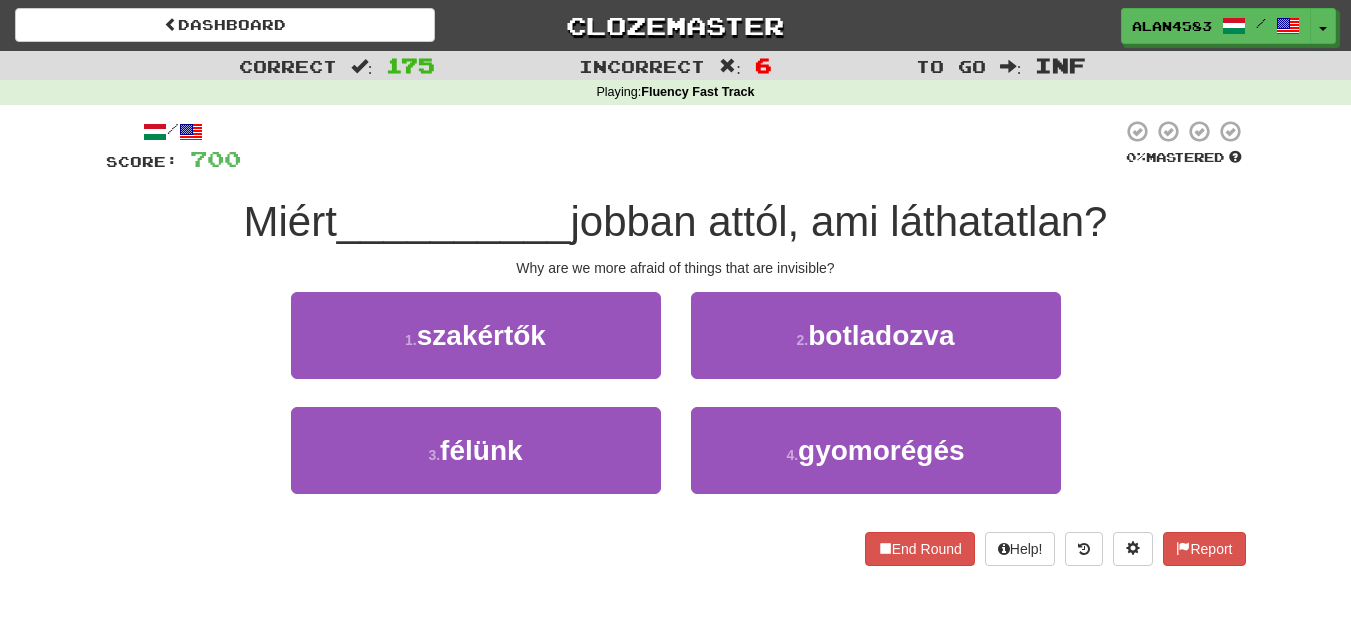 click at bounding box center [681, 146] 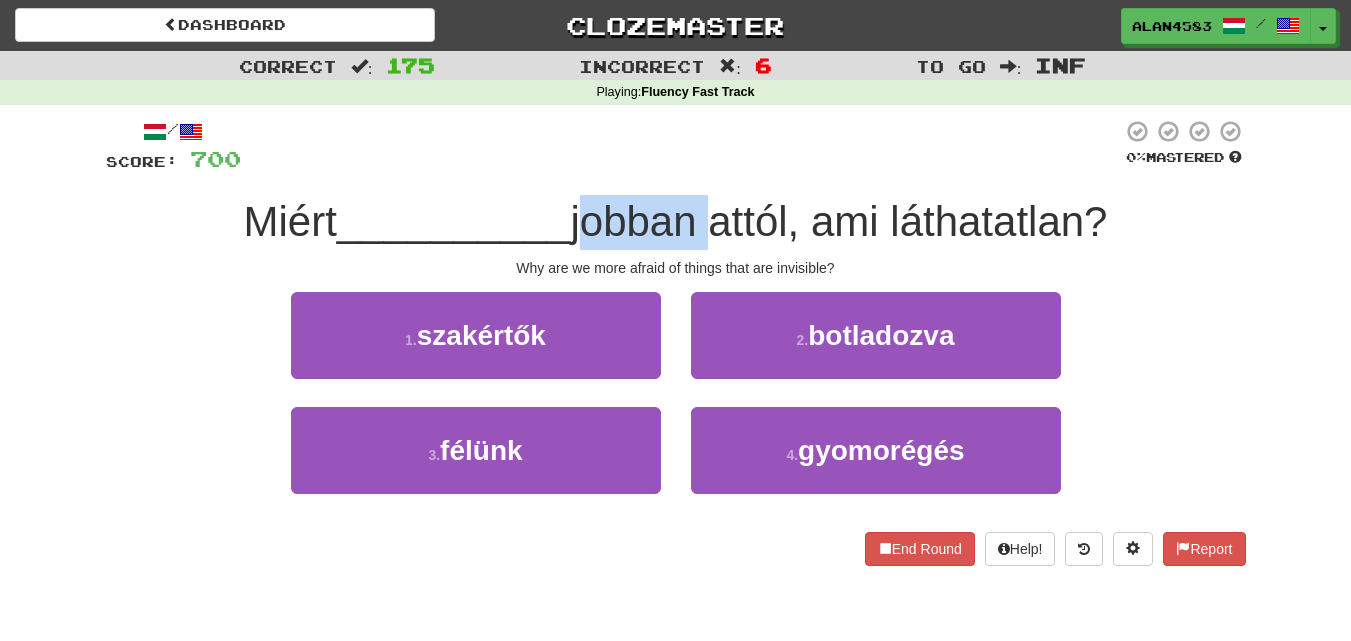 drag, startPoint x: 582, startPoint y: 219, endPoint x: 706, endPoint y: 207, distance: 124.57929 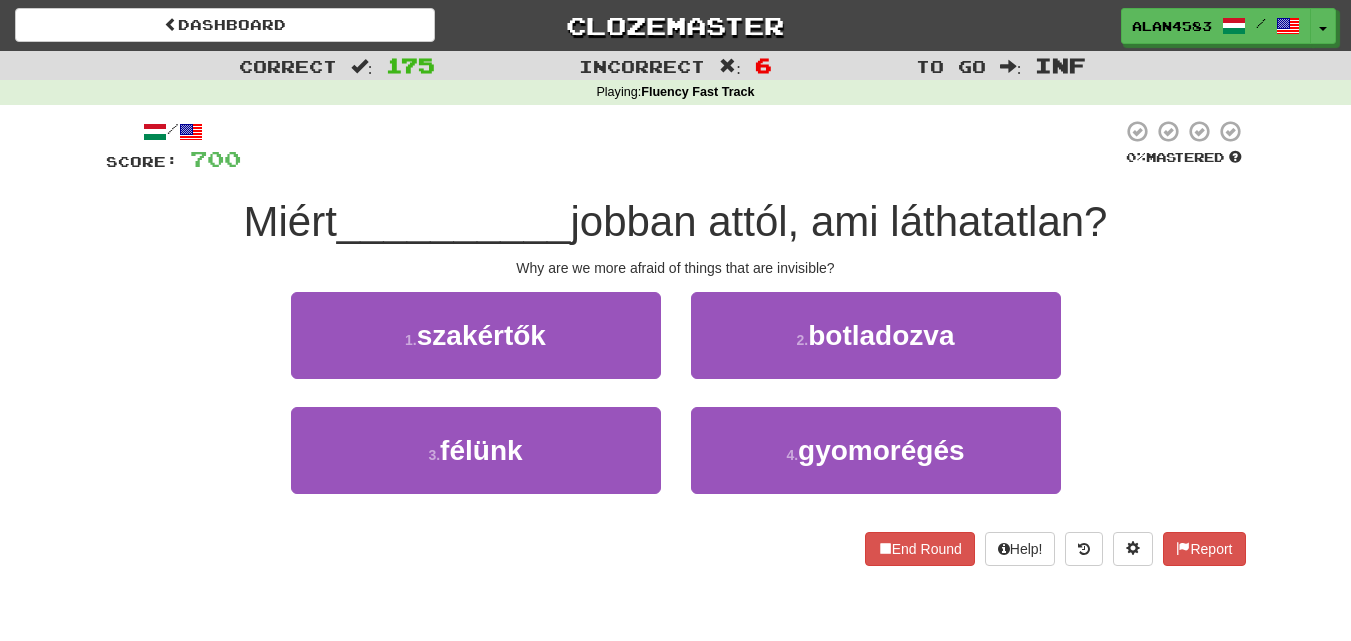 click at bounding box center (681, 146) 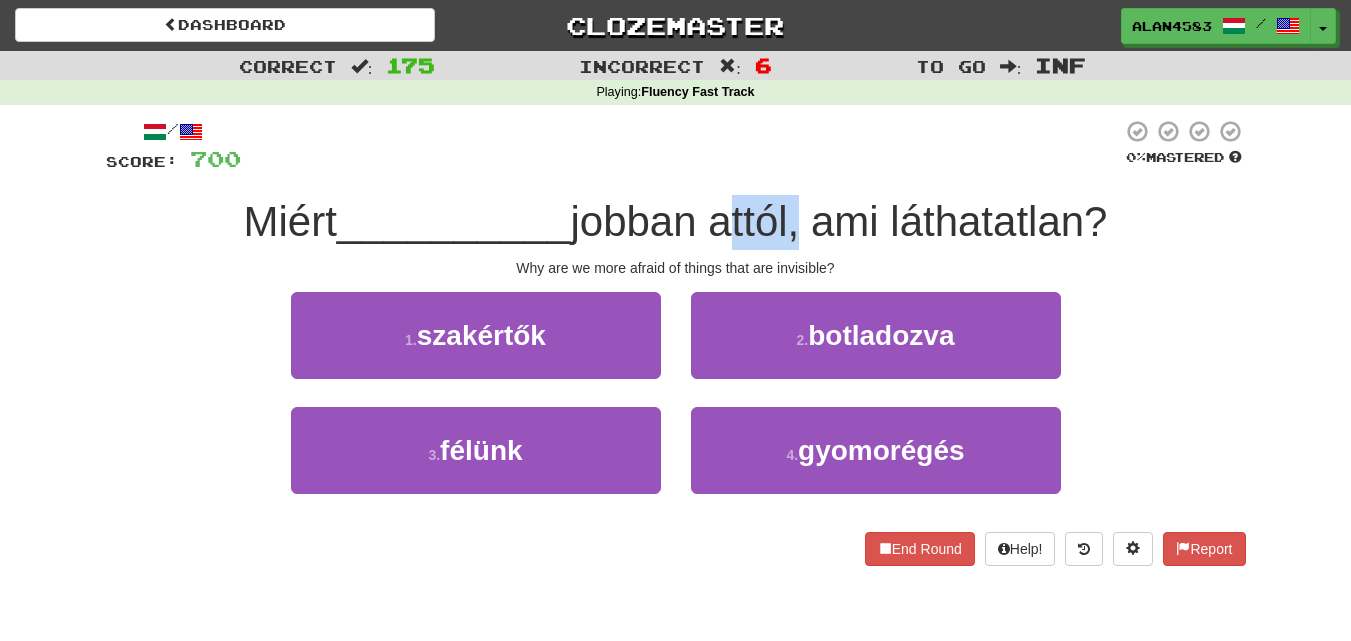 drag, startPoint x: 724, startPoint y: 224, endPoint x: 797, endPoint y: 214, distance: 73.68175 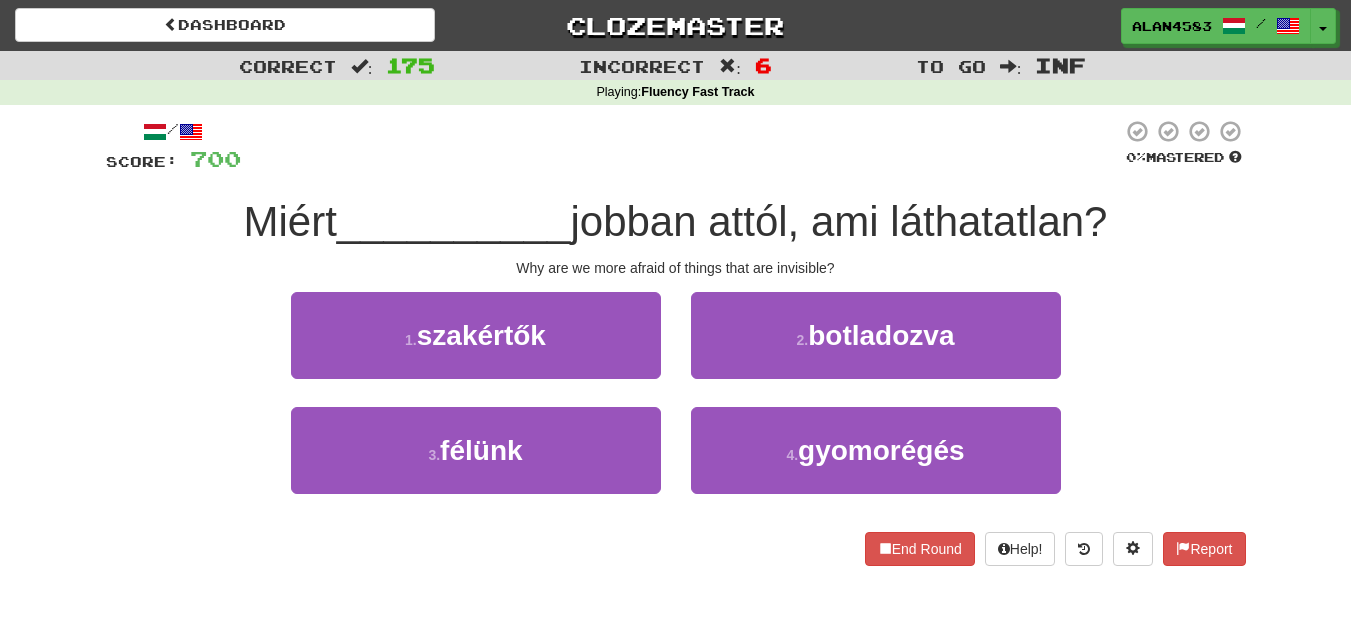 click at bounding box center (681, 146) 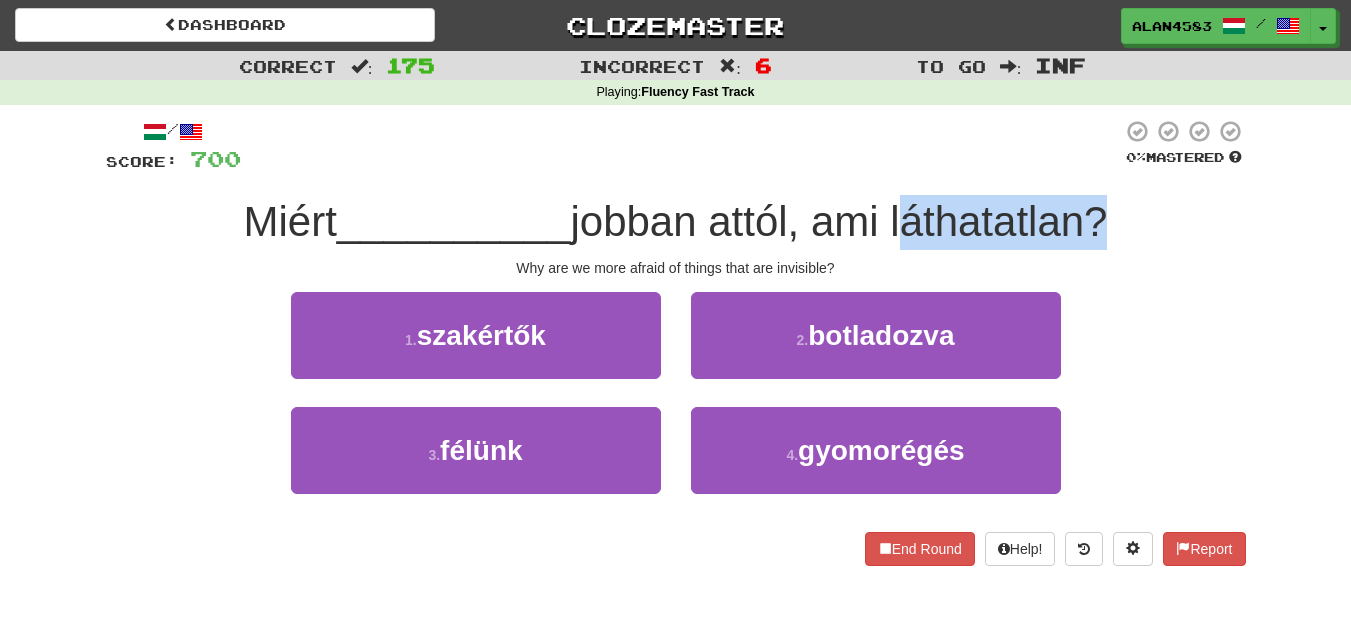 drag, startPoint x: 904, startPoint y: 210, endPoint x: 1094, endPoint y: 201, distance: 190.21304 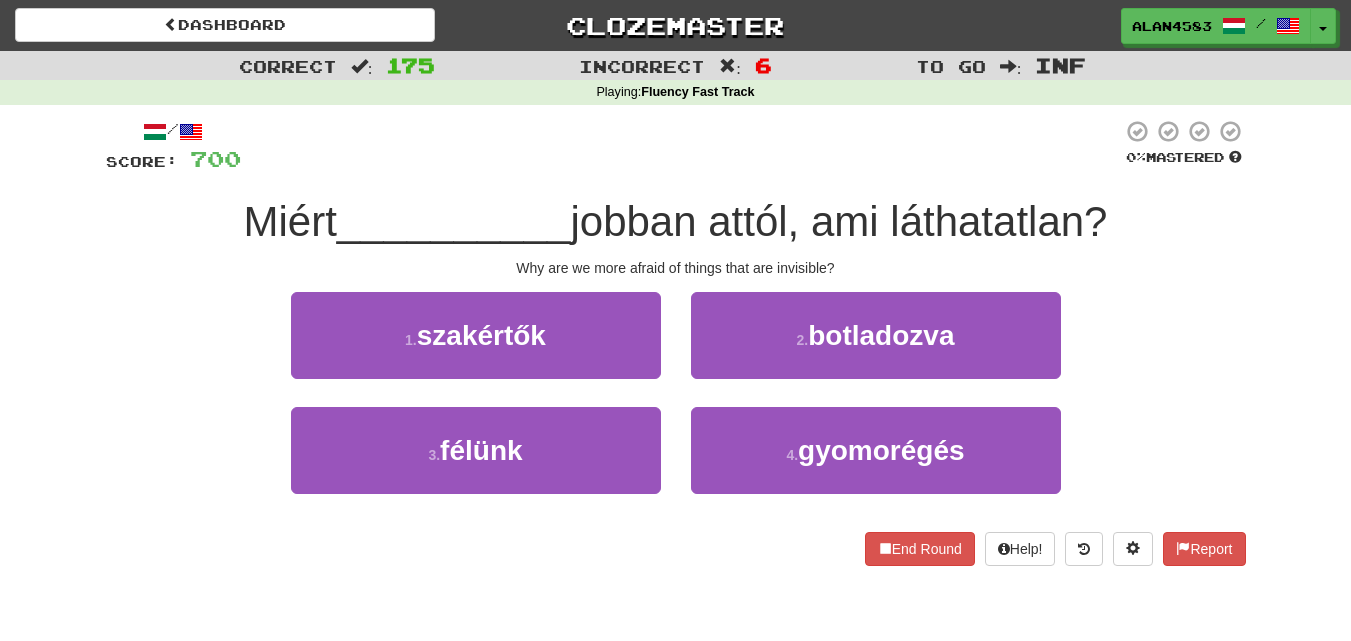 click at bounding box center [681, 146] 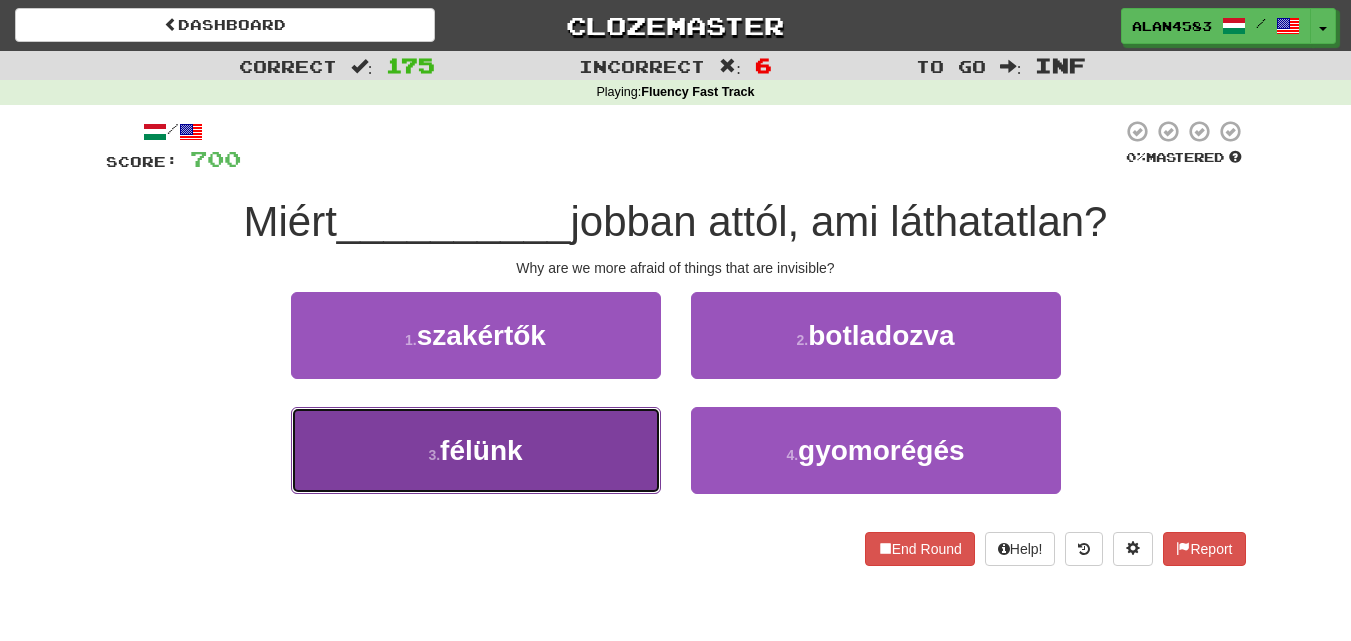 click on "[NUMBER] . félünk" at bounding box center [476, 450] 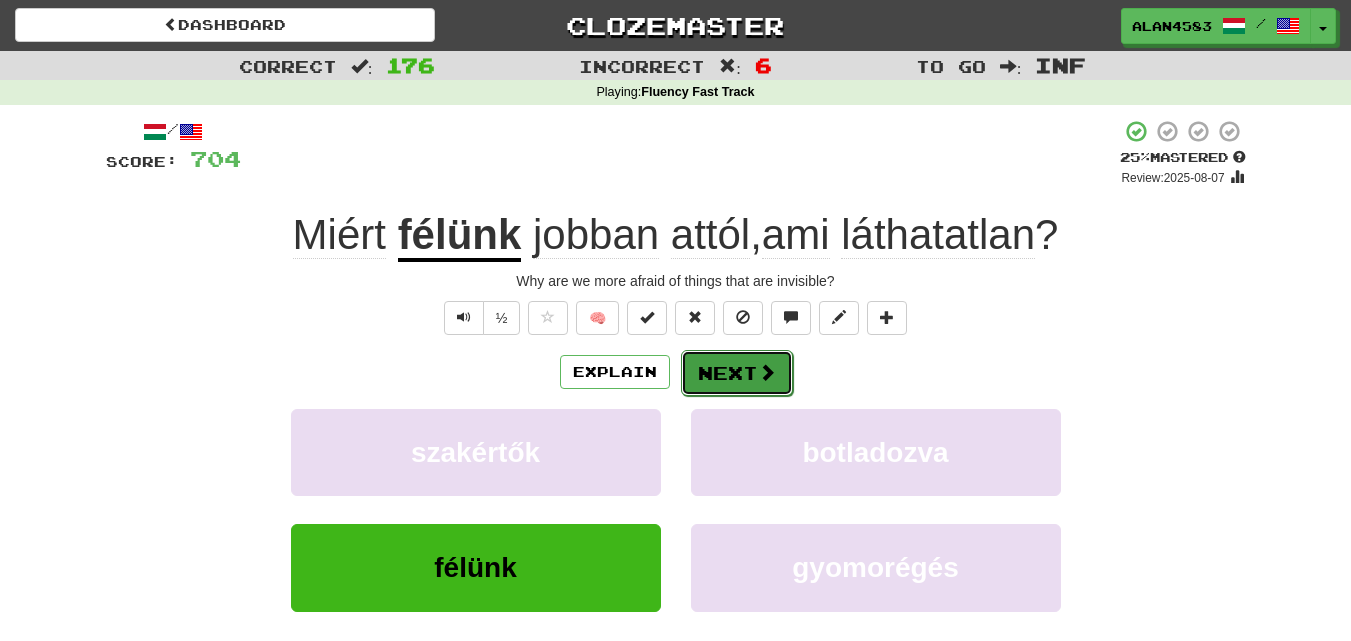 click on "Next" at bounding box center [737, 373] 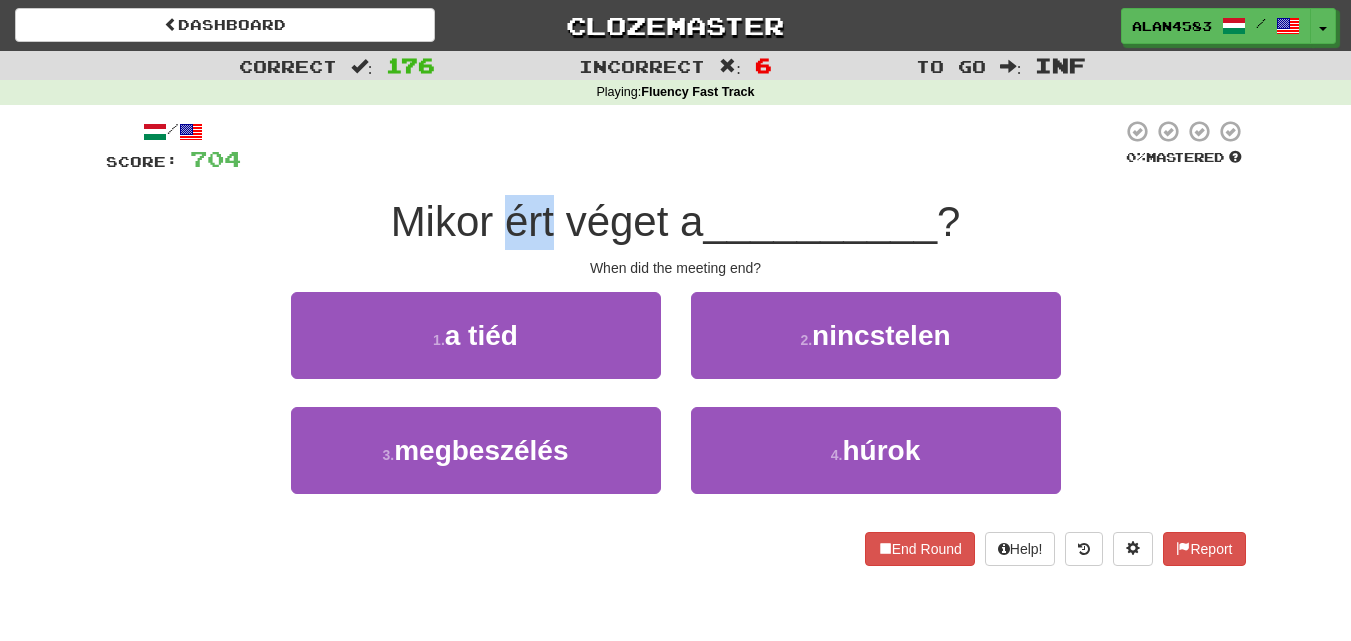 drag, startPoint x: 549, startPoint y: 205, endPoint x: 496, endPoint y: 198, distance: 53.460266 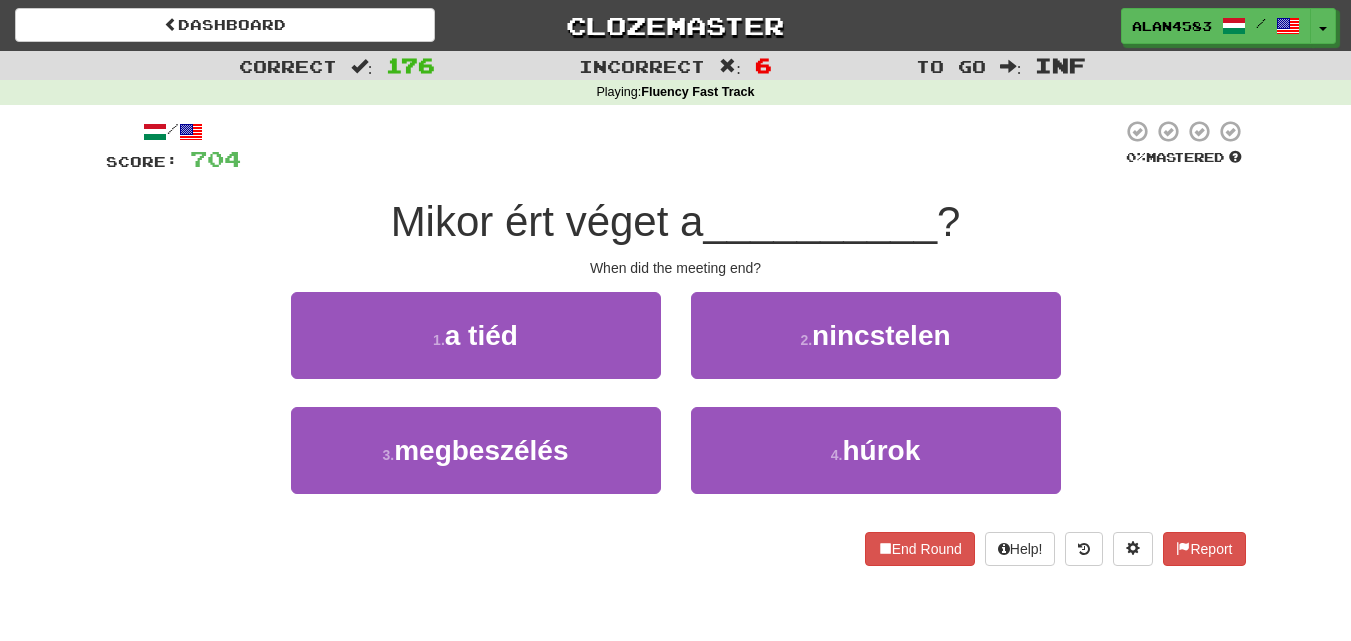 click at bounding box center [681, 146] 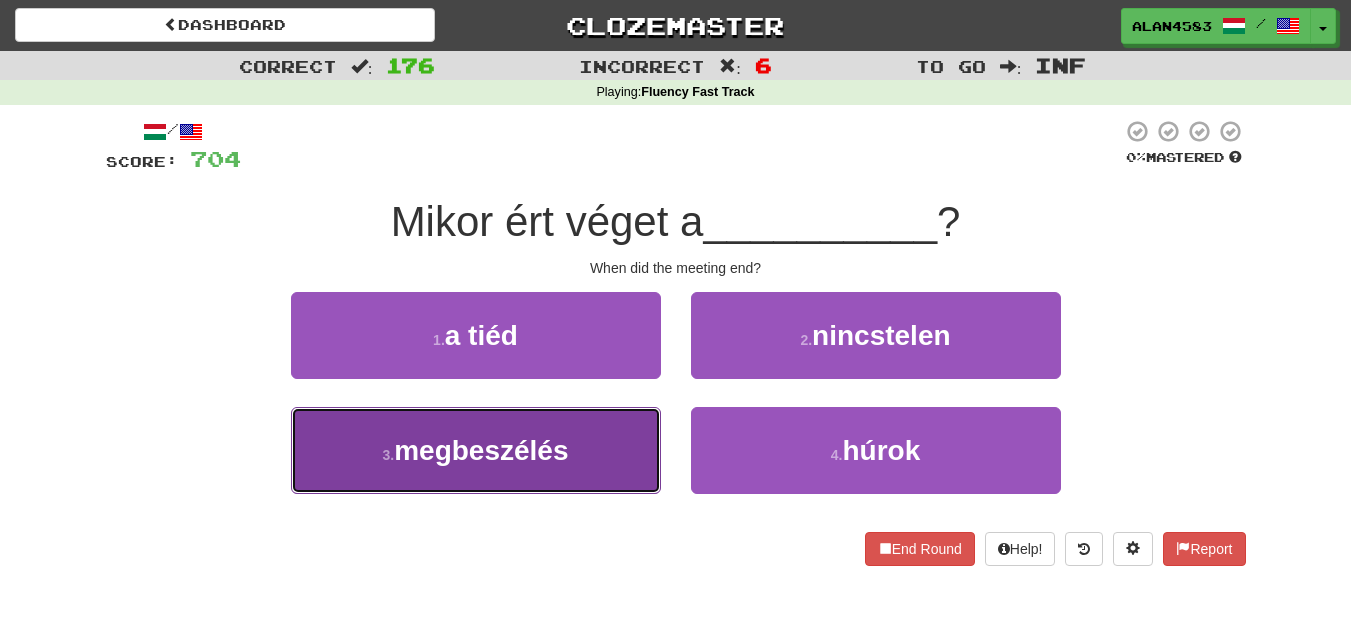 click on "megbeszélés" at bounding box center (481, 450) 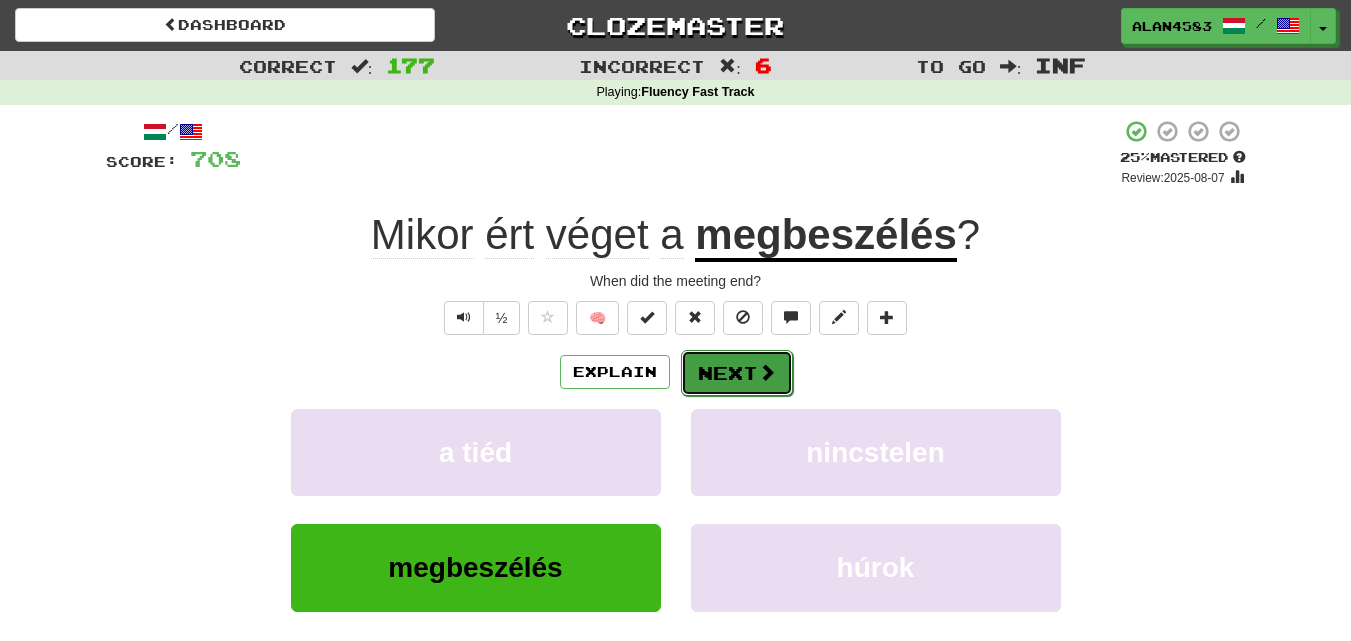 click on "Next" at bounding box center (737, 373) 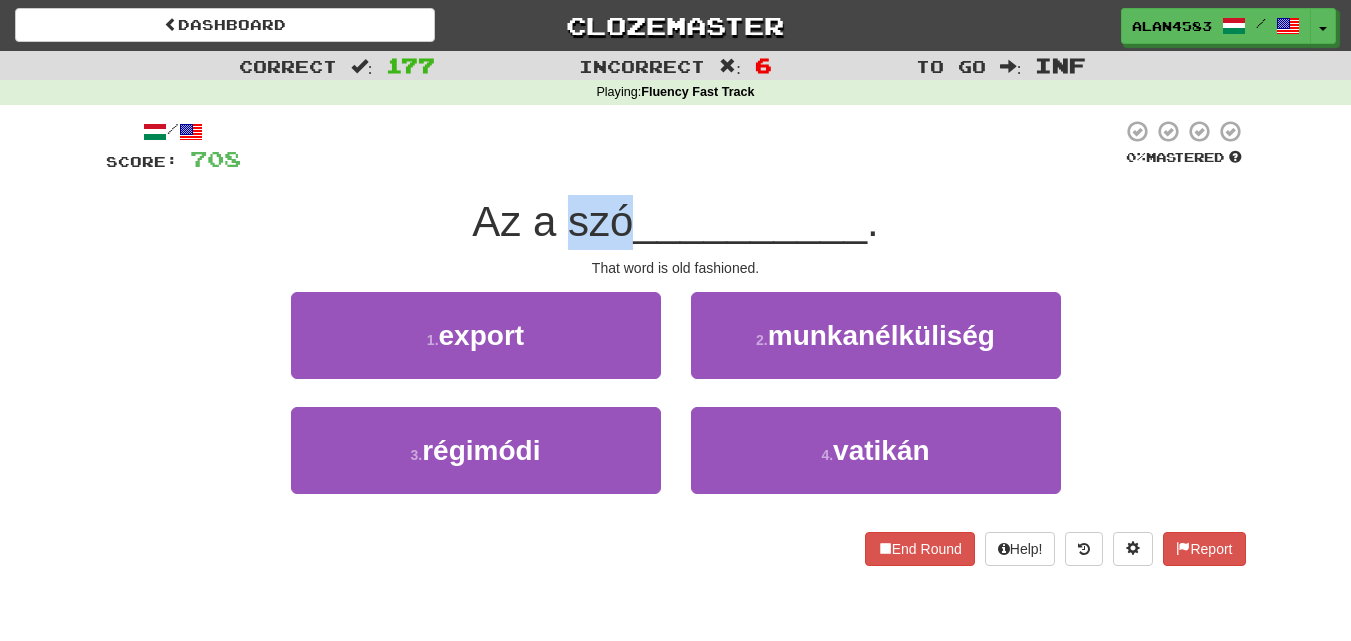 drag, startPoint x: 625, startPoint y: 215, endPoint x: 562, endPoint y: 215, distance: 63 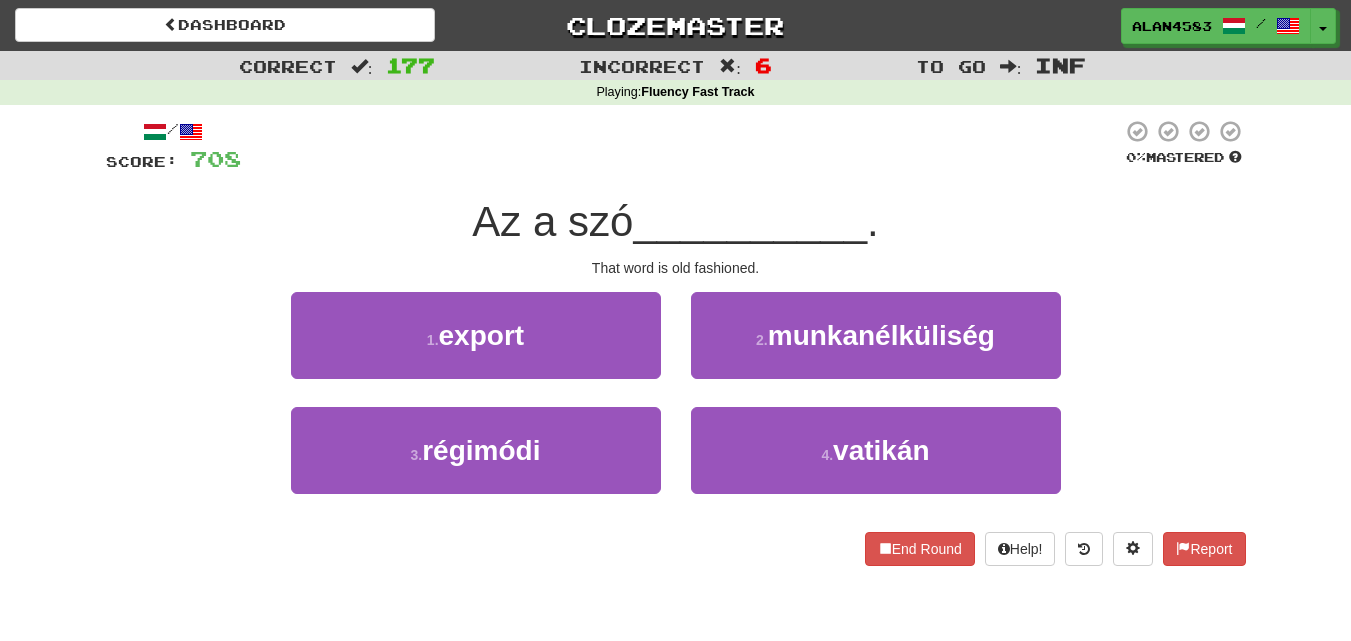 click at bounding box center [681, 146] 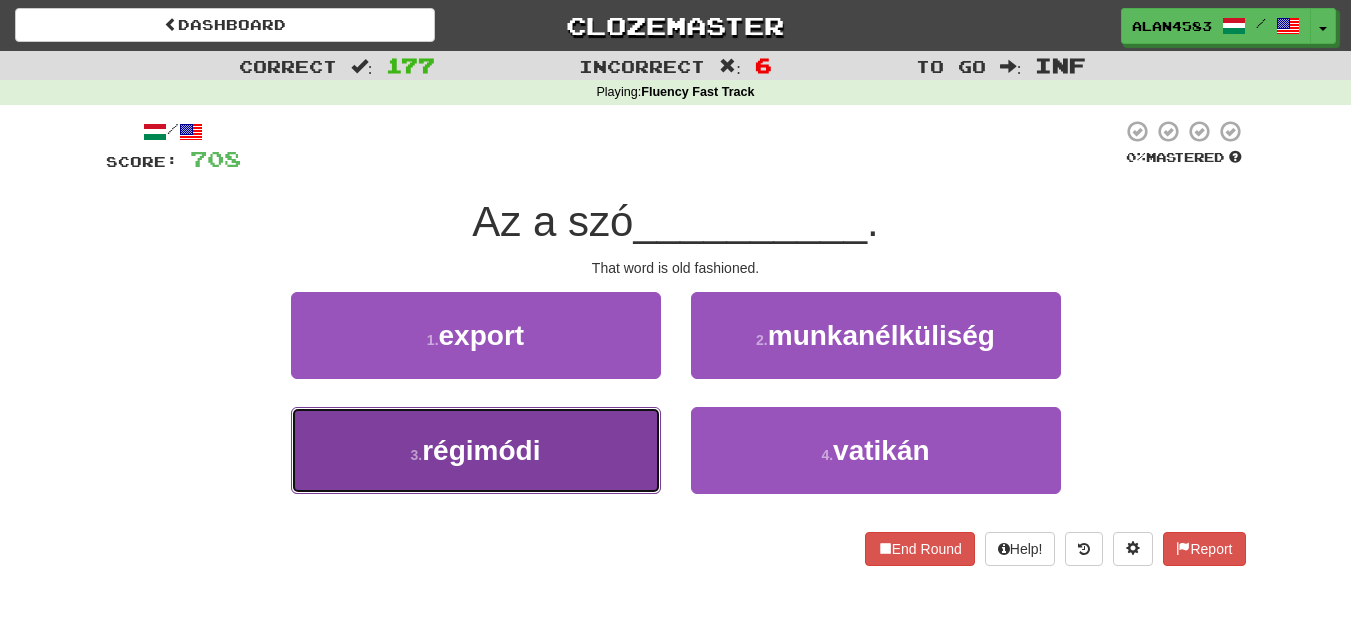 click on "[NUMBER] . régimódi" at bounding box center (476, 450) 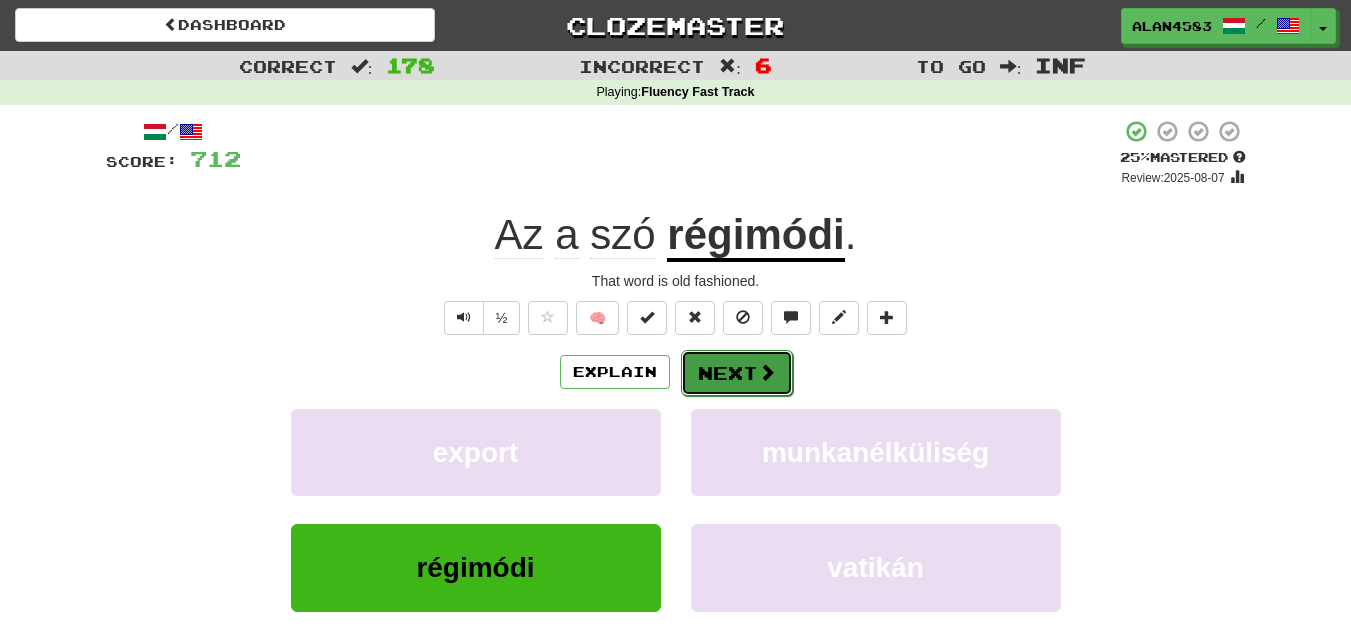 click on "Next" at bounding box center [737, 373] 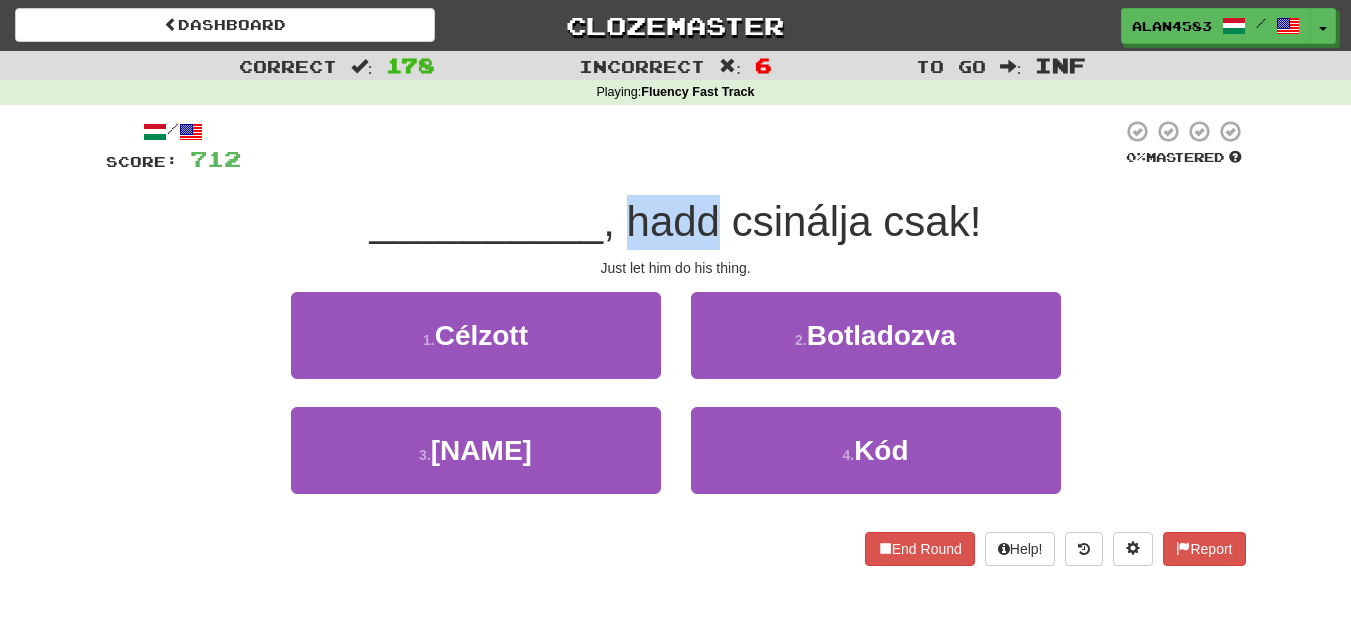 drag, startPoint x: 629, startPoint y: 220, endPoint x: 715, endPoint y: 213, distance: 86.28442 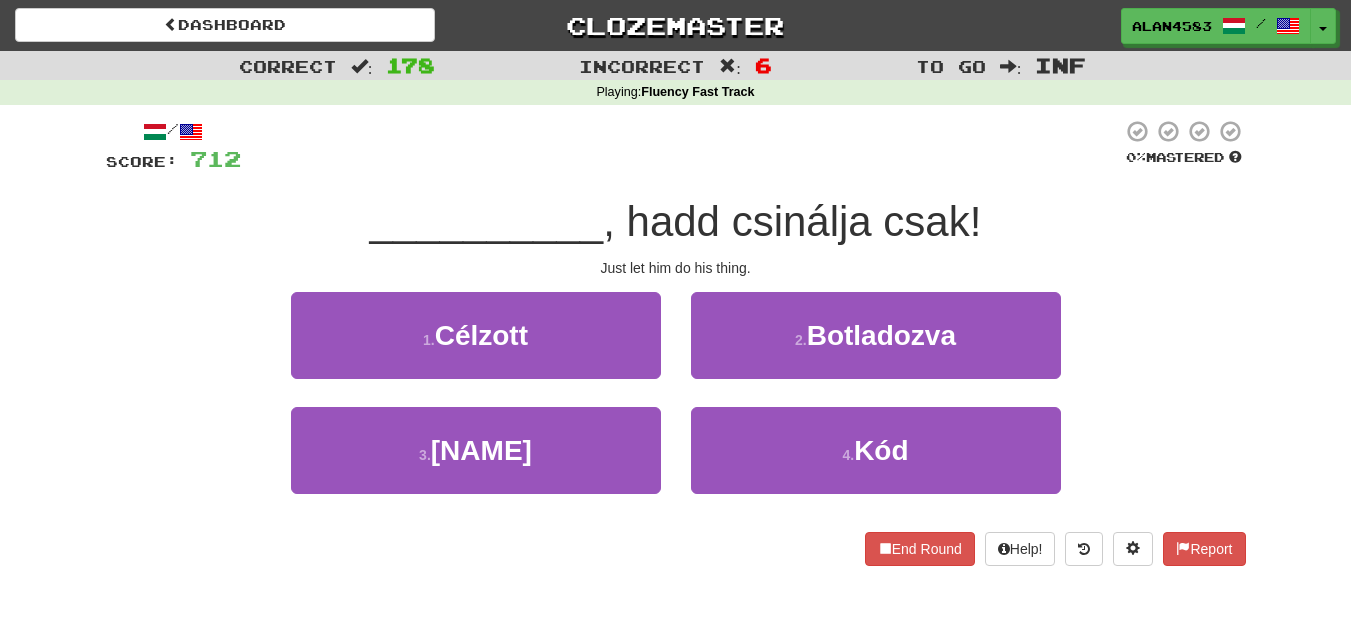 click on "/ Score: 720 0 % Mastered [DATE] , hadd csinálja csak! Just let him do his thing. 1 . Célzott 2 . Botladozva 3 . Hagyjad 4 . Kód End Round Help! Report" at bounding box center (676, 342) 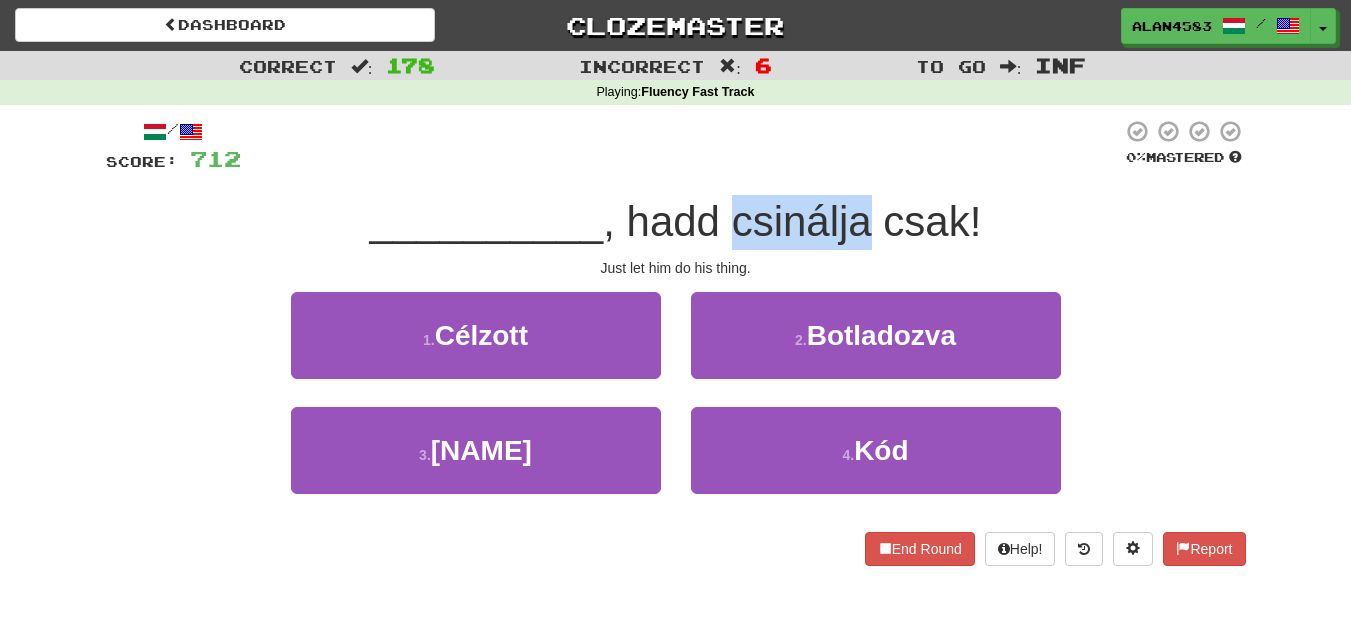 drag, startPoint x: 733, startPoint y: 216, endPoint x: 867, endPoint y: 210, distance: 134.13426 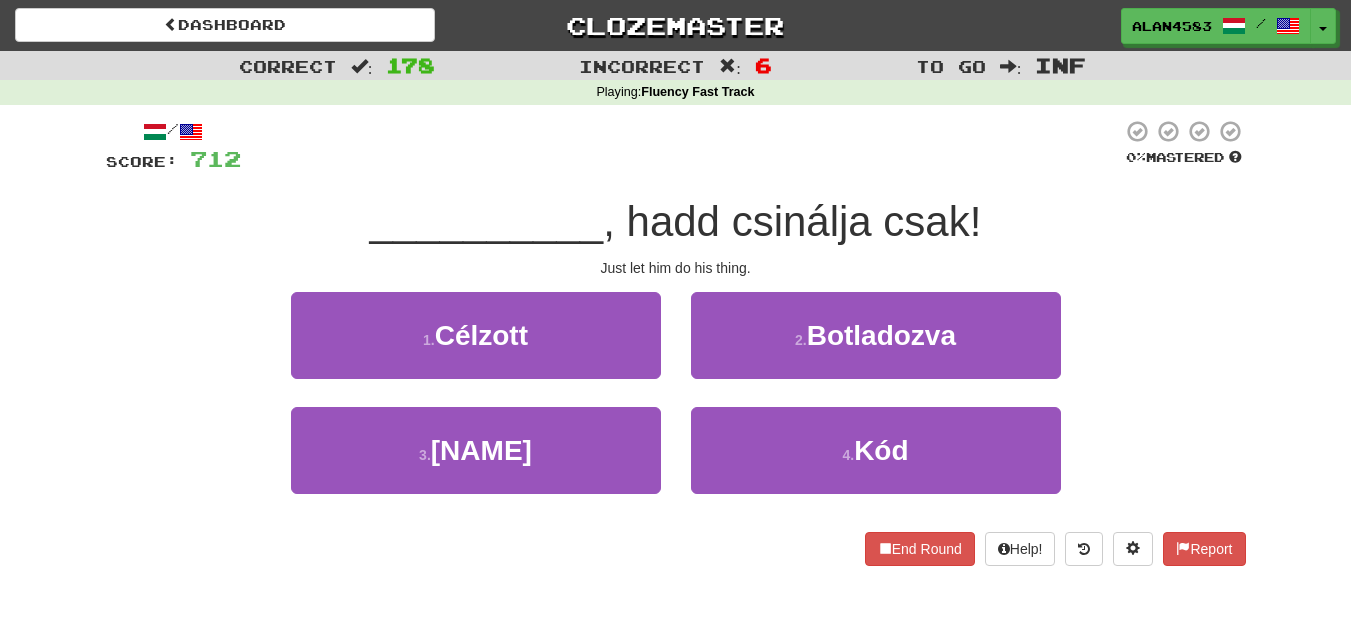 click at bounding box center (681, 146) 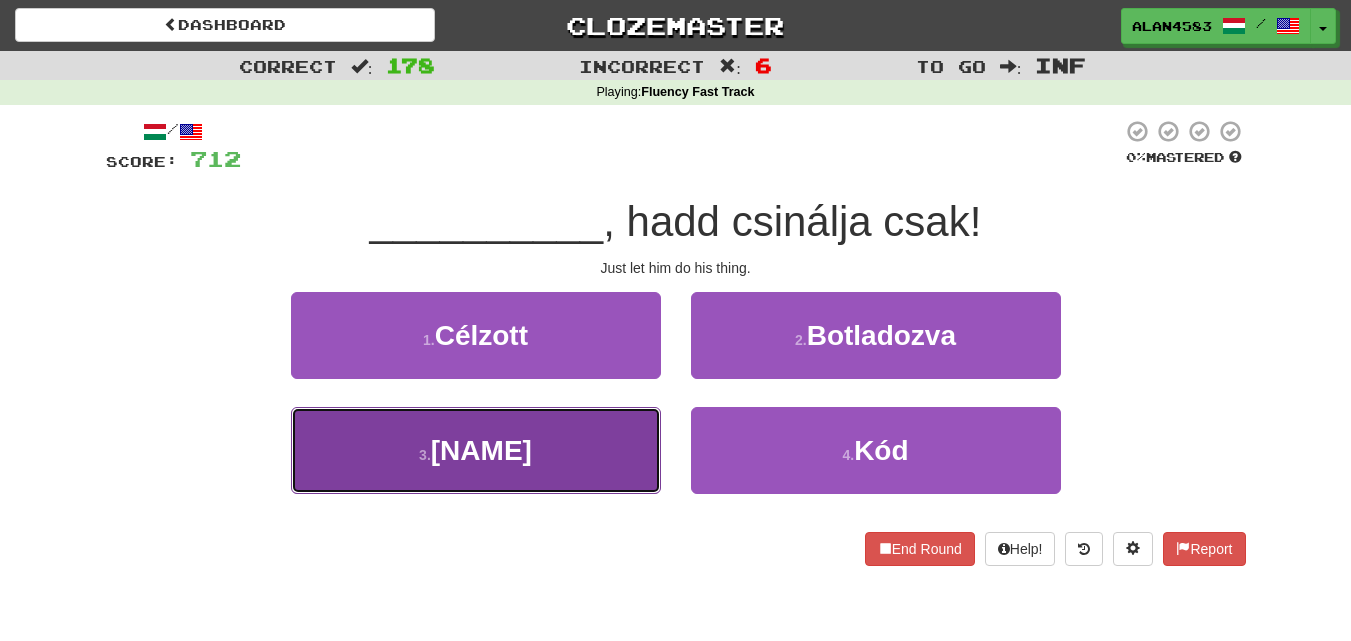 click on "3 .  Hagyjad" at bounding box center (476, 450) 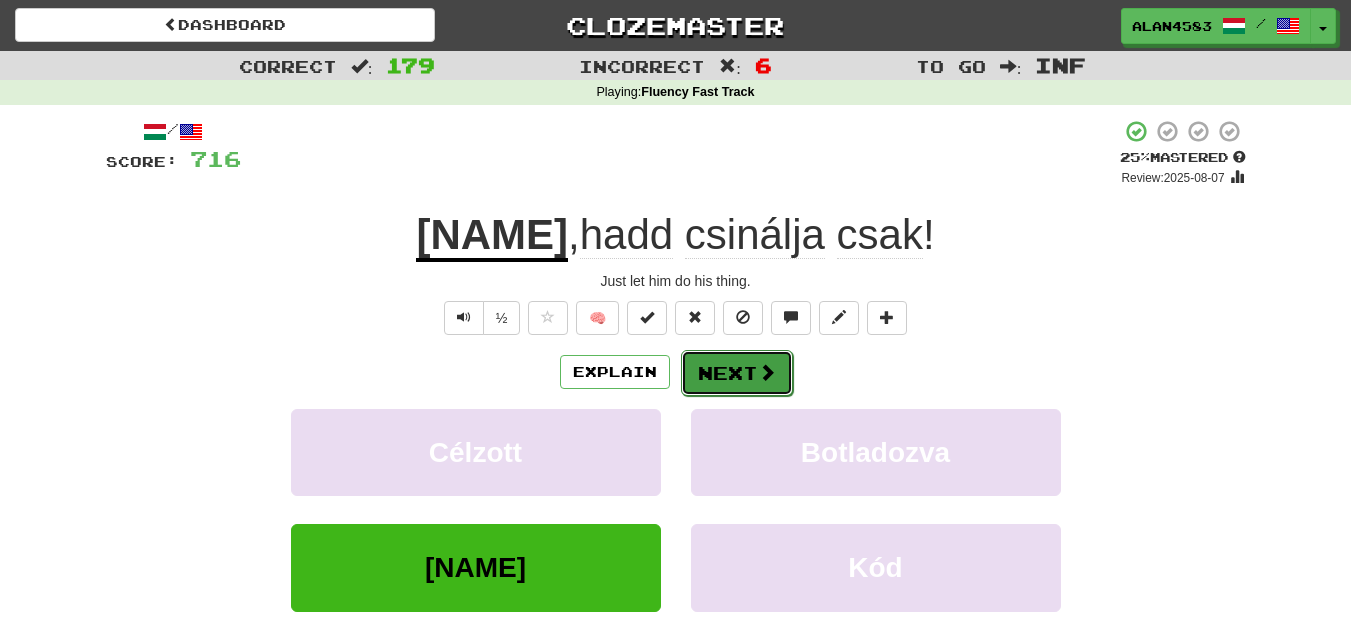 click on "Next" at bounding box center (737, 373) 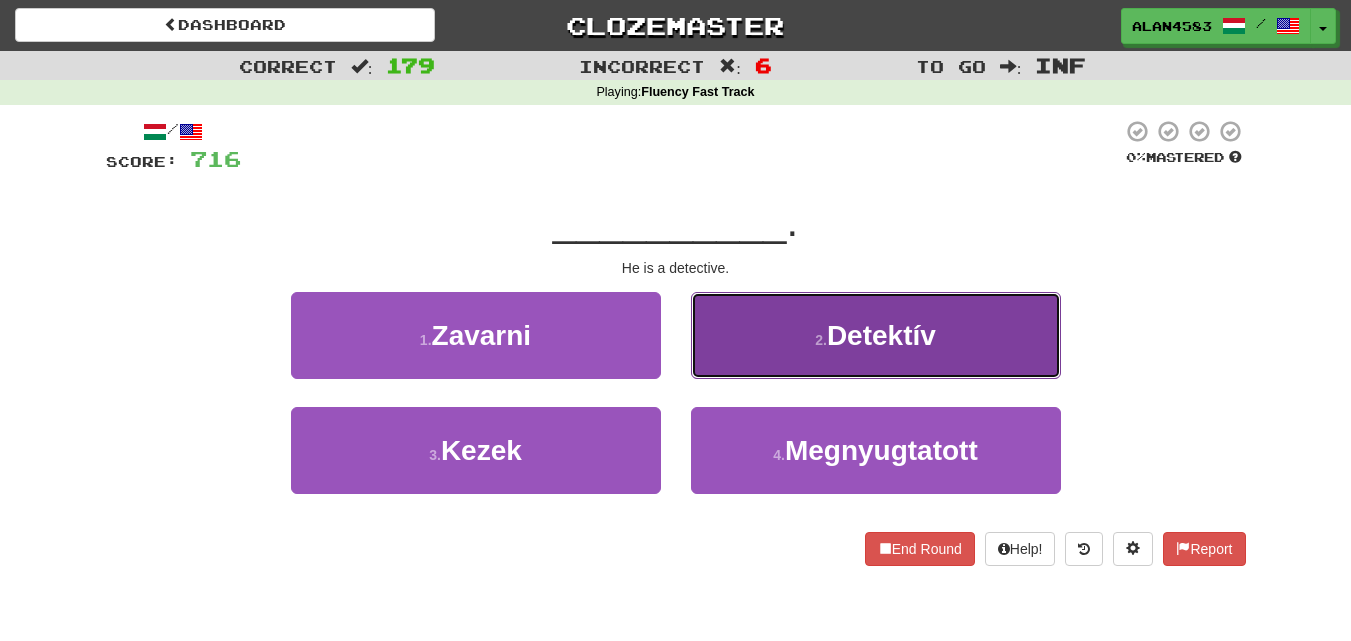 click on "2 .  Detektív" at bounding box center [876, 335] 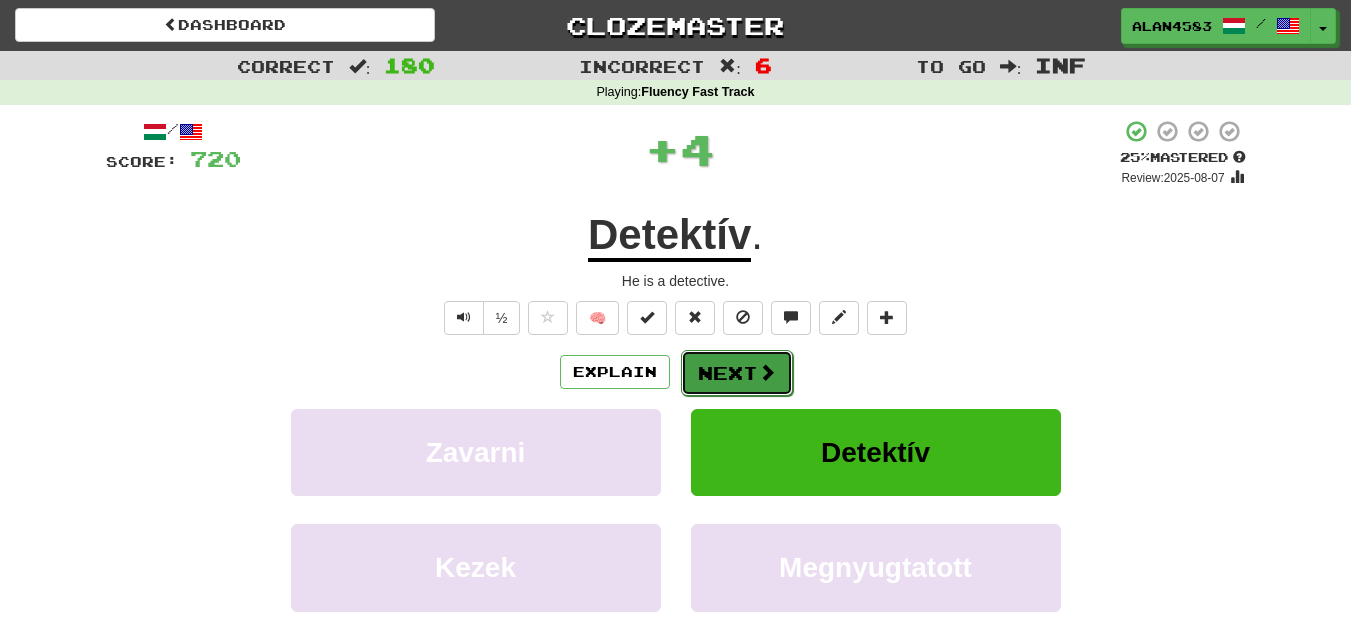 click at bounding box center [767, 372] 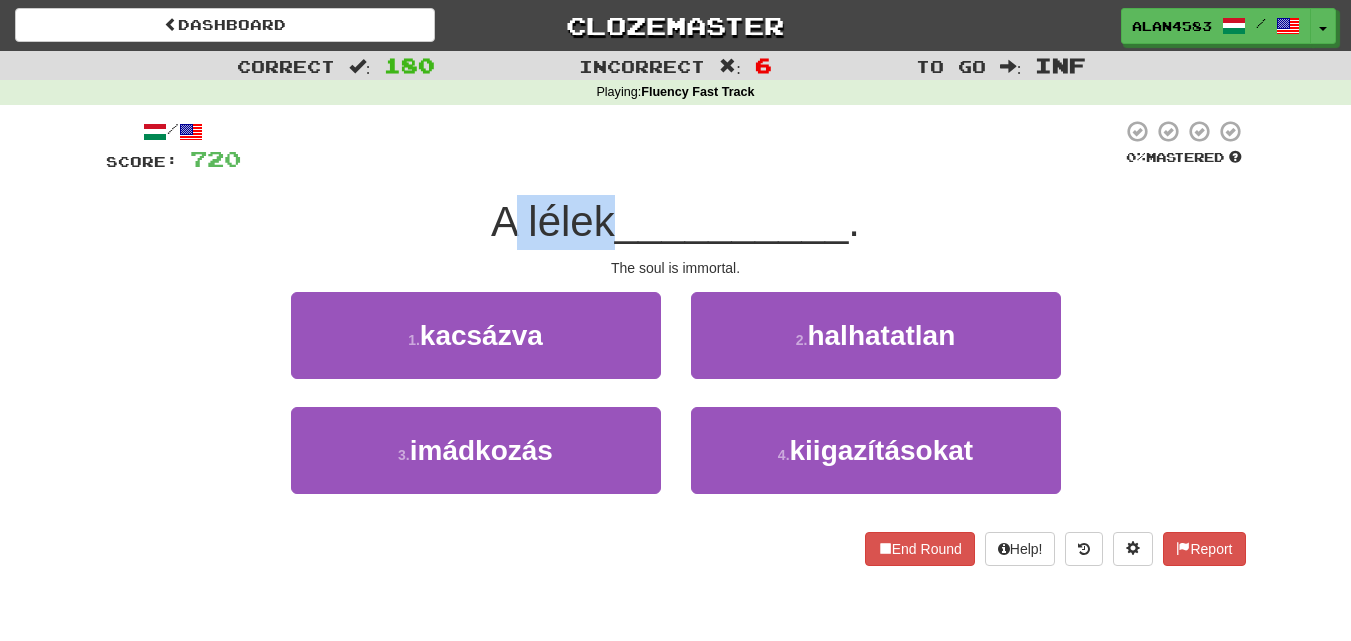 drag, startPoint x: 607, startPoint y: 214, endPoint x: 509, endPoint y: 203, distance: 98.61542 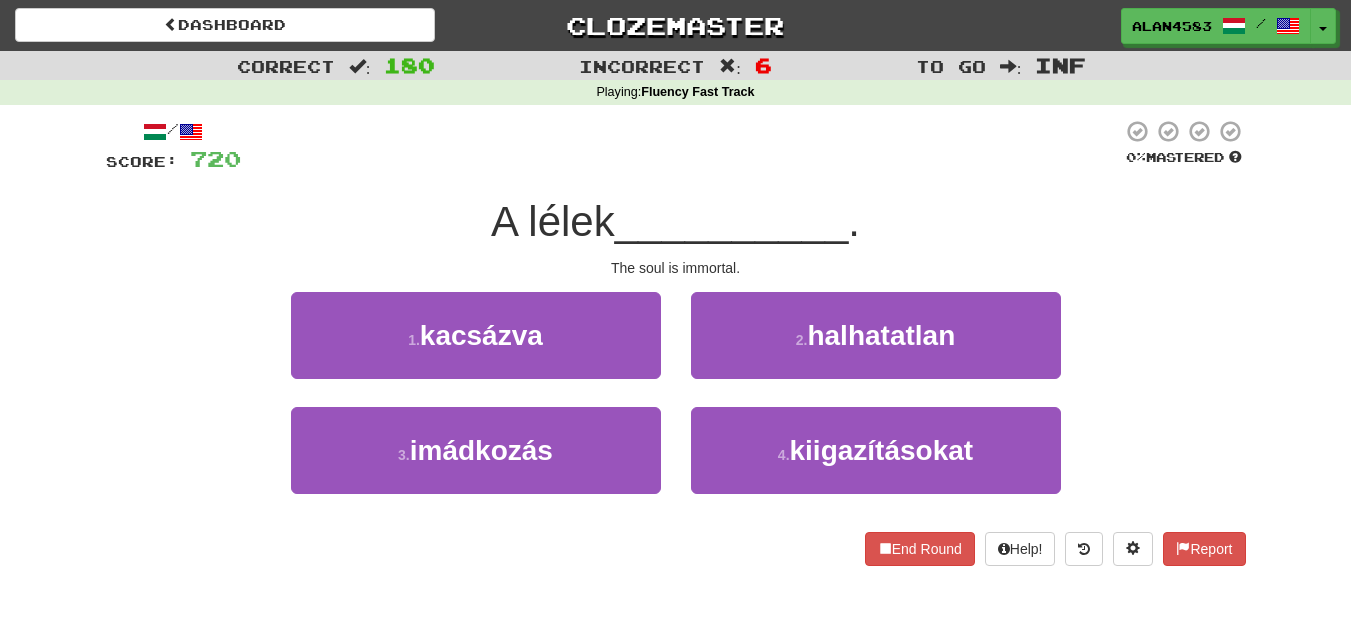 click on "/ Score: 720 0 % Mastered A lélek __________ . The soul is immortal. 1 . kacsázva 2 . halhatatlan 3 . imádkozás 4 . kiigazításokat End Round Help! Report" at bounding box center [676, 342] 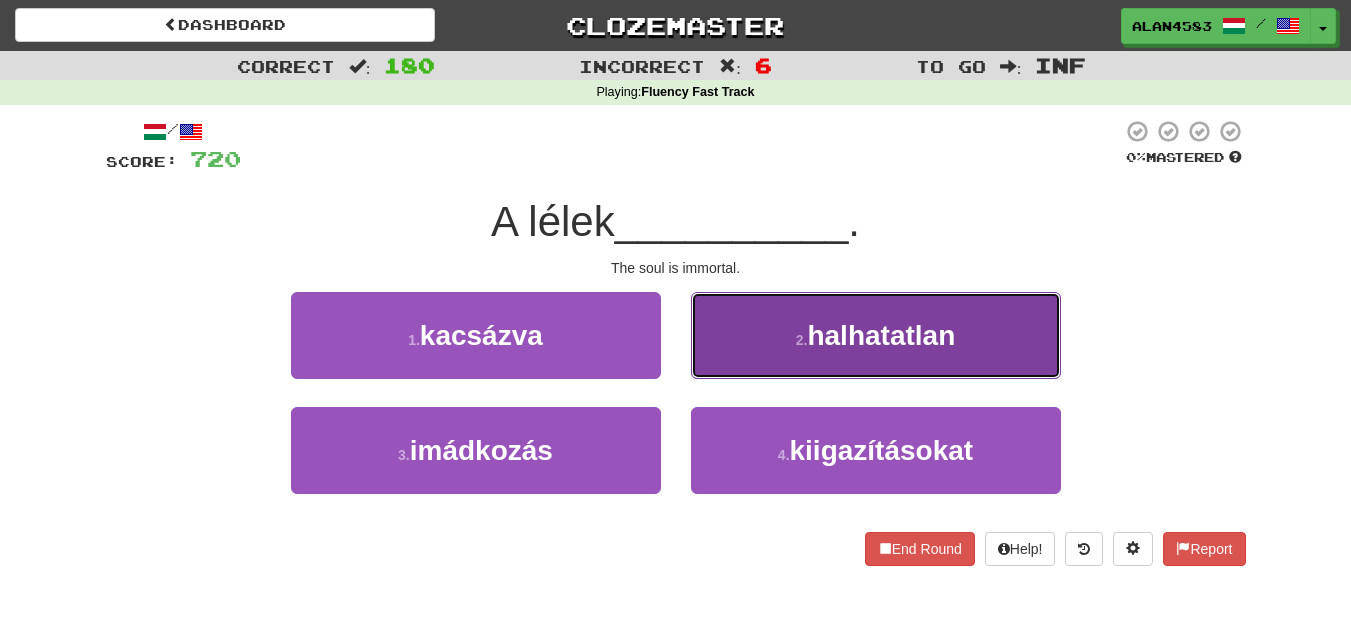 click on "halhatatlan" at bounding box center [881, 335] 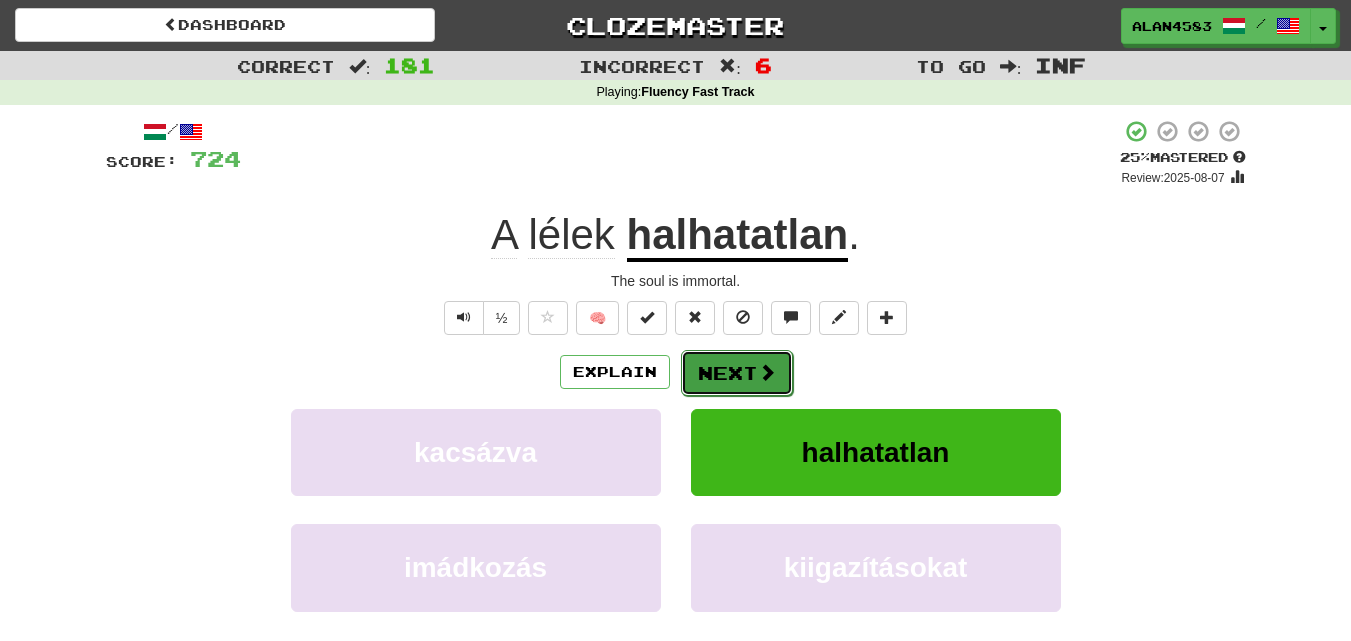 click on "Next" at bounding box center (737, 373) 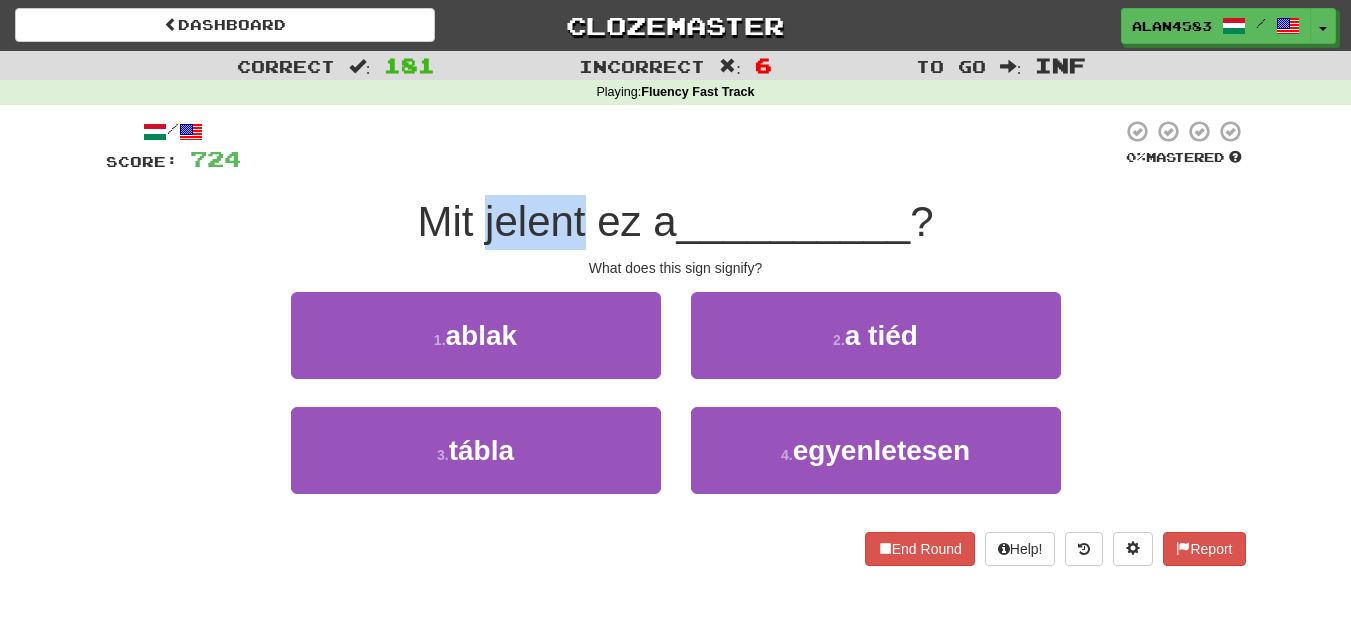 drag, startPoint x: 580, startPoint y: 214, endPoint x: 475, endPoint y: 208, distance: 105.17129 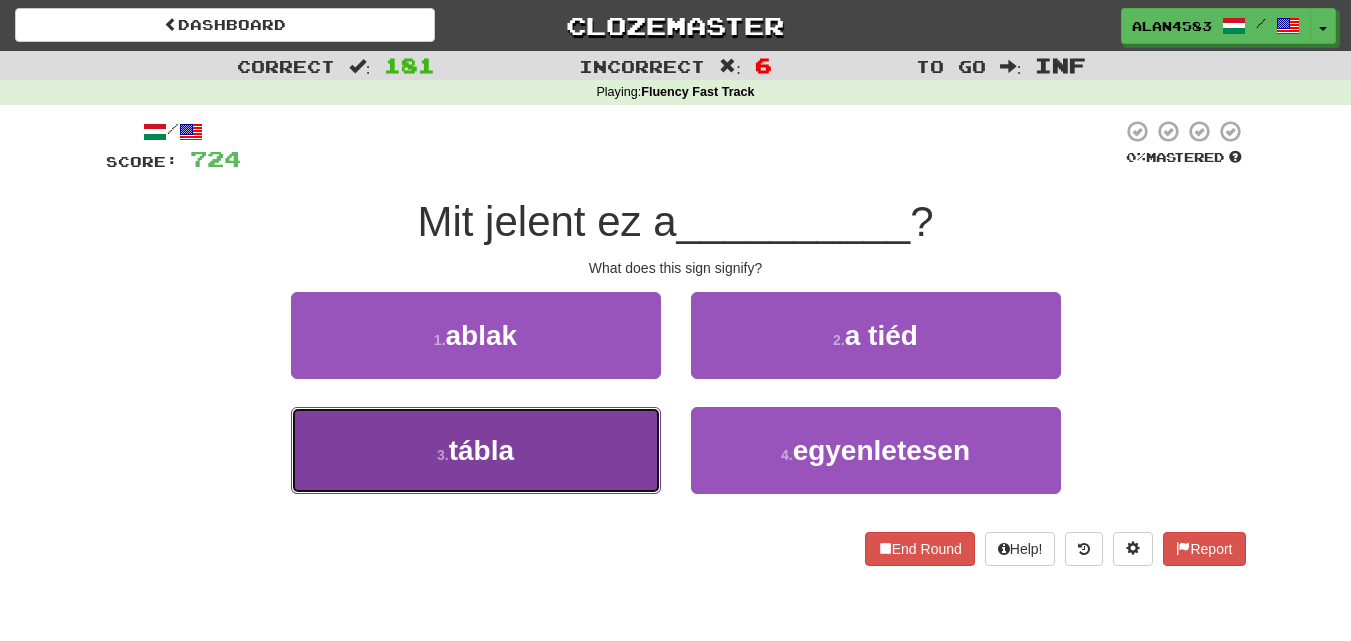 click on "[NUMBER] . tábla" at bounding box center (476, 450) 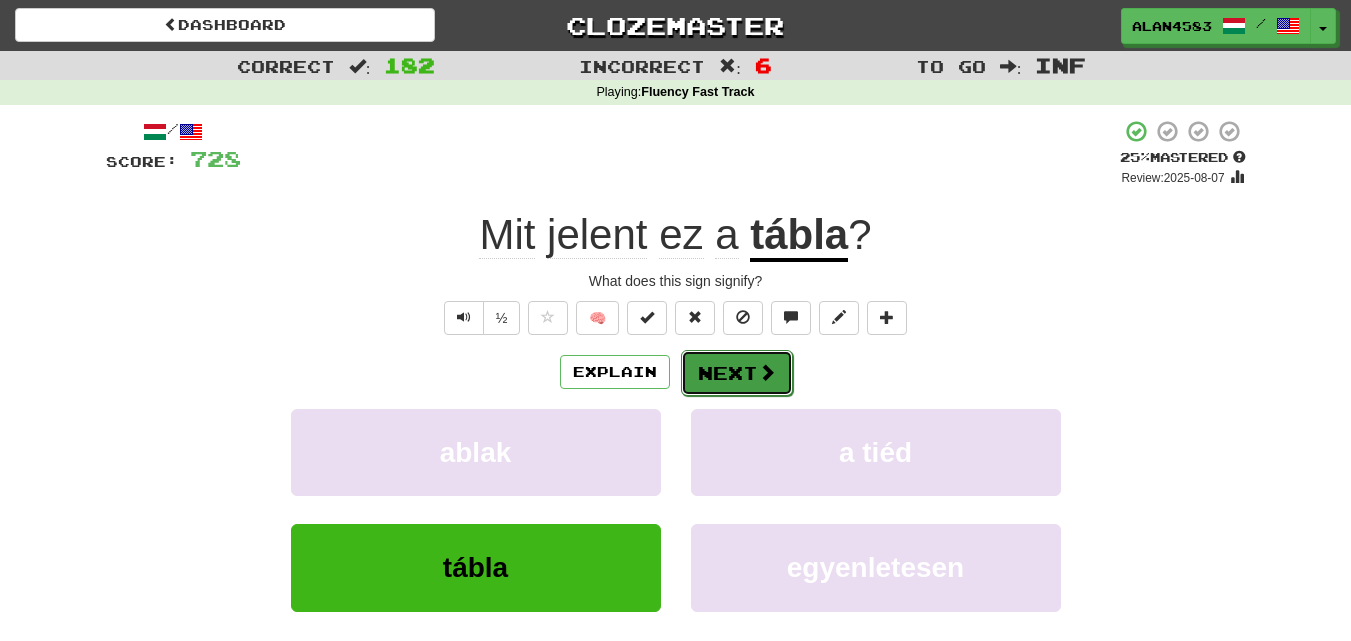click on "Next" at bounding box center (737, 373) 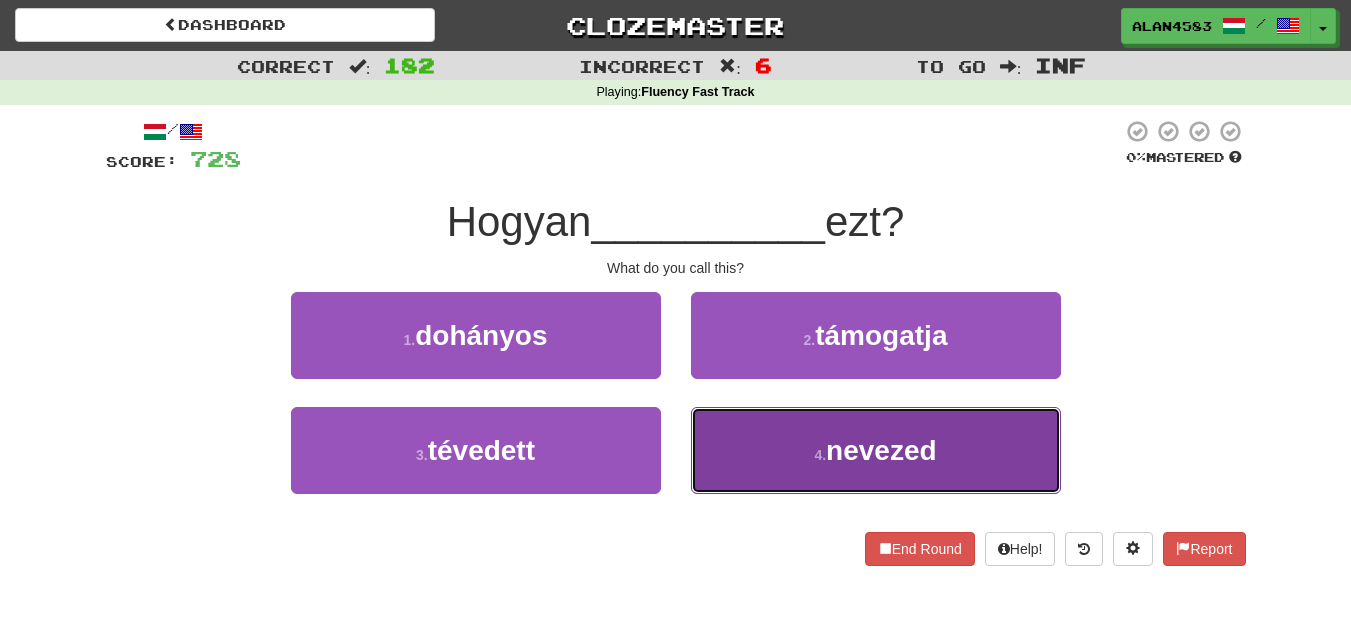 click on "4 .  nevezed" at bounding box center [876, 450] 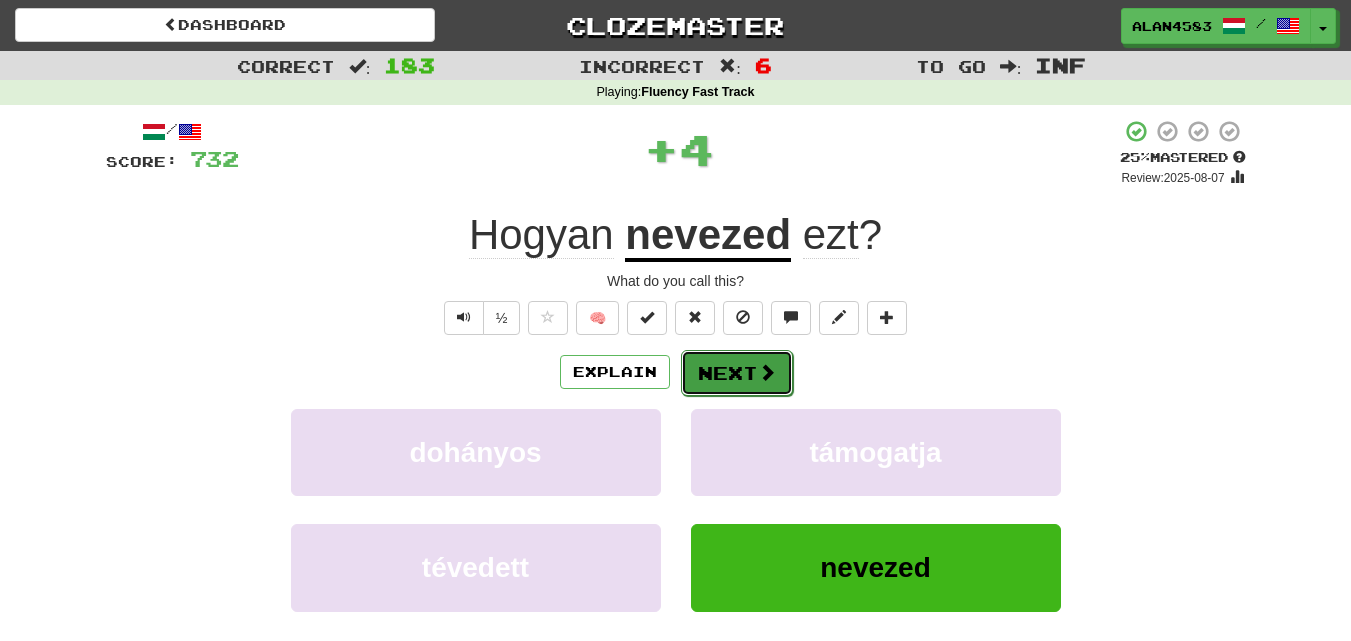 click on "Next" at bounding box center [737, 373] 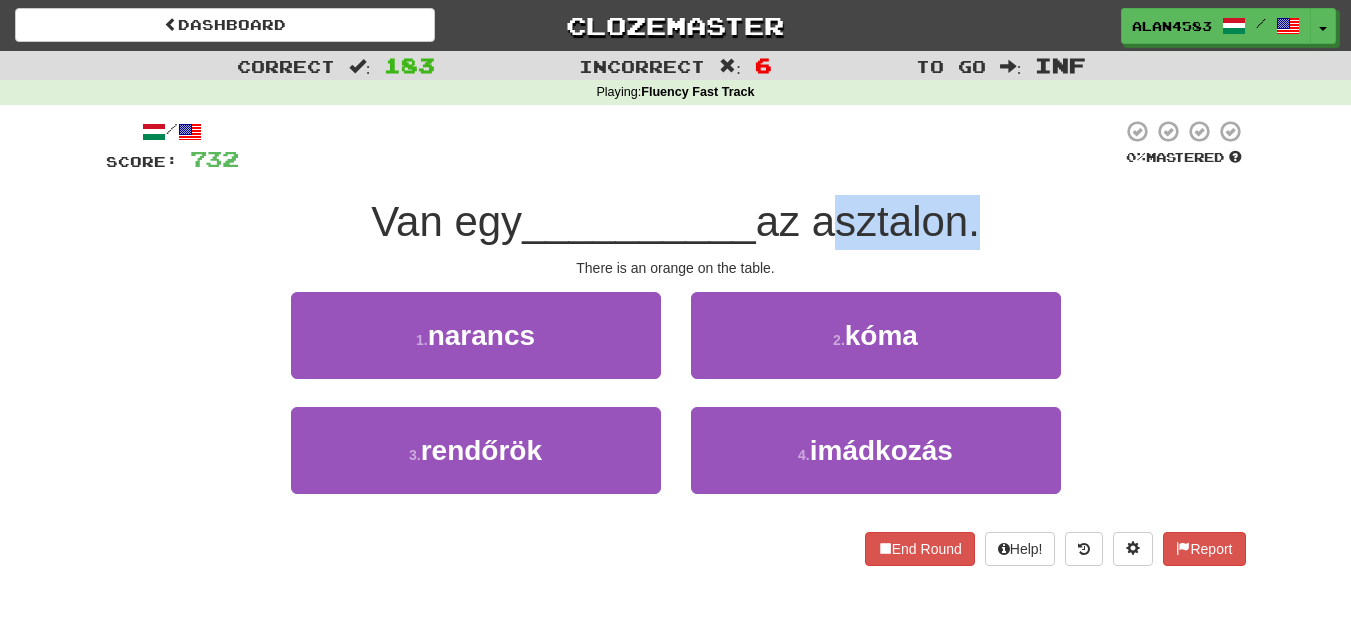 drag, startPoint x: 825, startPoint y: 218, endPoint x: 981, endPoint y: 207, distance: 156.38734 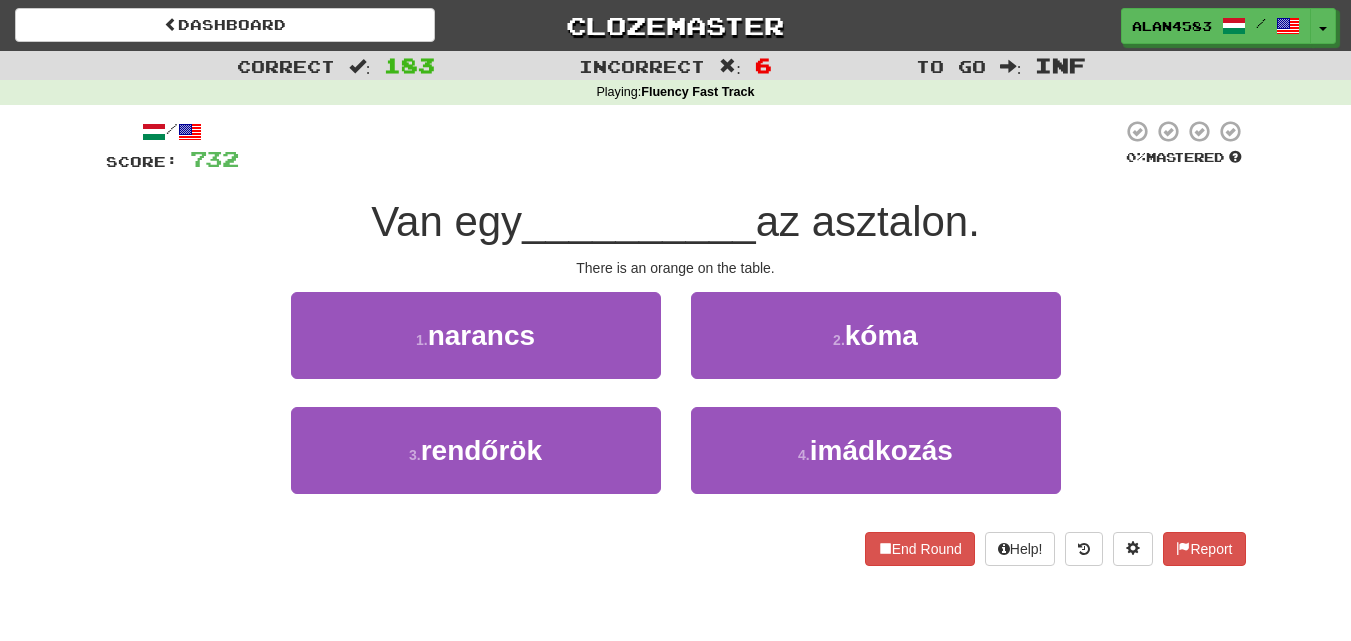 click at bounding box center (680, 146) 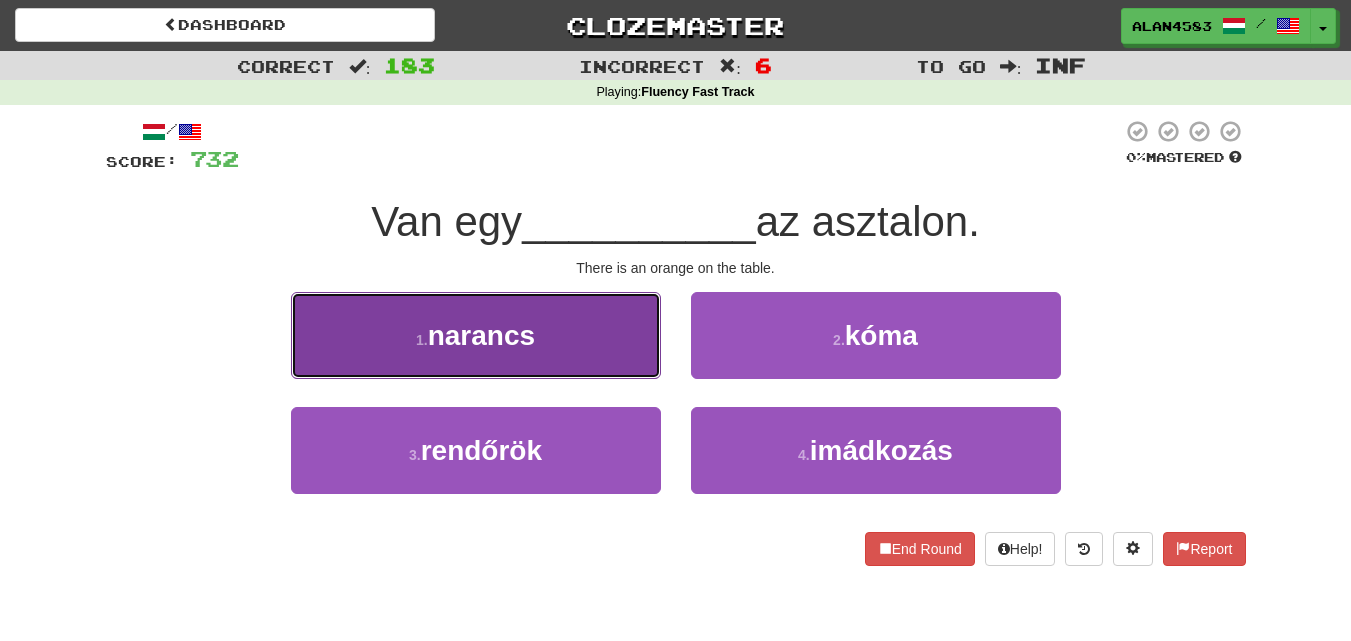 click on "[NUMBER] . narancs" at bounding box center (476, 335) 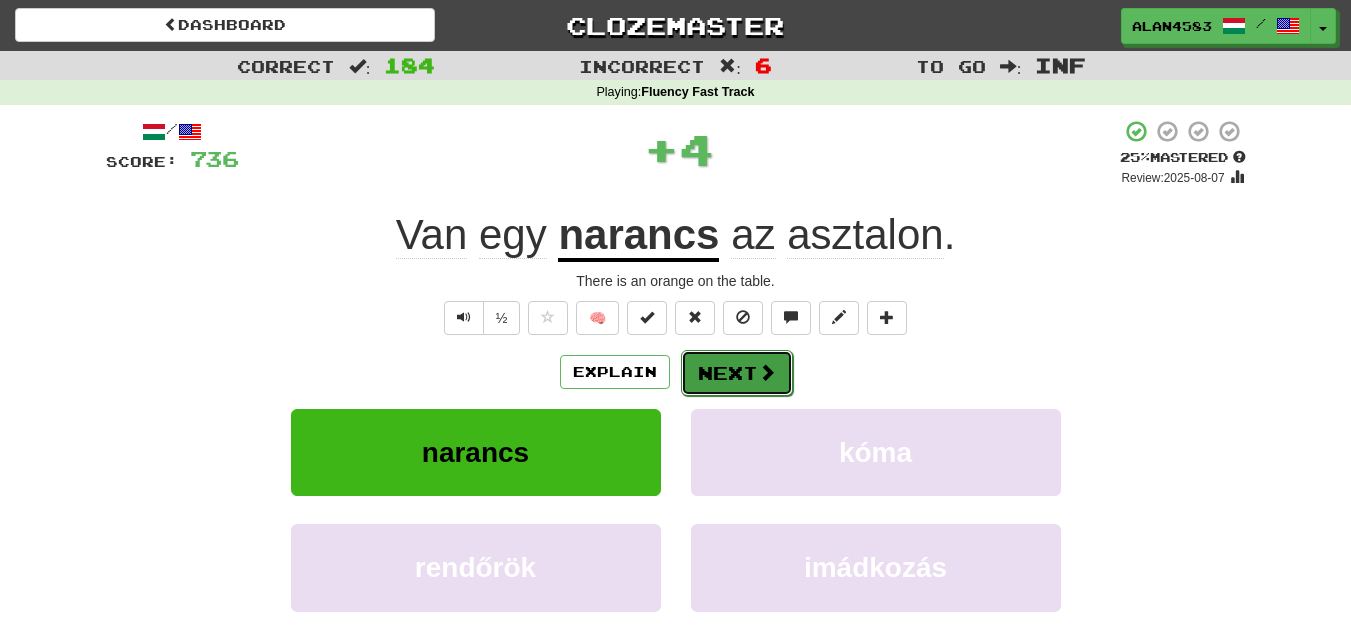click on "Next" at bounding box center (737, 373) 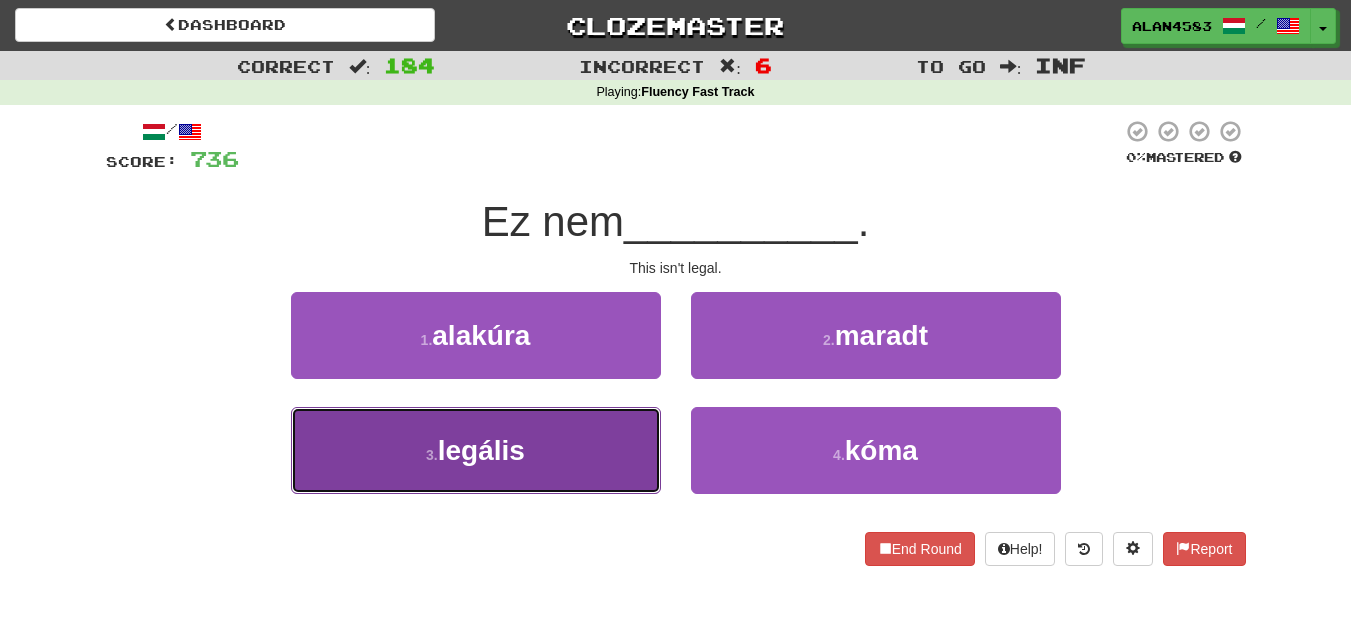 click on "legális" at bounding box center [481, 450] 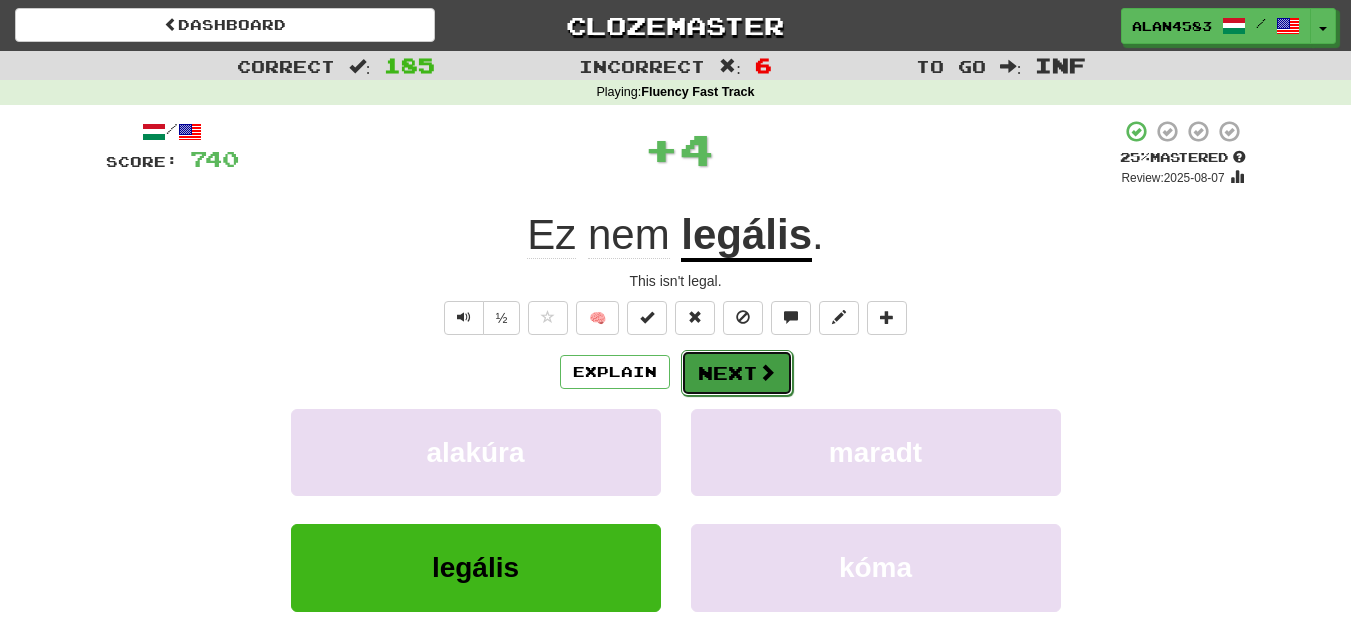click on "Next" at bounding box center [737, 373] 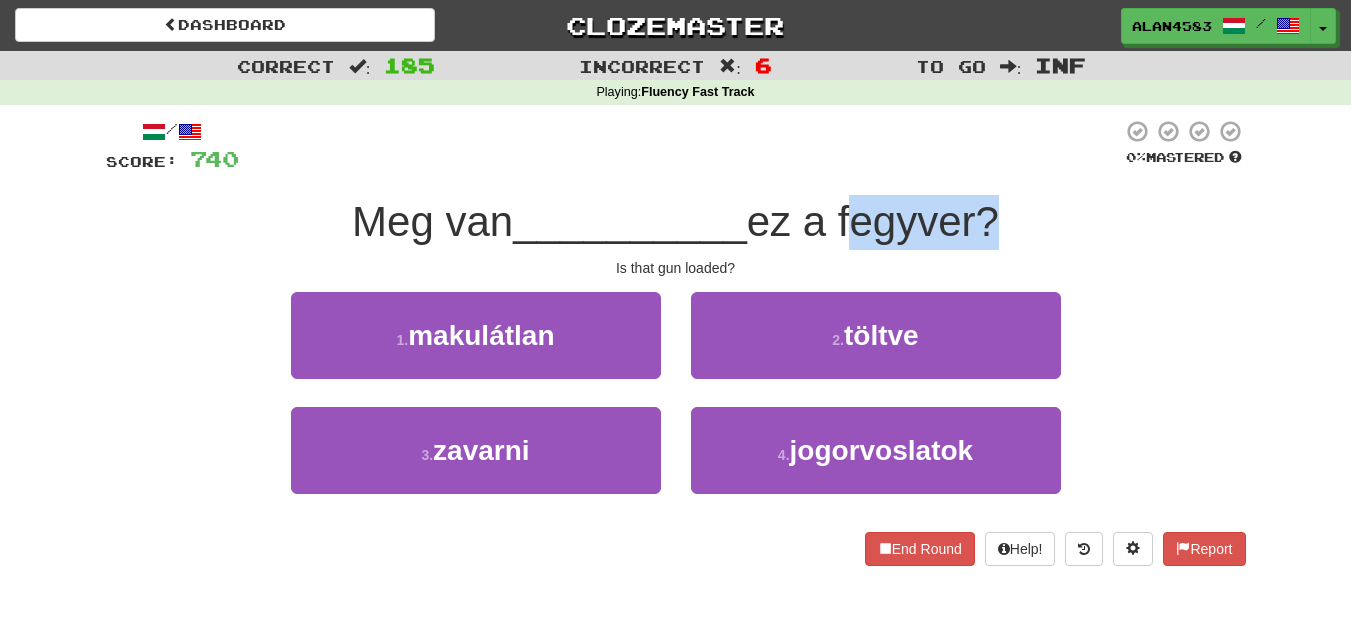drag, startPoint x: 851, startPoint y: 209, endPoint x: 981, endPoint y: 202, distance: 130.18832 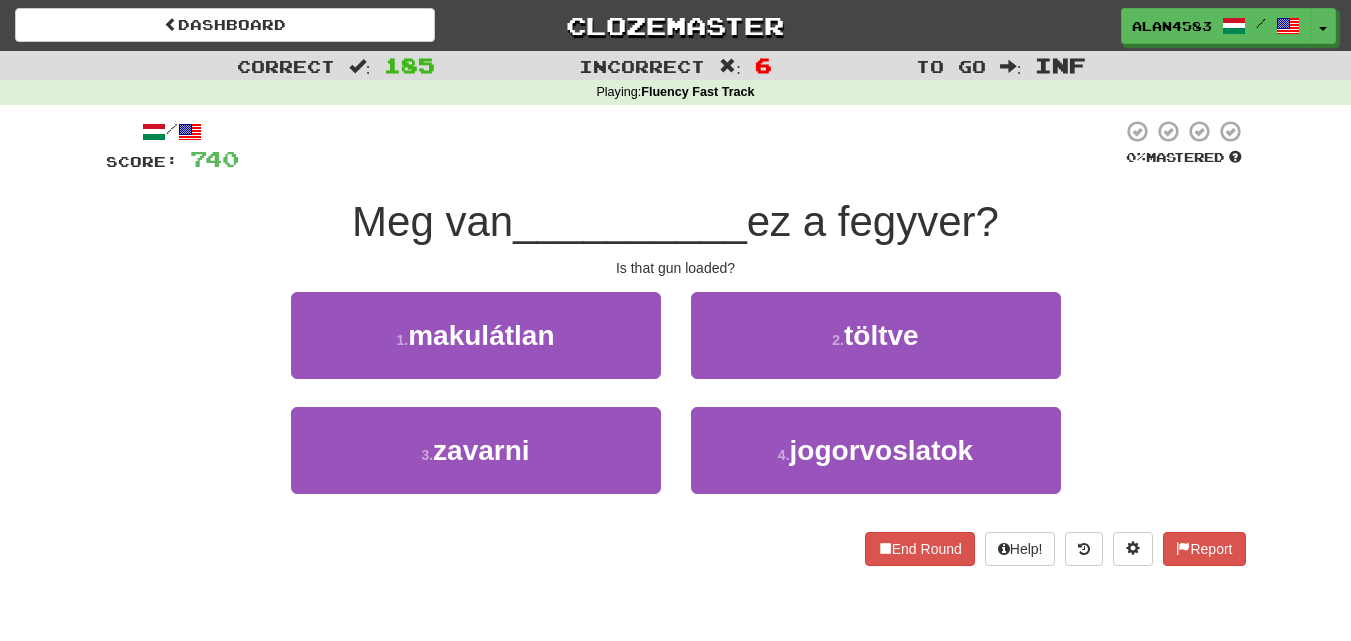click at bounding box center [680, 146] 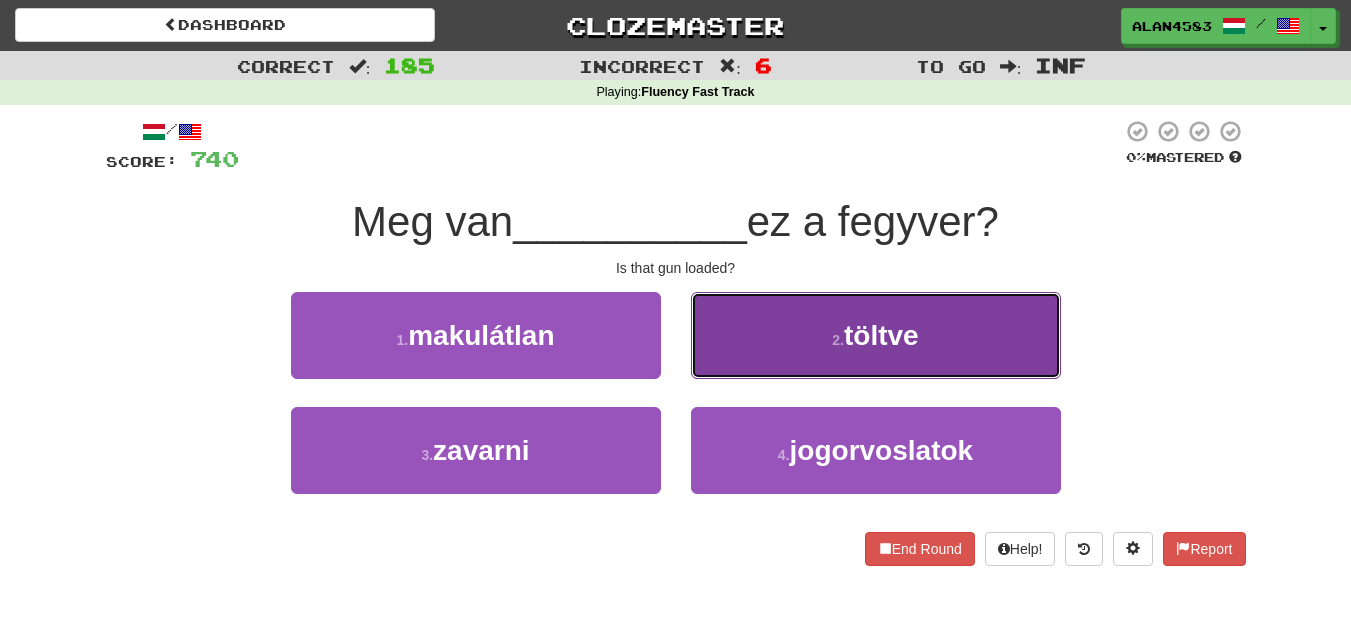 click on "[NUMBER] . töltve" at bounding box center [876, 335] 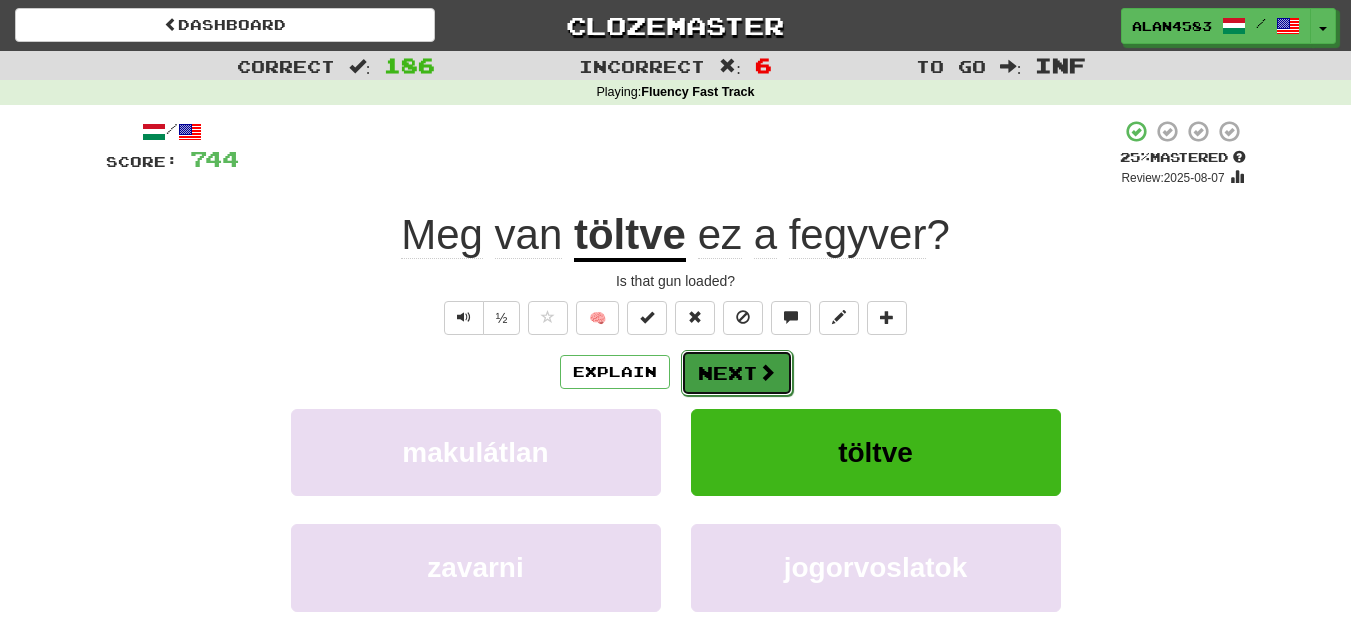 click on "Next" at bounding box center [737, 373] 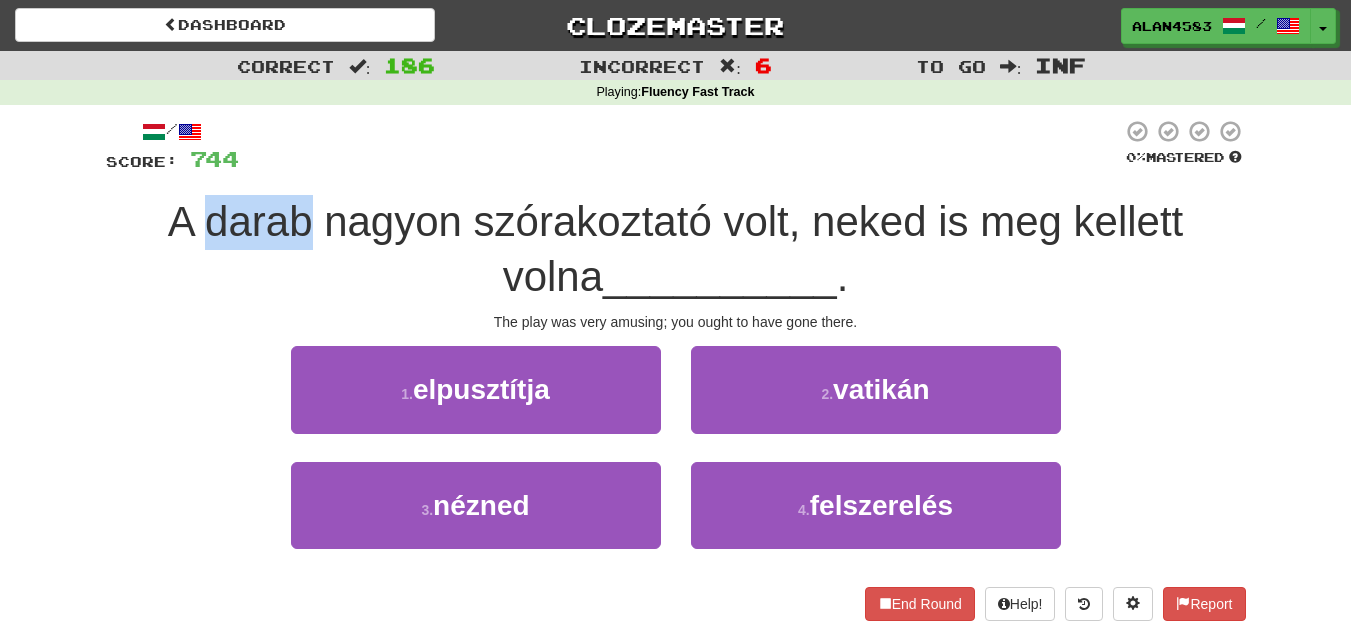 drag, startPoint x: 253, startPoint y: 213, endPoint x: 151, endPoint y: 205, distance: 102.31325 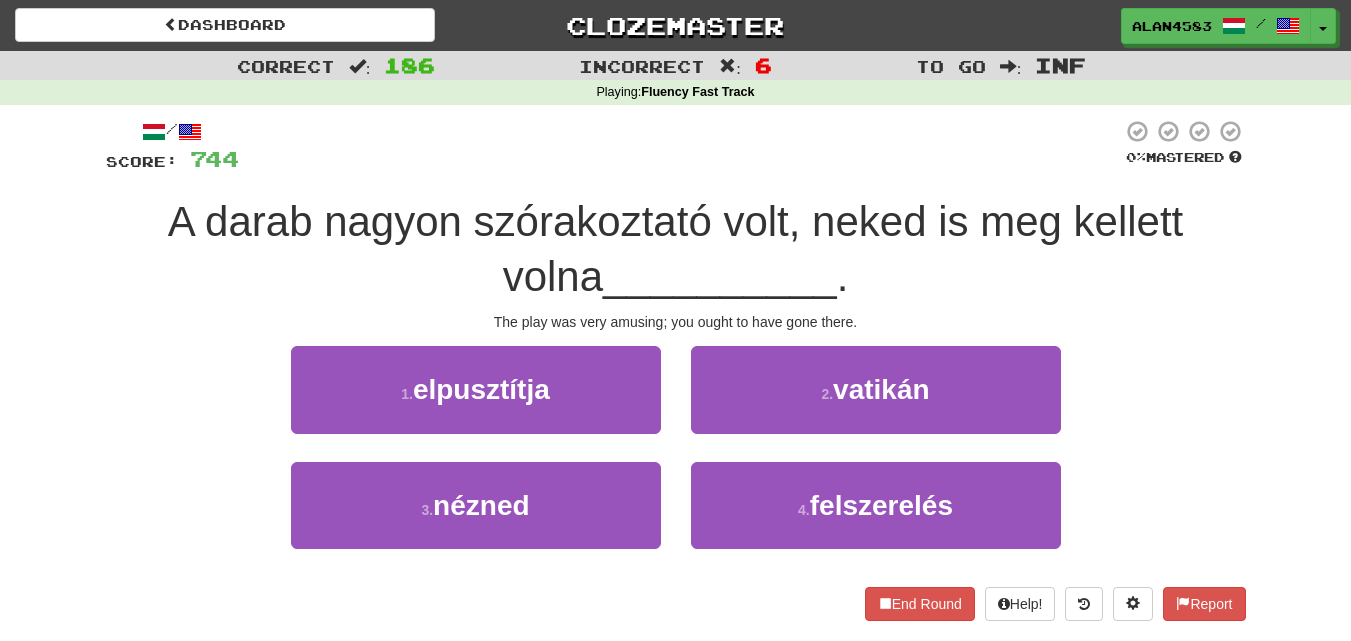 click at bounding box center [680, 146] 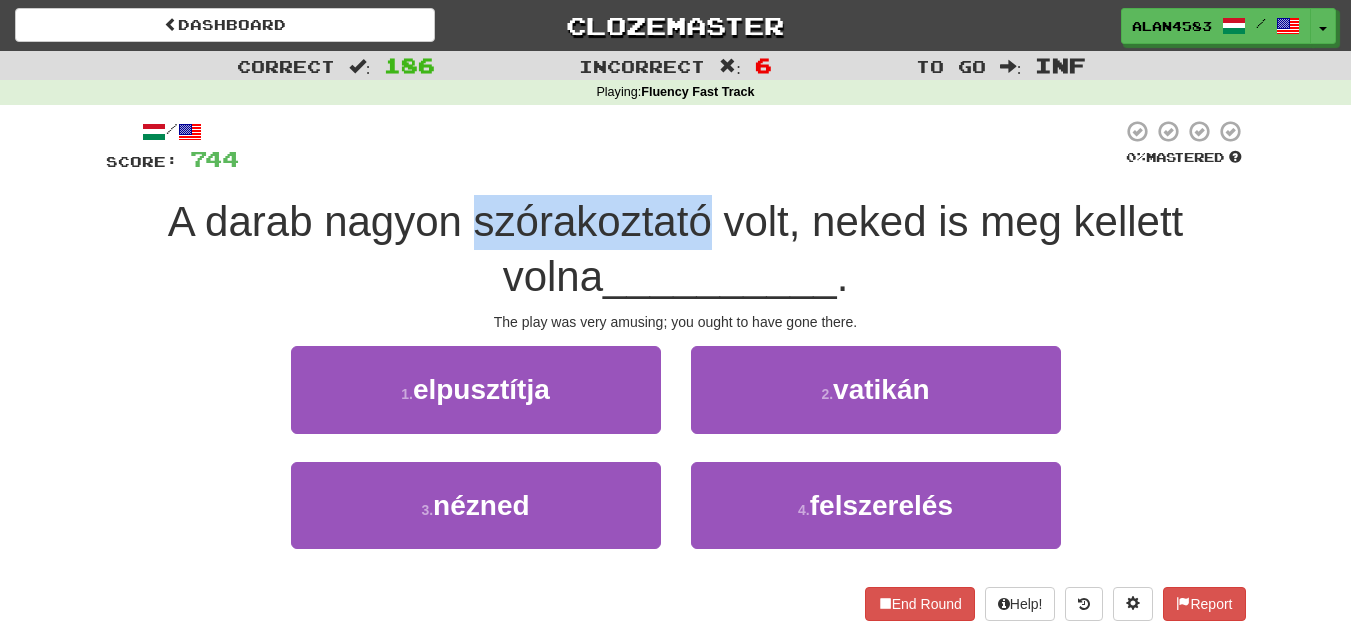 drag, startPoint x: 421, startPoint y: 213, endPoint x: 645, endPoint y: 198, distance: 224.50166 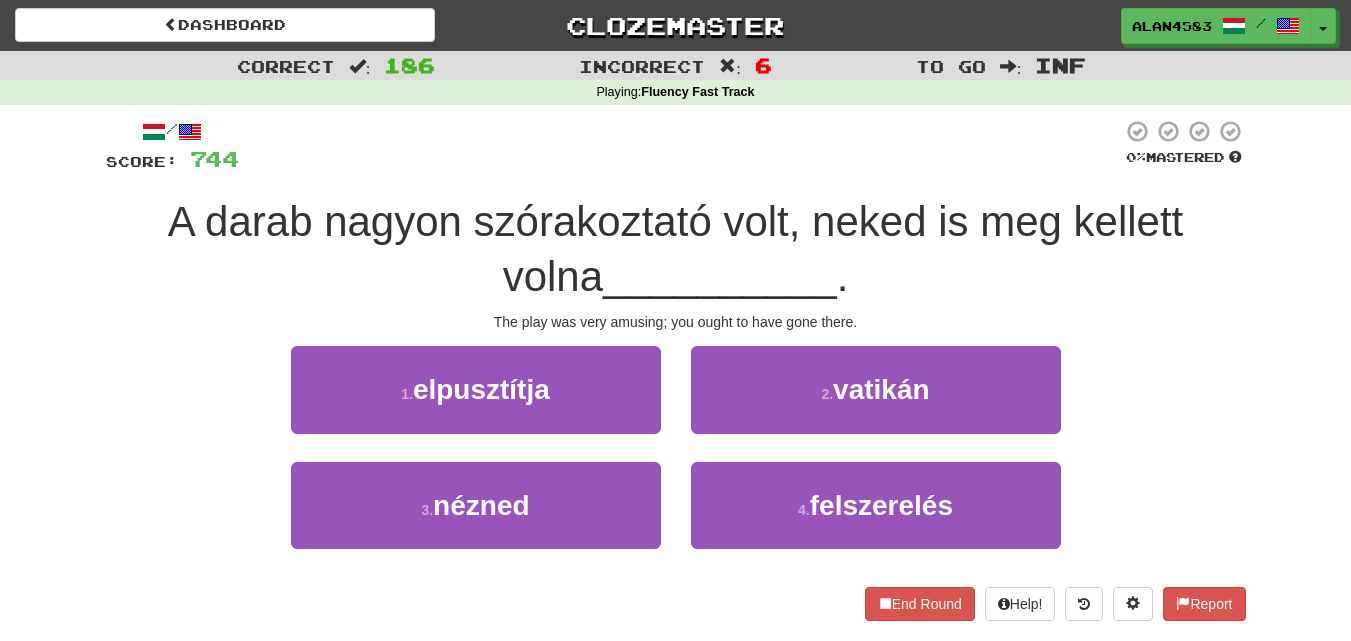 click at bounding box center (680, 146) 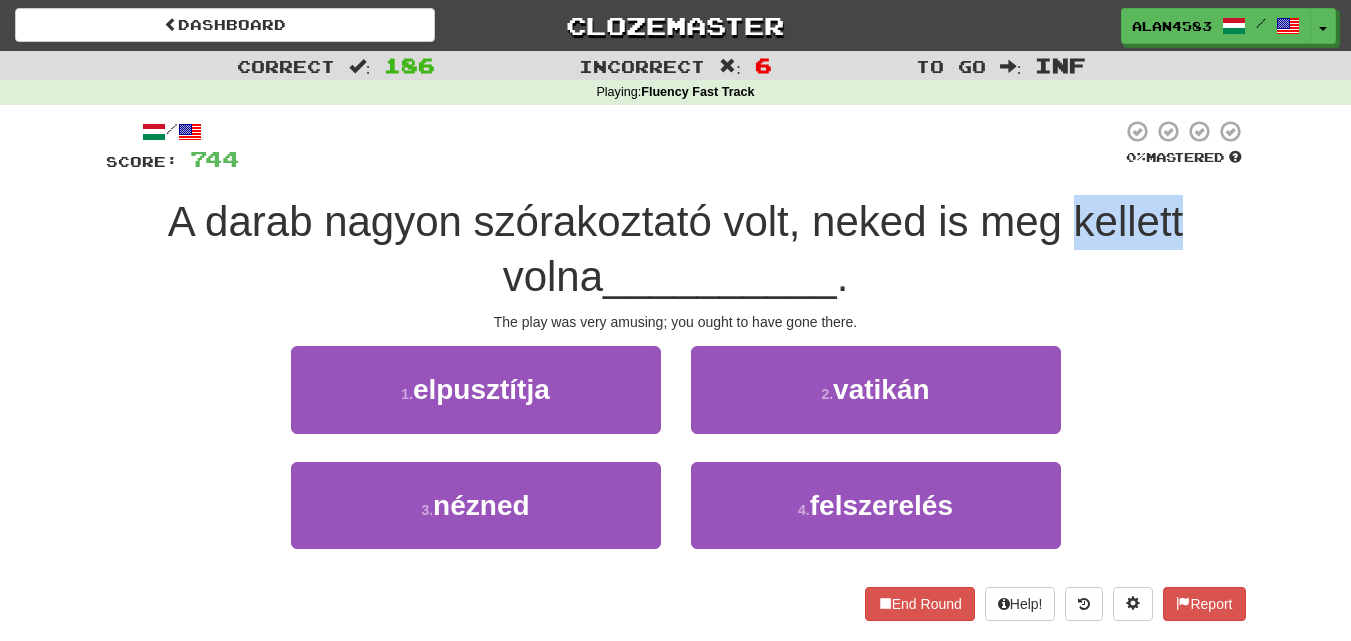 drag, startPoint x: 1021, startPoint y: 211, endPoint x: 1131, endPoint y: 200, distance: 110.54863 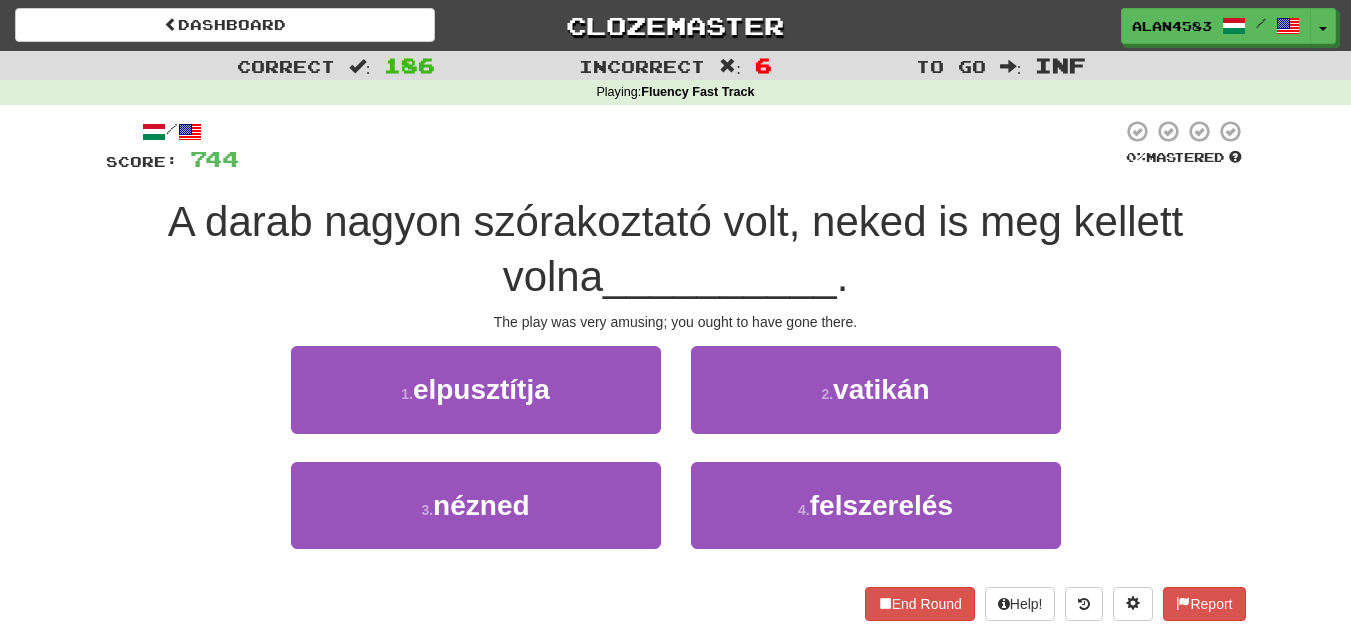 click at bounding box center (680, 146) 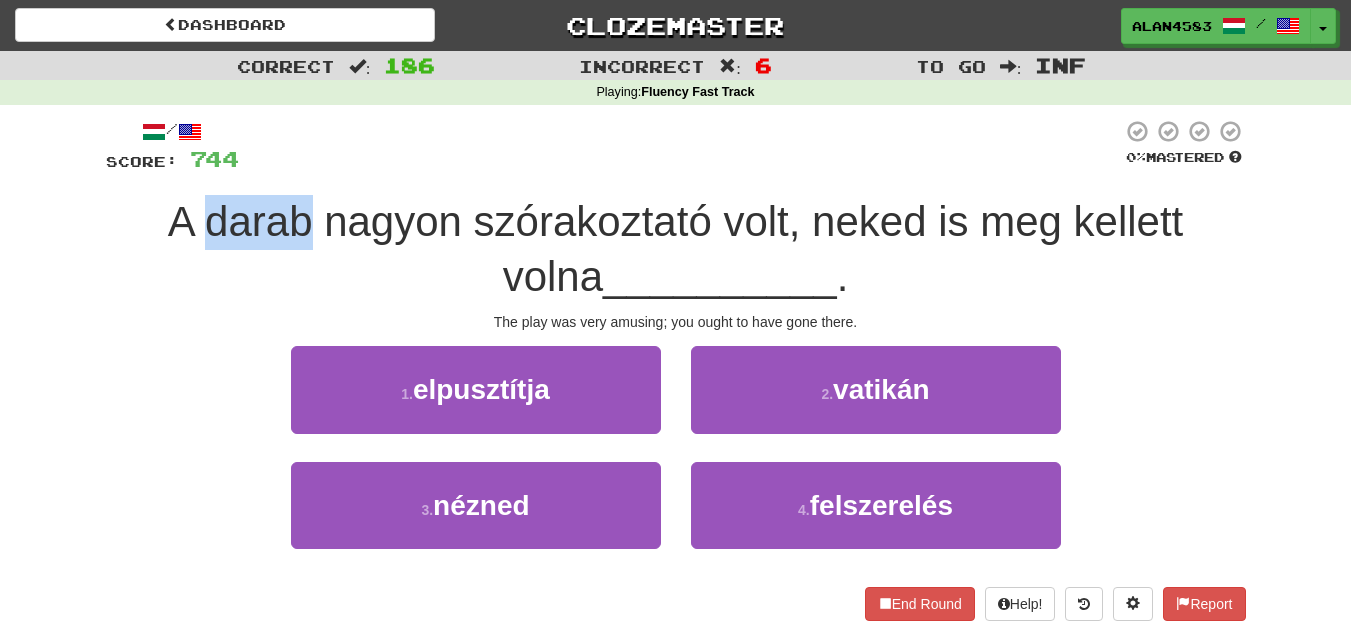 drag, startPoint x: 258, startPoint y: 212, endPoint x: 154, endPoint y: 210, distance: 104.019226 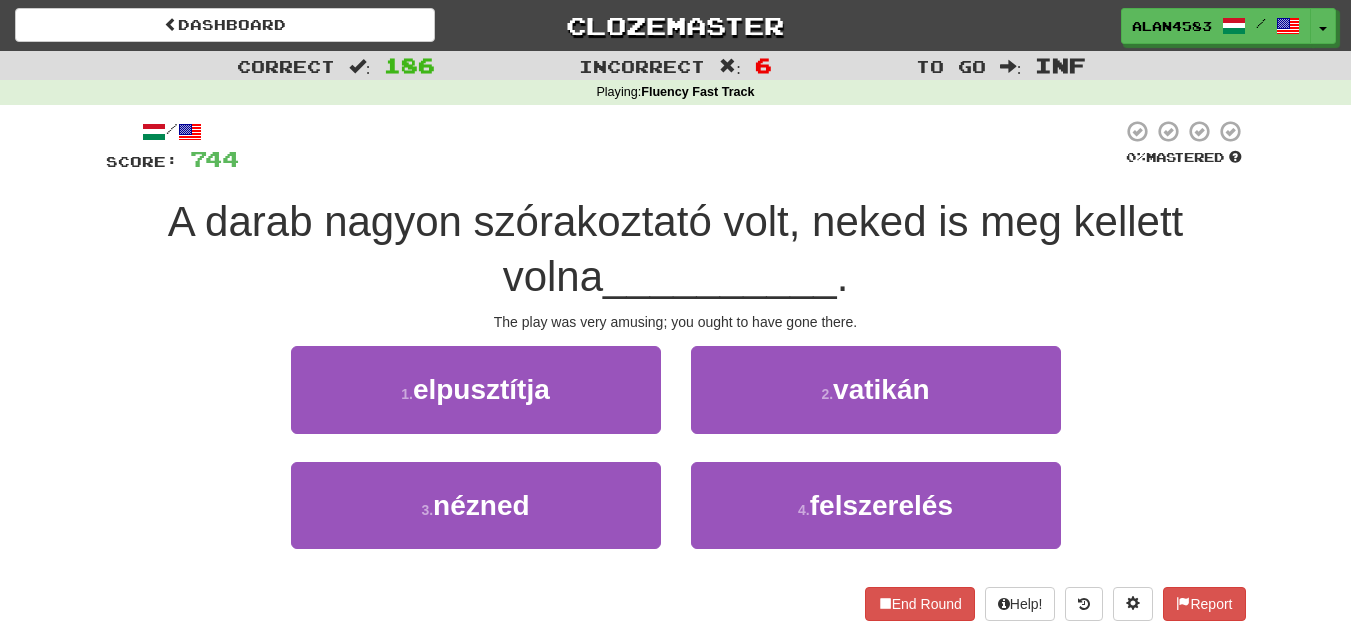 click at bounding box center (680, 146) 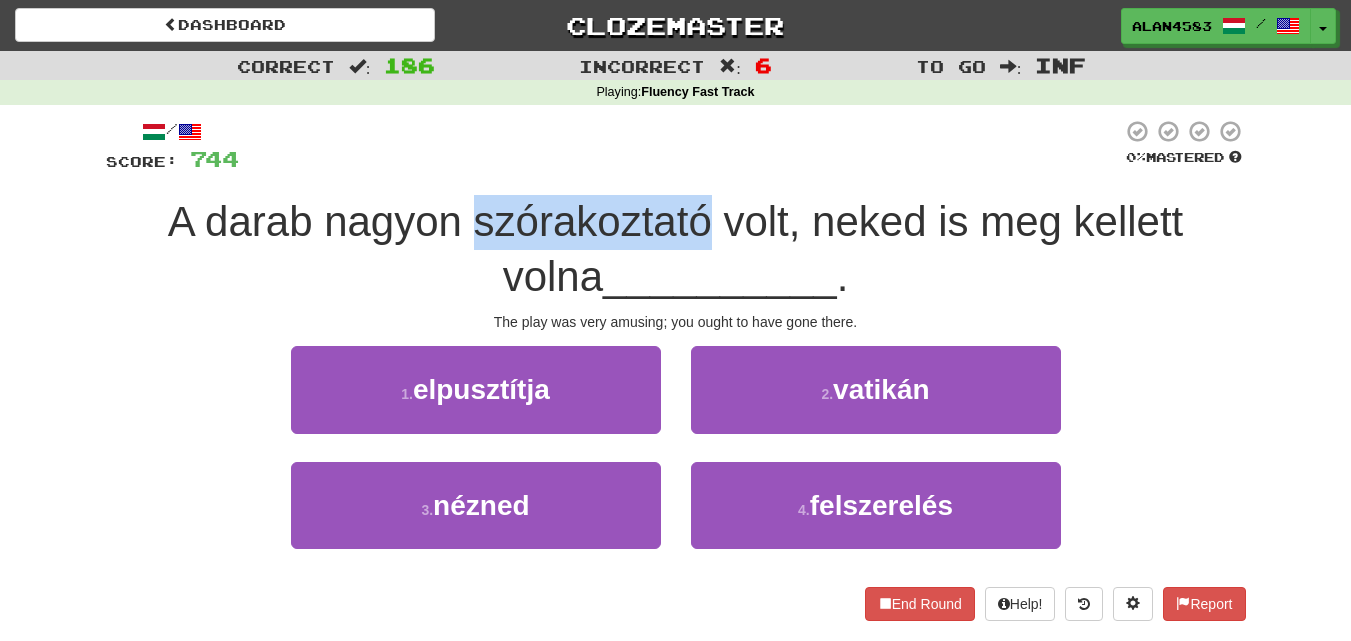 drag, startPoint x: 419, startPoint y: 216, endPoint x: 659, endPoint y: 209, distance: 240.10207 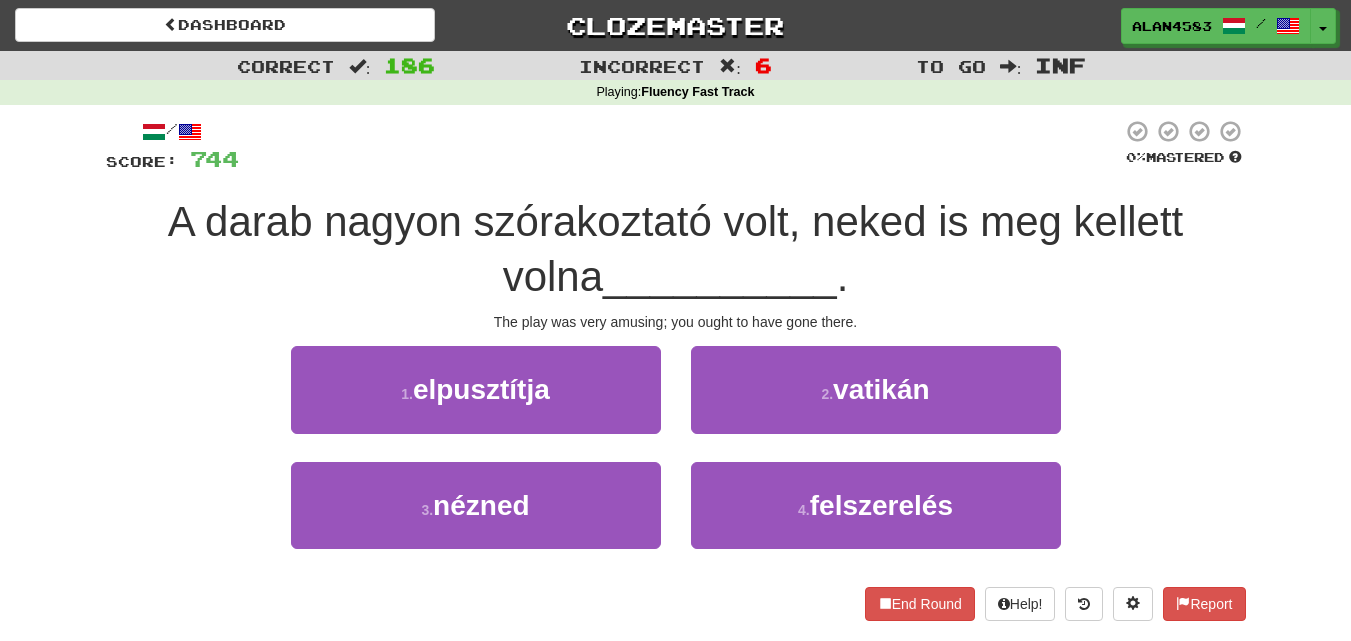 click at bounding box center [680, 146] 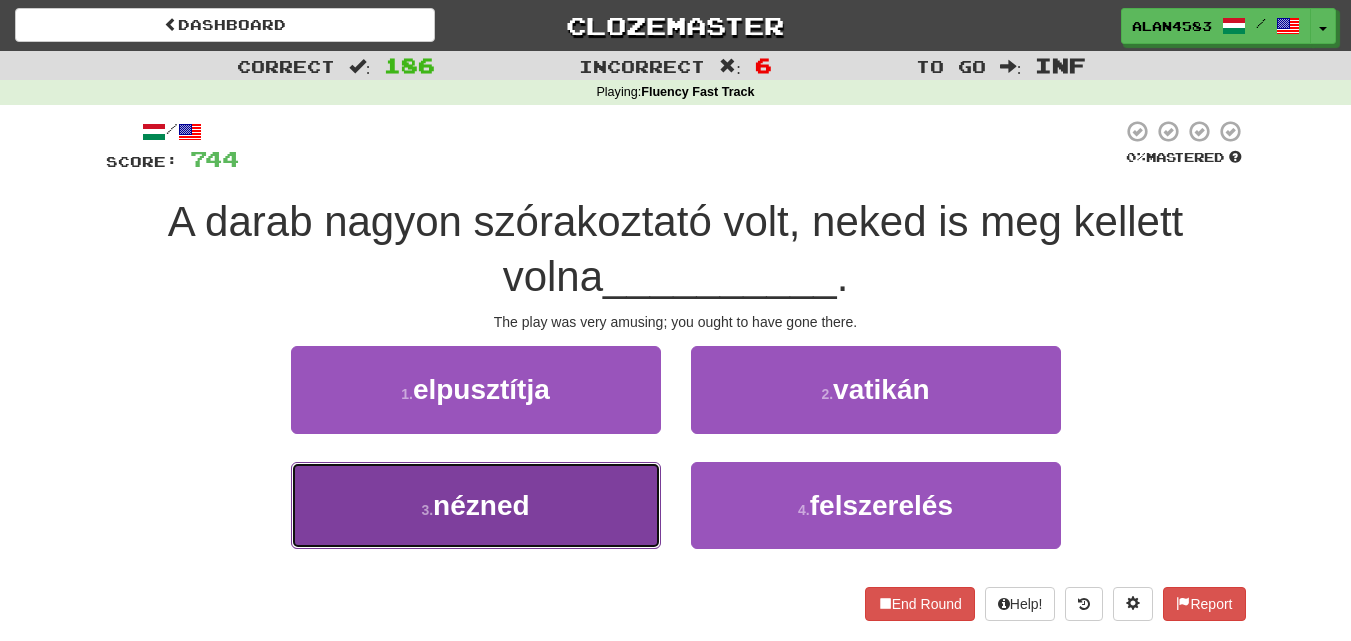 click on "3 .  nézned" at bounding box center [476, 505] 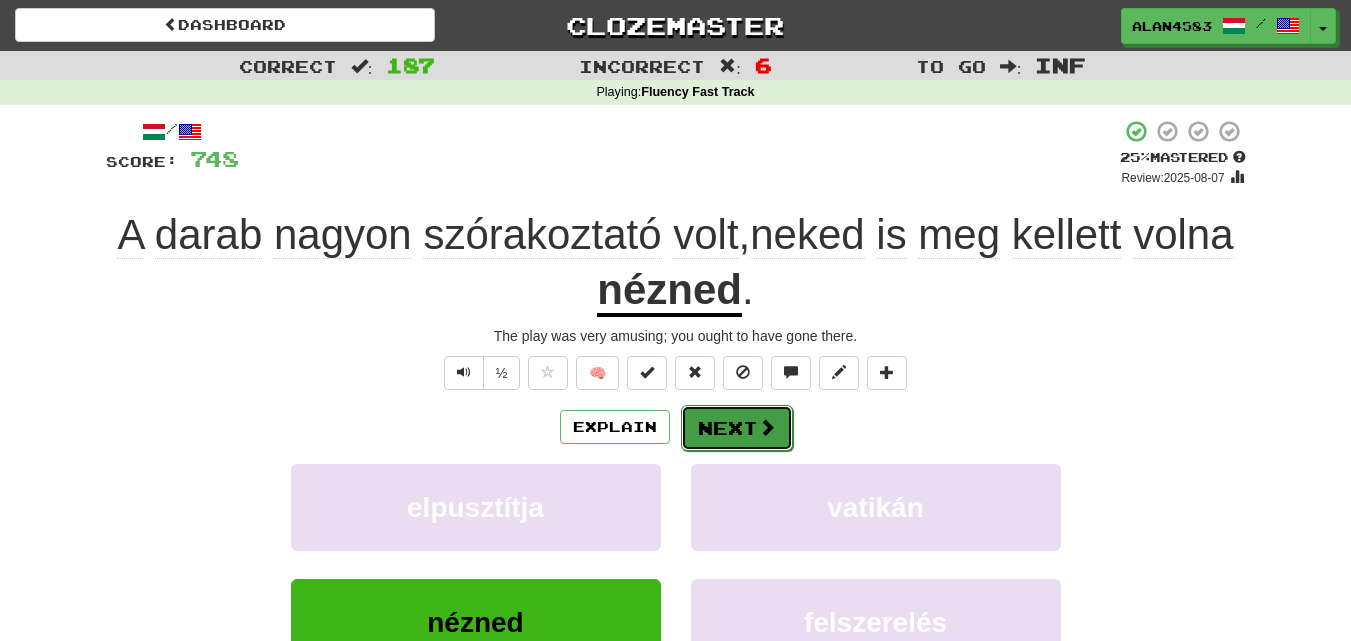 click on "Next" at bounding box center (737, 428) 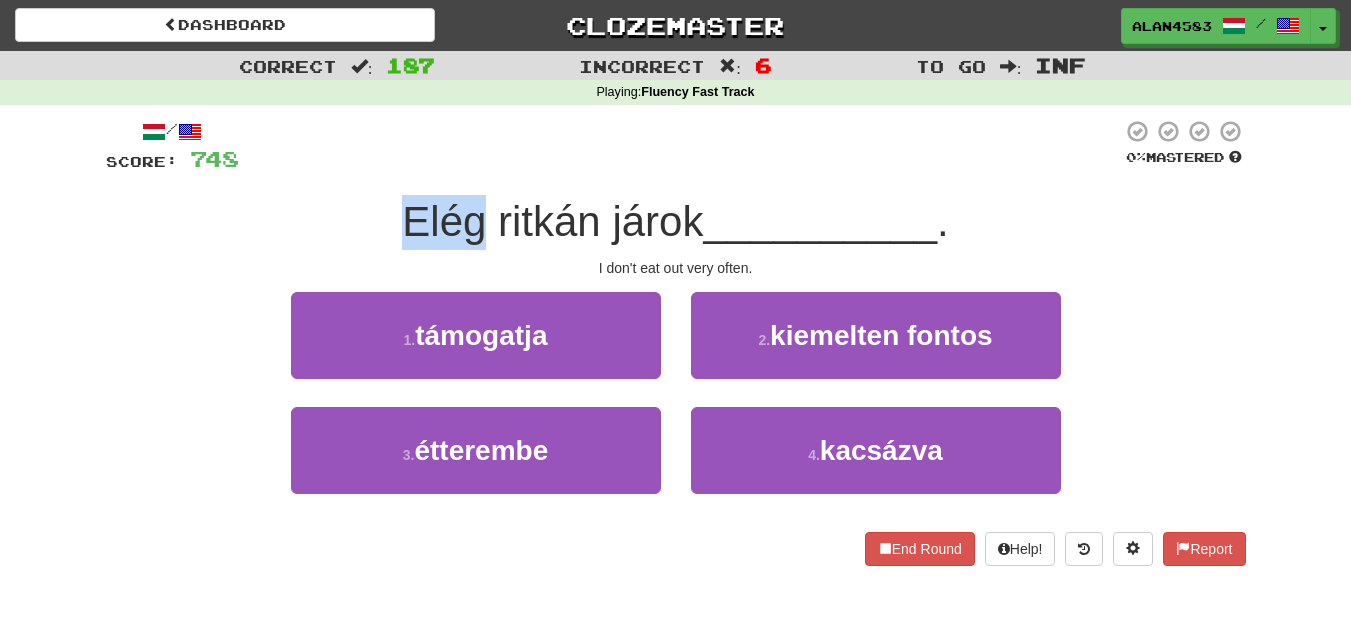 drag, startPoint x: 476, startPoint y: 207, endPoint x: 405, endPoint y: 202, distance: 71.17584 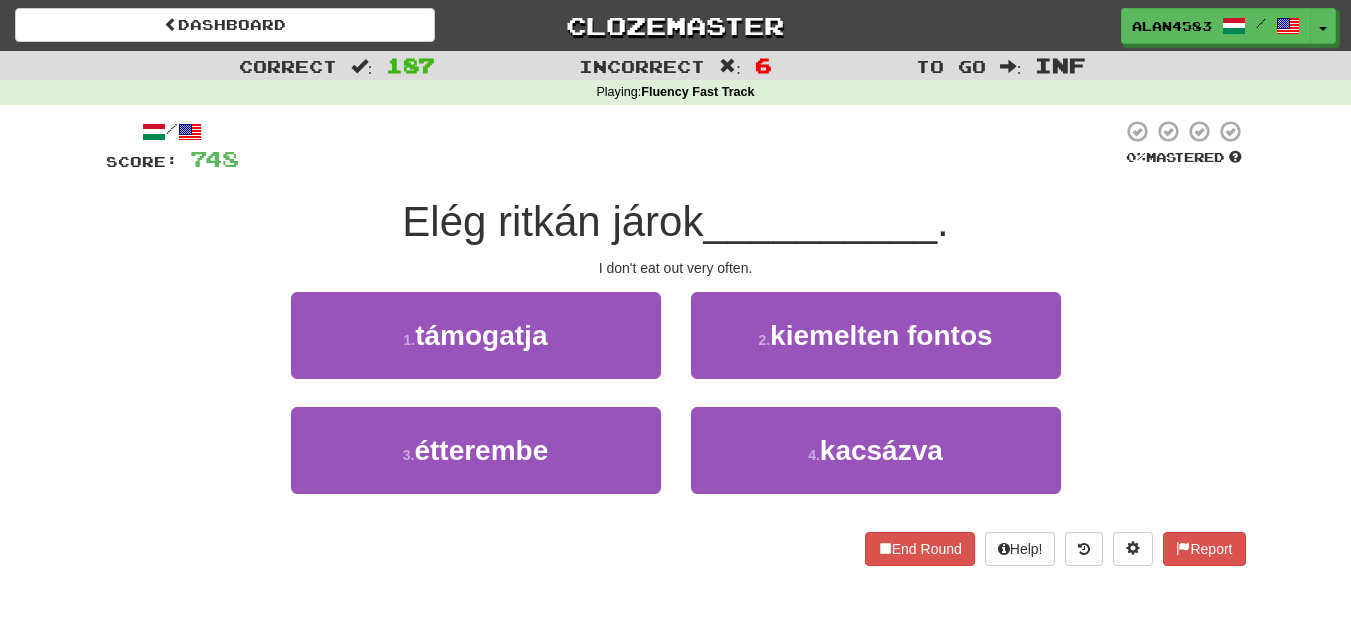 click at bounding box center [680, 146] 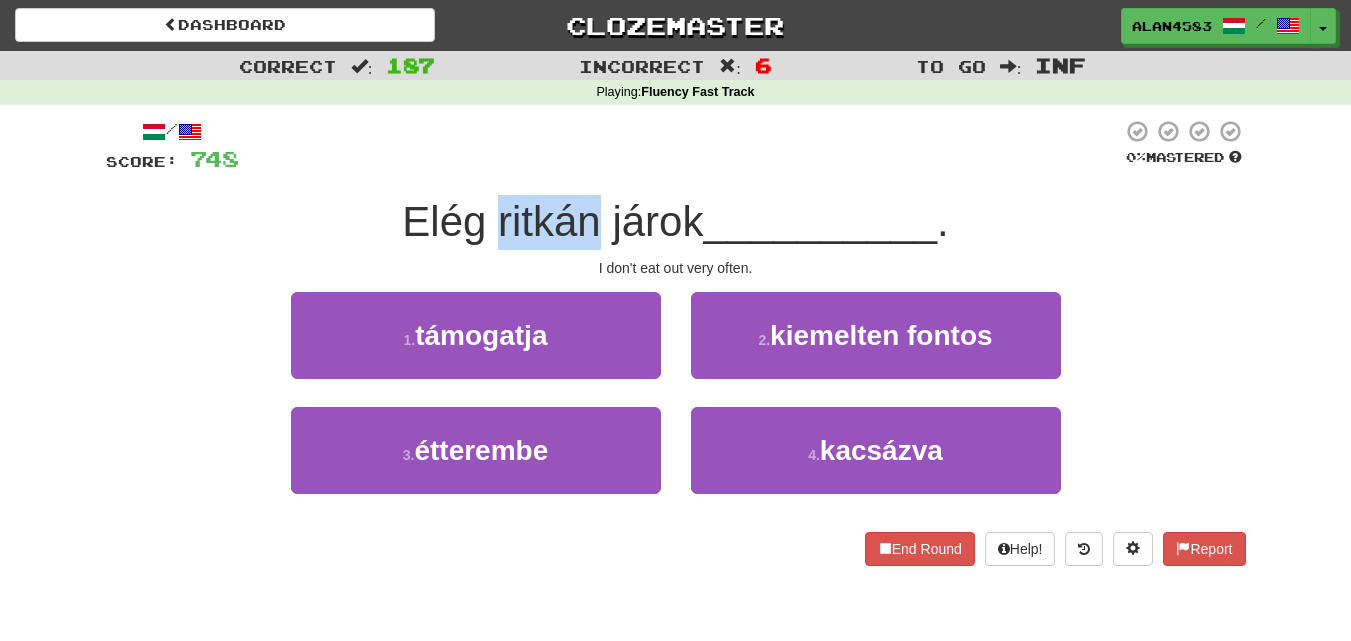 drag, startPoint x: 489, startPoint y: 212, endPoint x: 586, endPoint y: 206, distance: 97.18539 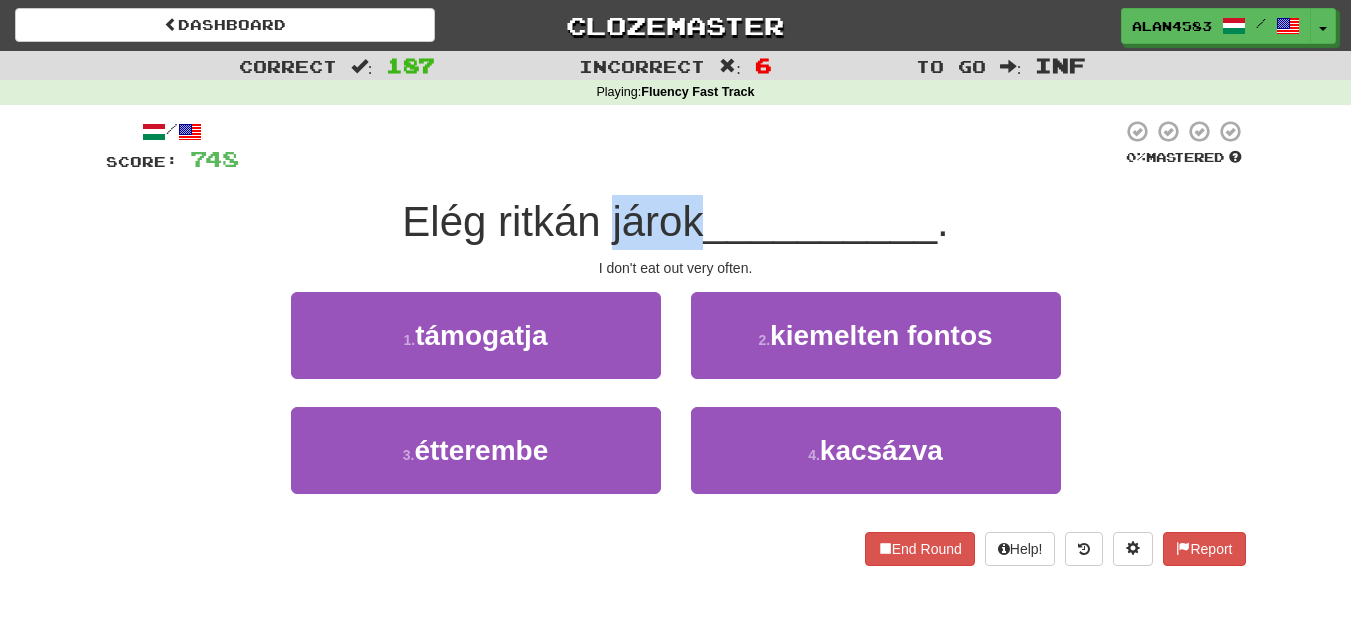 drag, startPoint x: 692, startPoint y: 209, endPoint x: 604, endPoint y: 208, distance: 88.005684 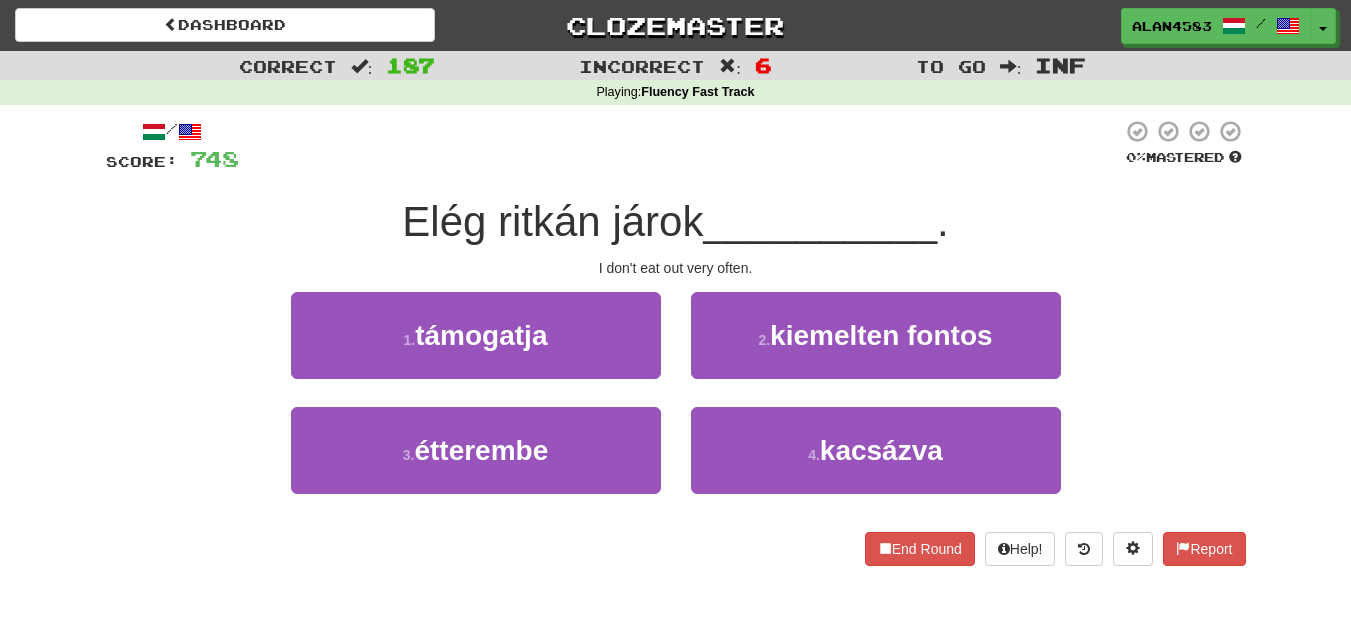 click at bounding box center [680, 146] 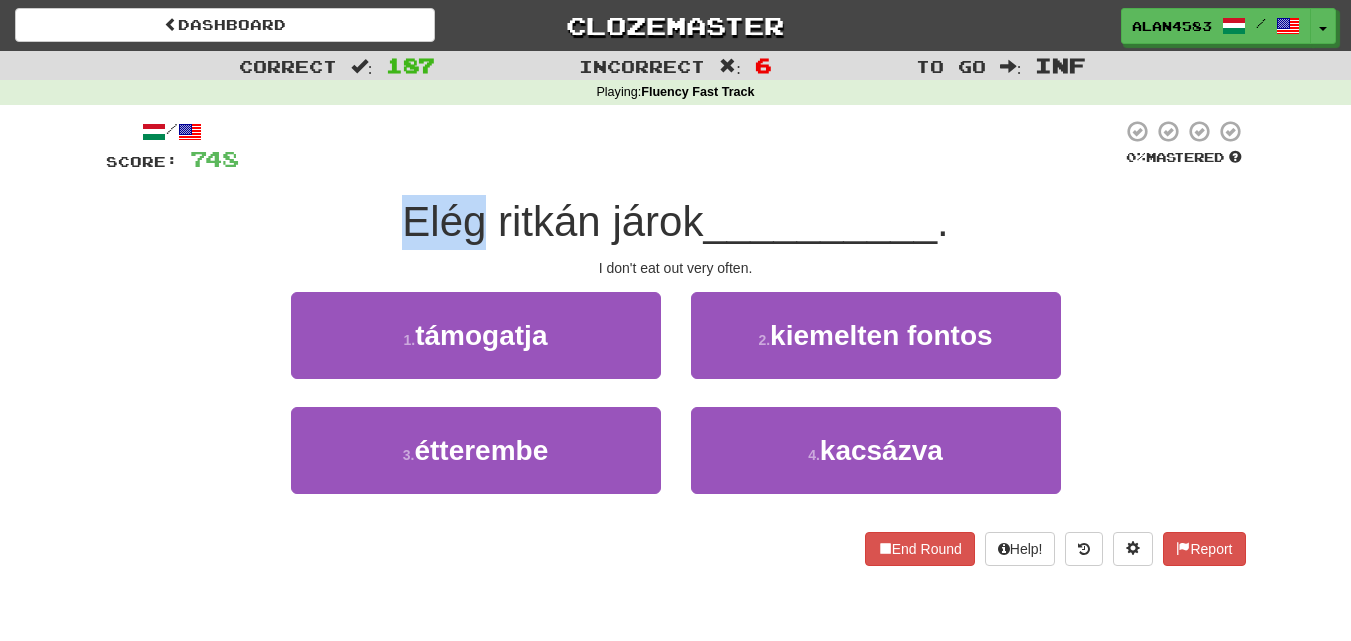 drag, startPoint x: 476, startPoint y: 203, endPoint x: 392, endPoint y: 208, distance: 84.14868 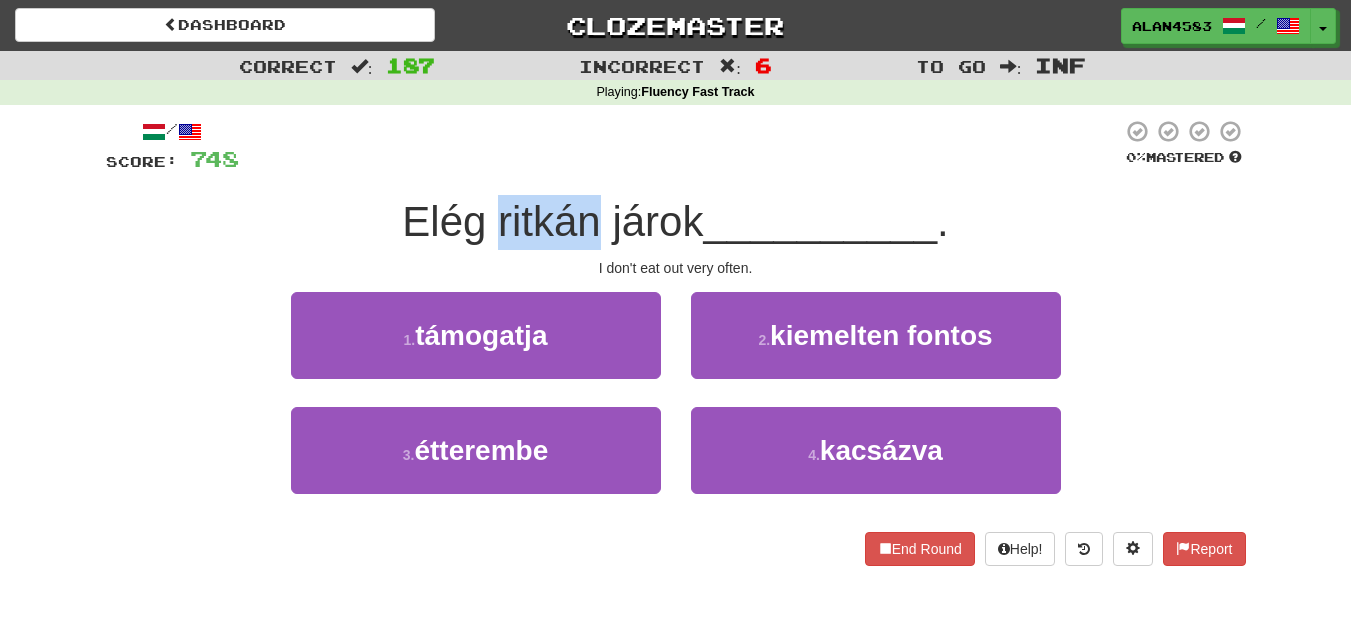 drag, startPoint x: 590, startPoint y: 213, endPoint x: 491, endPoint y: 211, distance: 99.0202 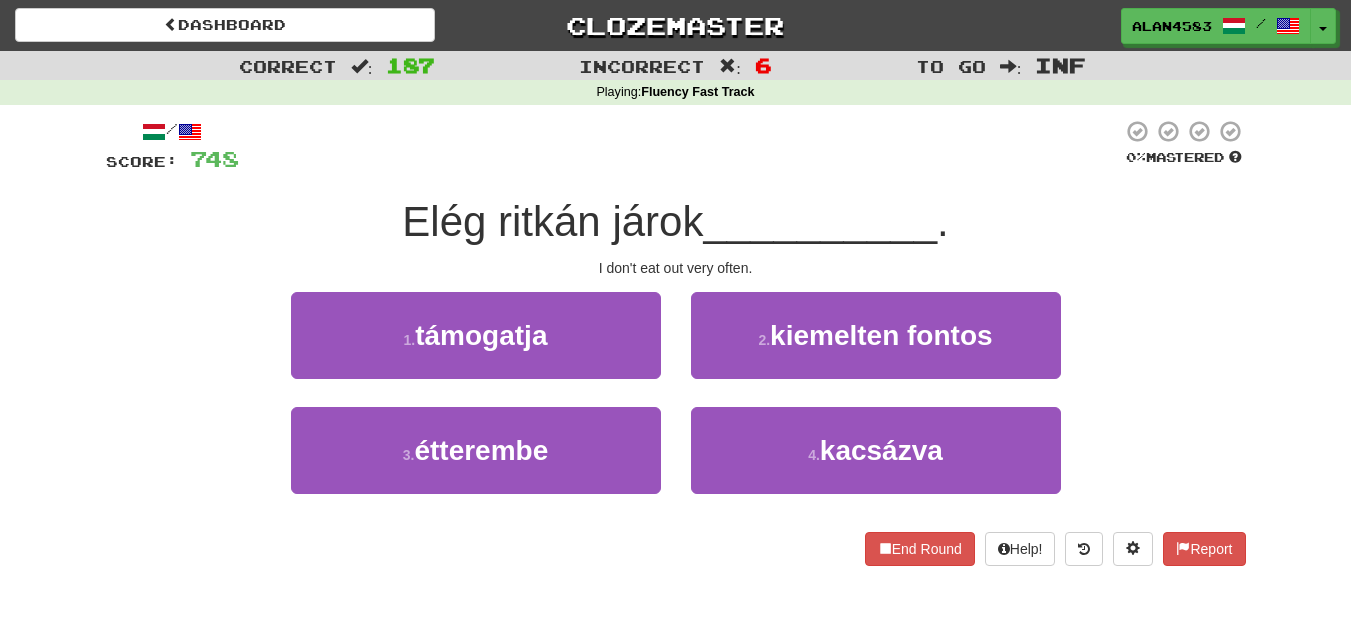 click at bounding box center (680, 146) 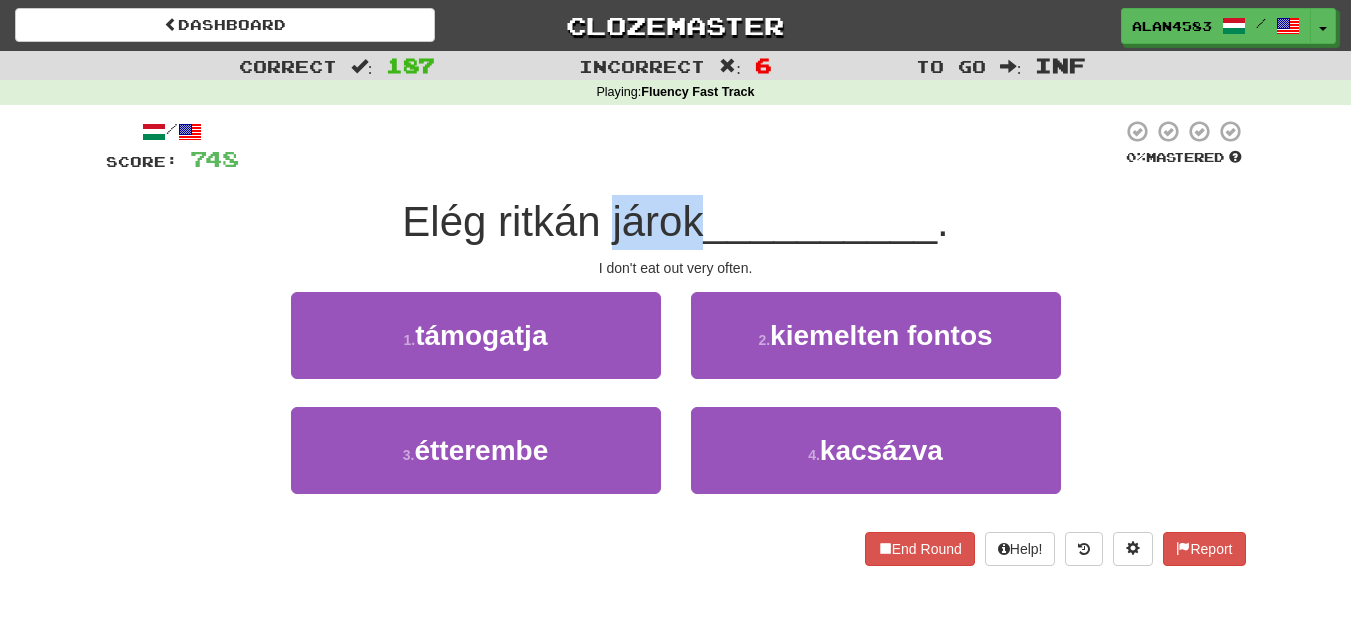 drag, startPoint x: 605, startPoint y: 212, endPoint x: 692, endPoint y: 209, distance: 87.05171 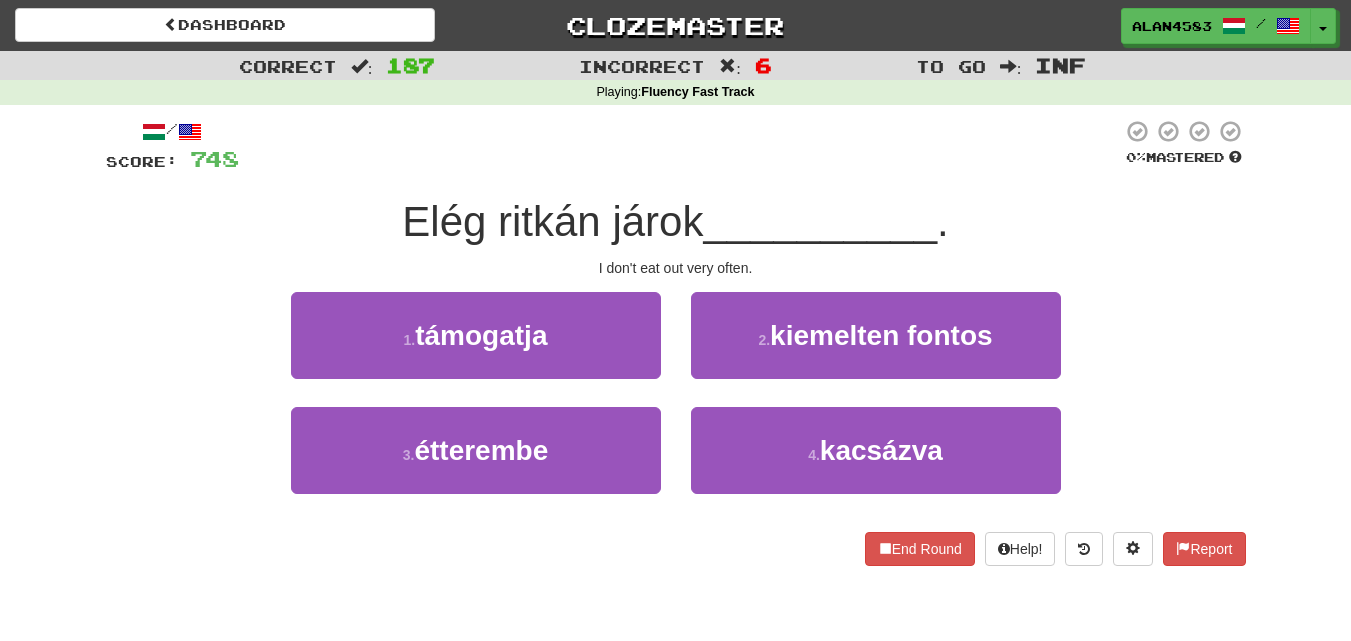 click at bounding box center [680, 146] 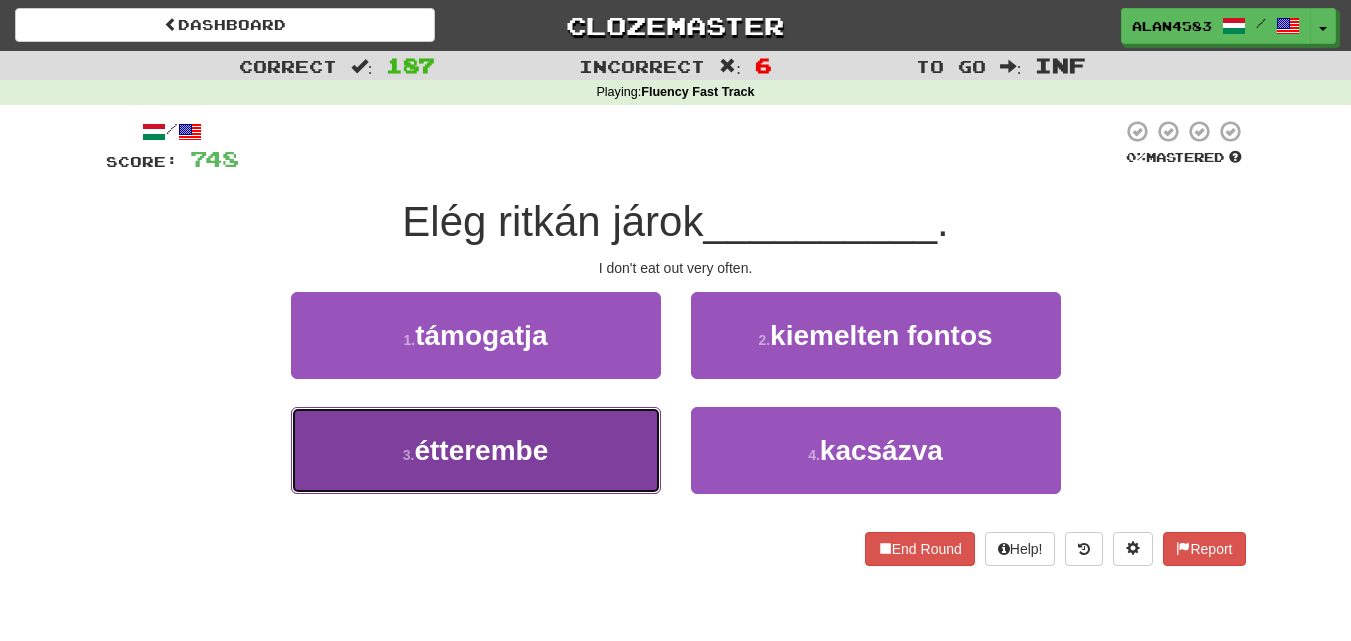 click on "étterembe" at bounding box center [481, 450] 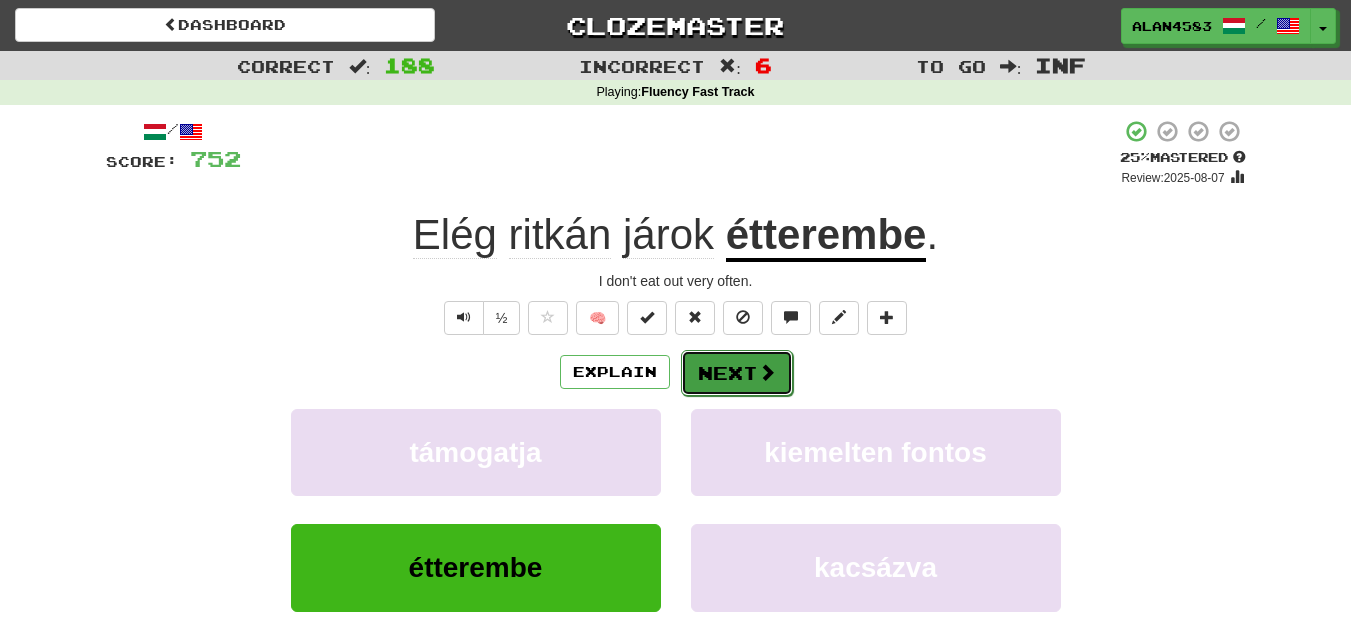 click on "Next" at bounding box center [737, 373] 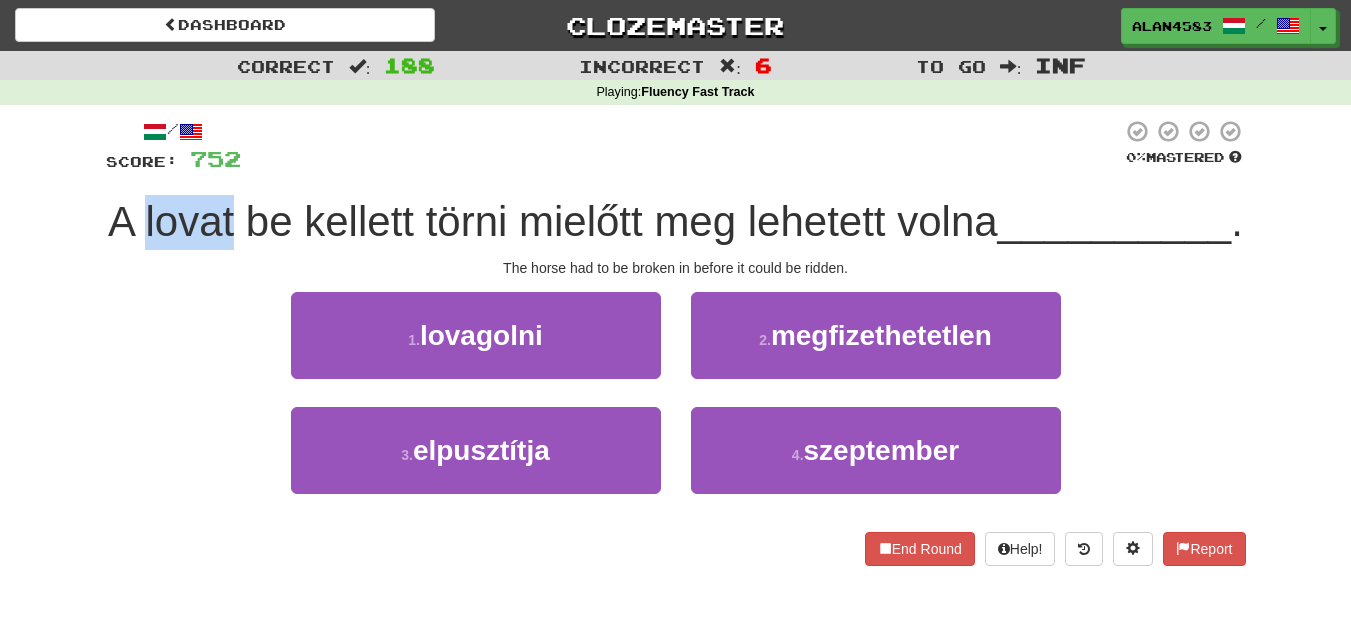 drag, startPoint x: 357, startPoint y: 204, endPoint x: 264, endPoint y: 192, distance: 93.770996 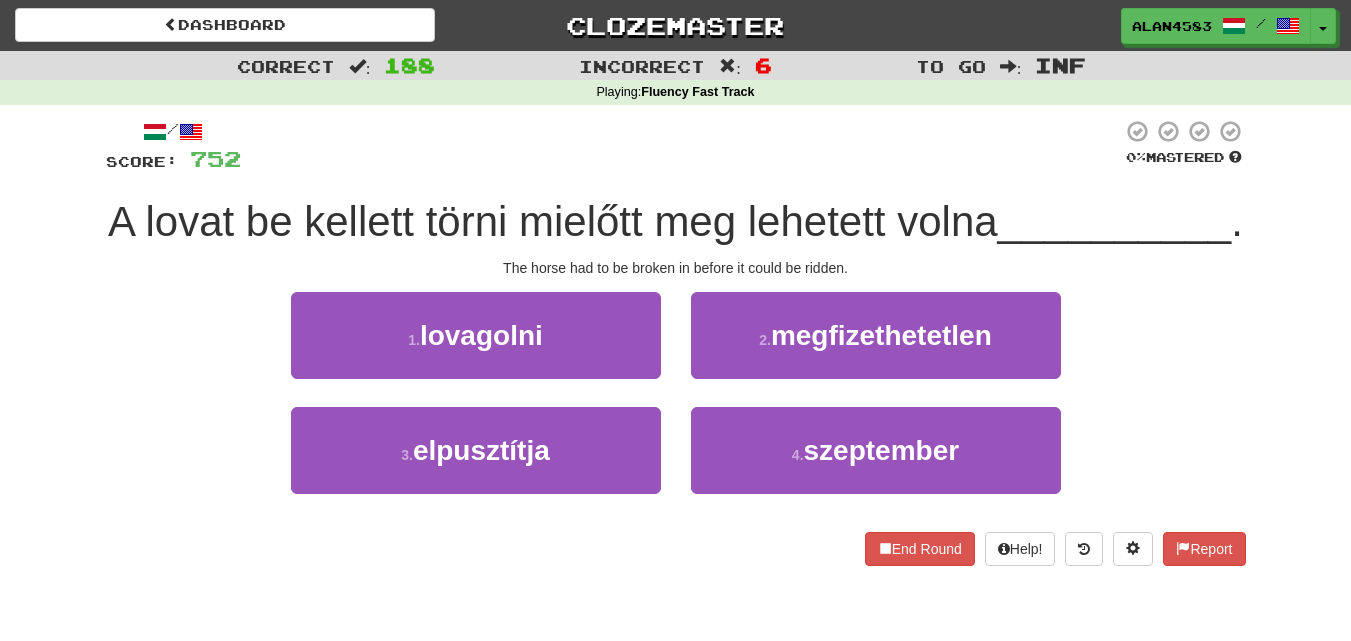 click at bounding box center (681, 146) 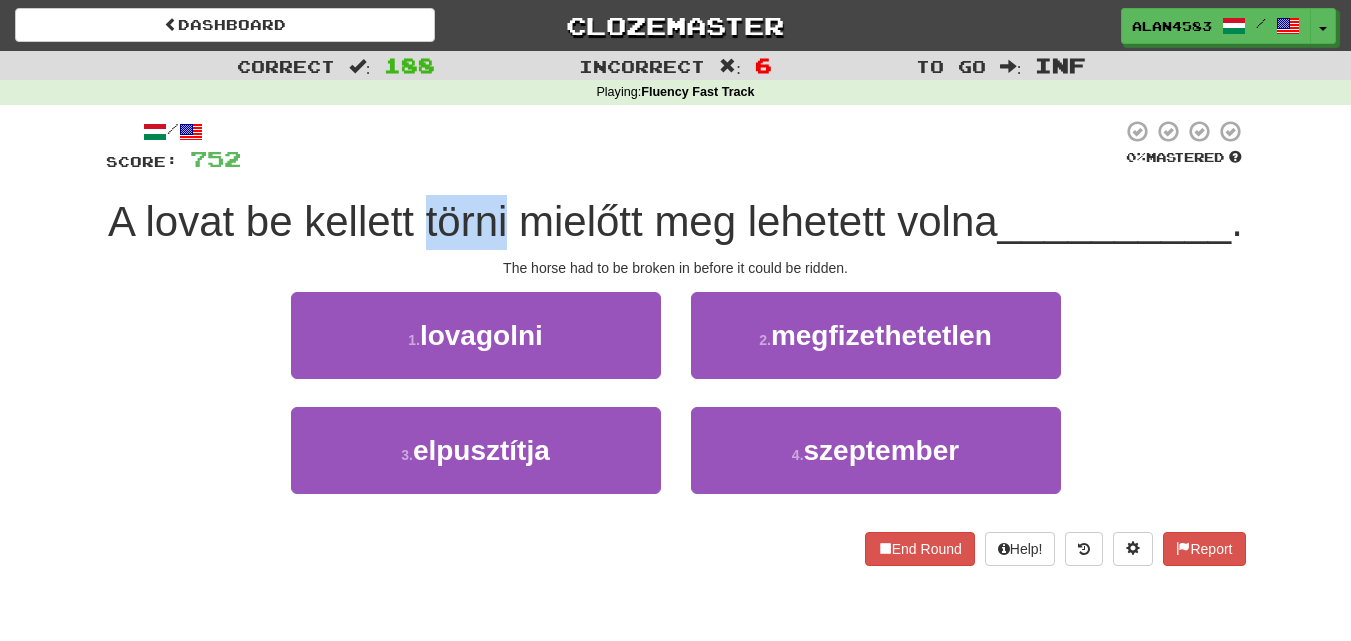 drag, startPoint x: 628, startPoint y: 206, endPoint x: 550, endPoint y: 202, distance: 78.10249 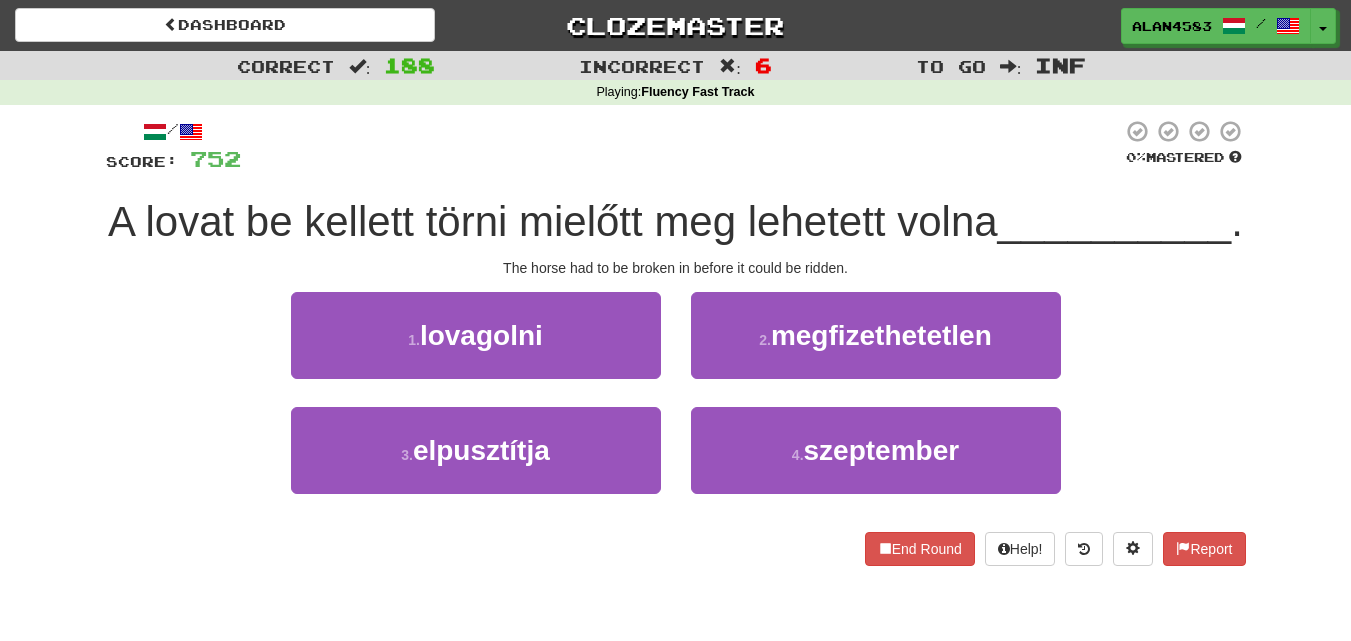 click at bounding box center [681, 146] 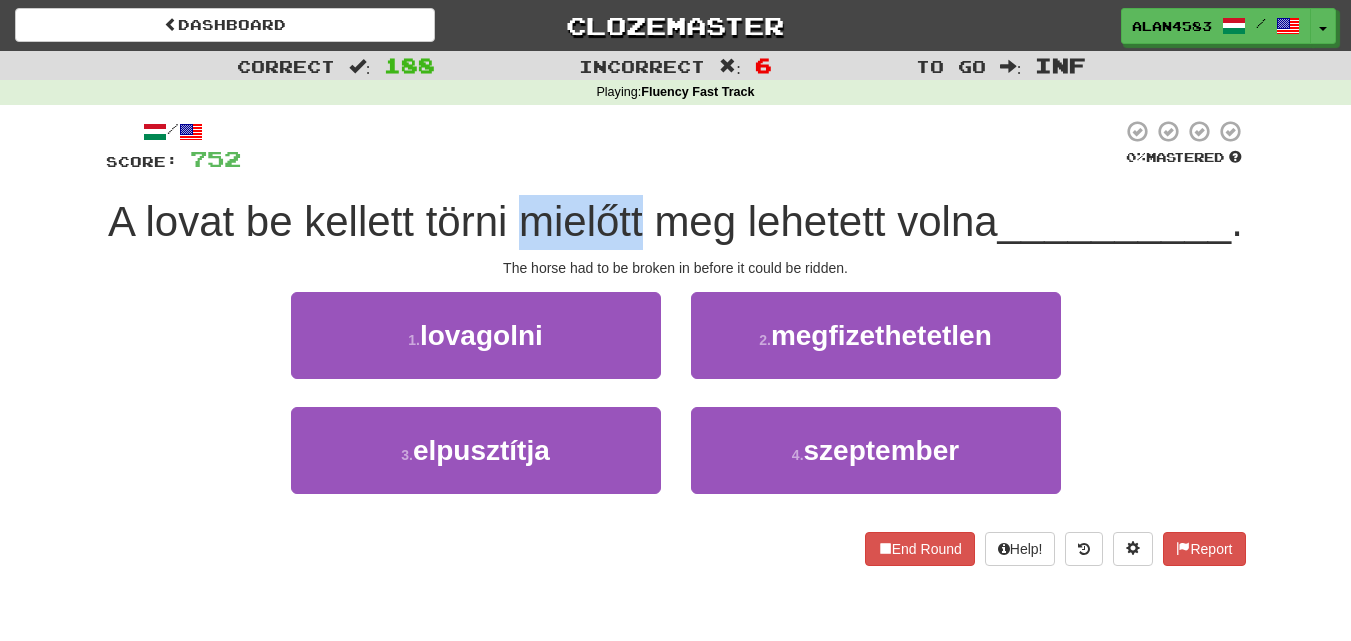 drag, startPoint x: 644, startPoint y: 220, endPoint x: 766, endPoint y: 209, distance: 122.494896 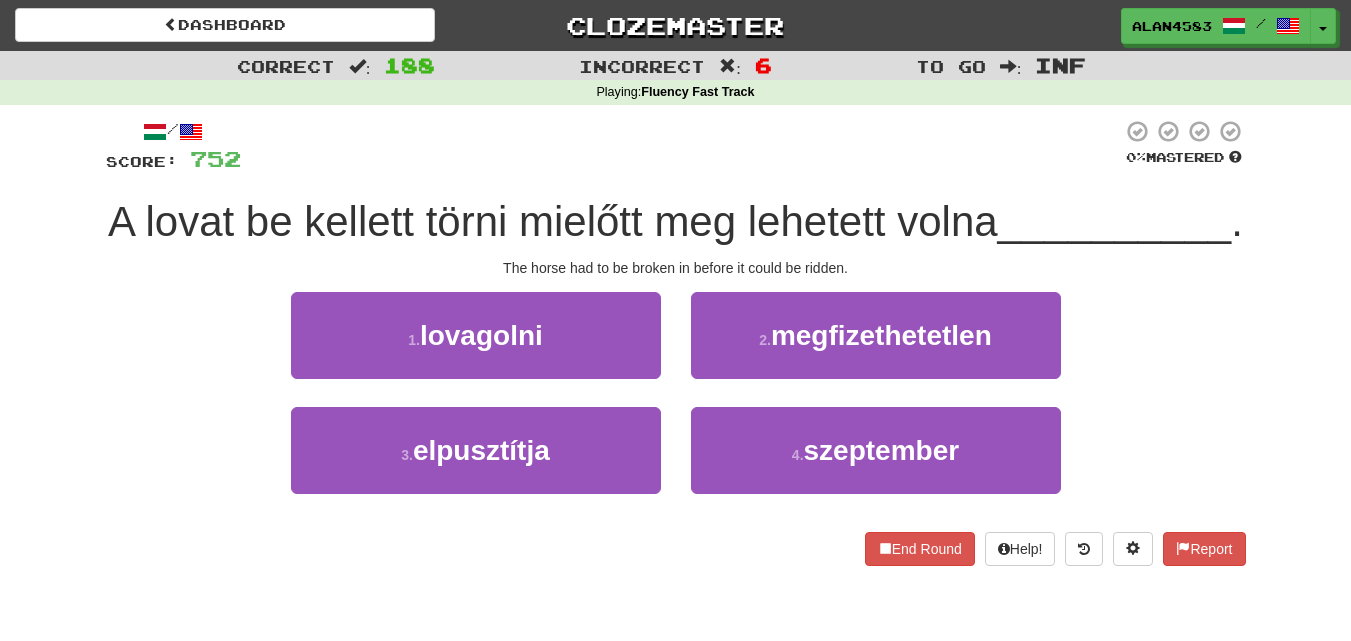 click at bounding box center (681, 146) 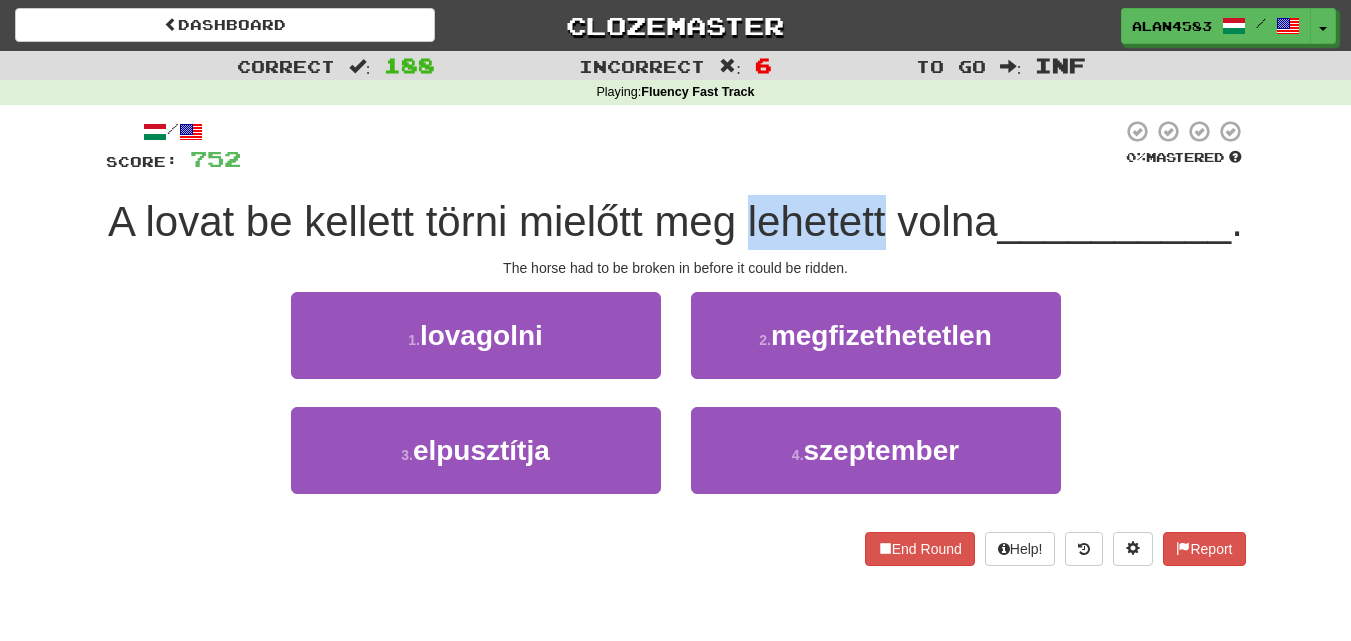drag, startPoint x: 871, startPoint y: 205, endPoint x: 1009, endPoint y: 201, distance: 138.05795 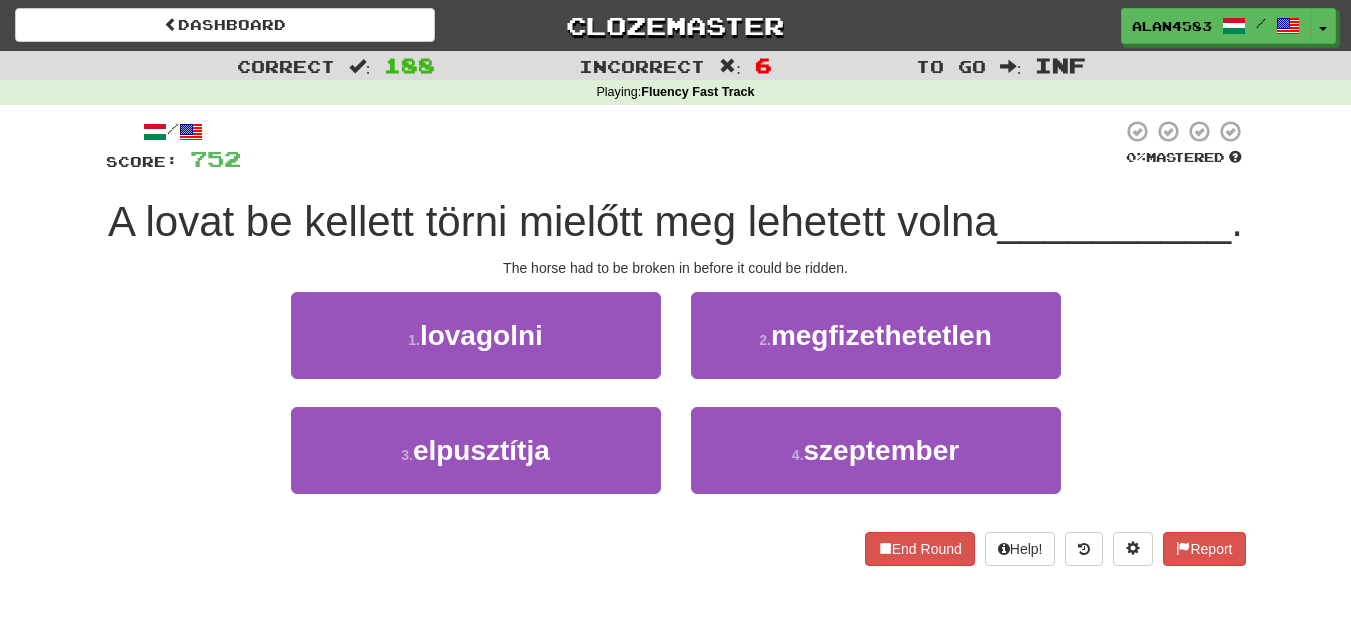 click at bounding box center (681, 146) 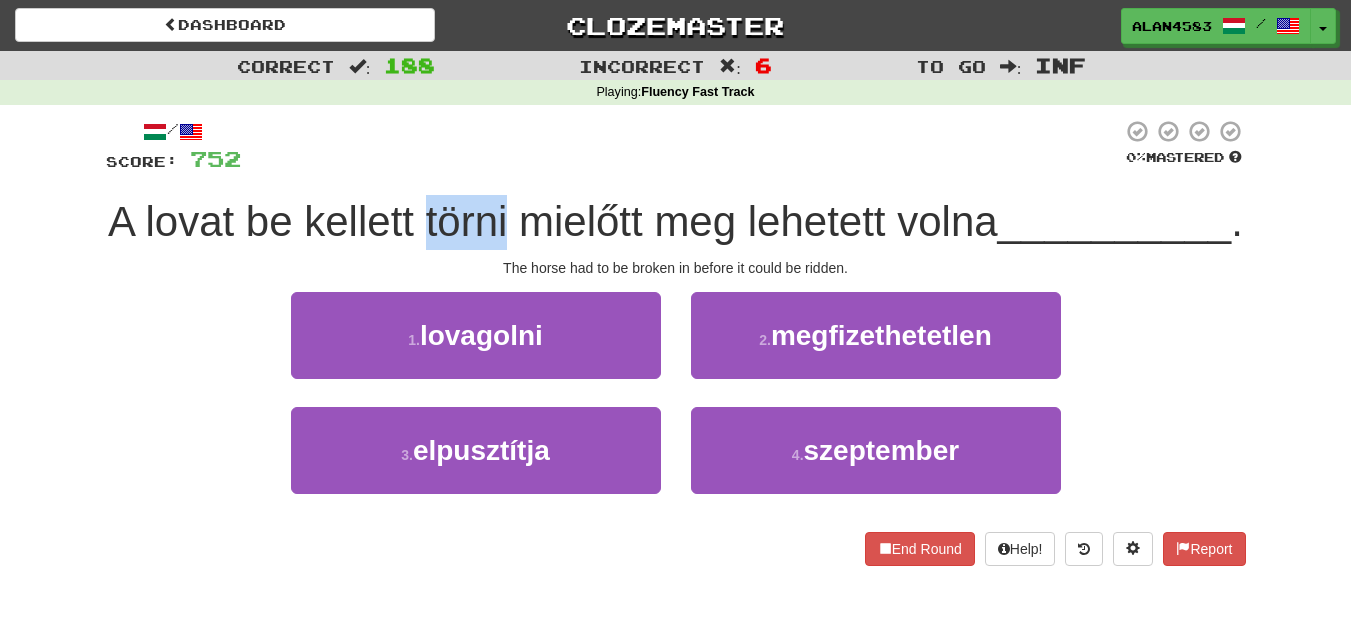 drag, startPoint x: 549, startPoint y: 215, endPoint x: 627, endPoint y: 207, distance: 78.40918 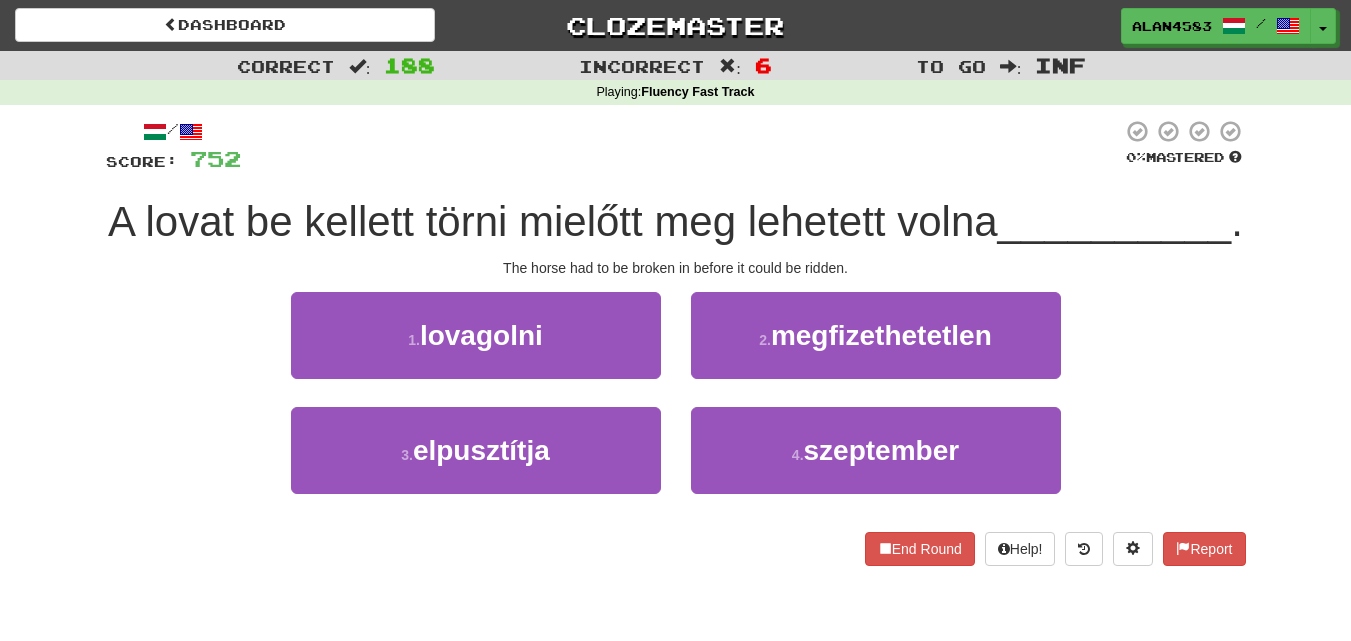 click at bounding box center [681, 146] 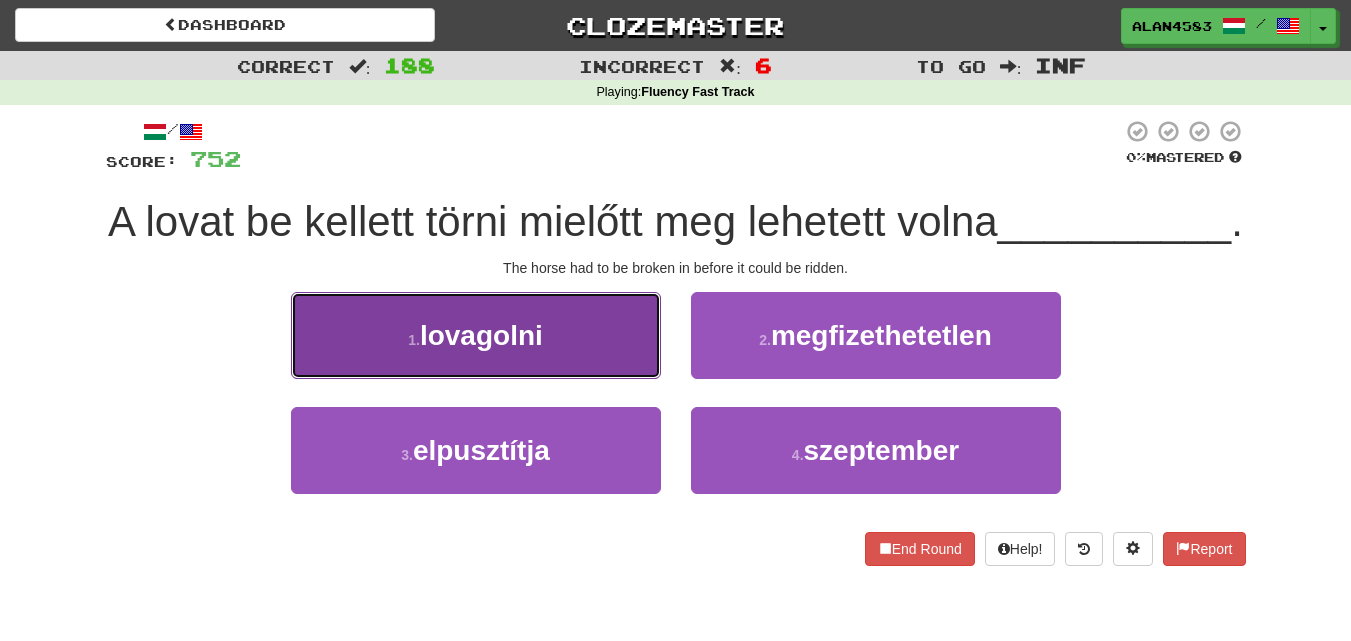 click on "[NUMBER] . lovagolni" at bounding box center [476, 335] 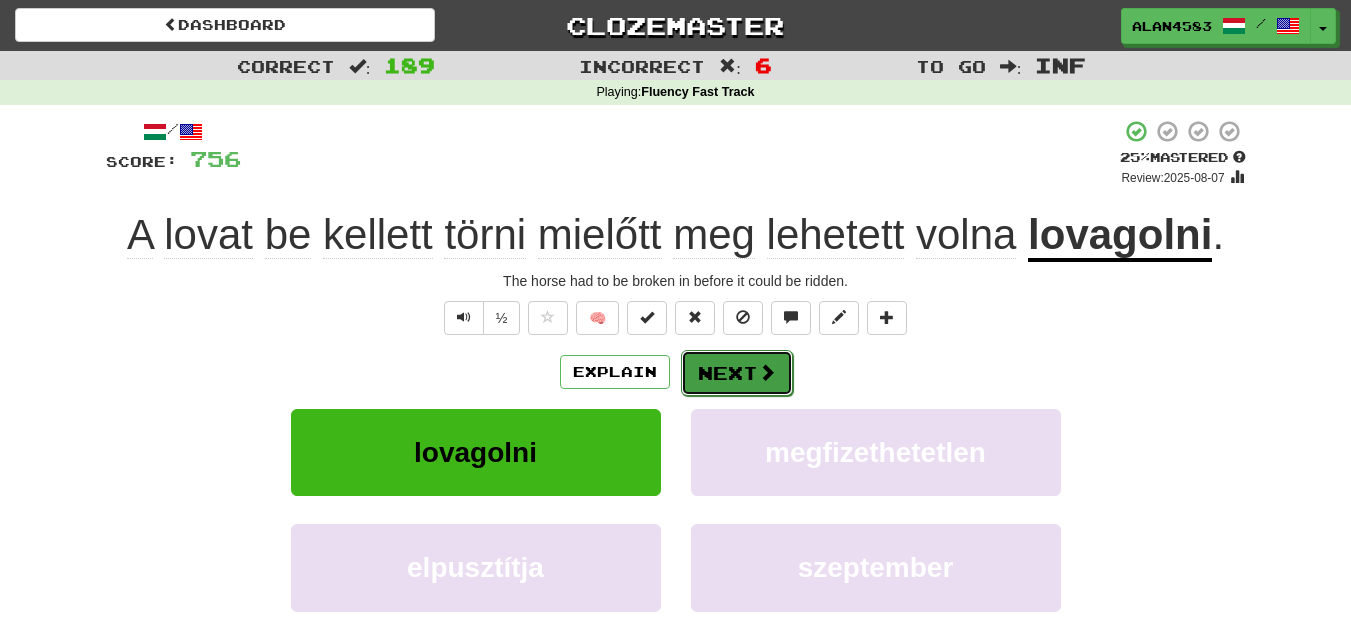 click on "Next" at bounding box center [737, 373] 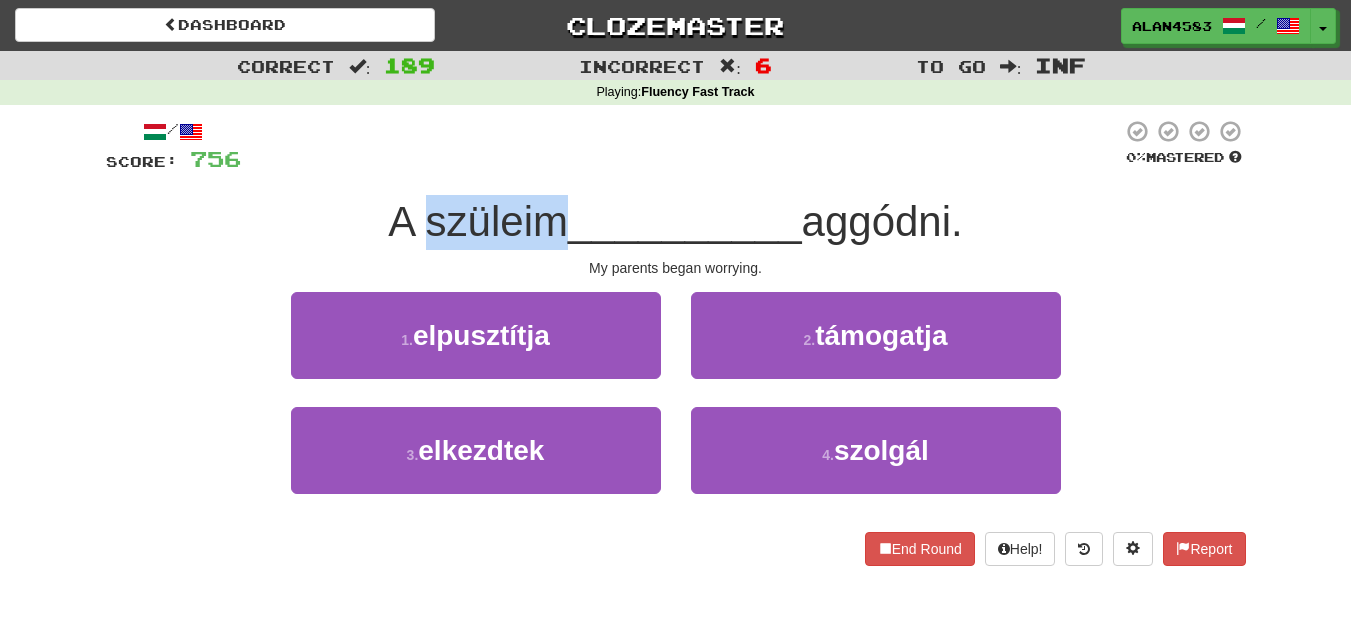 drag, startPoint x: 552, startPoint y: 216, endPoint x: 417, endPoint y: 216, distance: 135 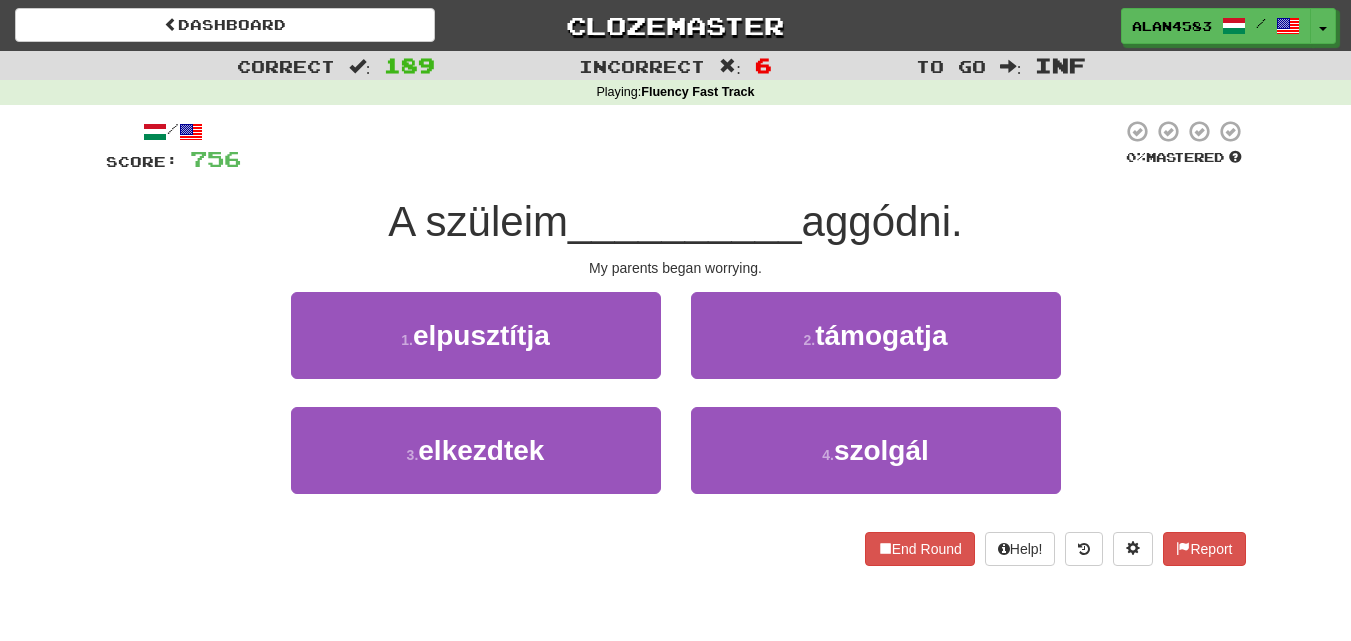 click on "A szüleim [DATE] aggódni." at bounding box center (676, 222) 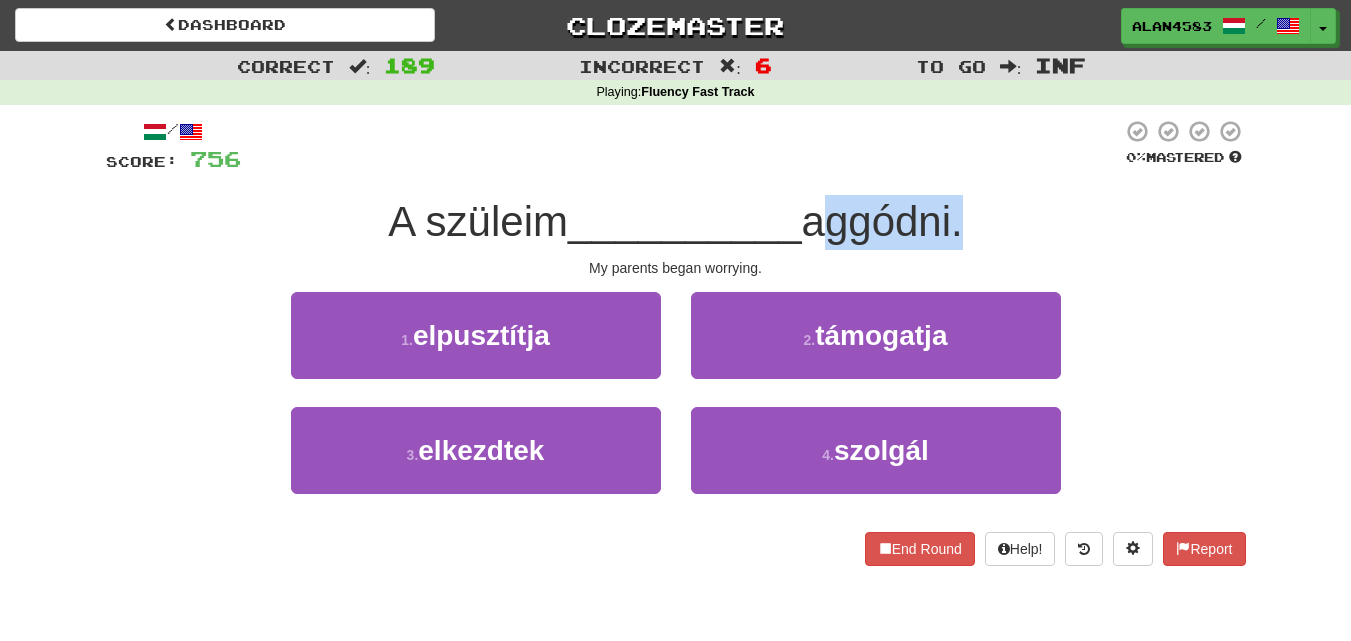 drag, startPoint x: 814, startPoint y: 221, endPoint x: 962, endPoint y: 209, distance: 148.48569 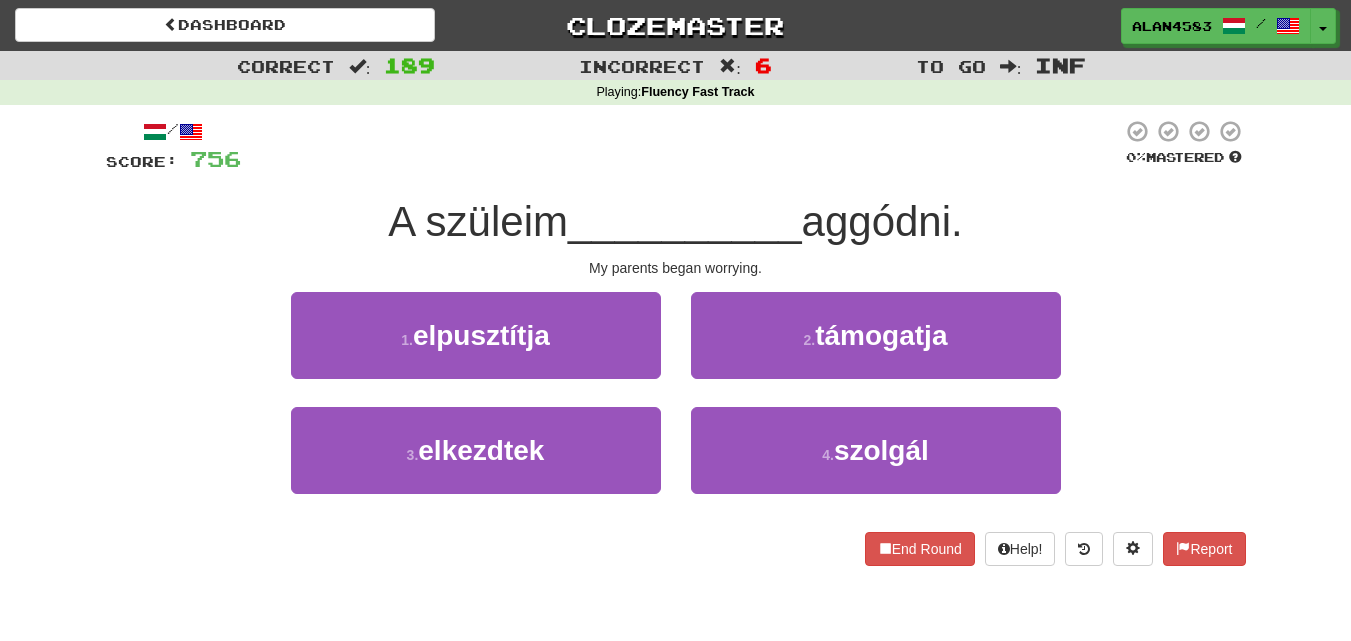 click at bounding box center [681, 146] 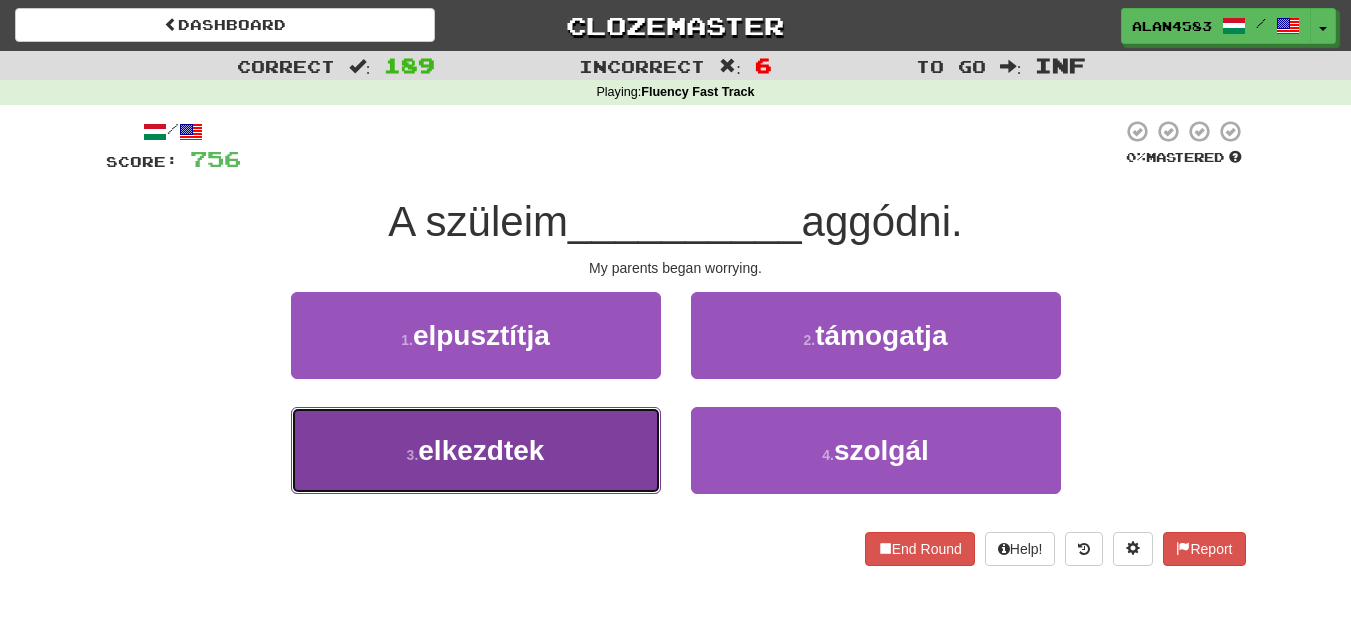 click on "[NUMBER] . elkezdtek" at bounding box center [476, 450] 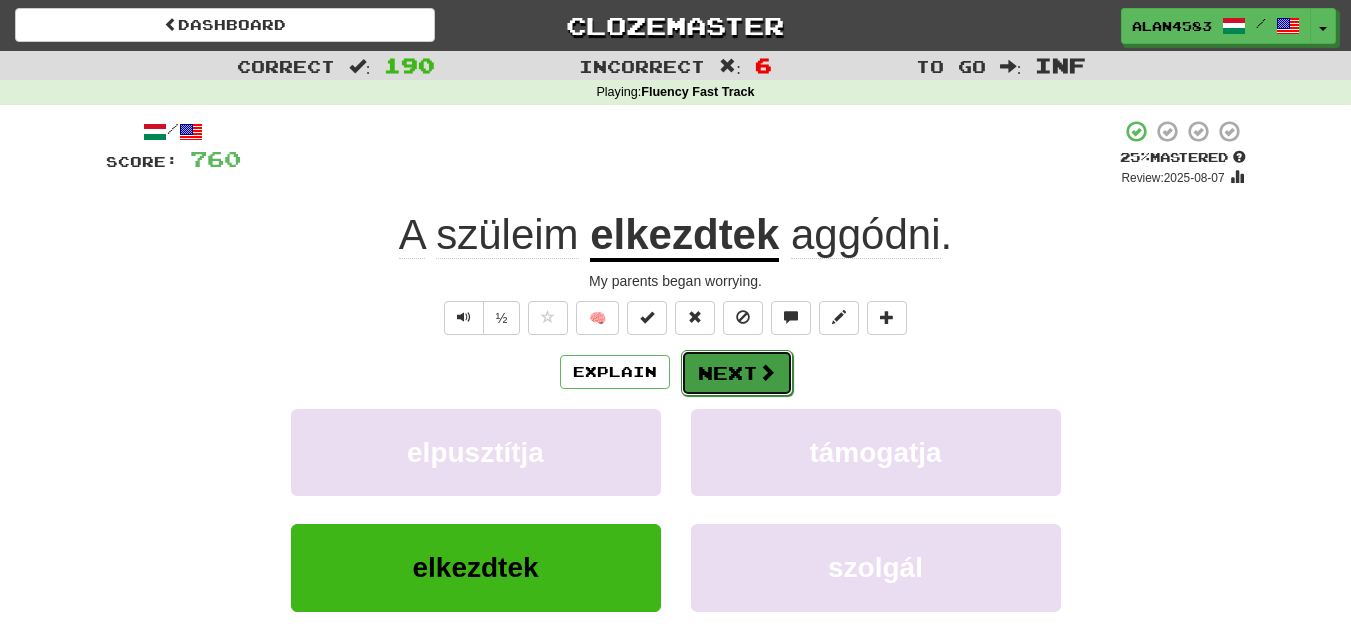 click on "Next" at bounding box center [737, 373] 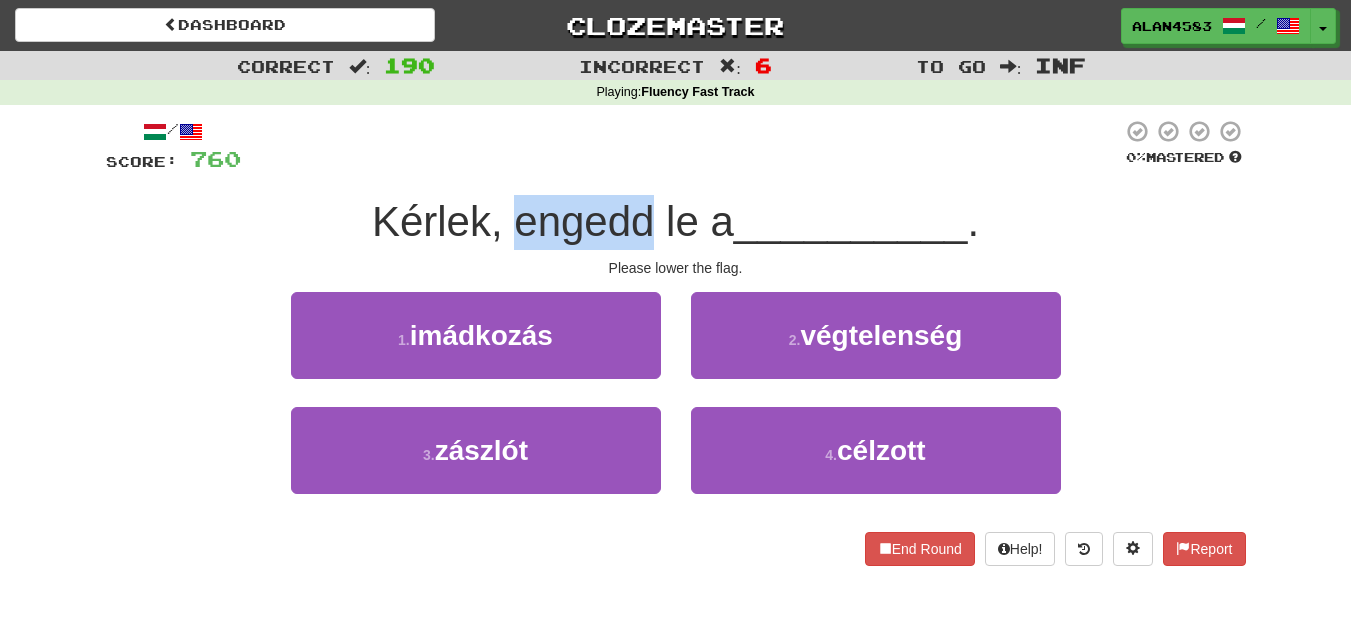 drag, startPoint x: 644, startPoint y: 220, endPoint x: 505, endPoint y: 218, distance: 139.01439 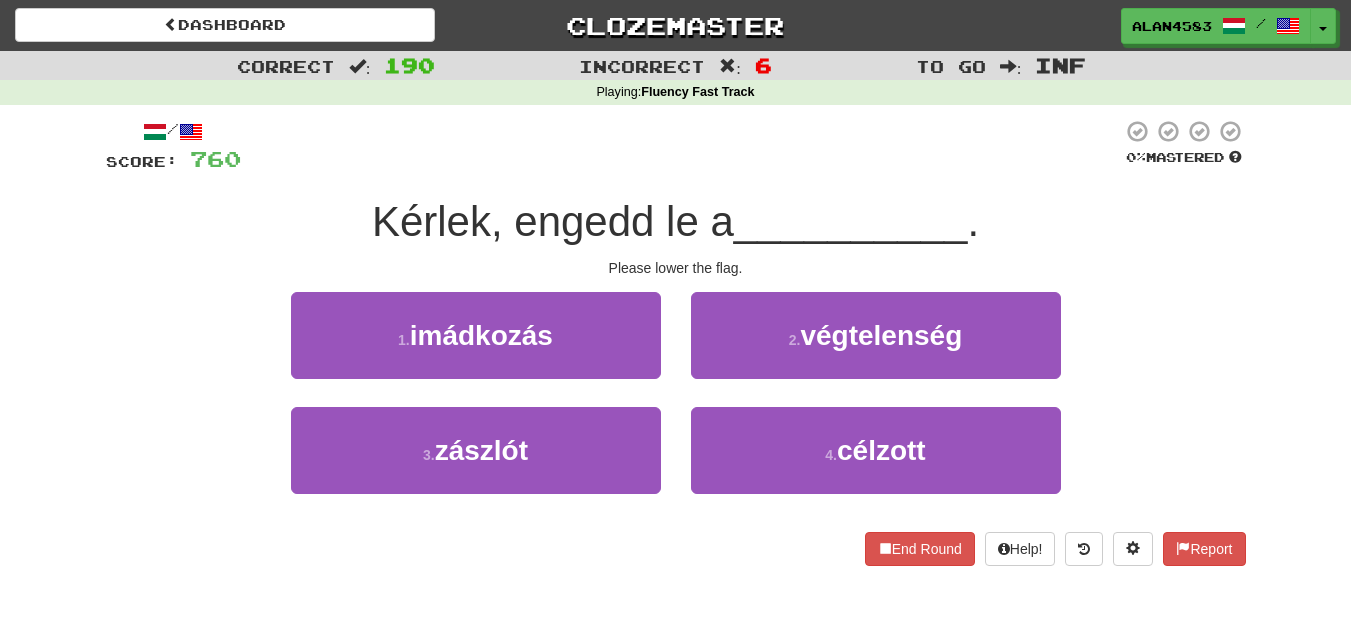 click at bounding box center (681, 146) 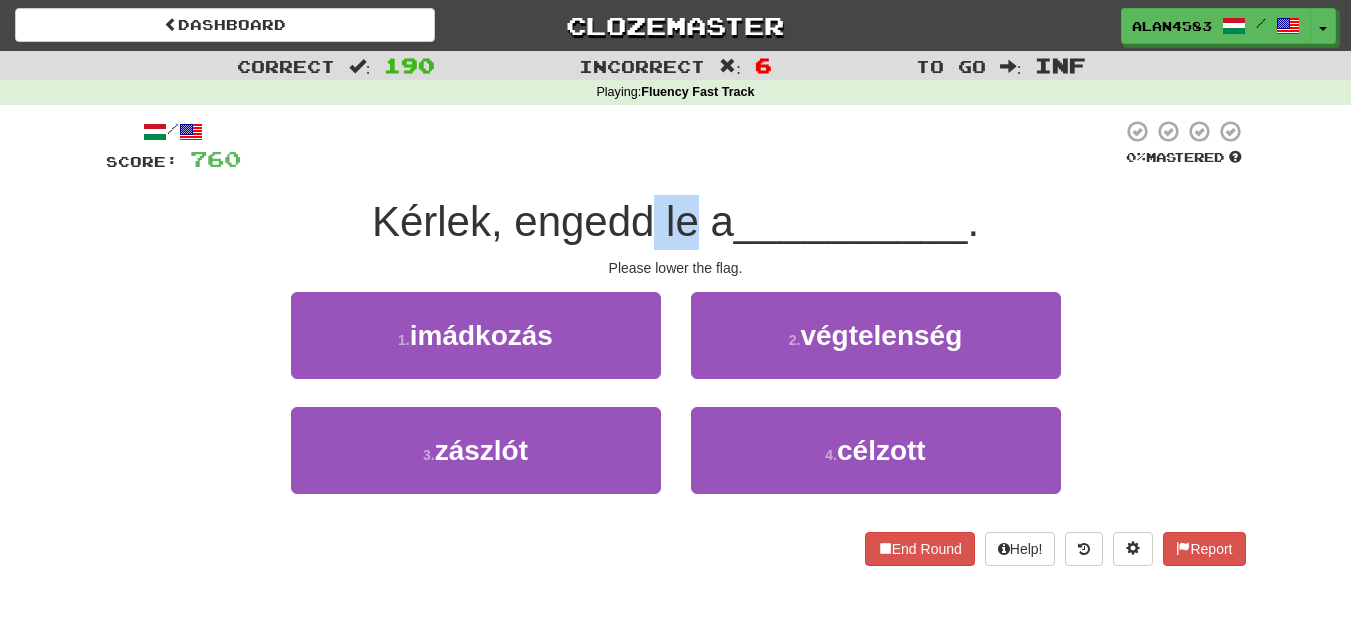 drag, startPoint x: 692, startPoint y: 224, endPoint x: 650, endPoint y: 221, distance: 42.107006 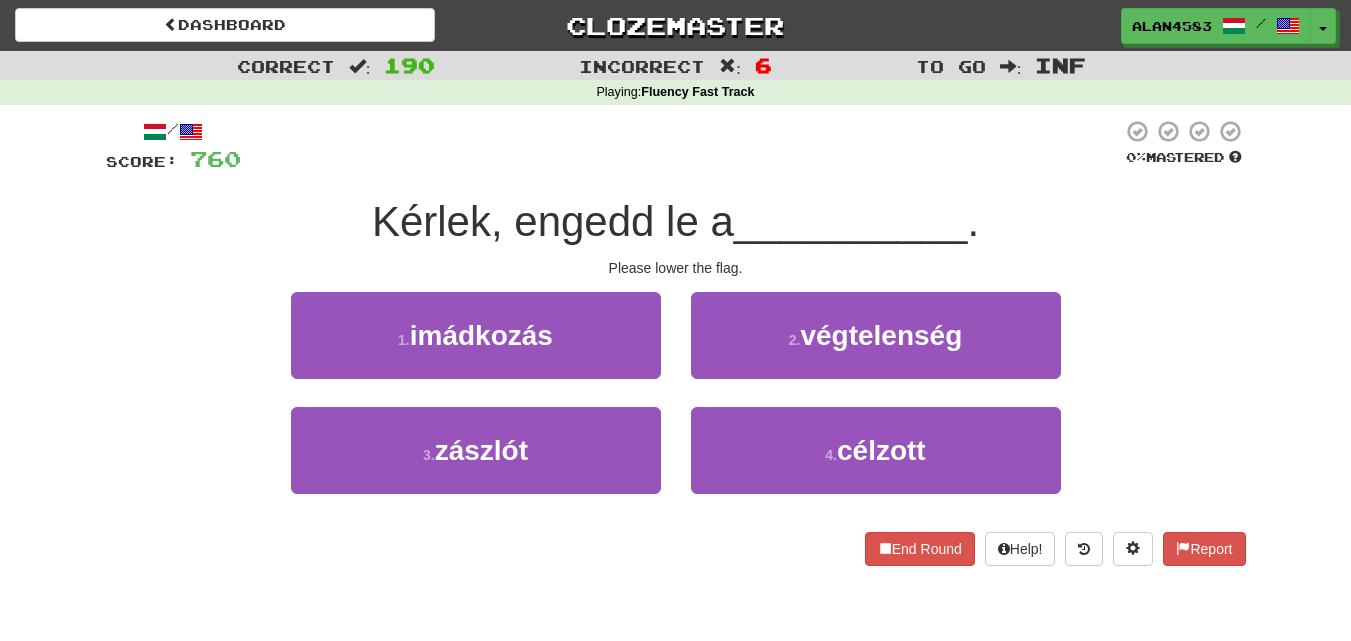 click at bounding box center (681, 146) 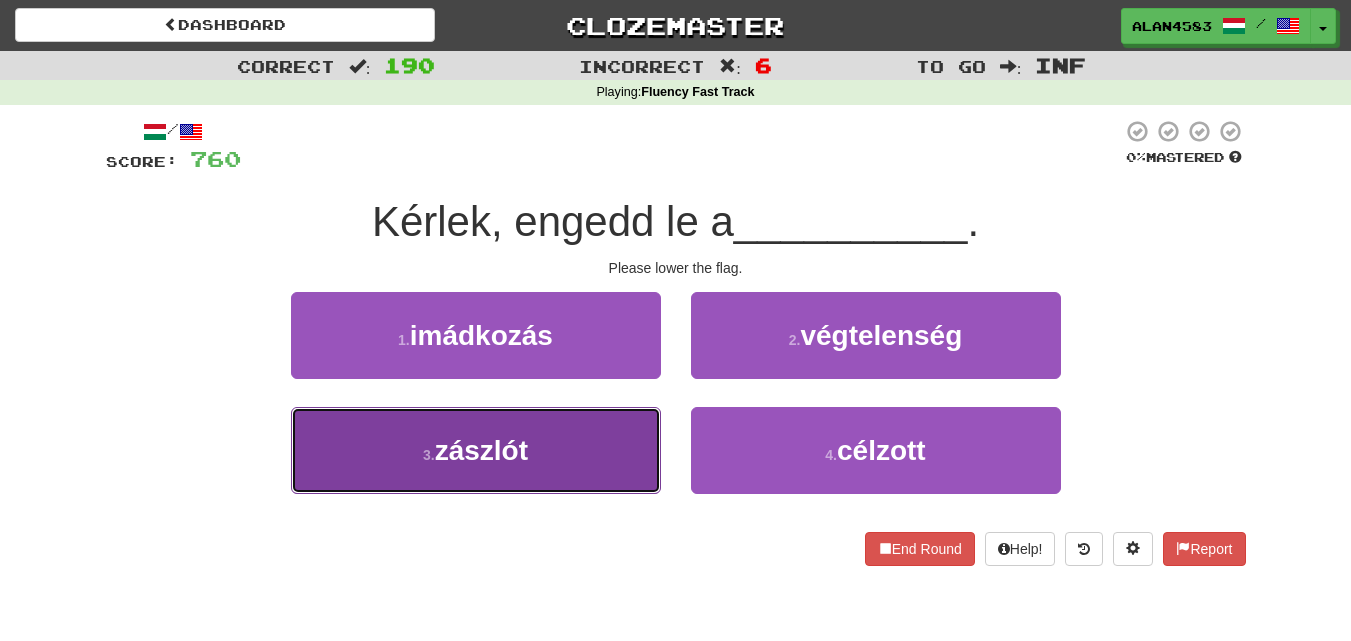 click on "[NUMBER] . zászlót" at bounding box center [476, 450] 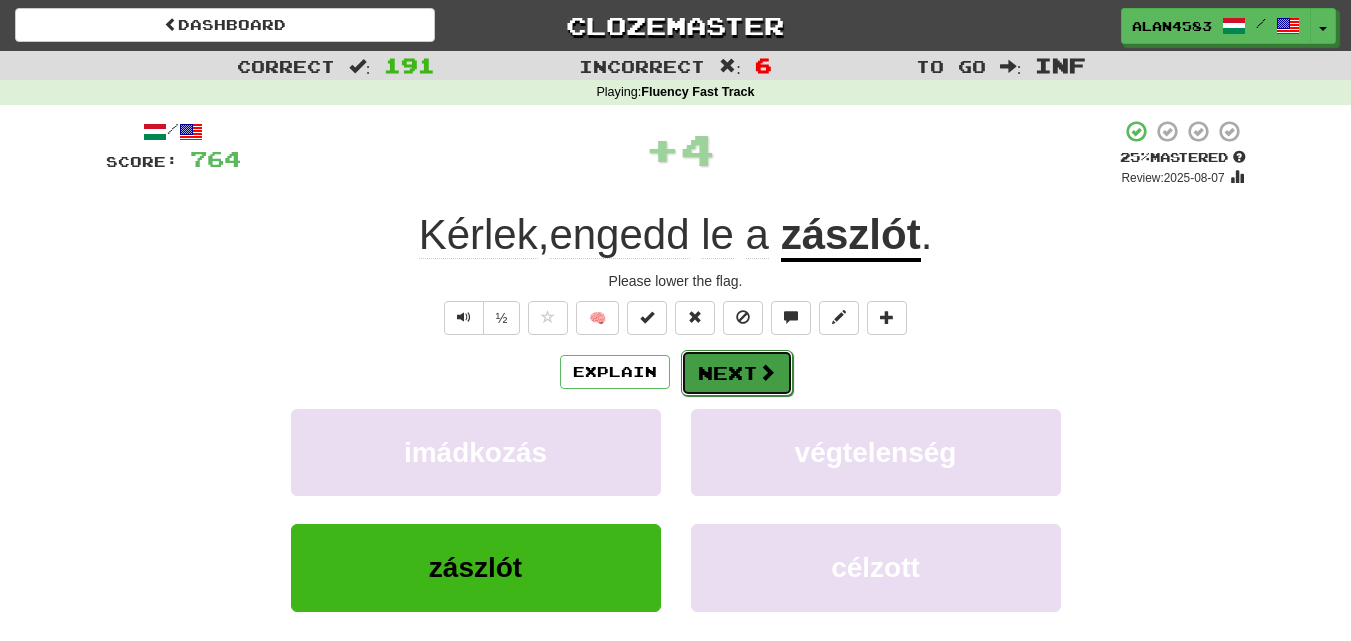 click on "Next" at bounding box center (737, 373) 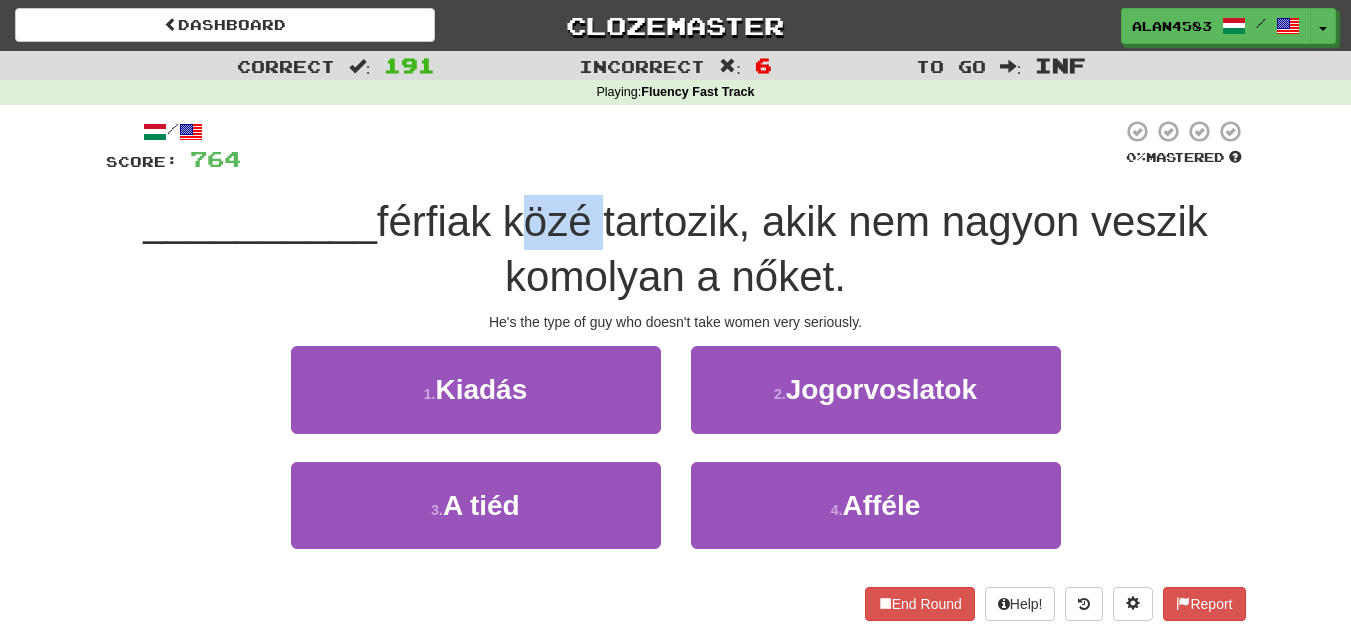 drag, startPoint x: 589, startPoint y: 211, endPoint x: 516, endPoint y: 211, distance: 73 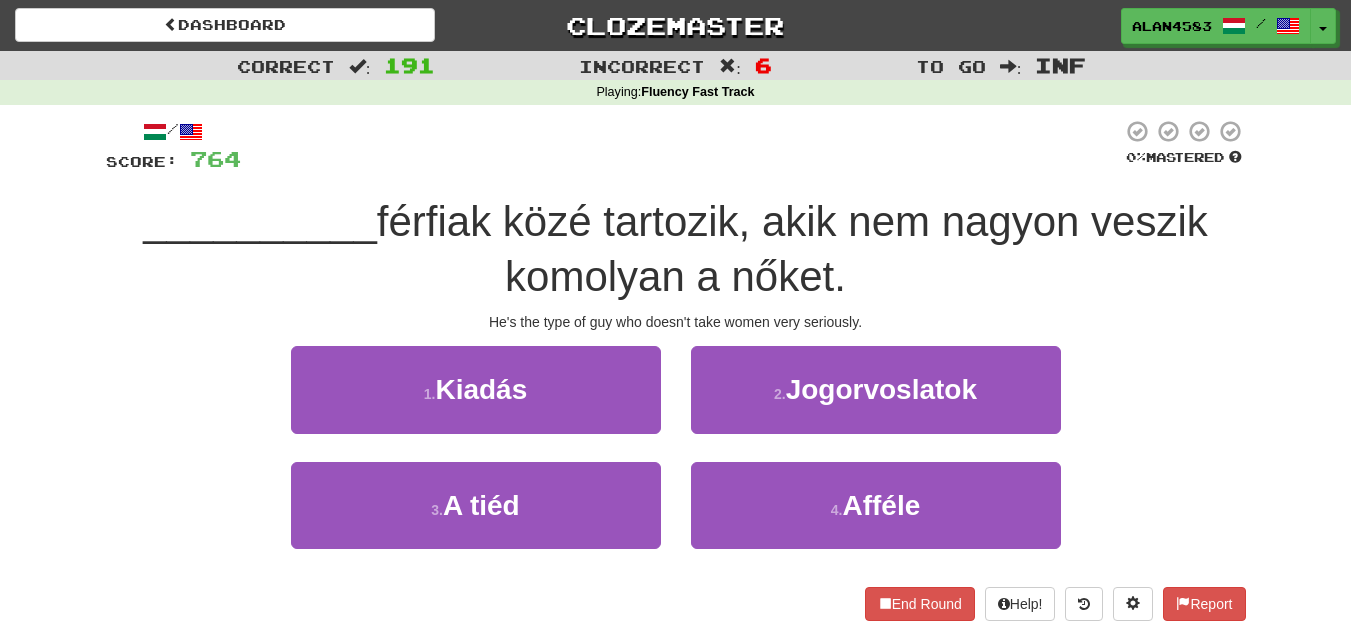 click at bounding box center (681, 146) 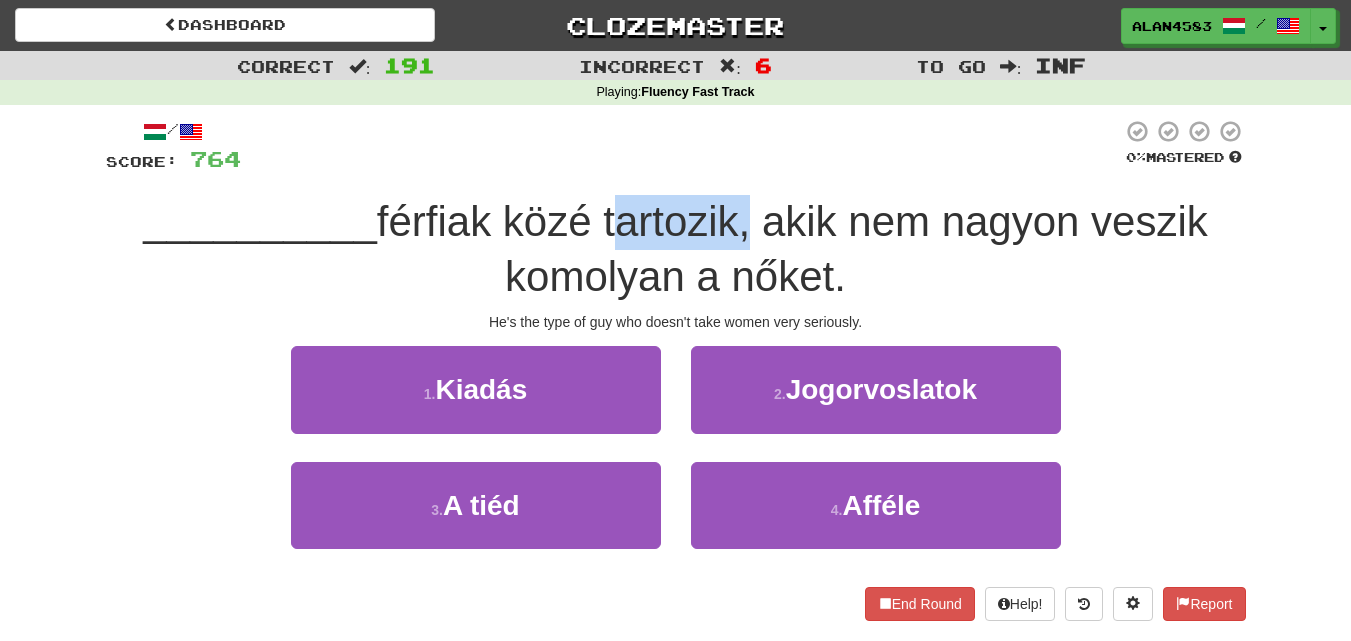 drag, startPoint x: 610, startPoint y: 214, endPoint x: 746, endPoint y: 204, distance: 136.36716 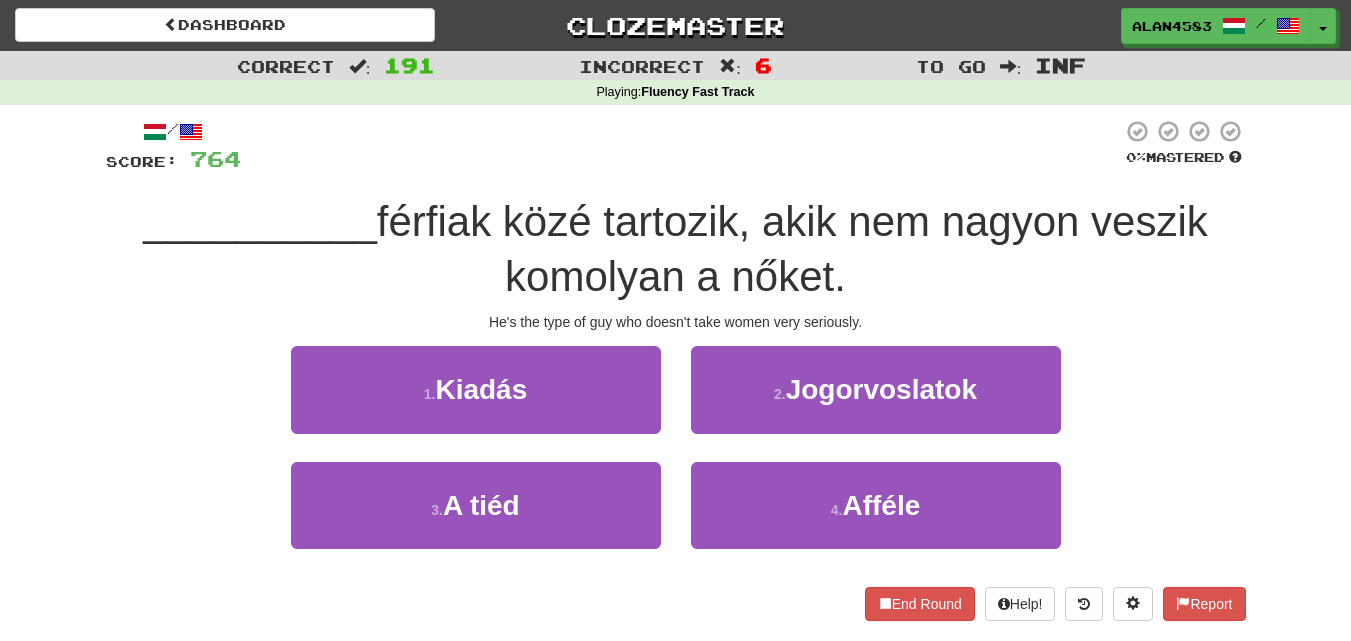 click at bounding box center [681, 146] 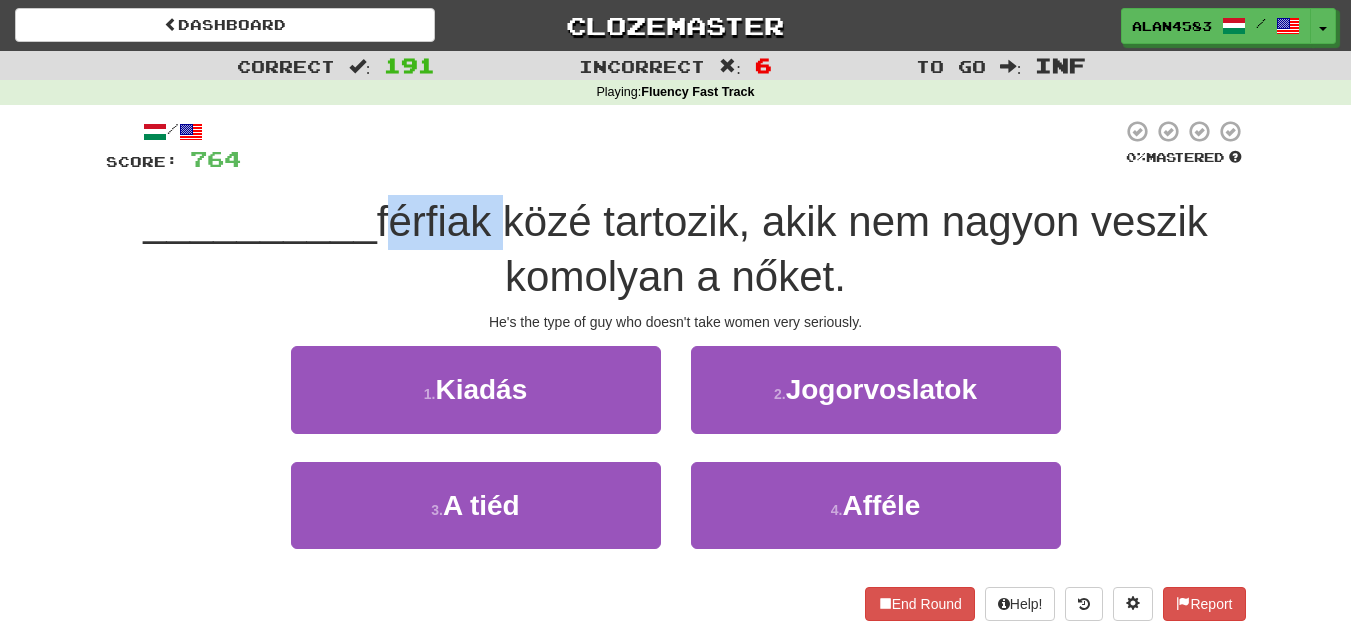 drag, startPoint x: 496, startPoint y: 209, endPoint x: 377, endPoint y: 203, distance: 119.15116 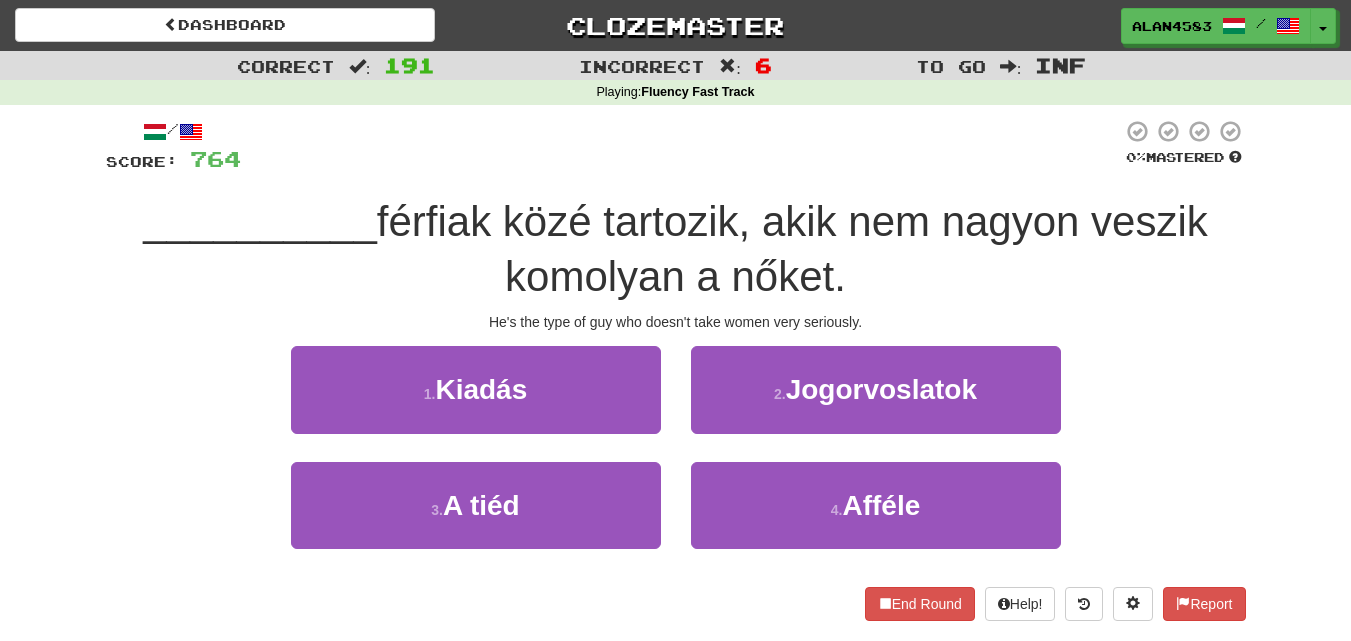 click at bounding box center [681, 146] 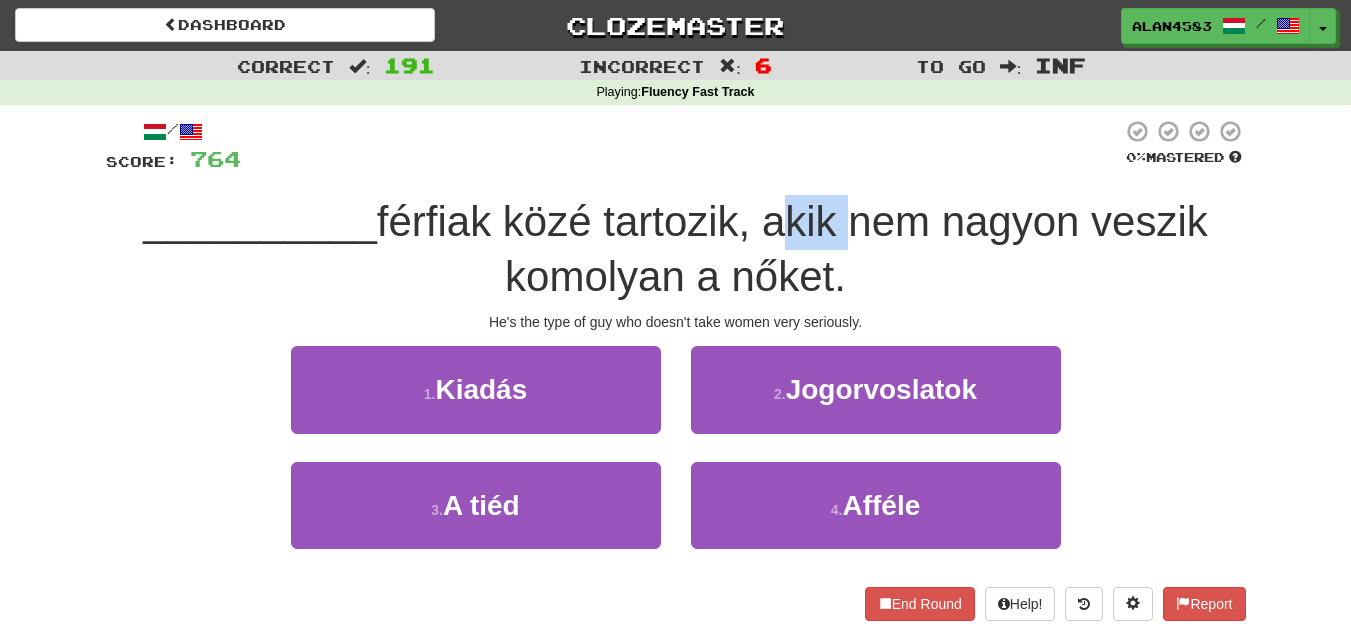 drag, startPoint x: 771, startPoint y: 226, endPoint x: 834, endPoint y: 220, distance: 63.28507 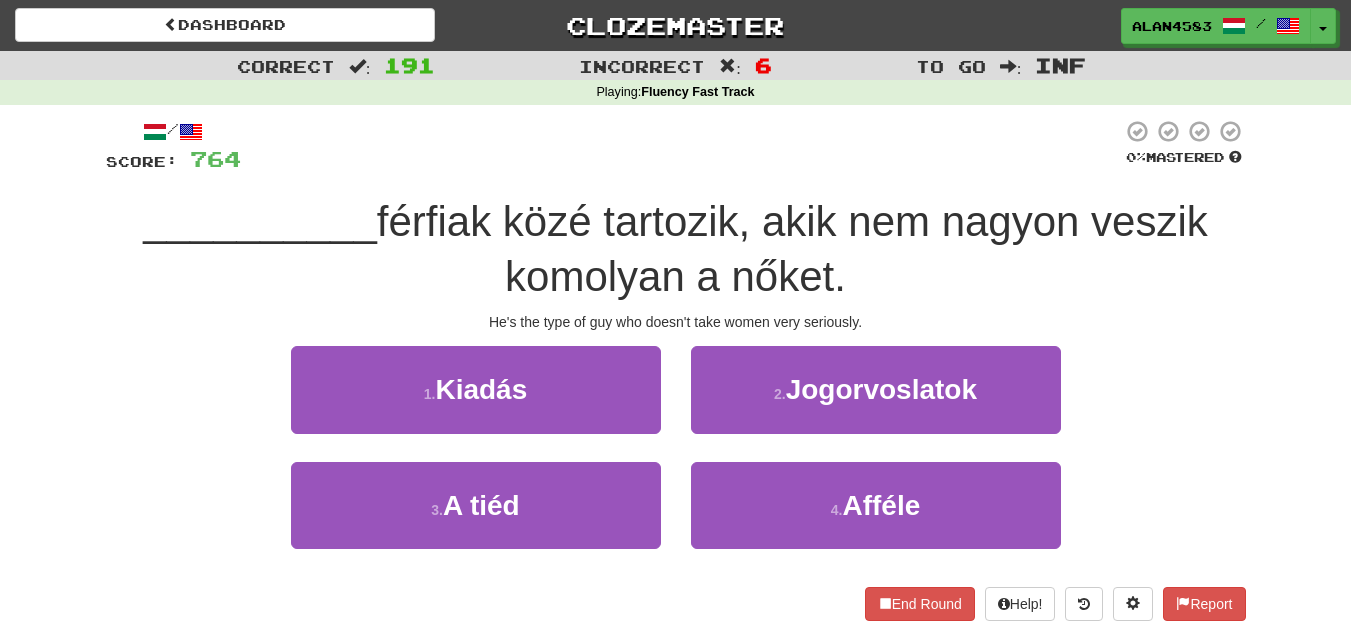 click at bounding box center [681, 146] 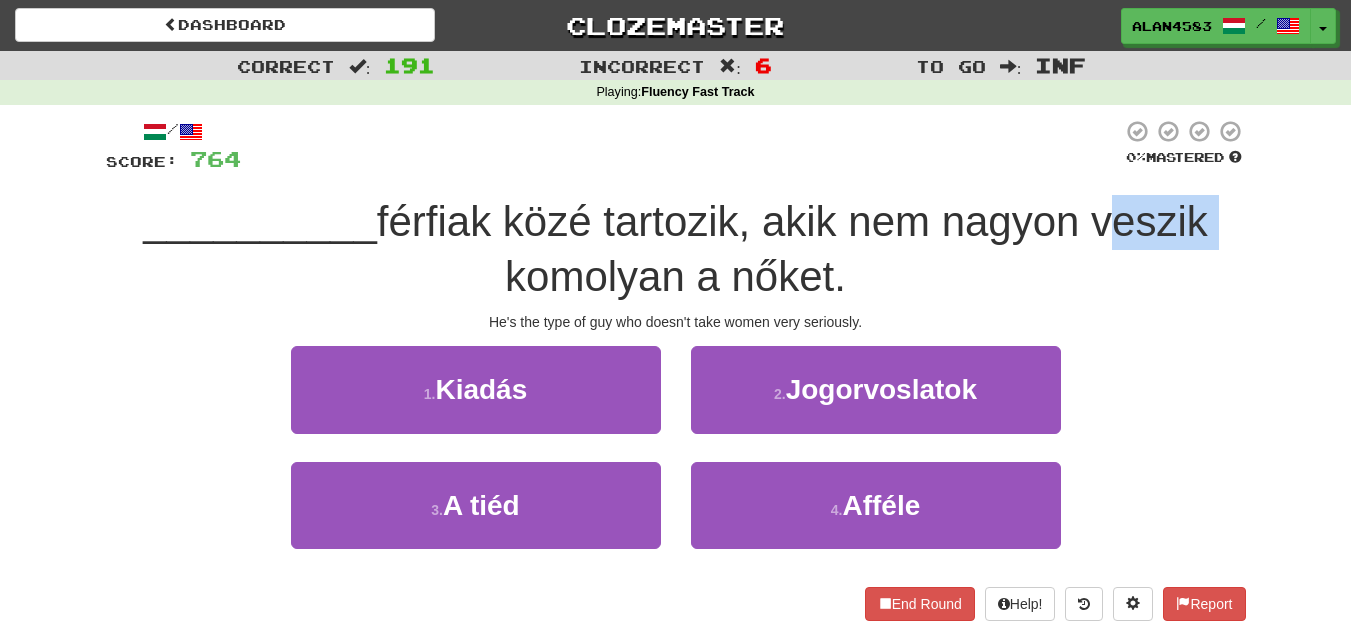 drag, startPoint x: 1102, startPoint y: 219, endPoint x: 1216, endPoint y: 211, distance: 114.28036 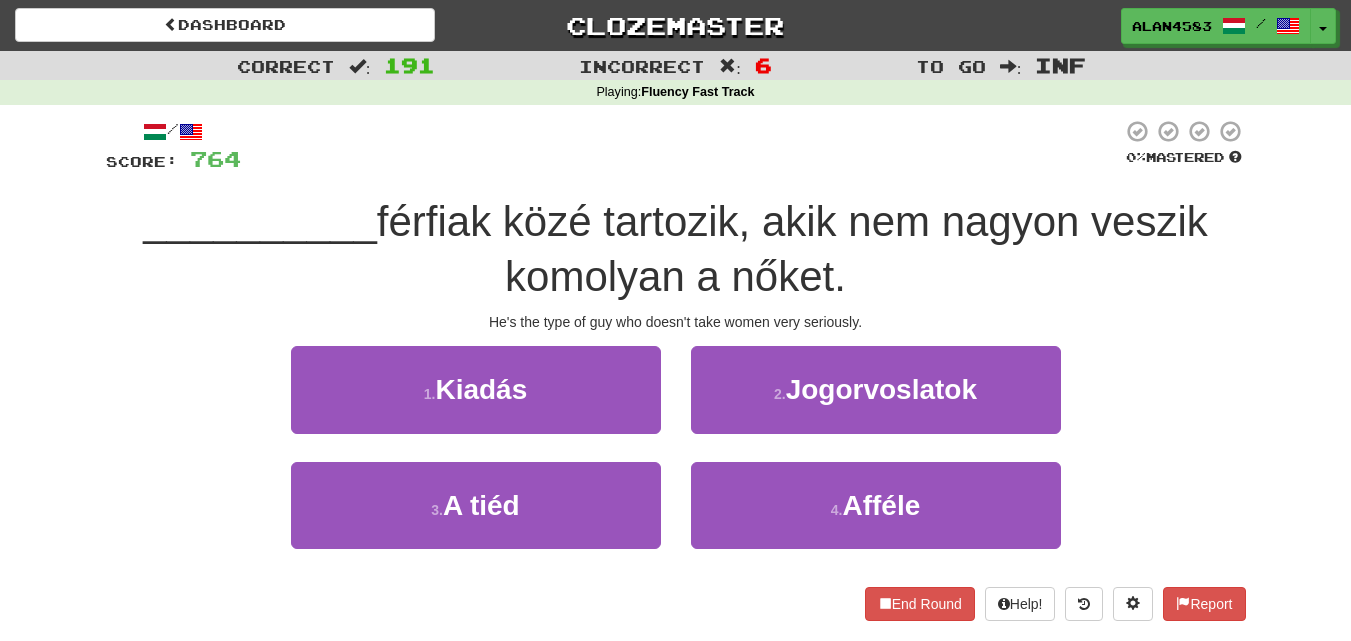 click at bounding box center (681, 146) 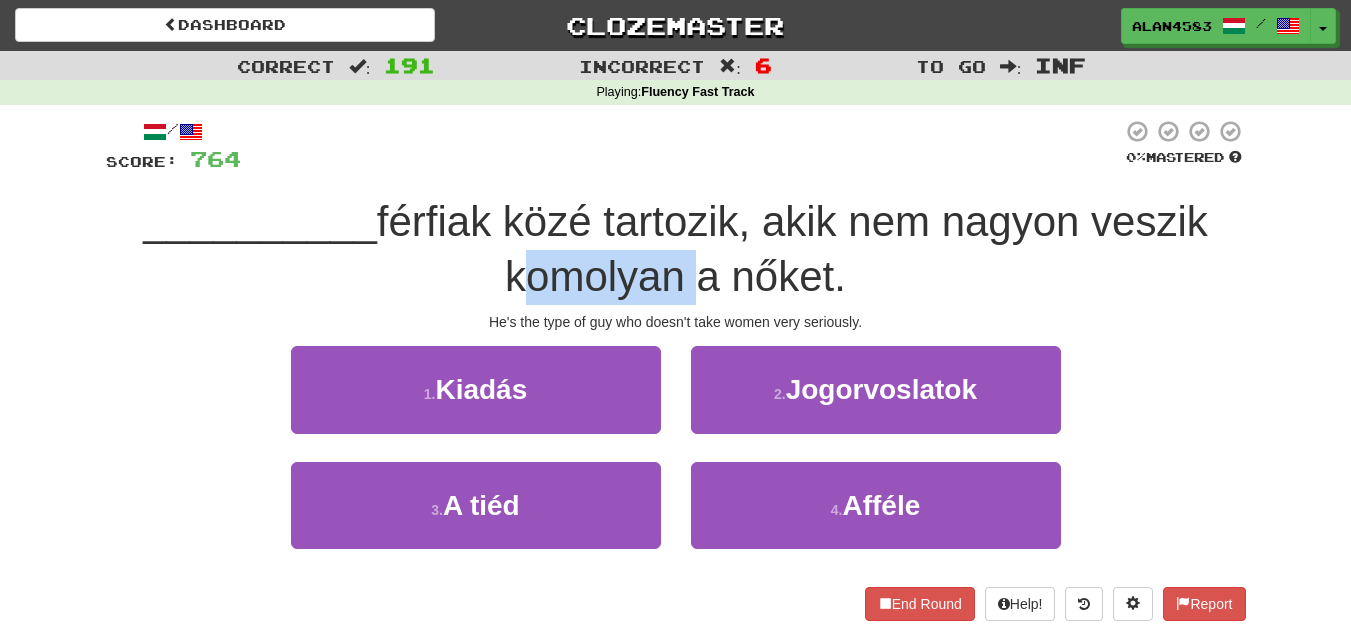 drag, startPoint x: 680, startPoint y: 271, endPoint x: 501, endPoint y: 267, distance: 179.0447 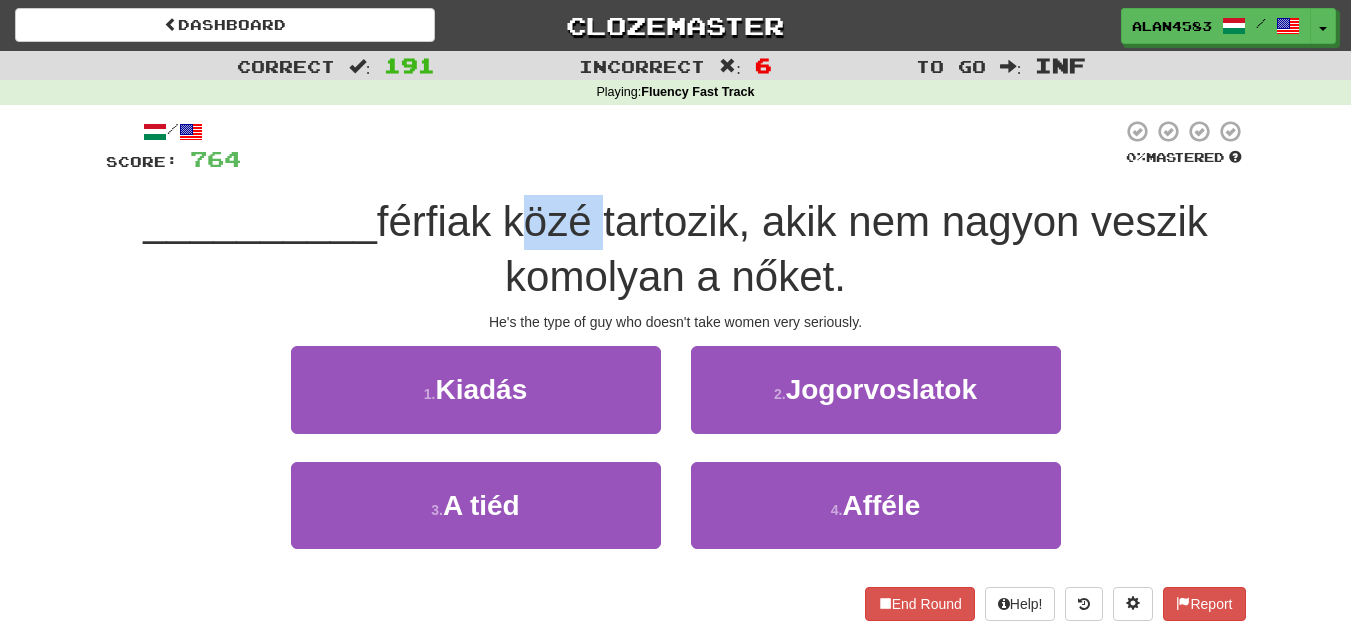 drag, startPoint x: 514, startPoint y: 214, endPoint x: 598, endPoint y: 206, distance: 84.38009 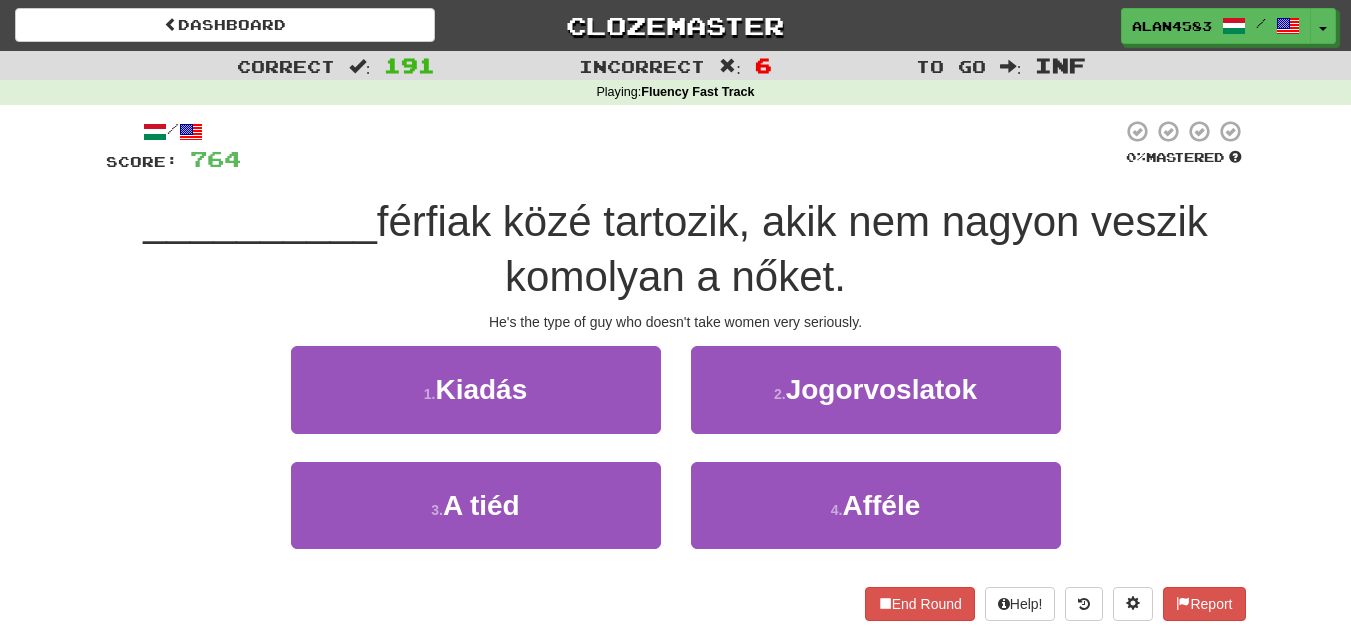 click at bounding box center (681, 146) 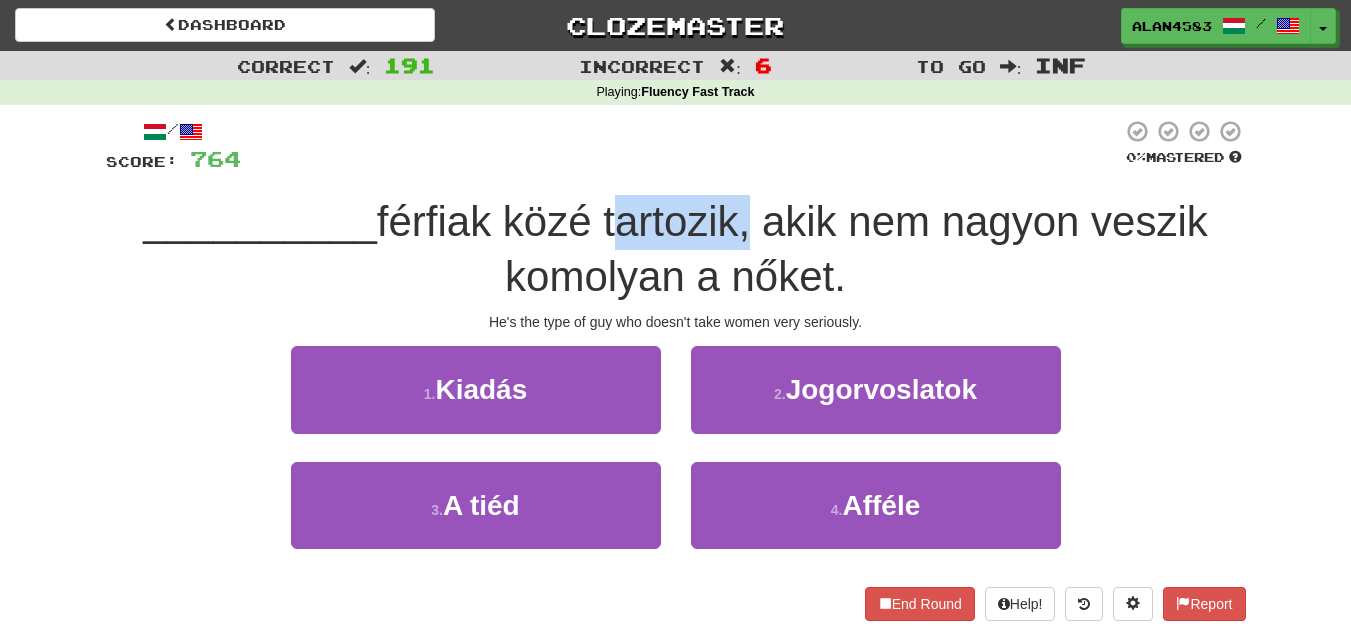 drag, startPoint x: 606, startPoint y: 215, endPoint x: 735, endPoint y: 207, distance: 129.24782 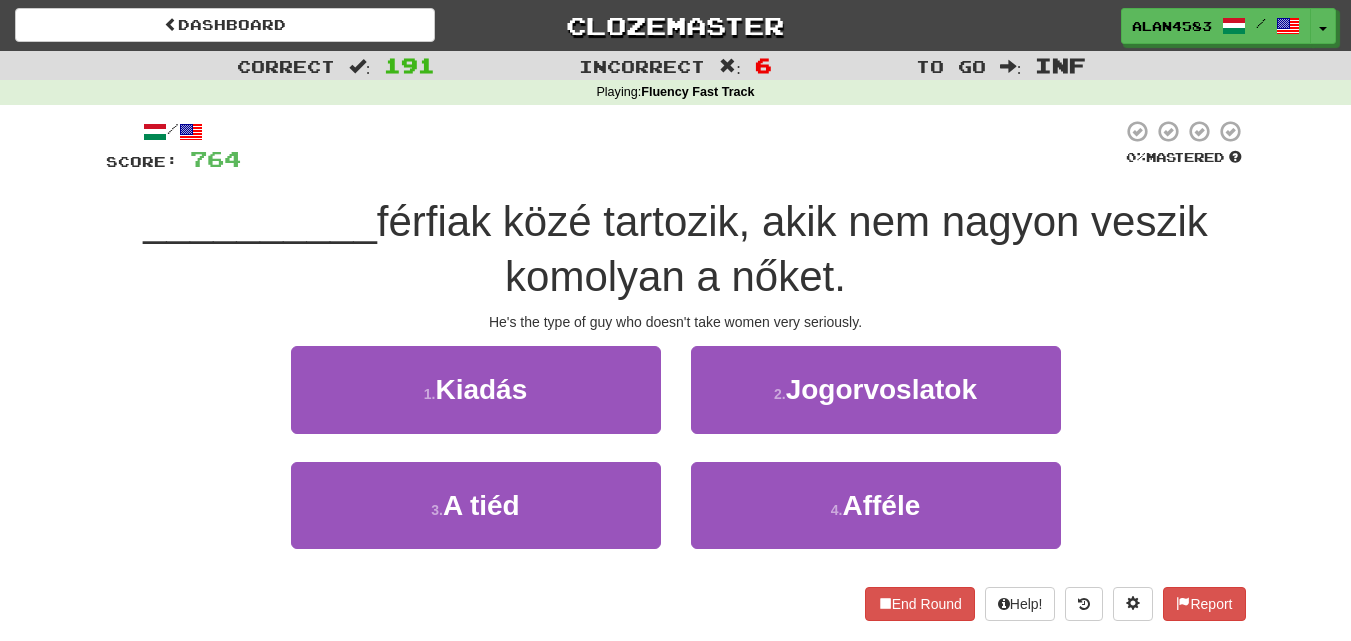 click at bounding box center [681, 146] 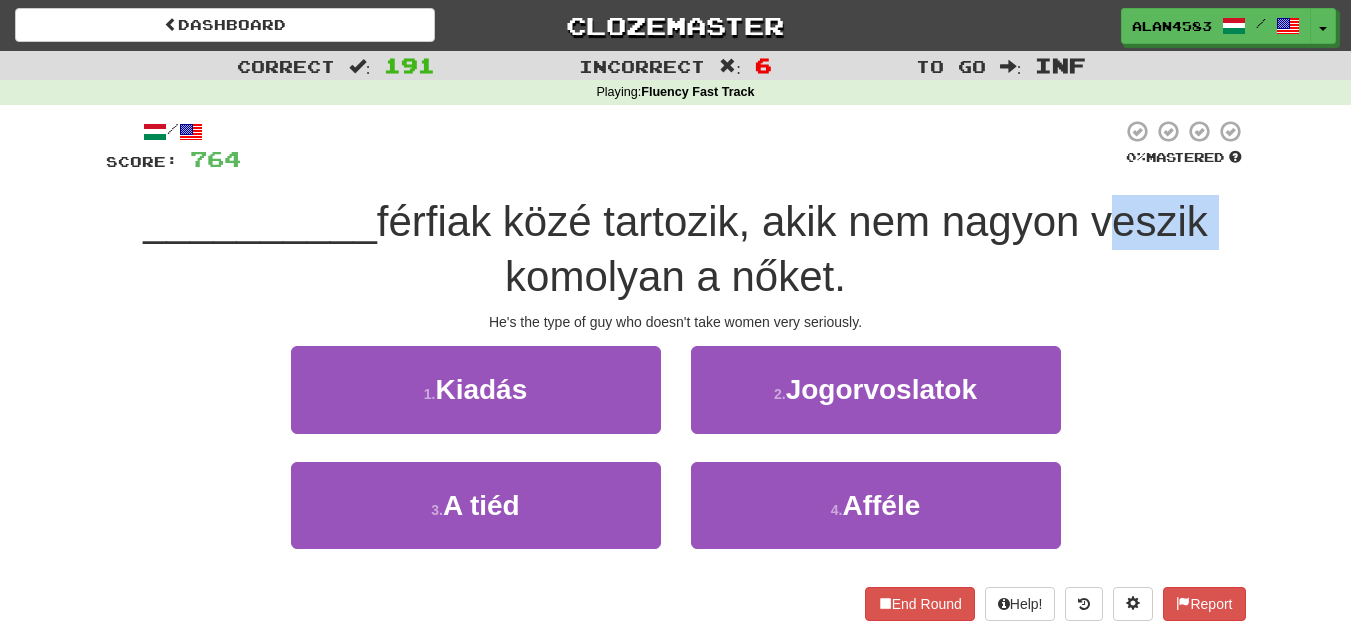 drag, startPoint x: 1099, startPoint y: 220, endPoint x: 1227, endPoint y: 216, distance: 128.06248 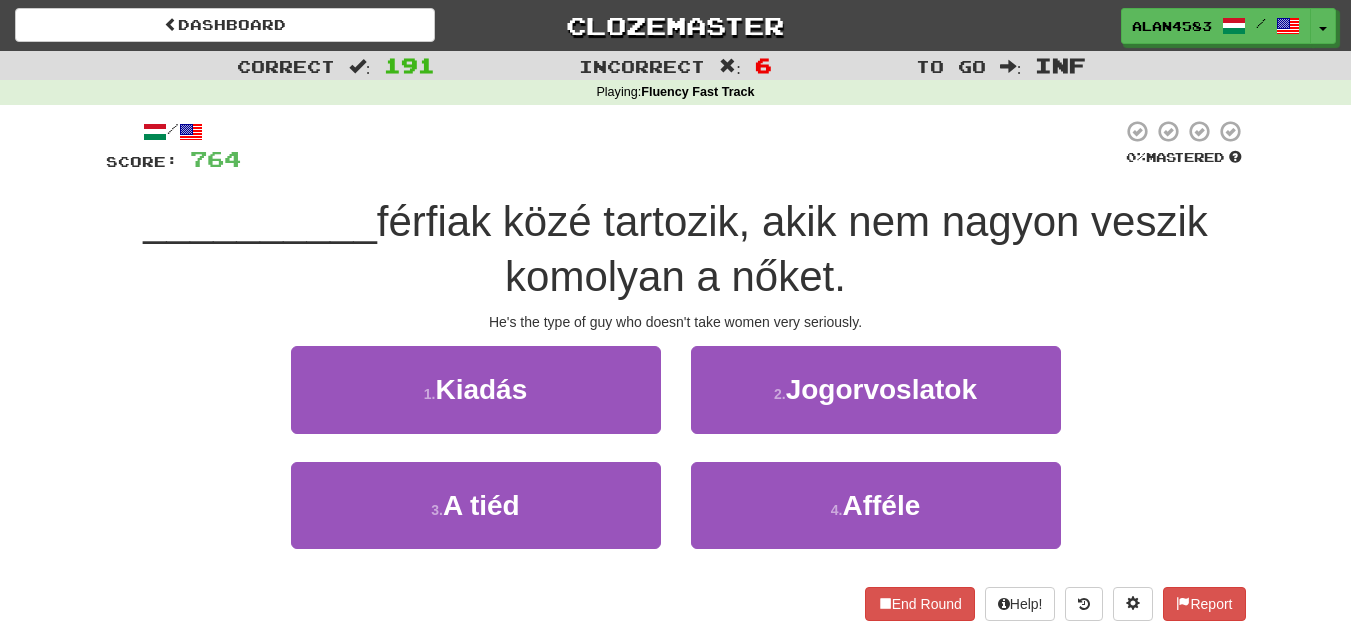 click at bounding box center (681, 146) 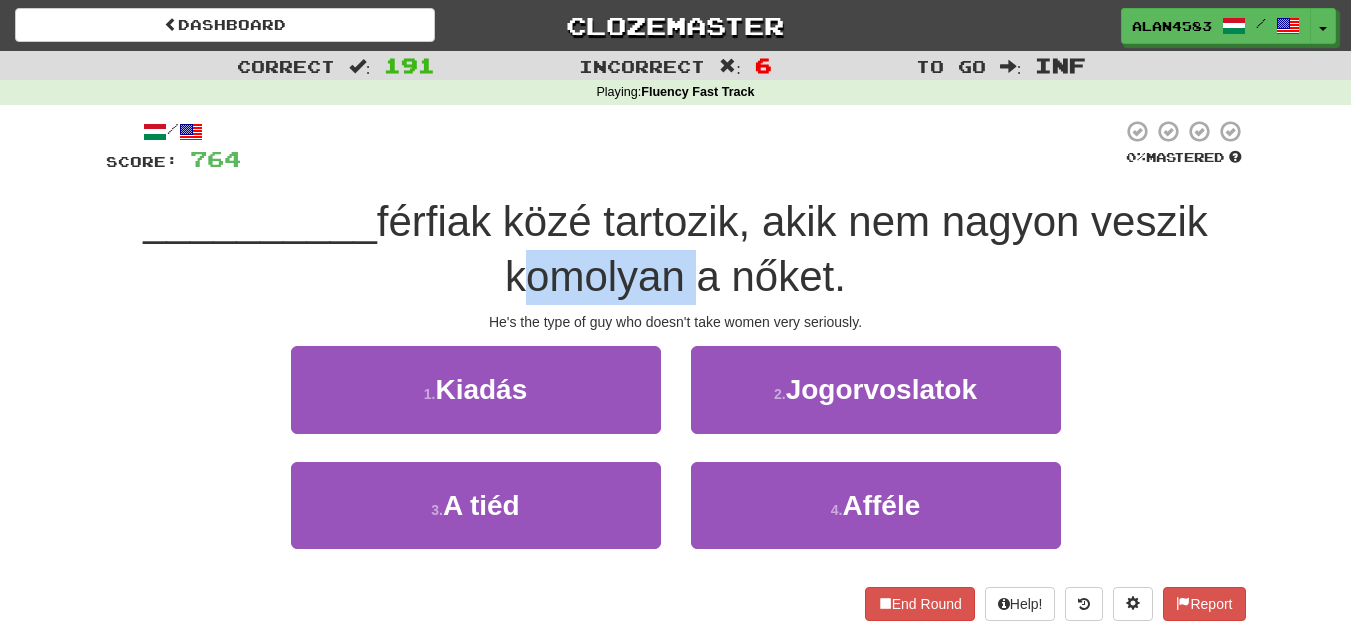 drag, startPoint x: 680, startPoint y: 268, endPoint x: 514, endPoint y: 275, distance: 166.14752 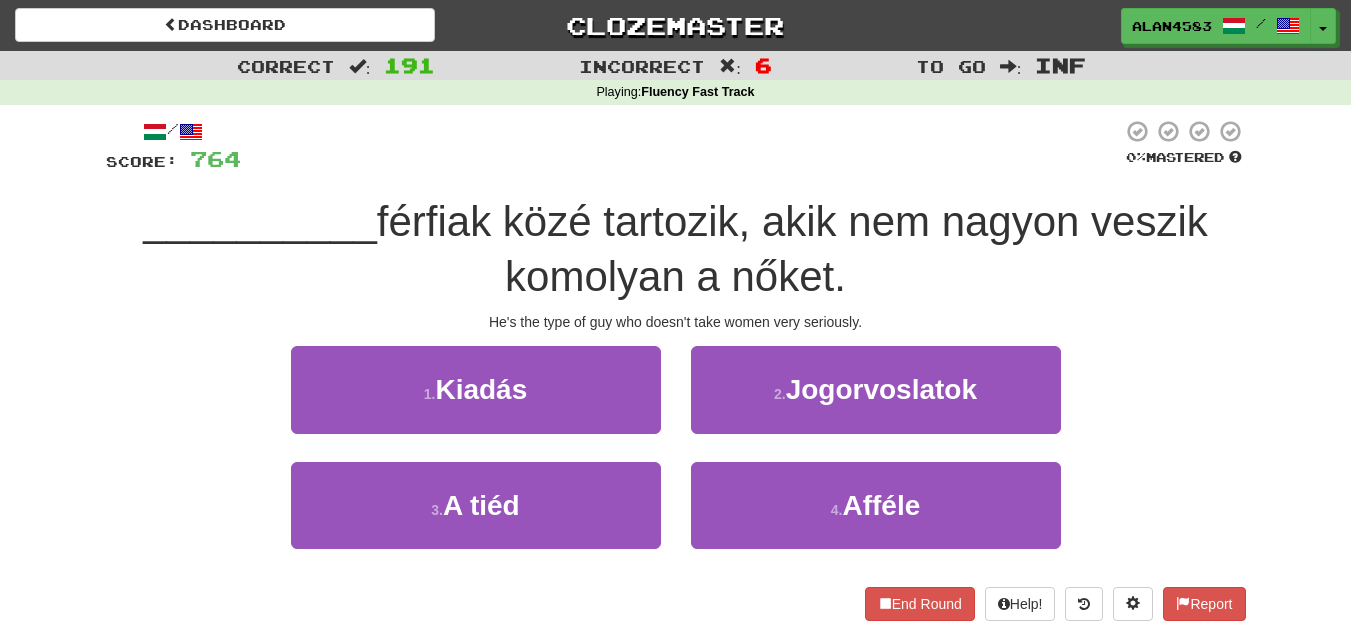 click on "[DATE] férfiak közé tartozik, akik nem nagyon veszik komolyan a nőket." at bounding box center [676, 249] 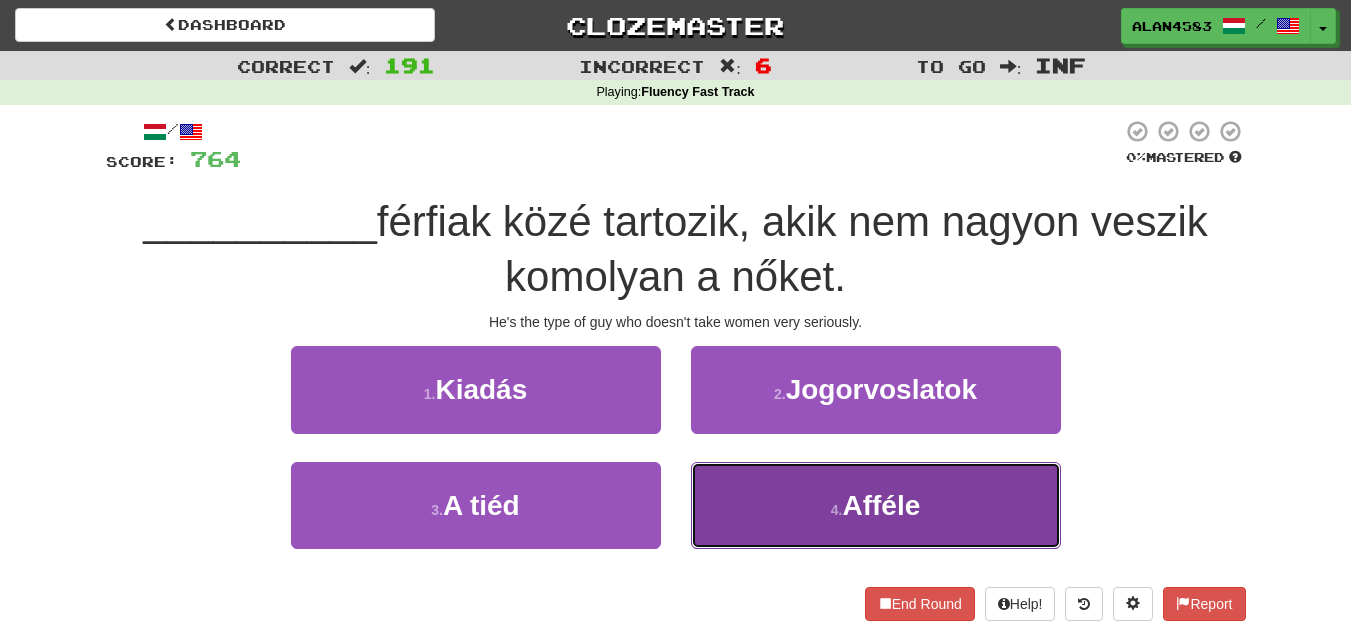 click on "[NUMBER] . Afféle" at bounding box center [876, 505] 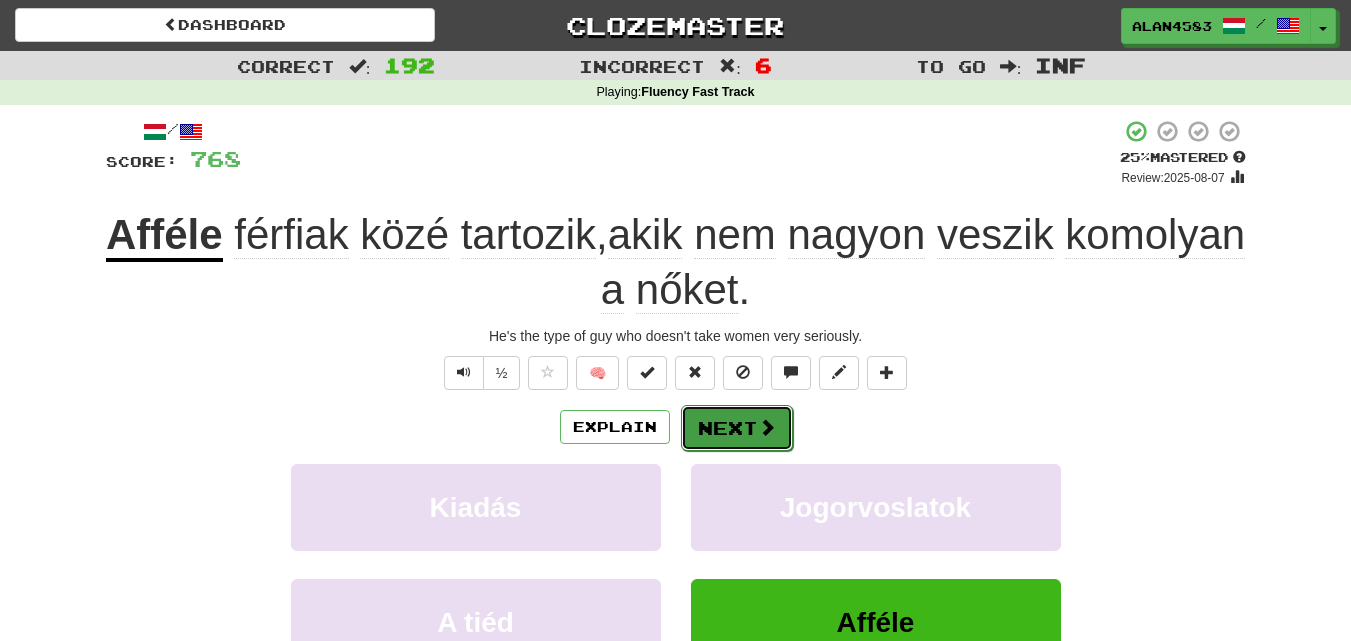 click on "Next" at bounding box center (737, 428) 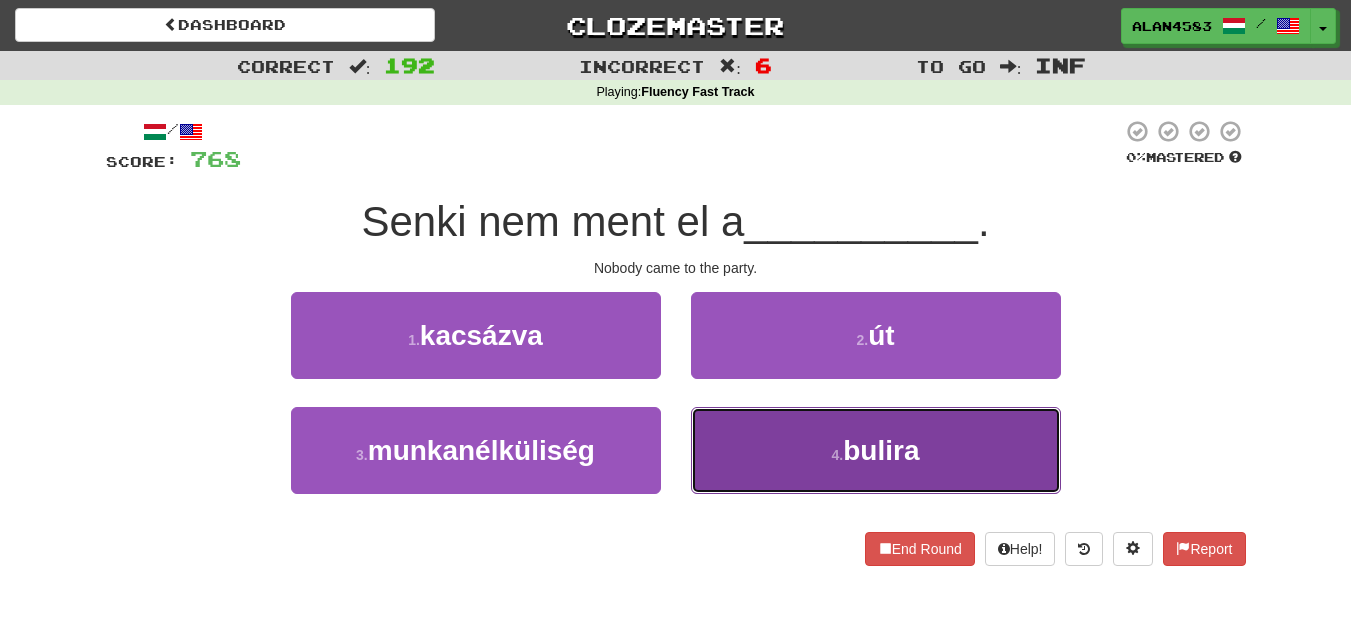 click on "[NUMBER] . bulira" at bounding box center [876, 450] 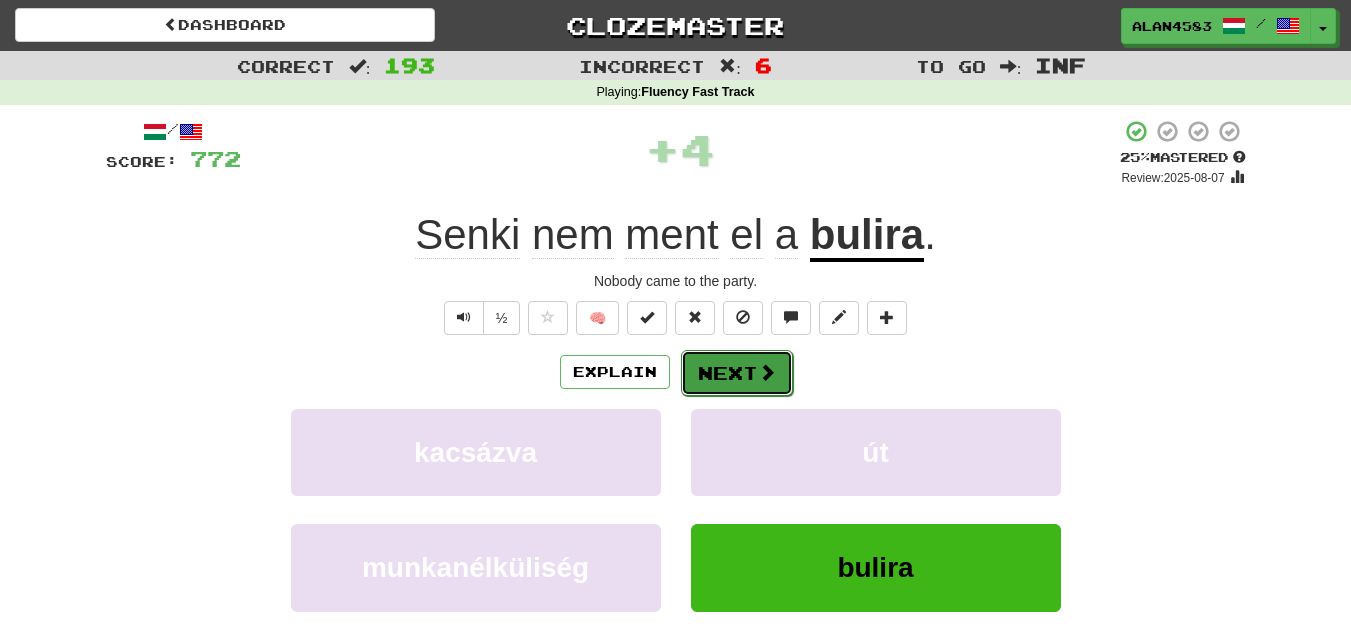 click on "Next" at bounding box center [737, 373] 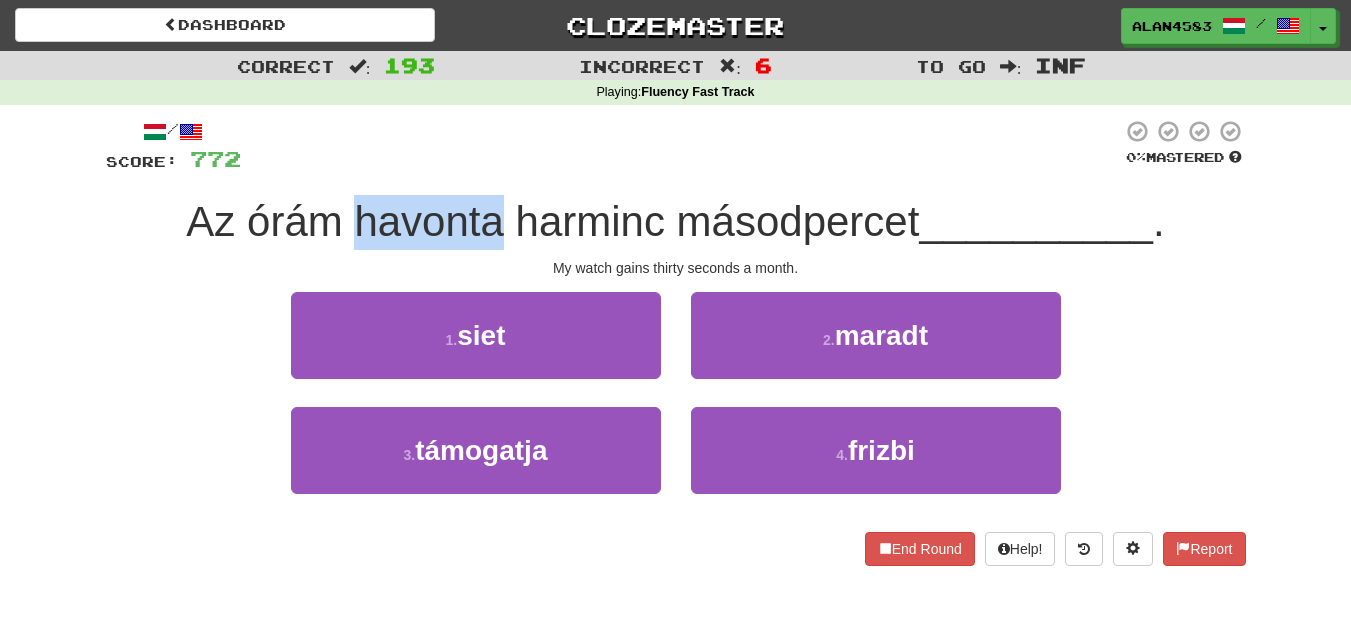 drag, startPoint x: 500, startPoint y: 215, endPoint x: 355, endPoint y: 210, distance: 145.08618 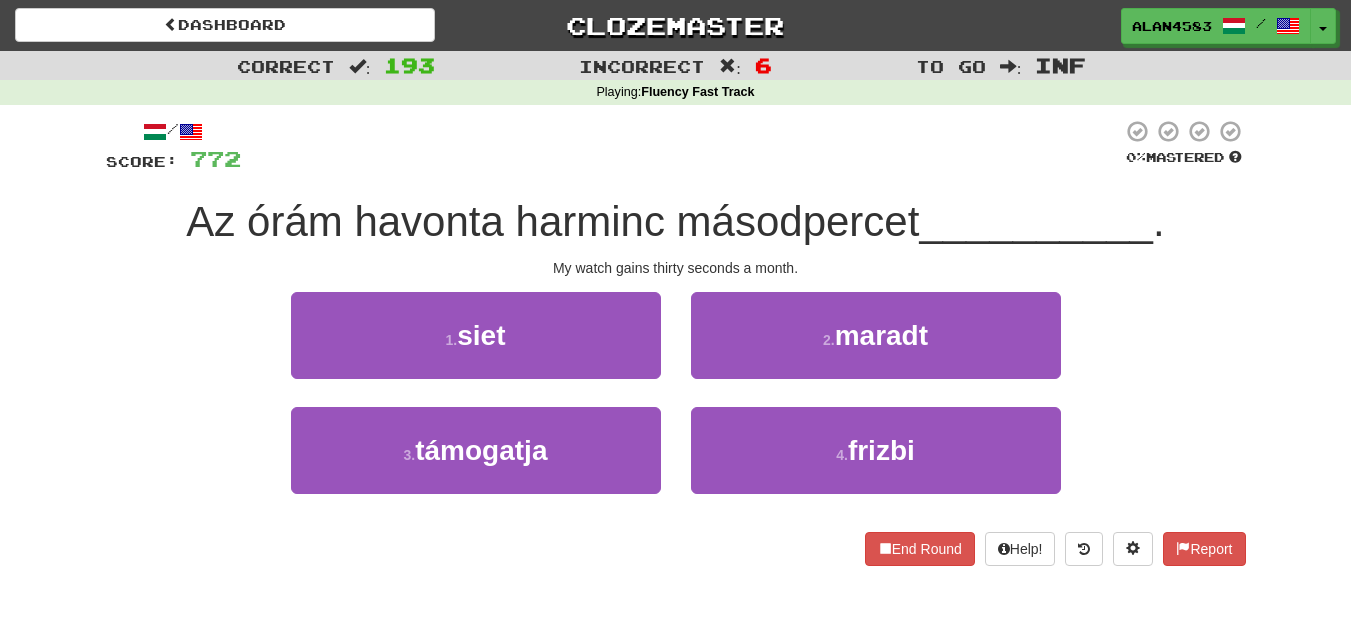click at bounding box center [681, 146] 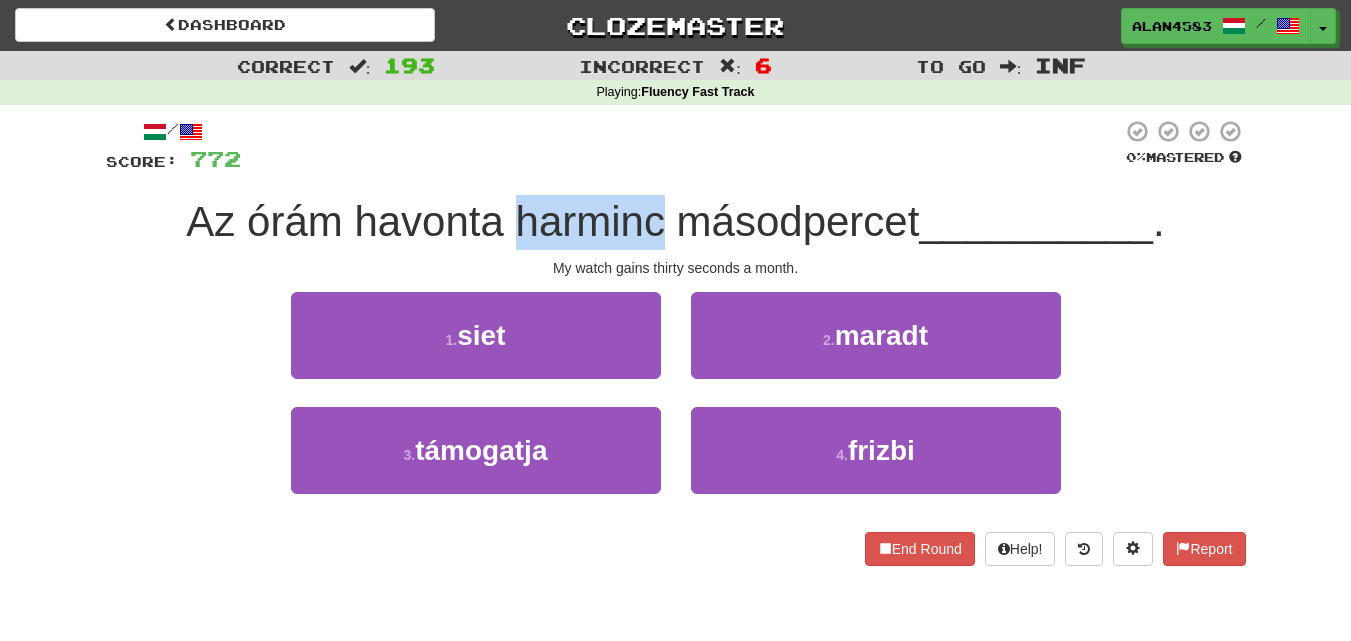 drag, startPoint x: 512, startPoint y: 217, endPoint x: 652, endPoint y: 197, distance: 141.42136 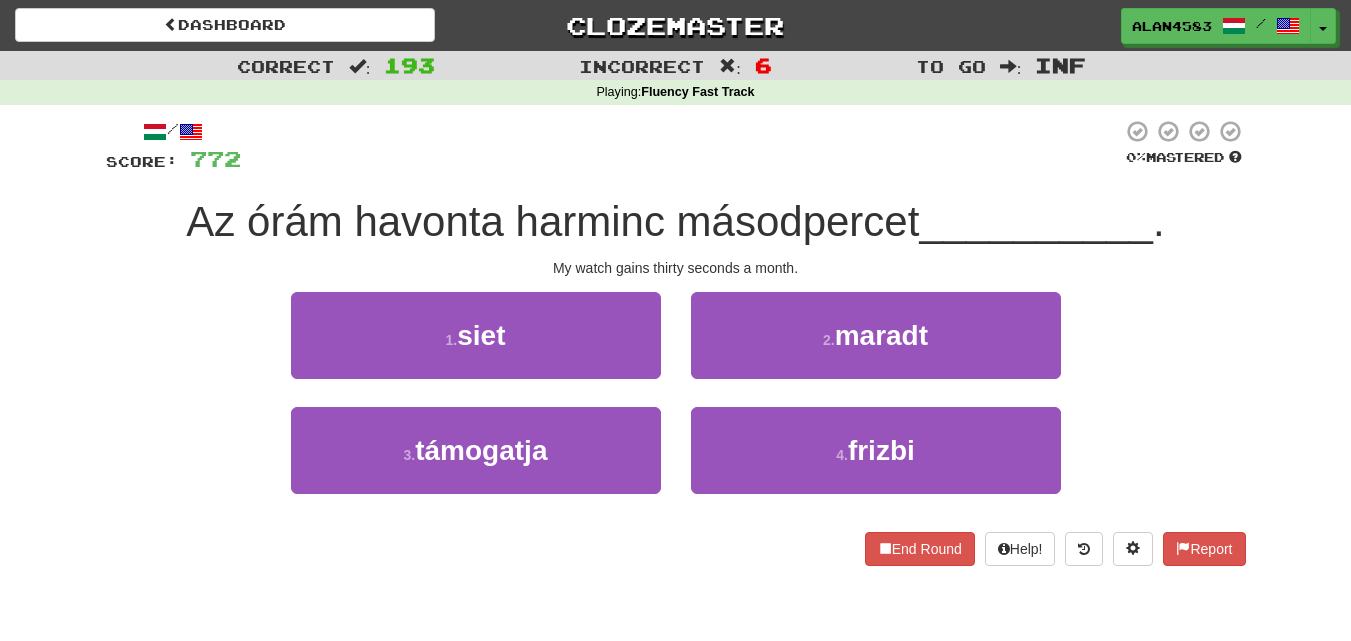 click at bounding box center (681, 146) 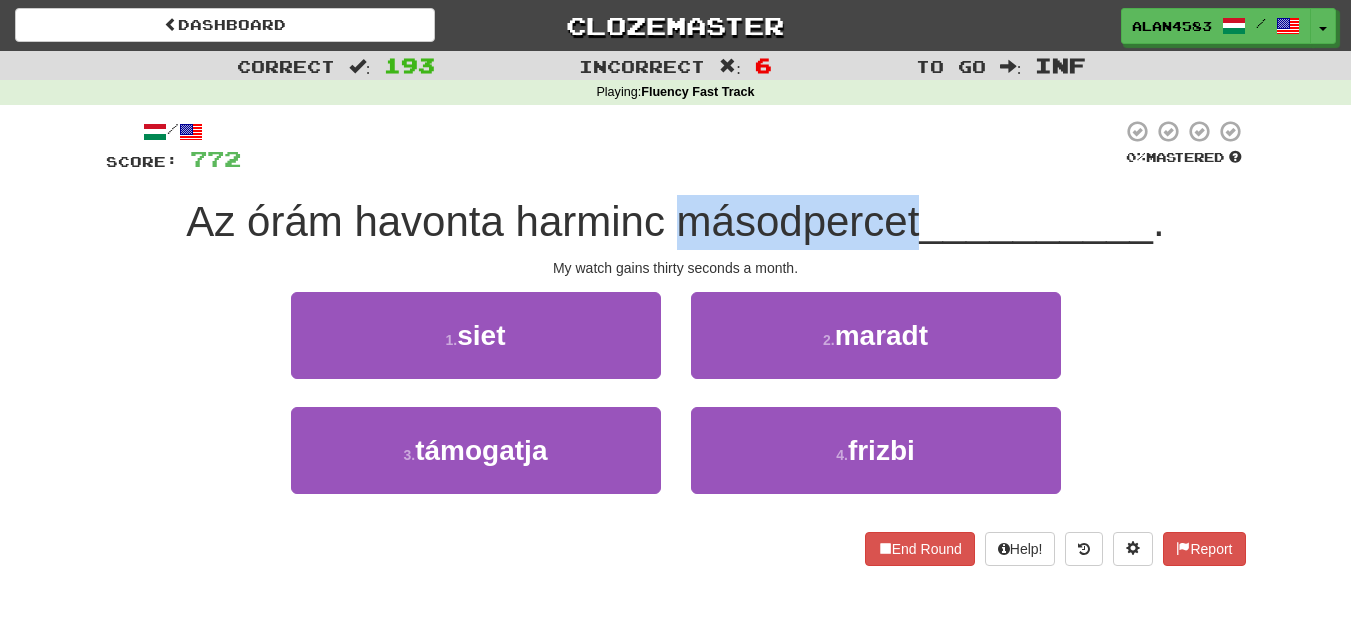 drag, startPoint x: 675, startPoint y: 217, endPoint x: 917, endPoint y: 201, distance: 242.52835 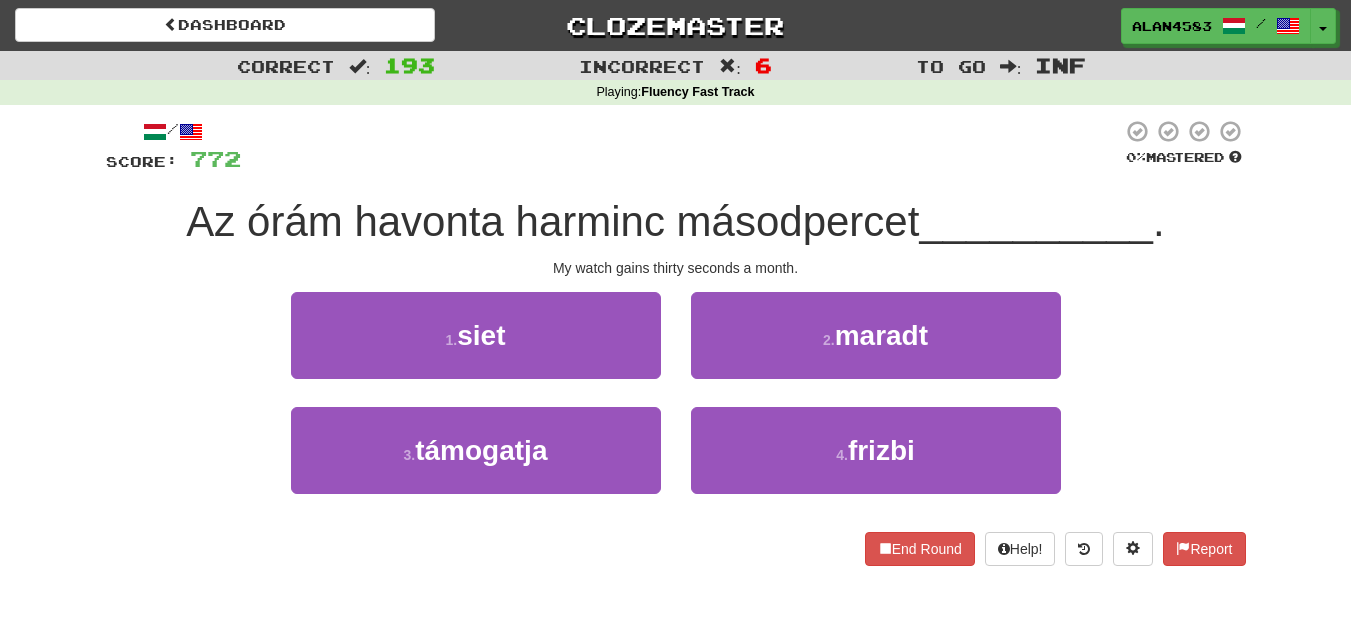 click at bounding box center [681, 146] 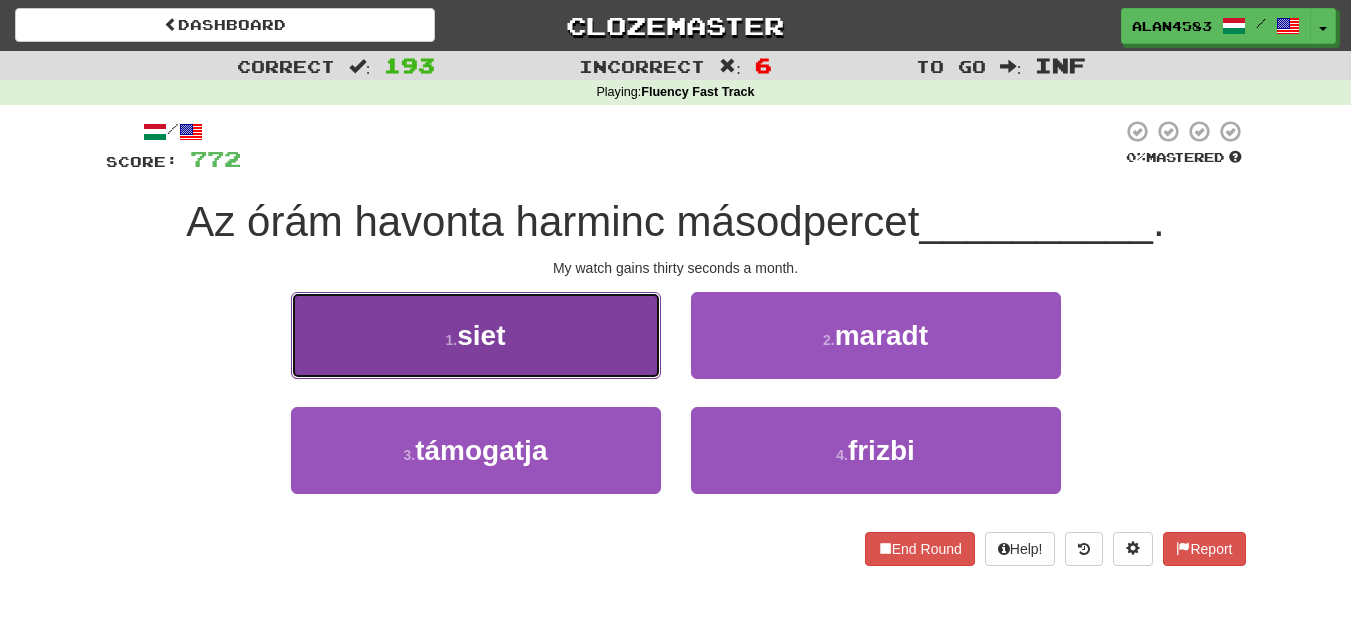 click on "1 .  siet" at bounding box center (476, 335) 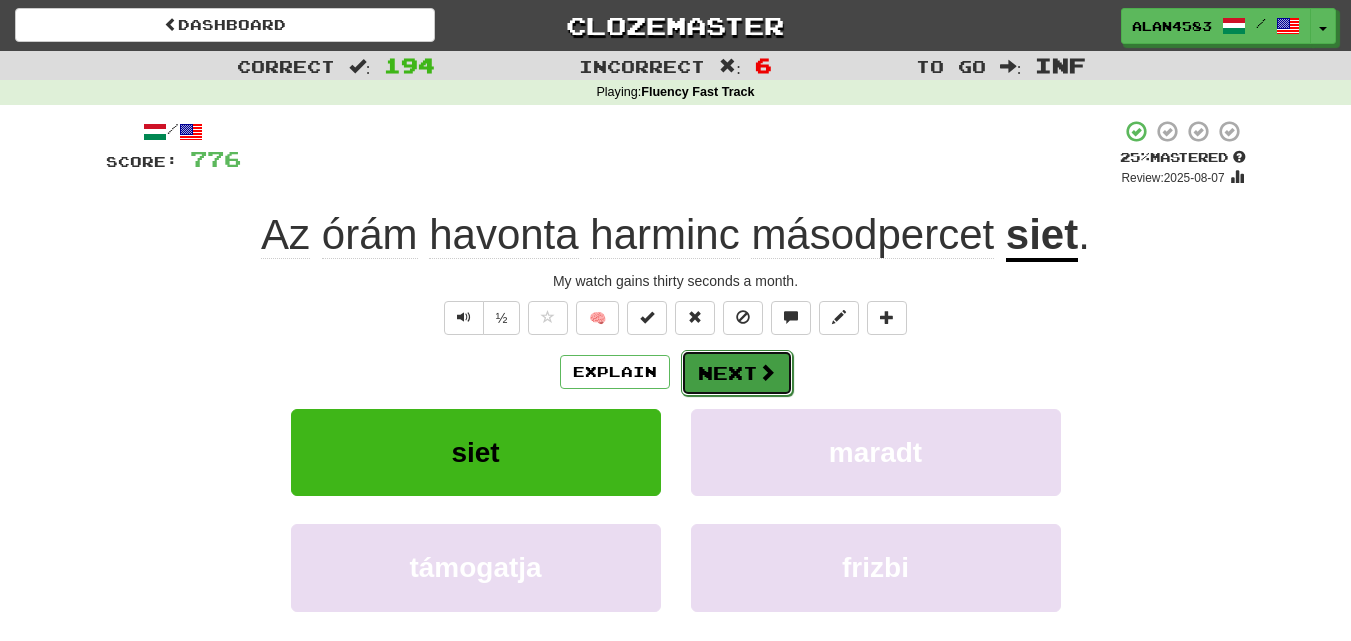 click at bounding box center [767, 372] 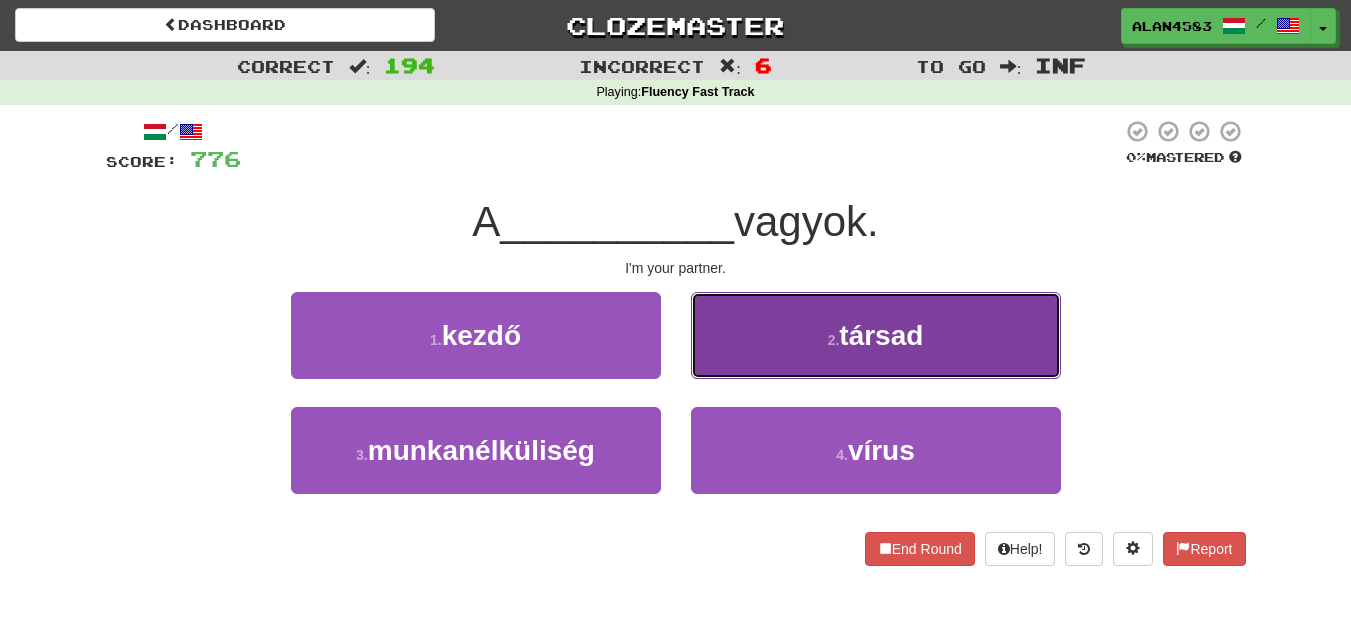 click on "[NUMBER] . társad" at bounding box center (876, 335) 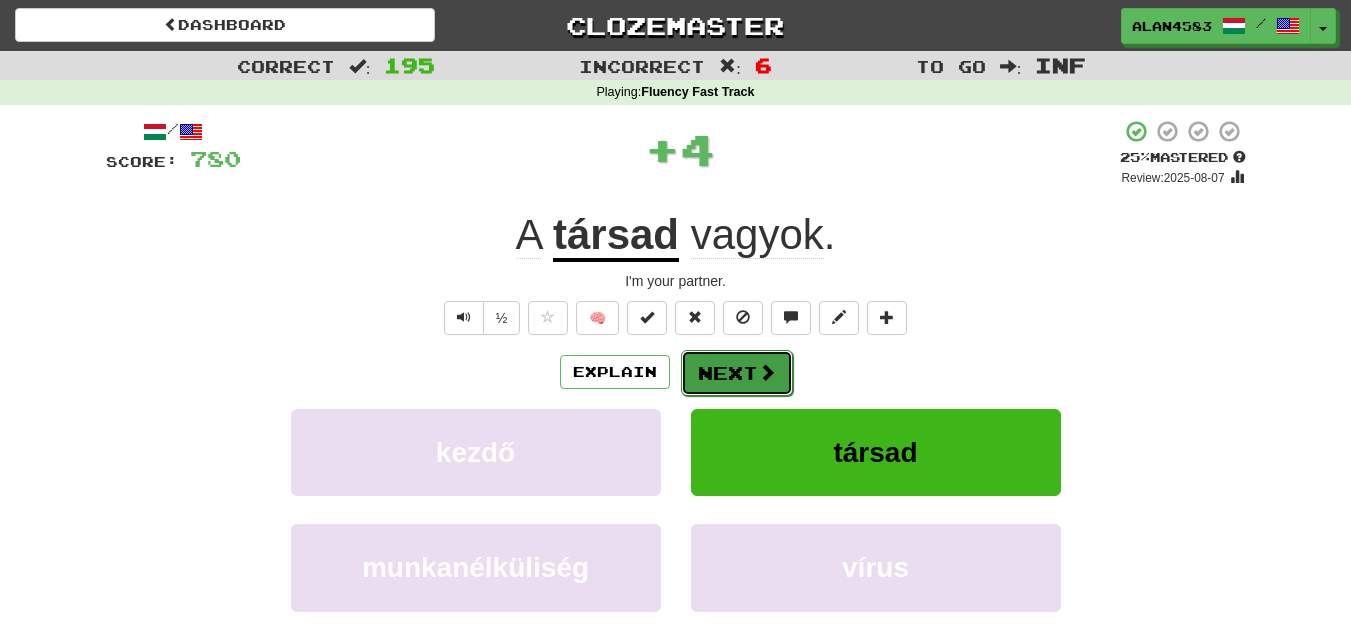 click on "Next" at bounding box center (737, 373) 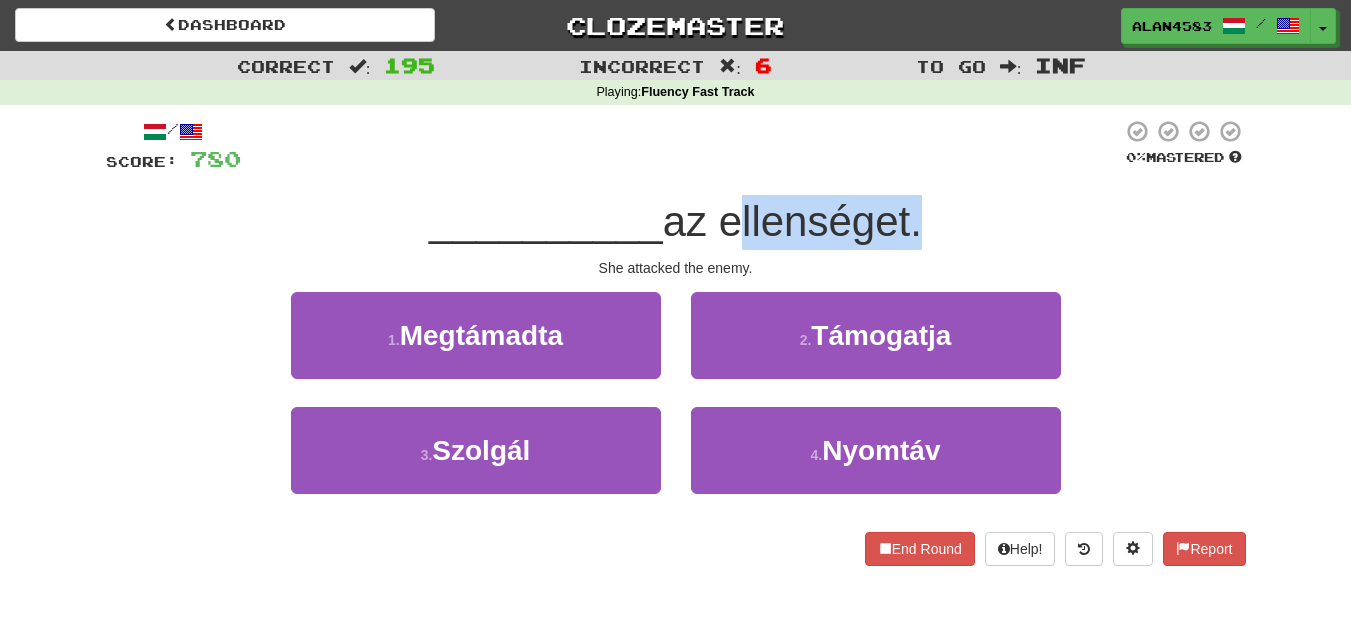 drag, startPoint x: 725, startPoint y: 234, endPoint x: 913, endPoint y: 220, distance: 188.52055 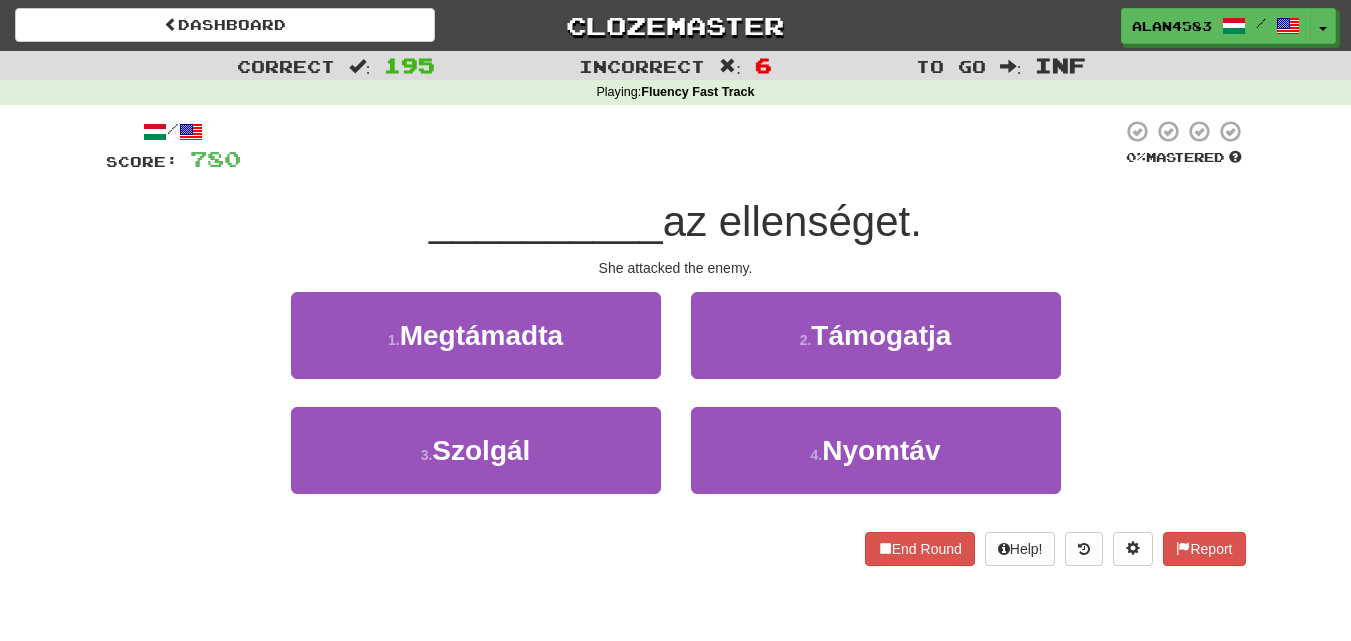 click at bounding box center (681, 146) 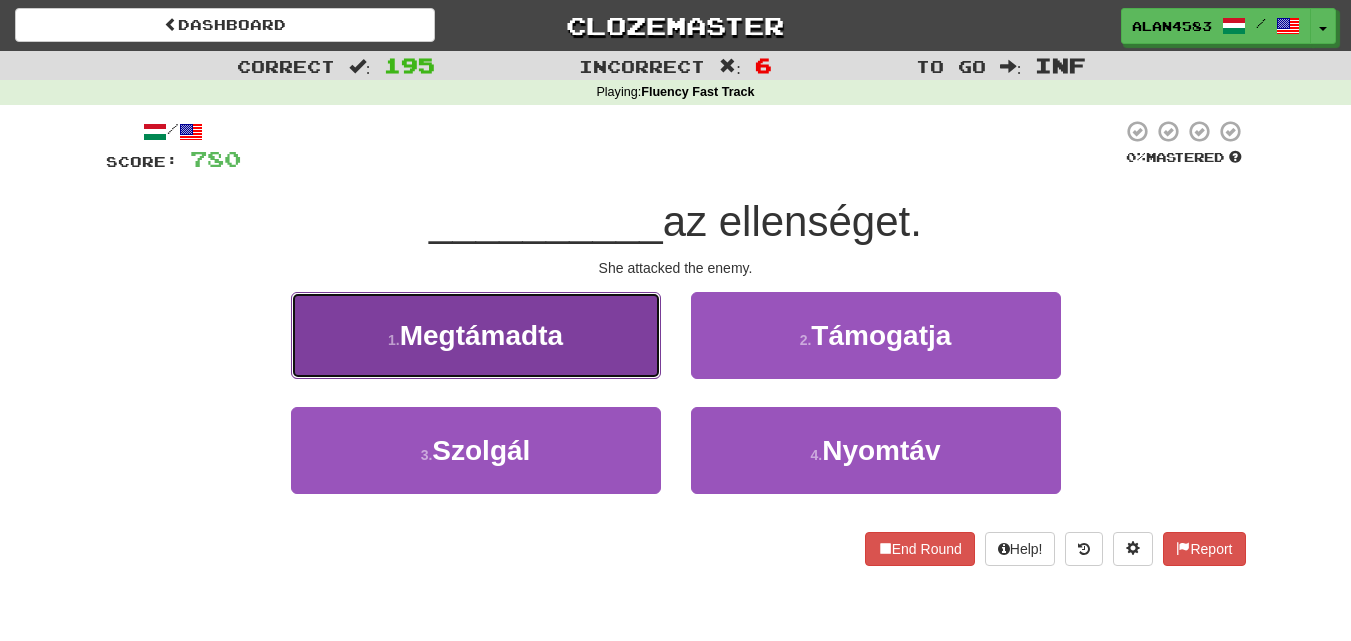 click on "[NUMBER] . Megtámadta" at bounding box center [476, 335] 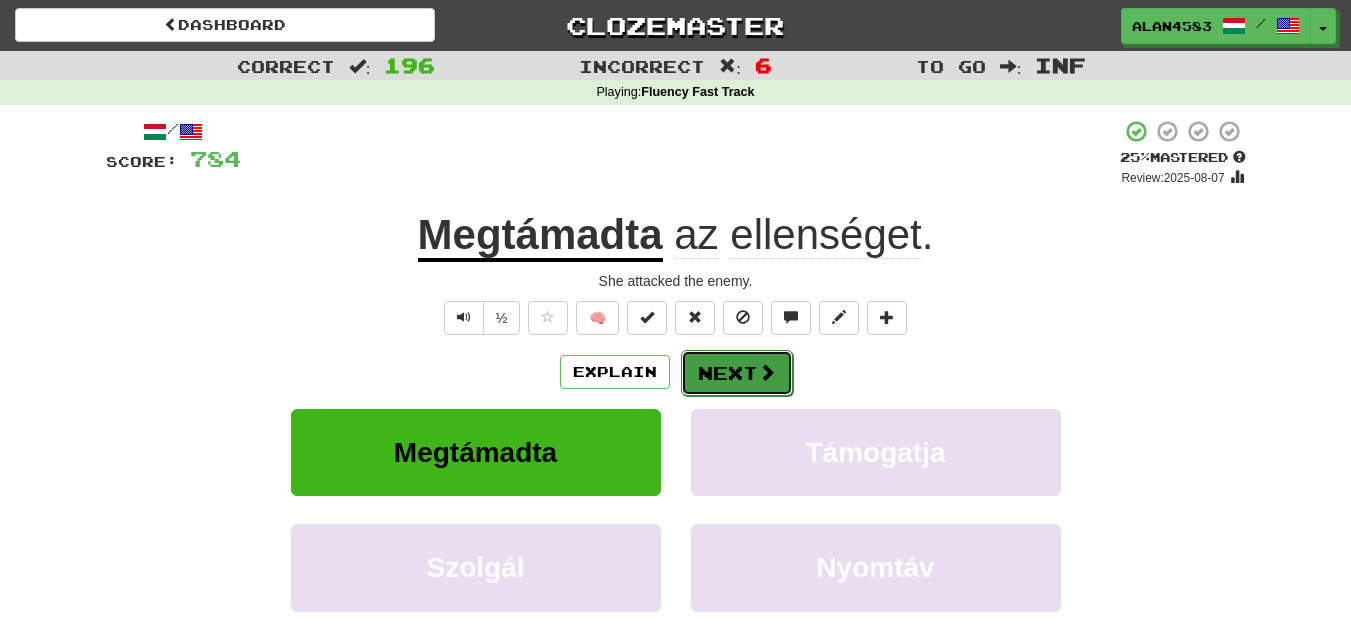 click on "Next" at bounding box center [737, 373] 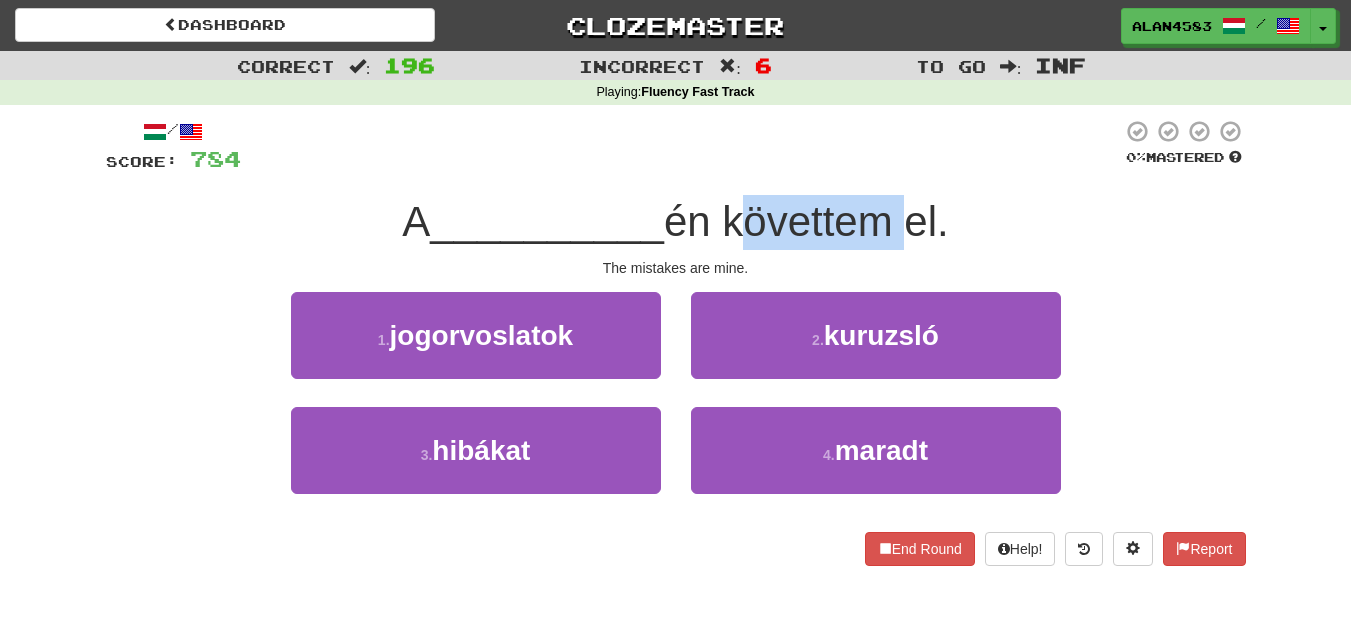 drag, startPoint x: 737, startPoint y: 211, endPoint x: 899, endPoint y: 205, distance: 162.11107 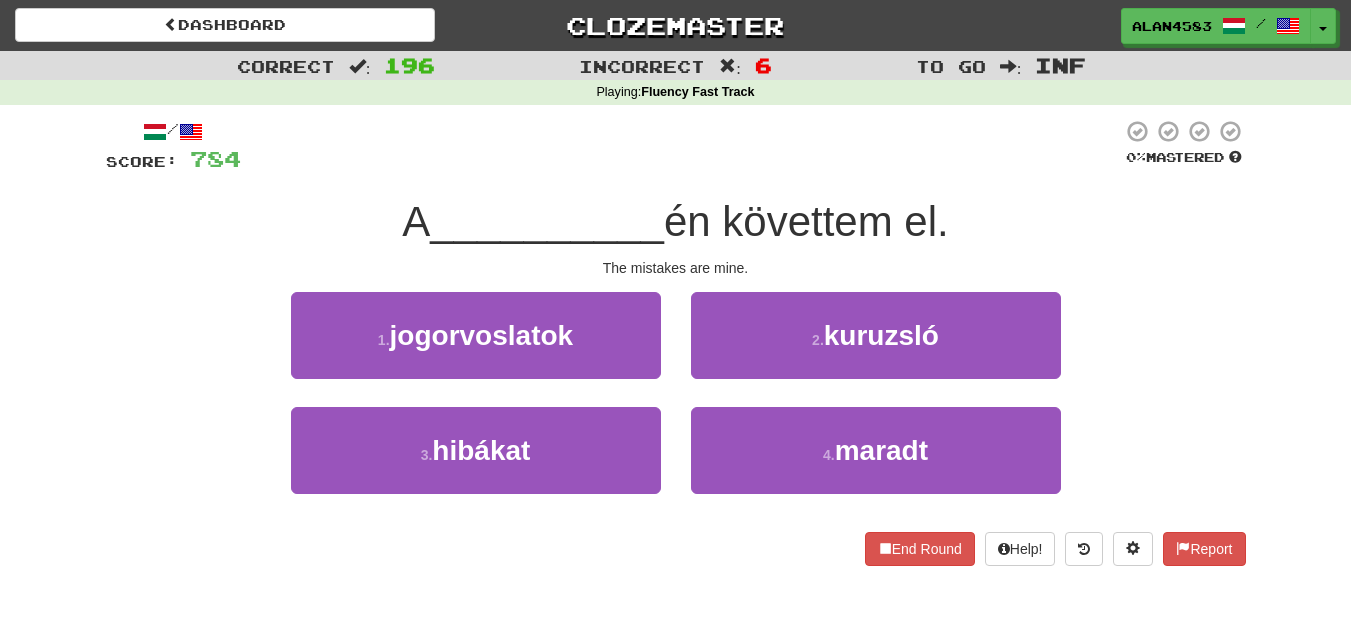 click on "__________" at bounding box center (547, 221) 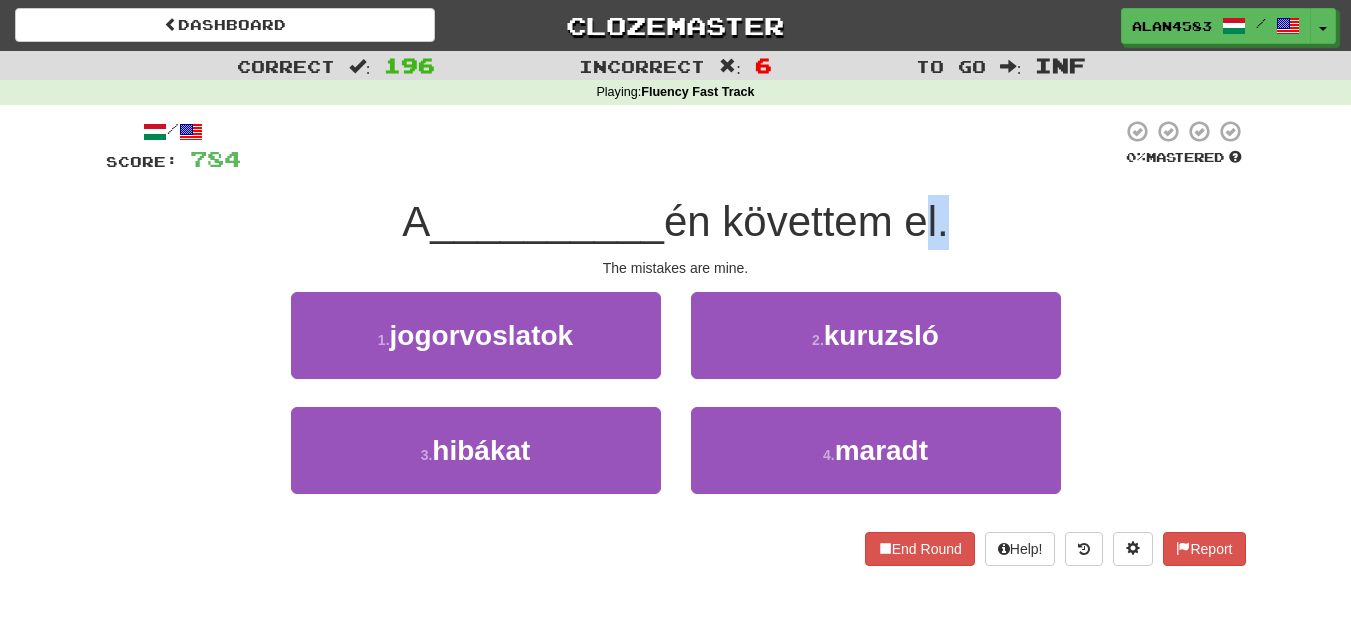 drag, startPoint x: 911, startPoint y: 212, endPoint x: 949, endPoint y: 212, distance: 38 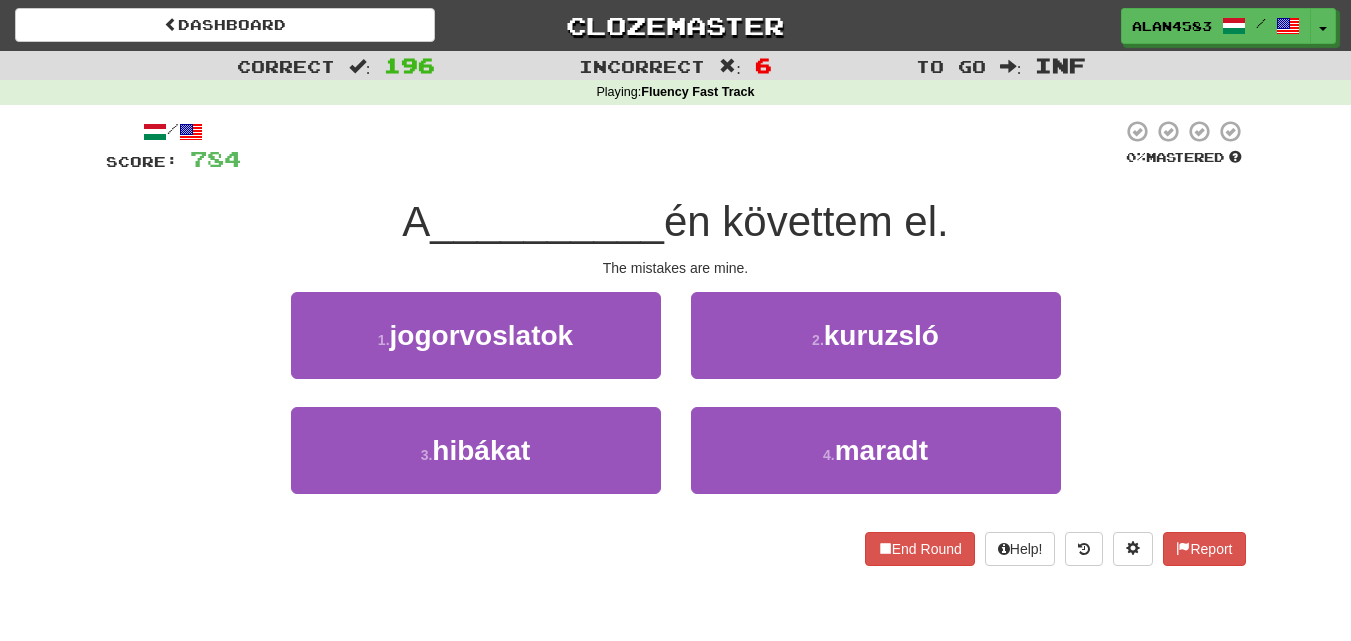 click on "/  Score:   784 0 %  Mastered A  [MISTAKE_TYPE]  én követtem el. The mistakes are mine. 1 .  jogorvoslatok 2 .  kuruzsló 3 .  hibákat 4 .  maradt  End Round  Help!  Report" at bounding box center [676, 342] 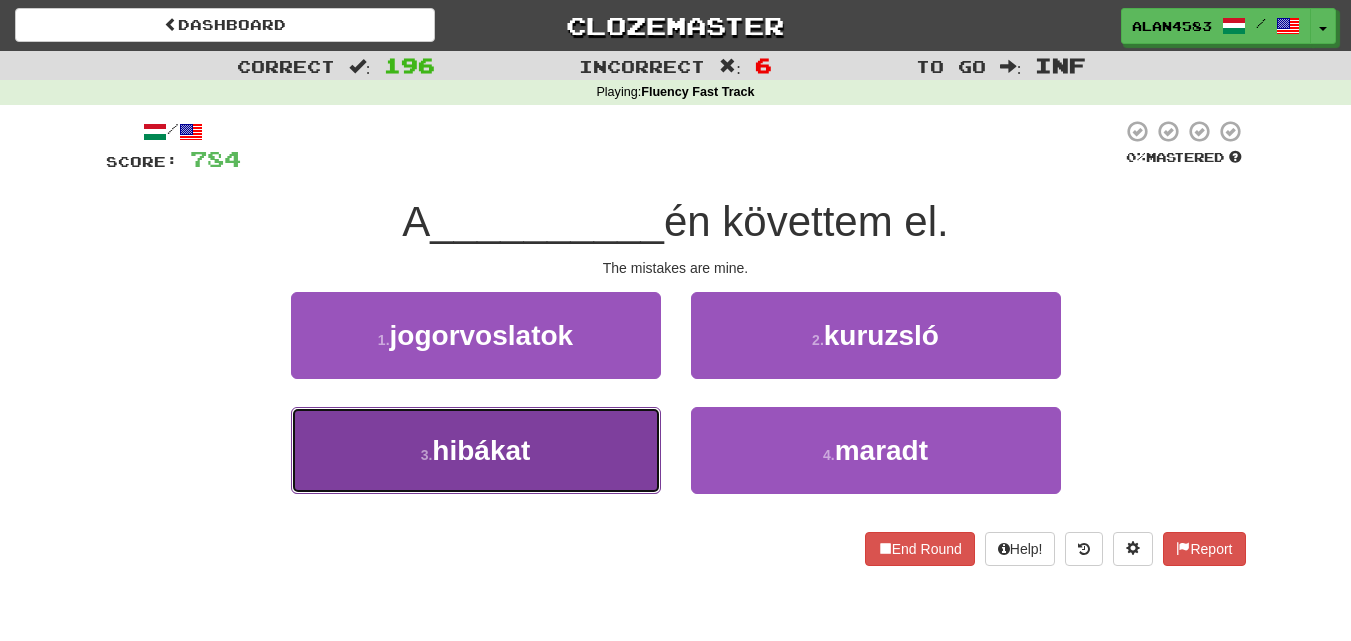 click on "[NUMBER] . hibákat" at bounding box center [476, 450] 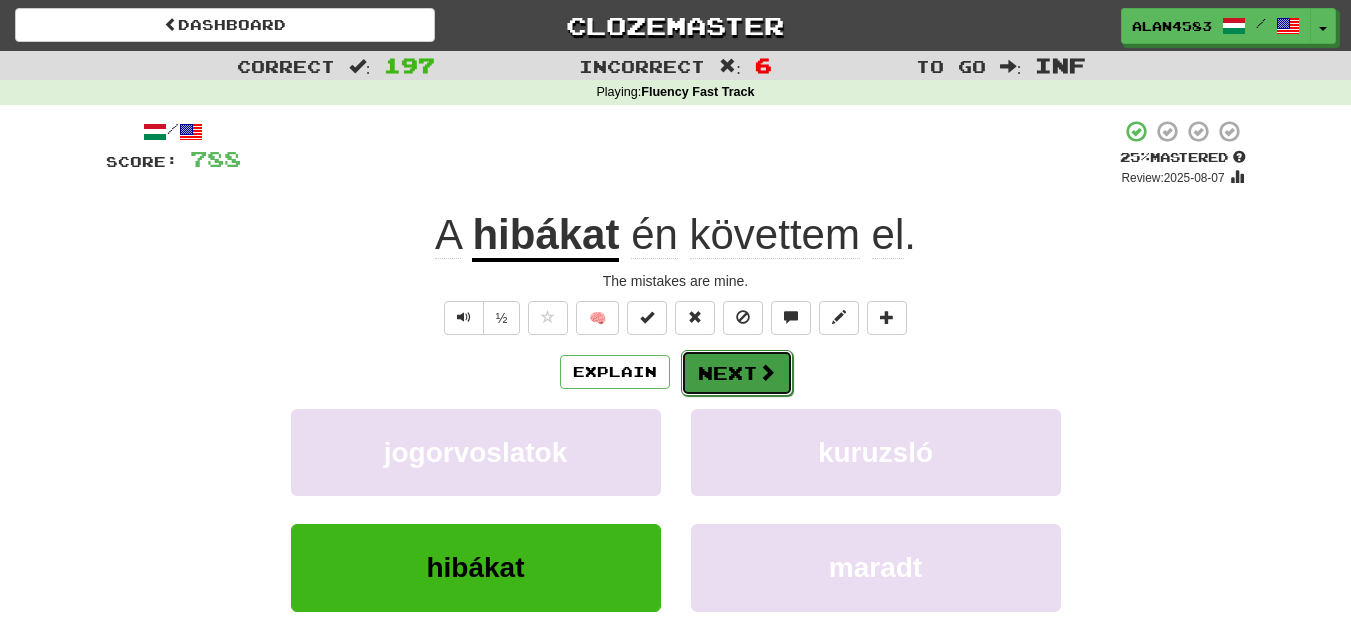 click on "Next" at bounding box center [737, 373] 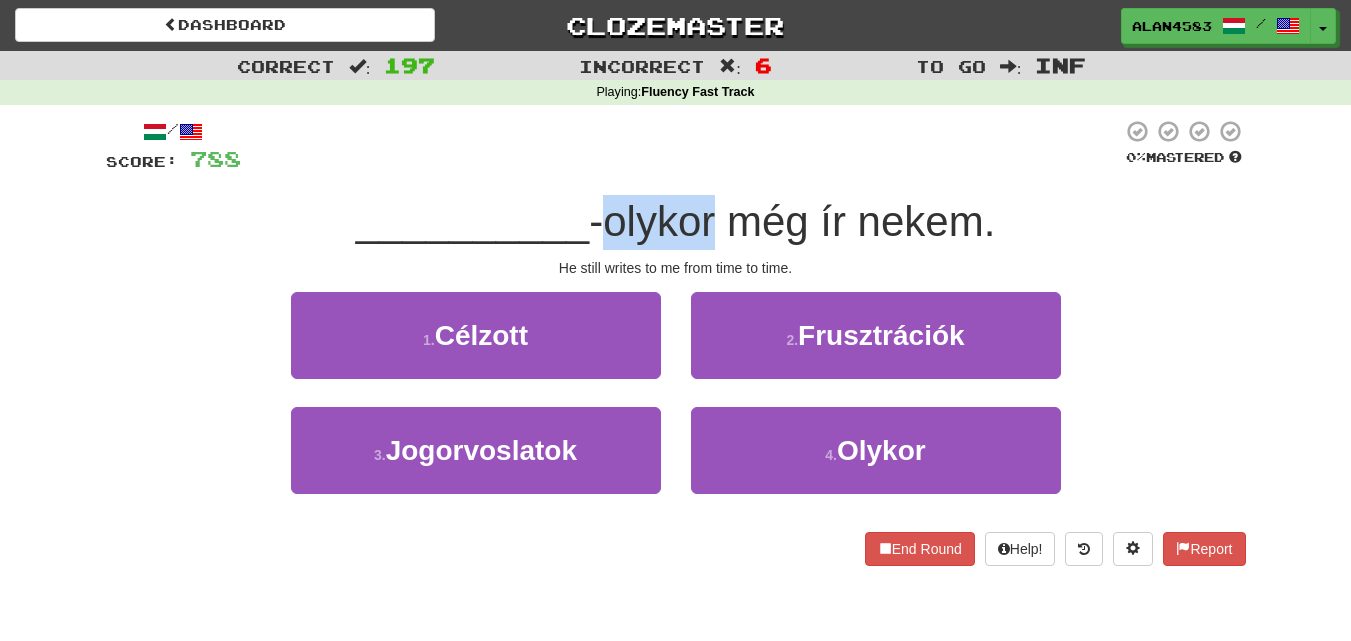 drag, startPoint x: 717, startPoint y: 215, endPoint x: 610, endPoint y: 217, distance: 107.01869 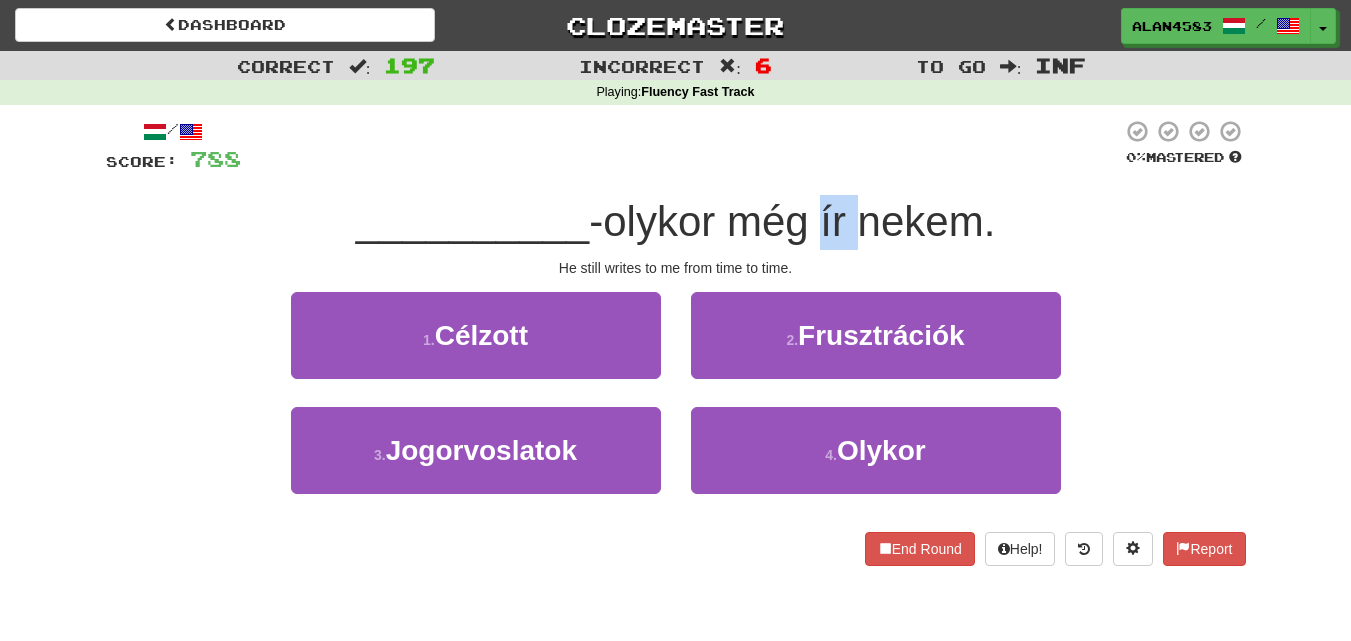 drag, startPoint x: 821, startPoint y: 223, endPoint x: 854, endPoint y: 220, distance: 33.13608 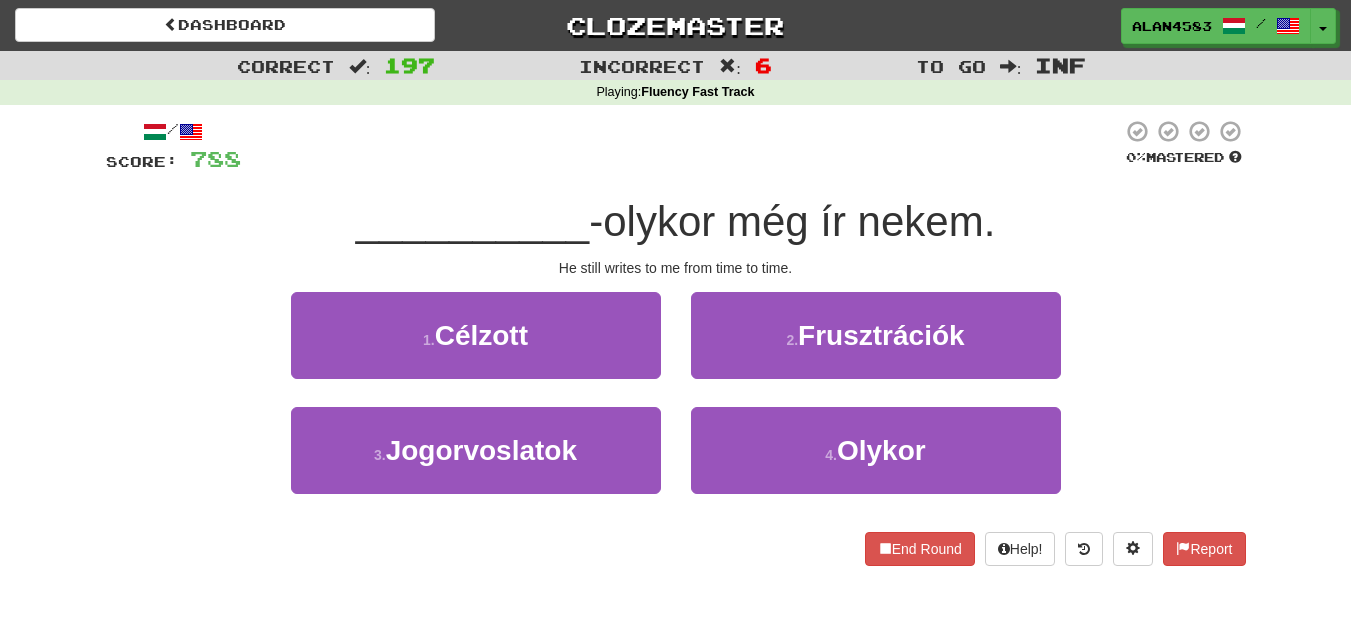 click at bounding box center (681, 146) 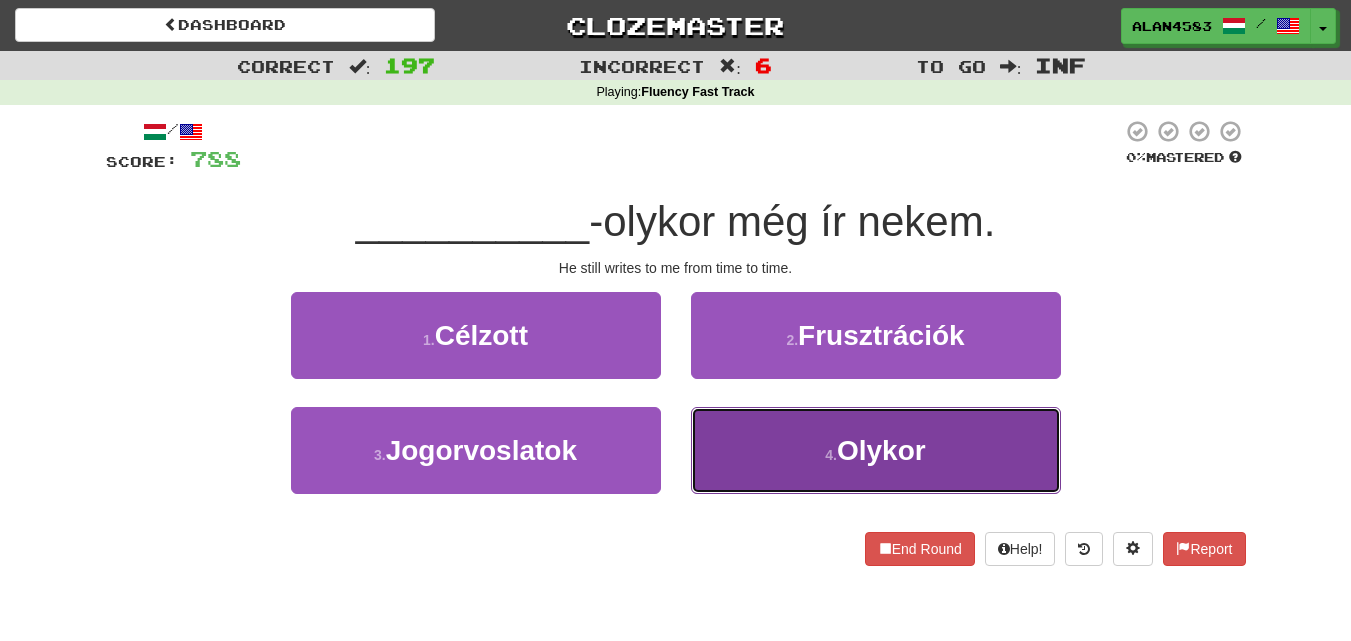 click on "4 .  Olykor" at bounding box center [876, 450] 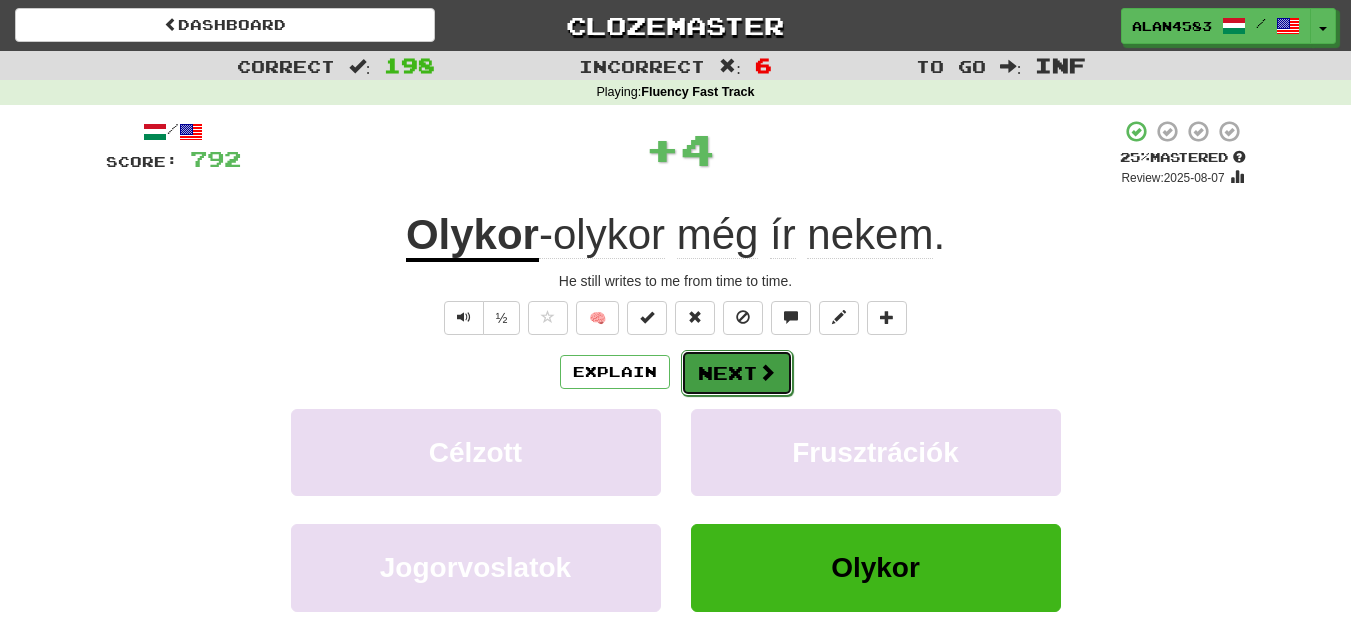 click on "Next" at bounding box center [737, 373] 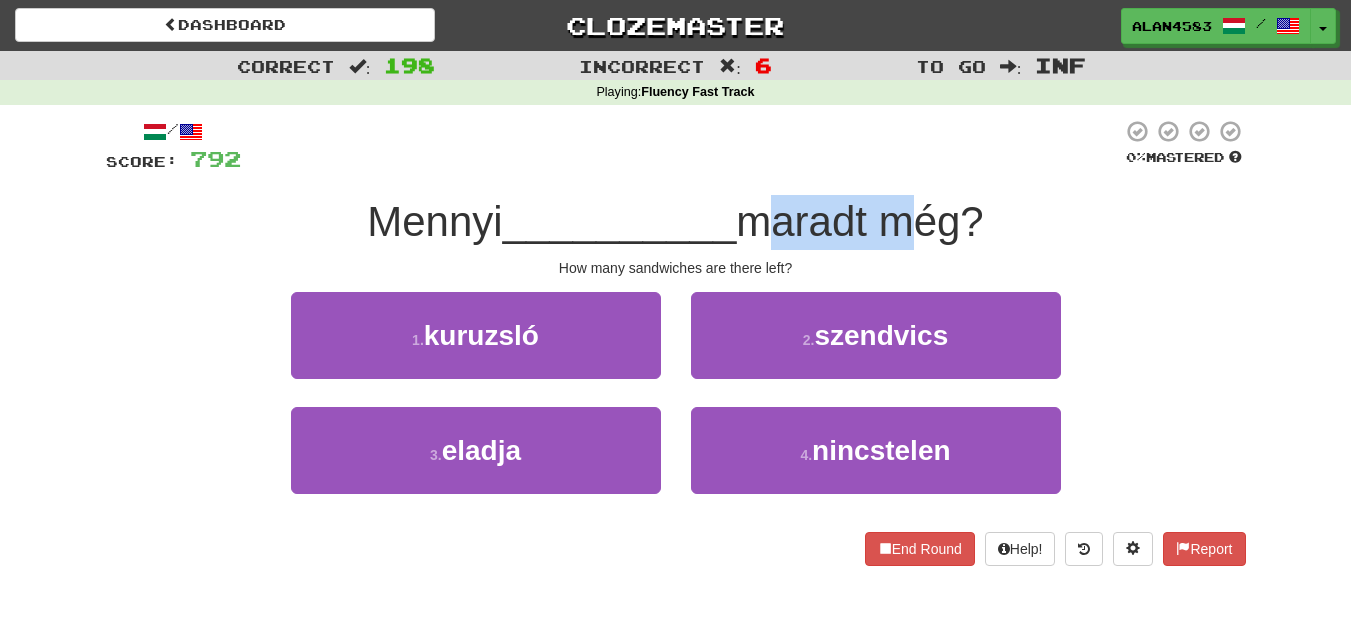 drag, startPoint x: 749, startPoint y: 218, endPoint x: 885, endPoint y: 205, distance: 136.6199 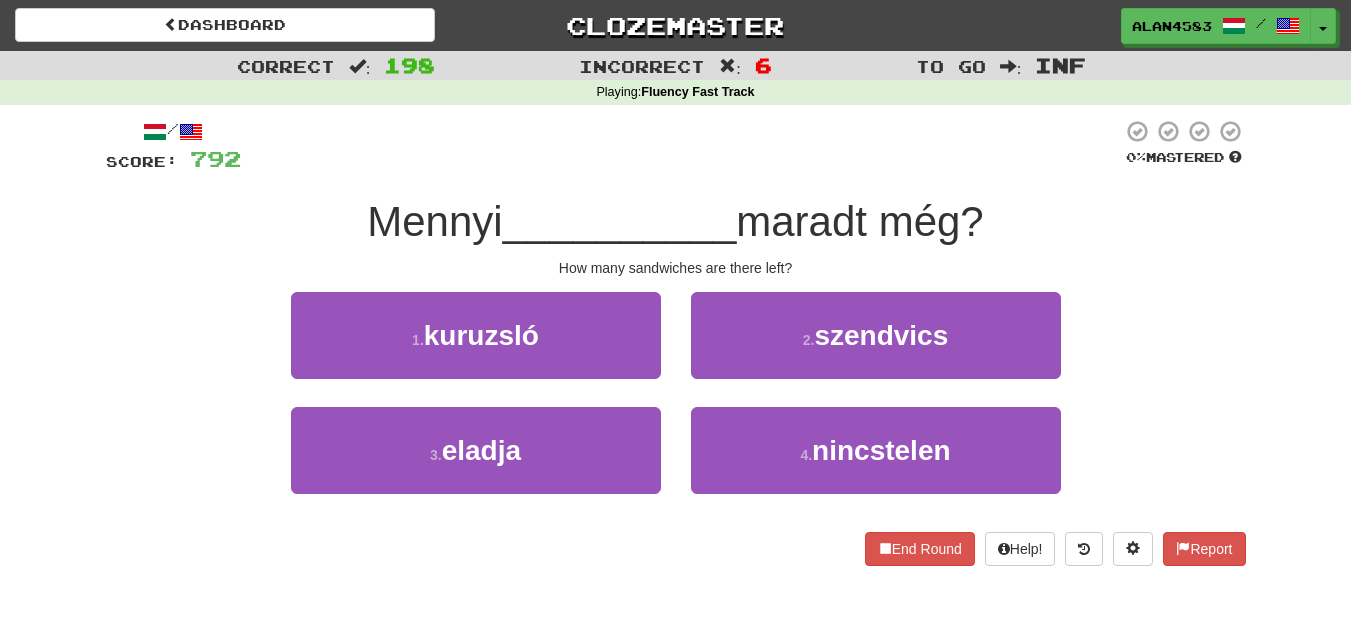 click at bounding box center (681, 146) 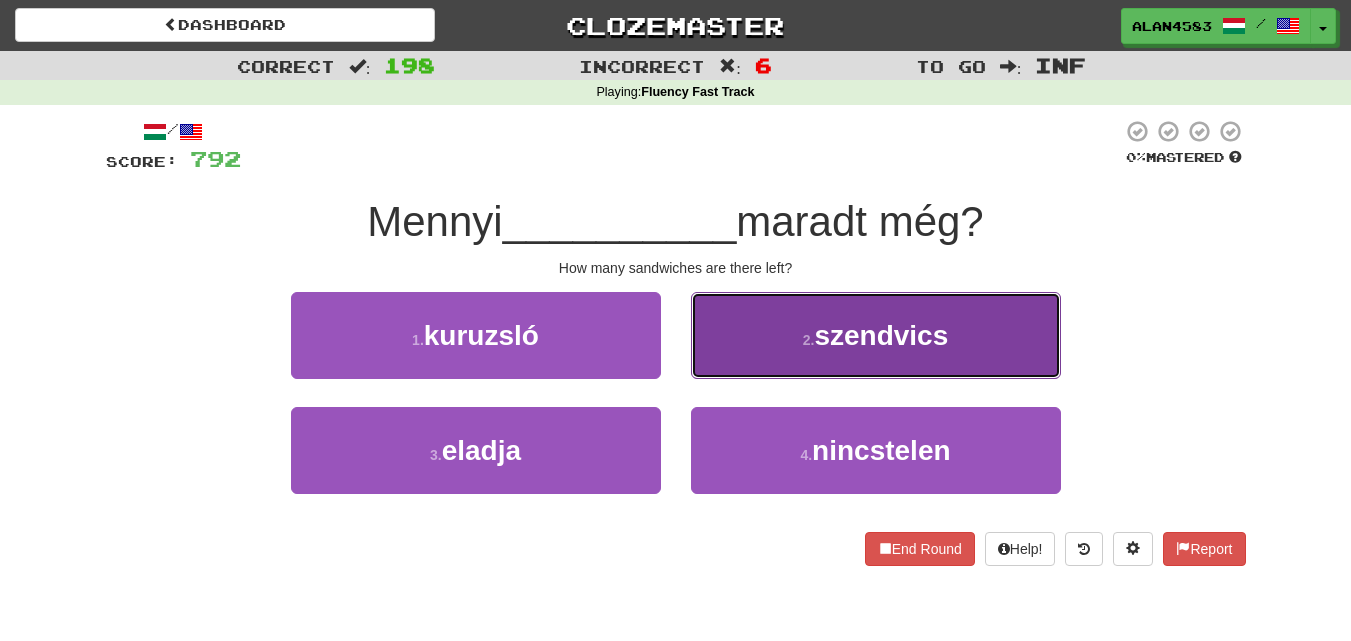 click on "[NUMBER] . szendvics" at bounding box center (876, 335) 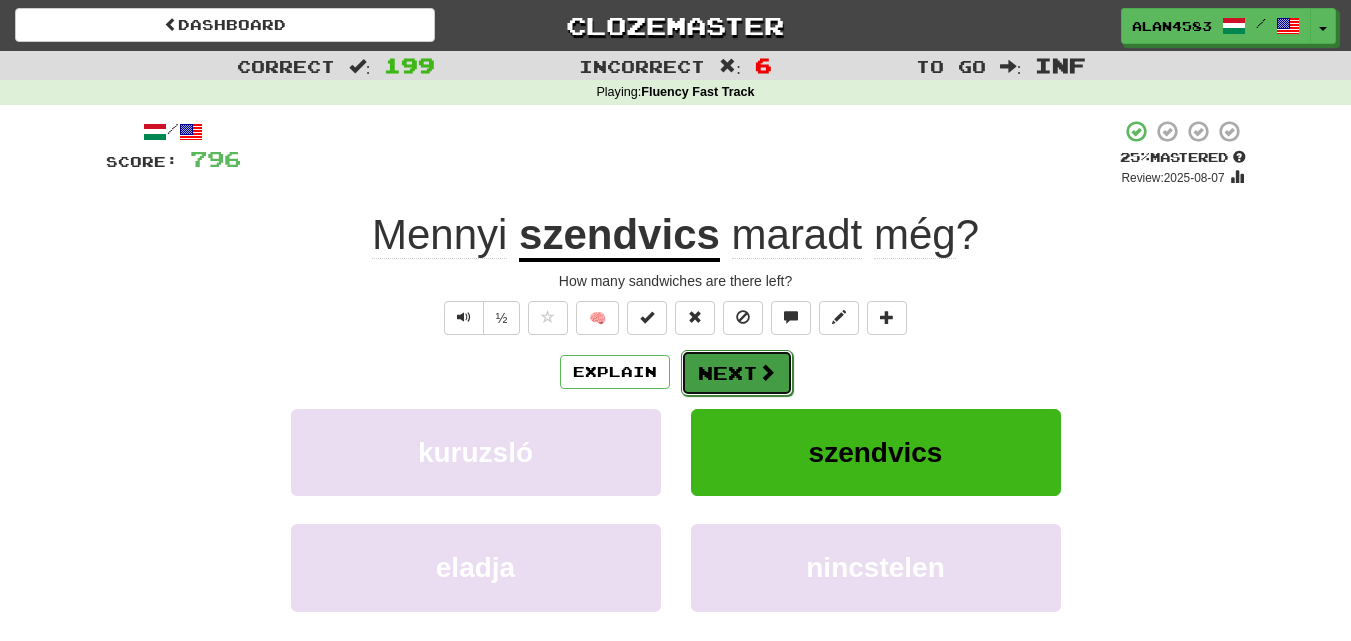 click on "Next" at bounding box center (737, 373) 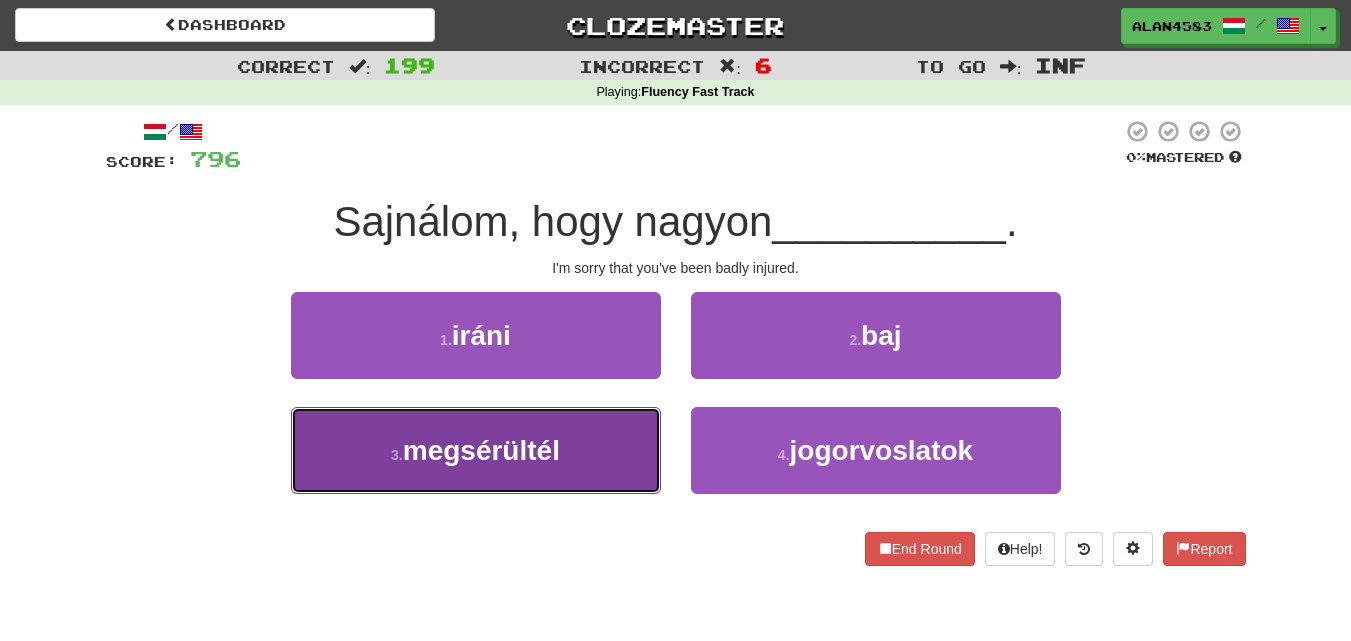 click on "[NUMBER] . megsérültél" at bounding box center (476, 450) 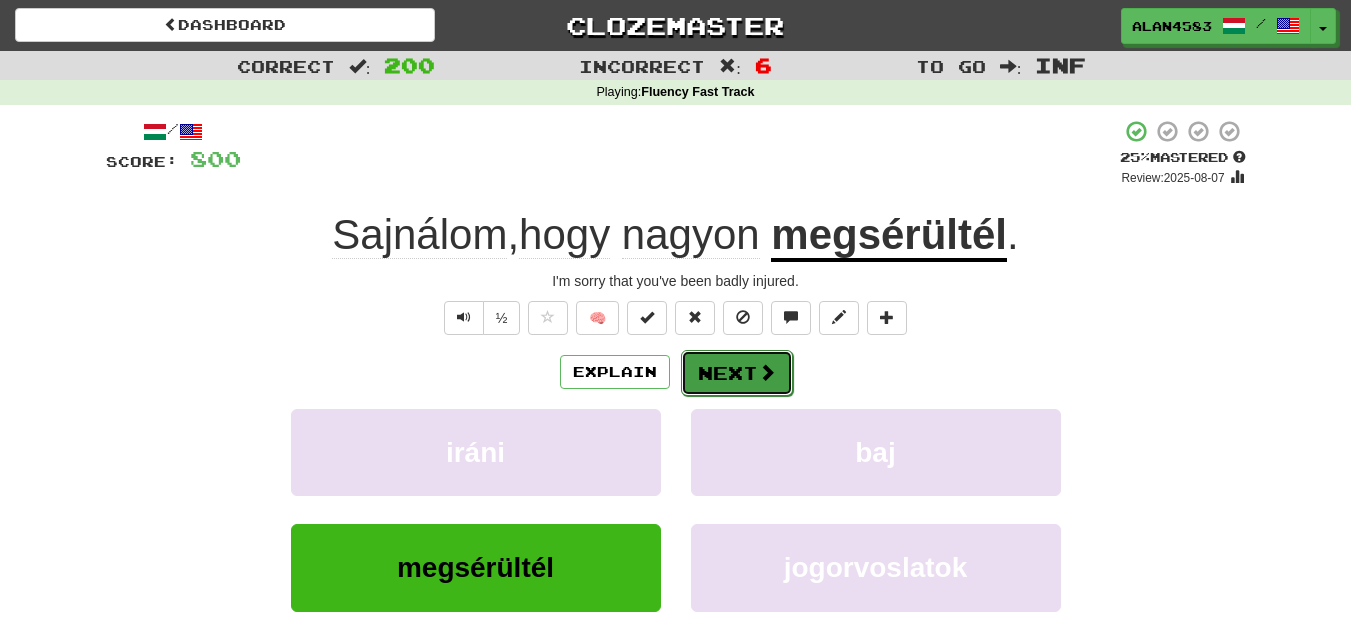 click on "Next" at bounding box center [737, 373] 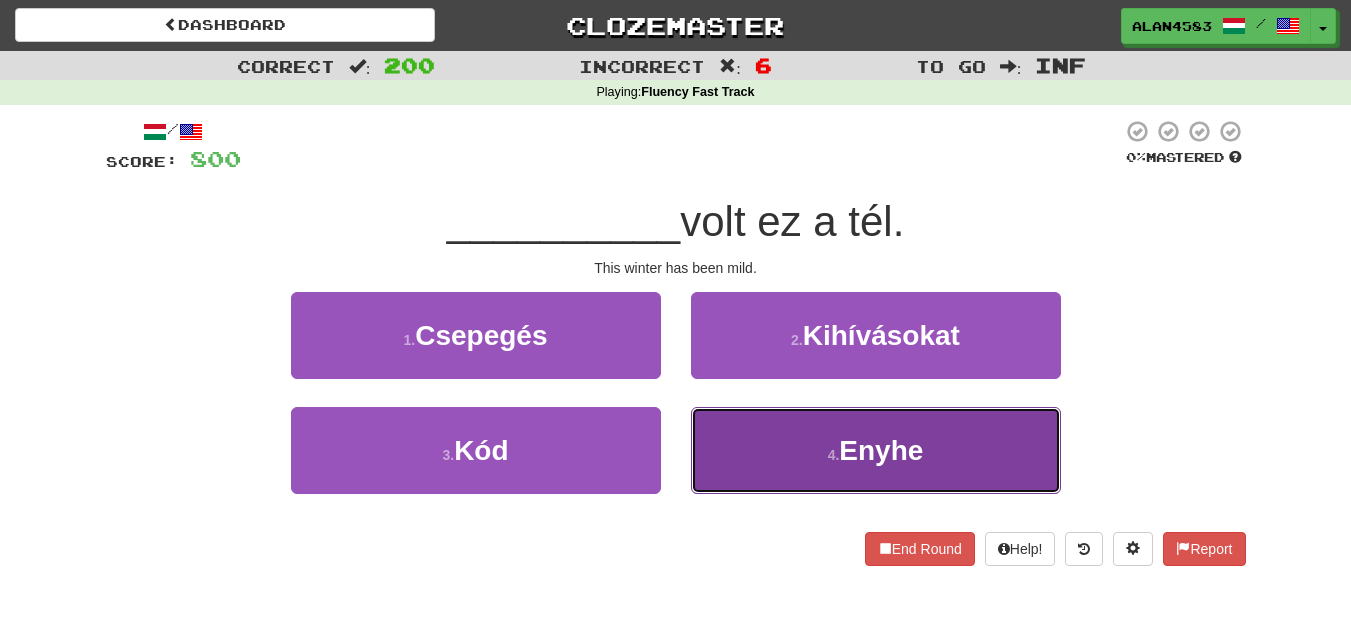 click on "[NUMBER] . Enyhe" at bounding box center [876, 450] 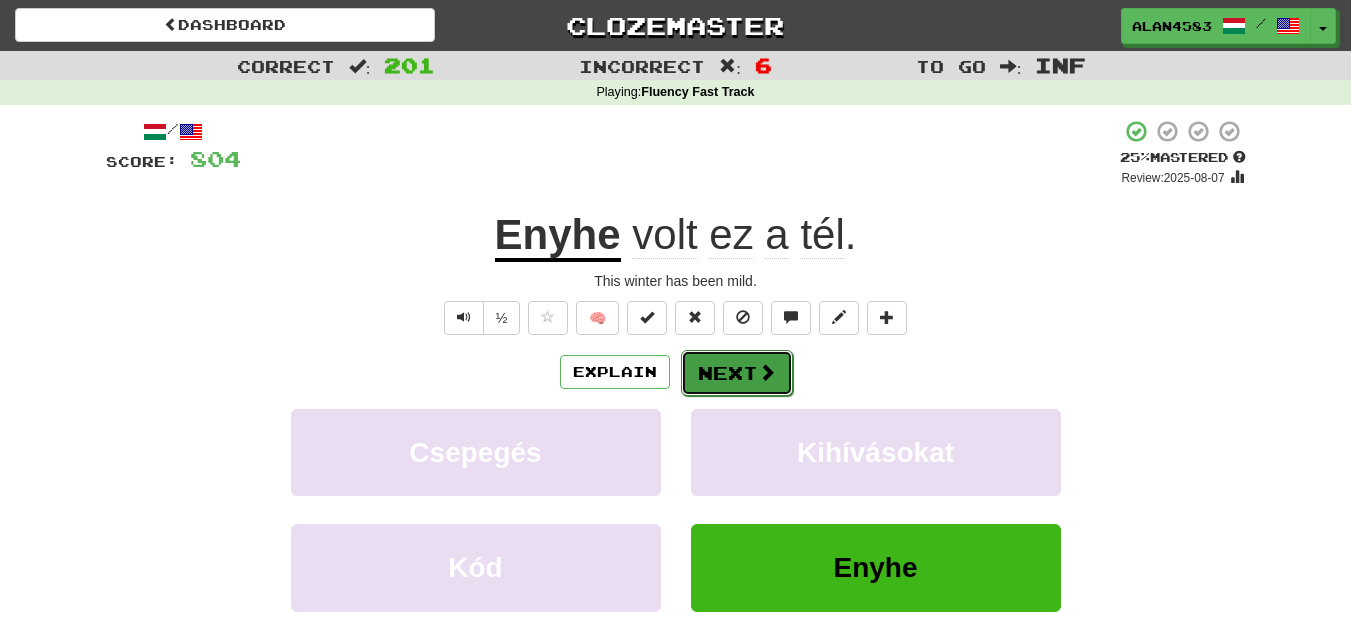 click on "Next" at bounding box center [737, 373] 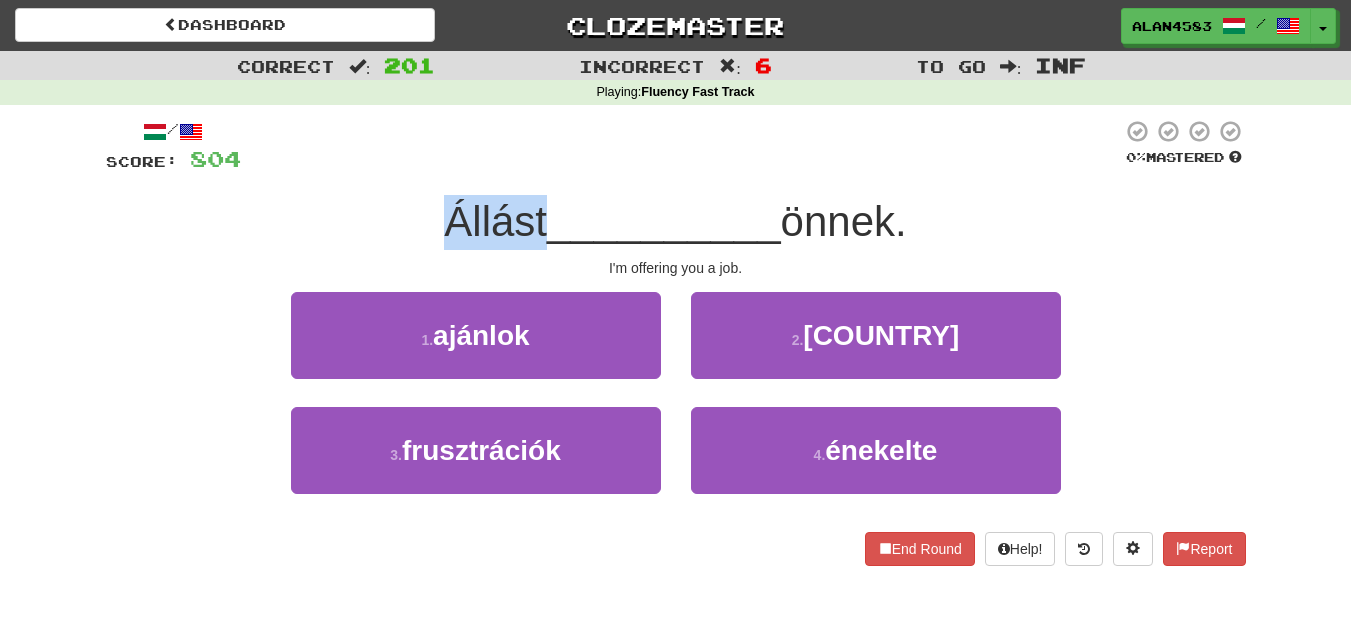 drag, startPoint x: 535, startPoint y: 218, endPoint x: 404, endPoint y: 203, distance: 131.85599 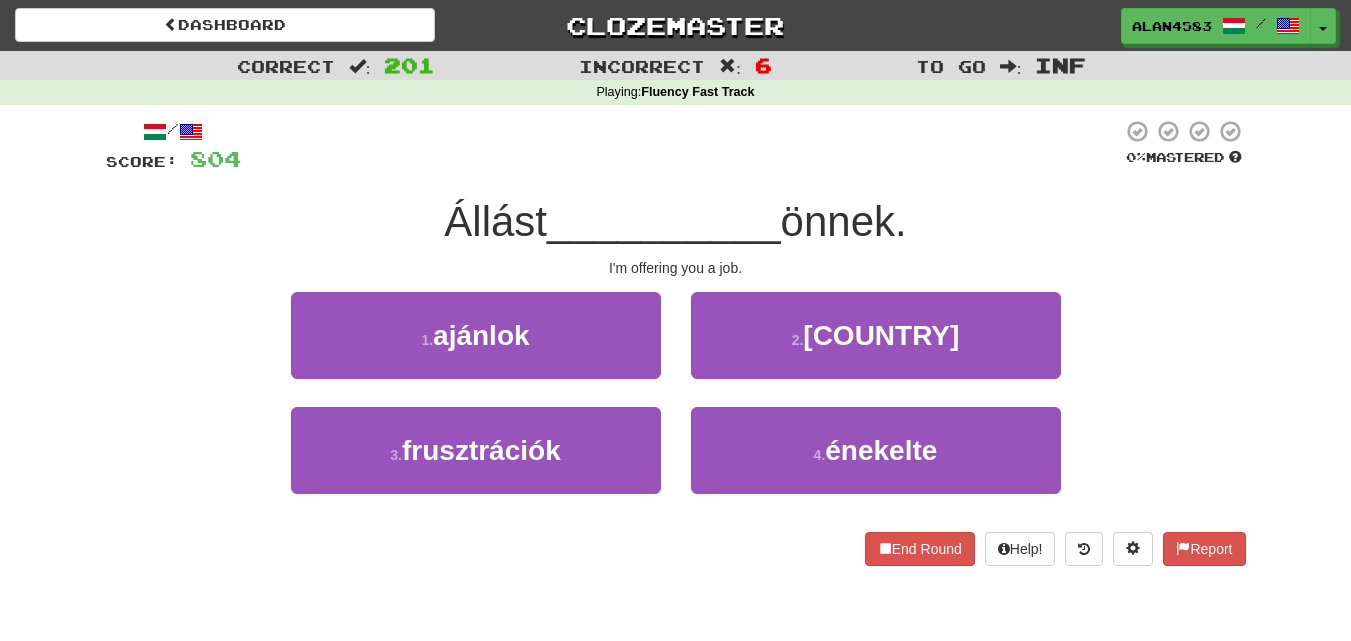 click on "__________" at bounding box center [664, 221] 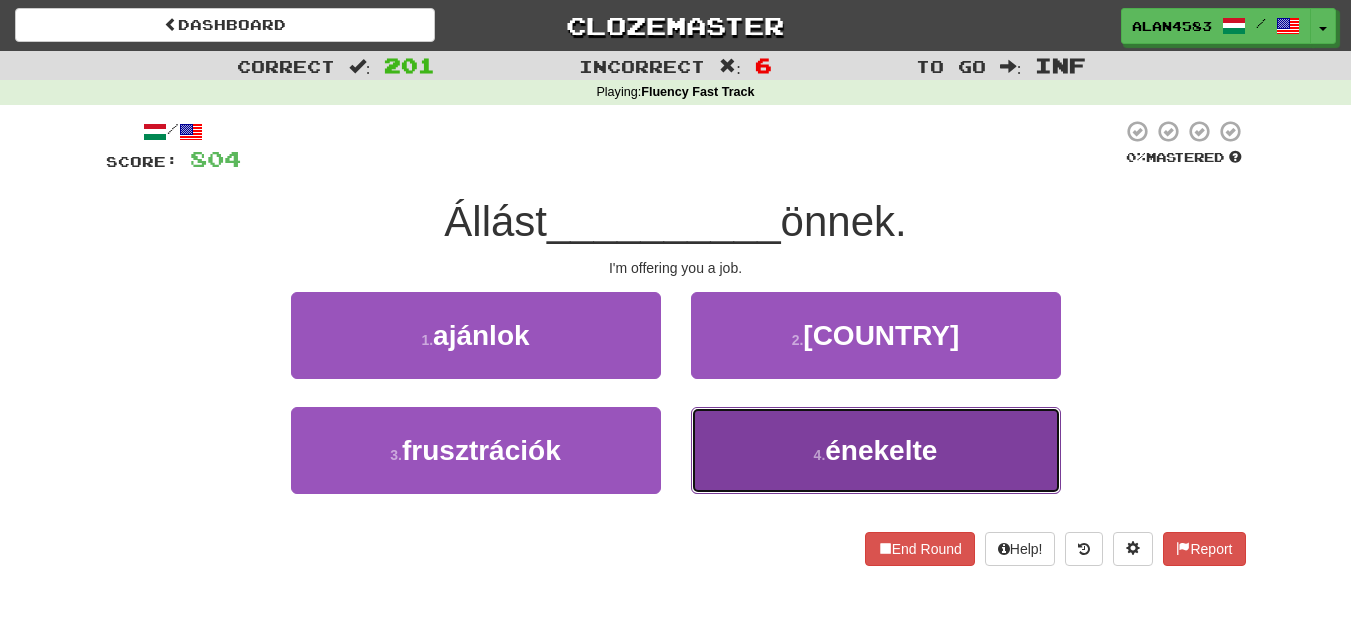 click on "[NUMBER] . énekelte" at bounding box center [876, 450] 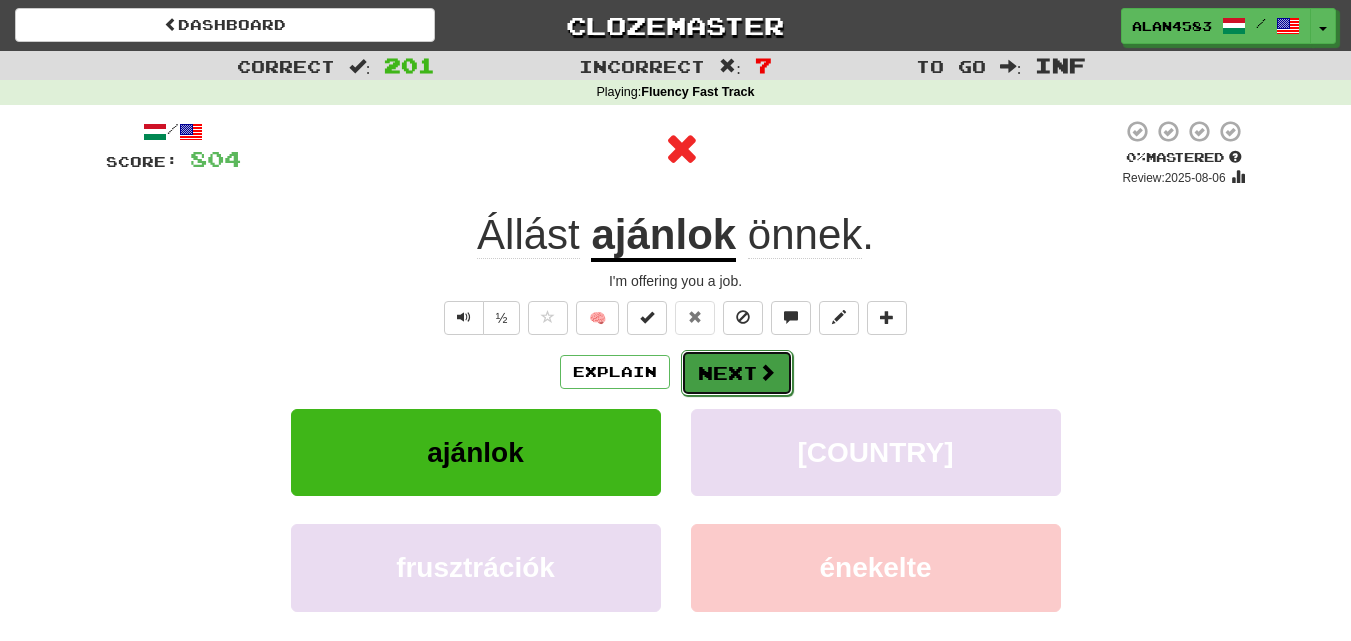 click on "Next" at bounding box center [737, 373] 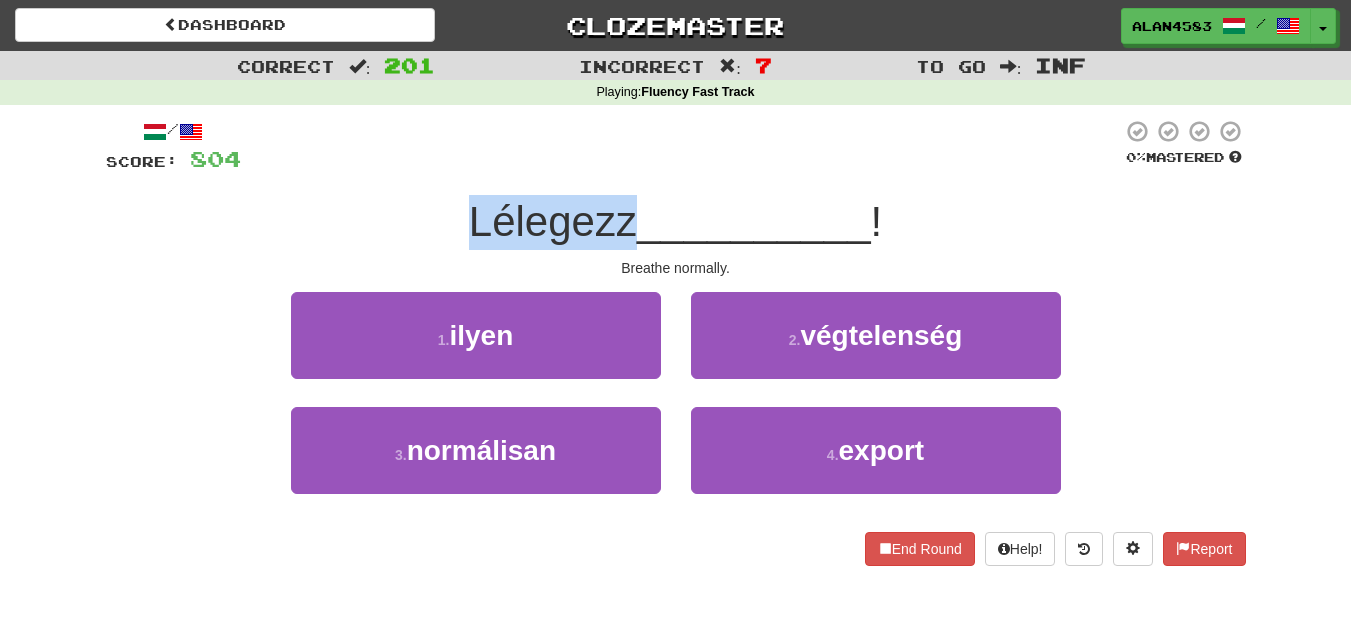 drag, startPoint x: 629, startPoint y: 218, endPoint x: 460, endPoint y: 219, distance: 169.00296 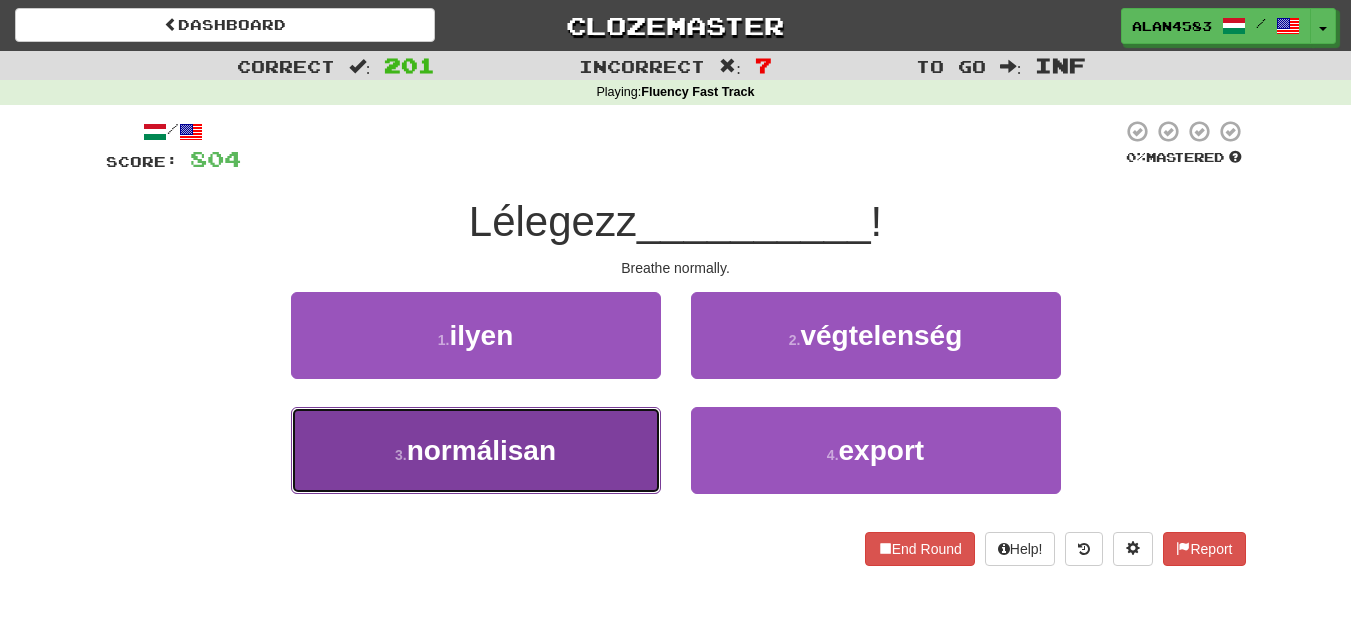 click on "3 .  normálisan" at bounding box center (476, 450) 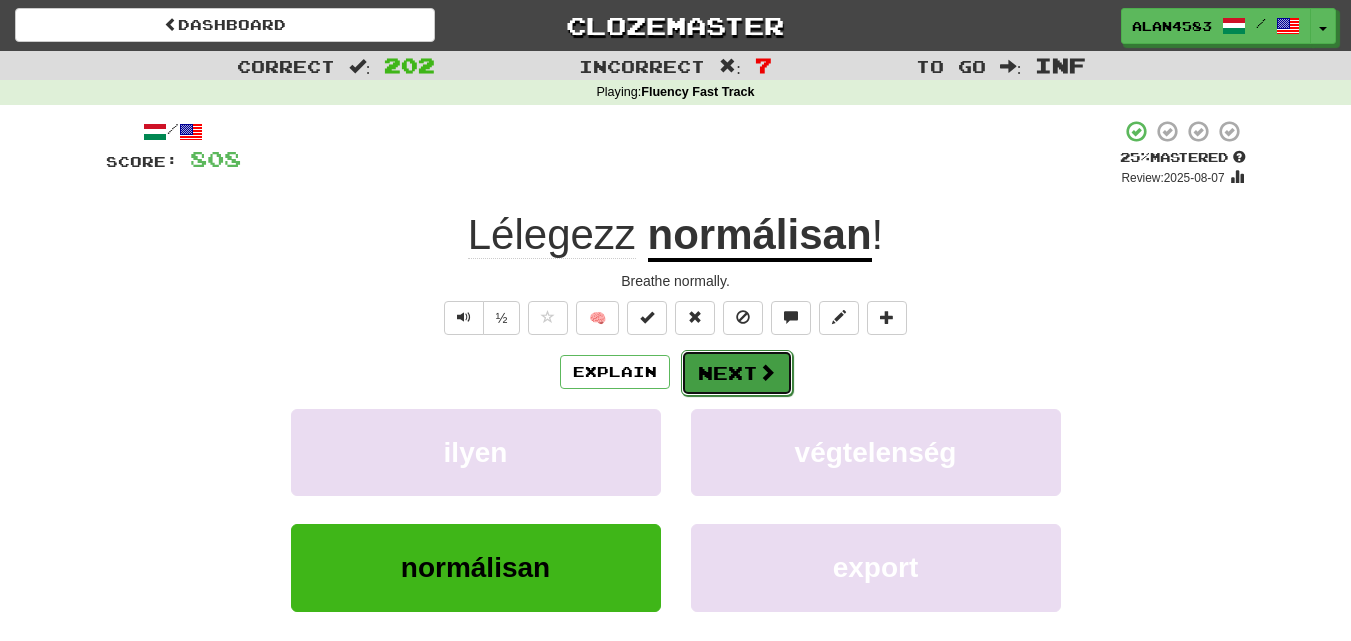 click on "Next" at bounding box center (737, 373) 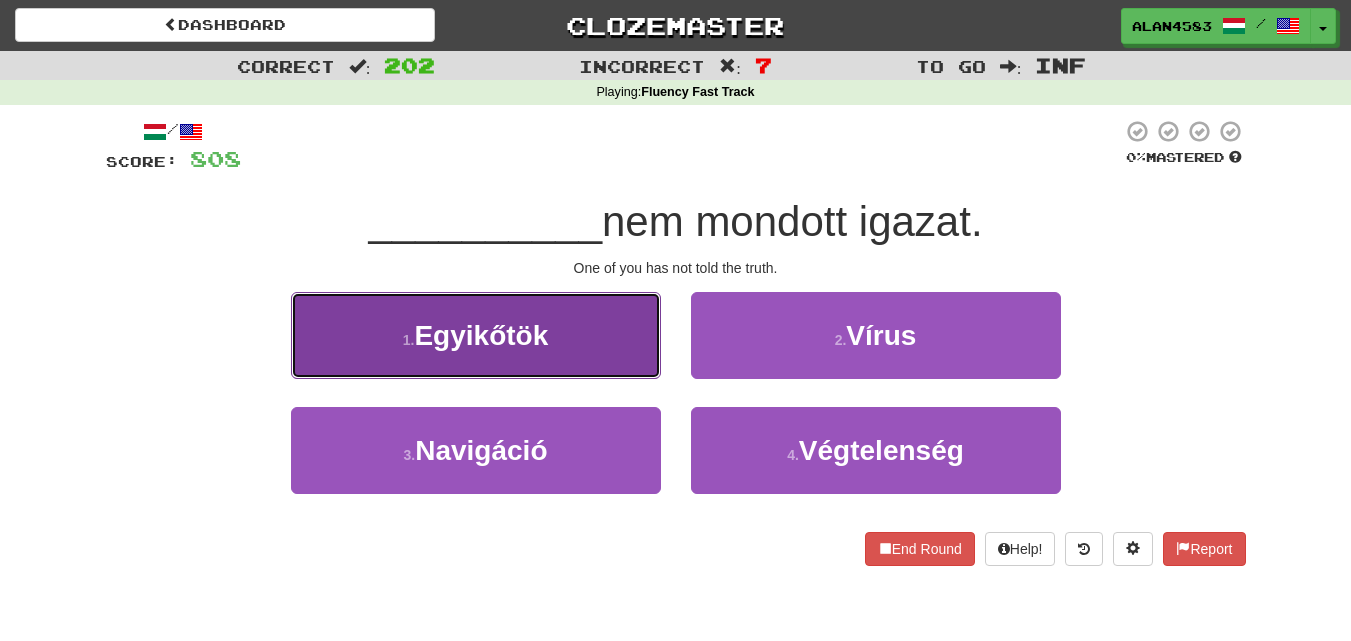 click on "[NUMBER] . Egyikőtök" at bounding box center [476, 335] 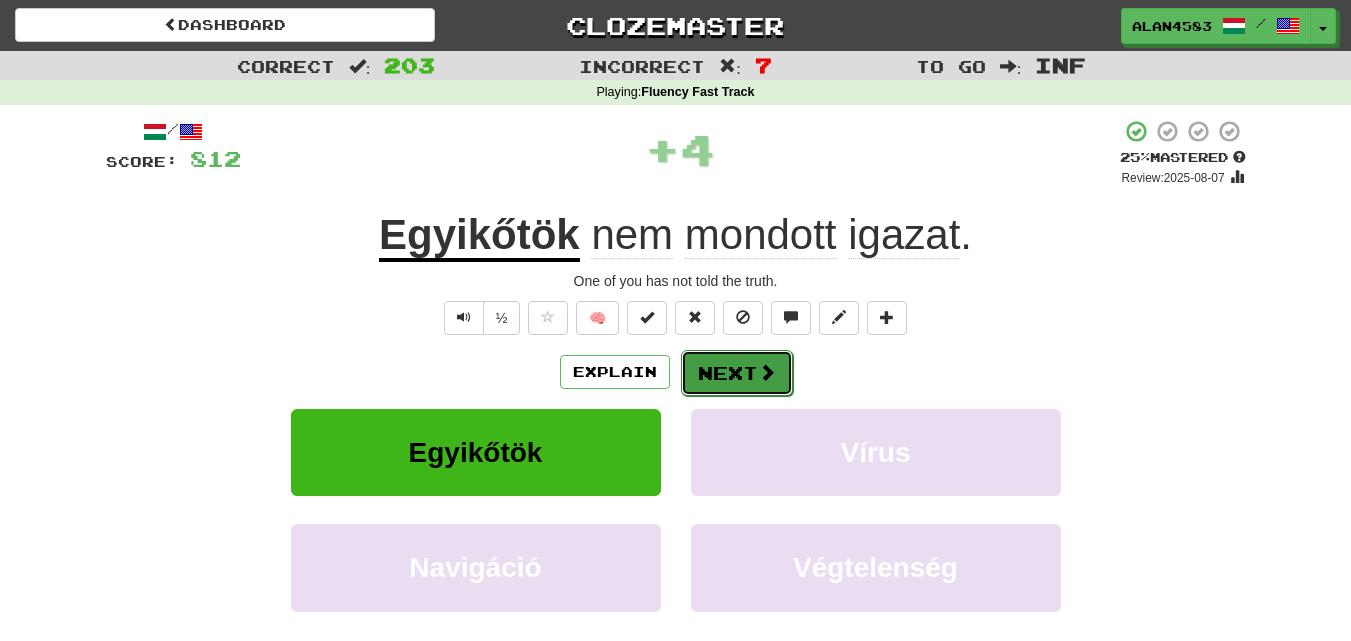 click at bounding box center [767, 372] 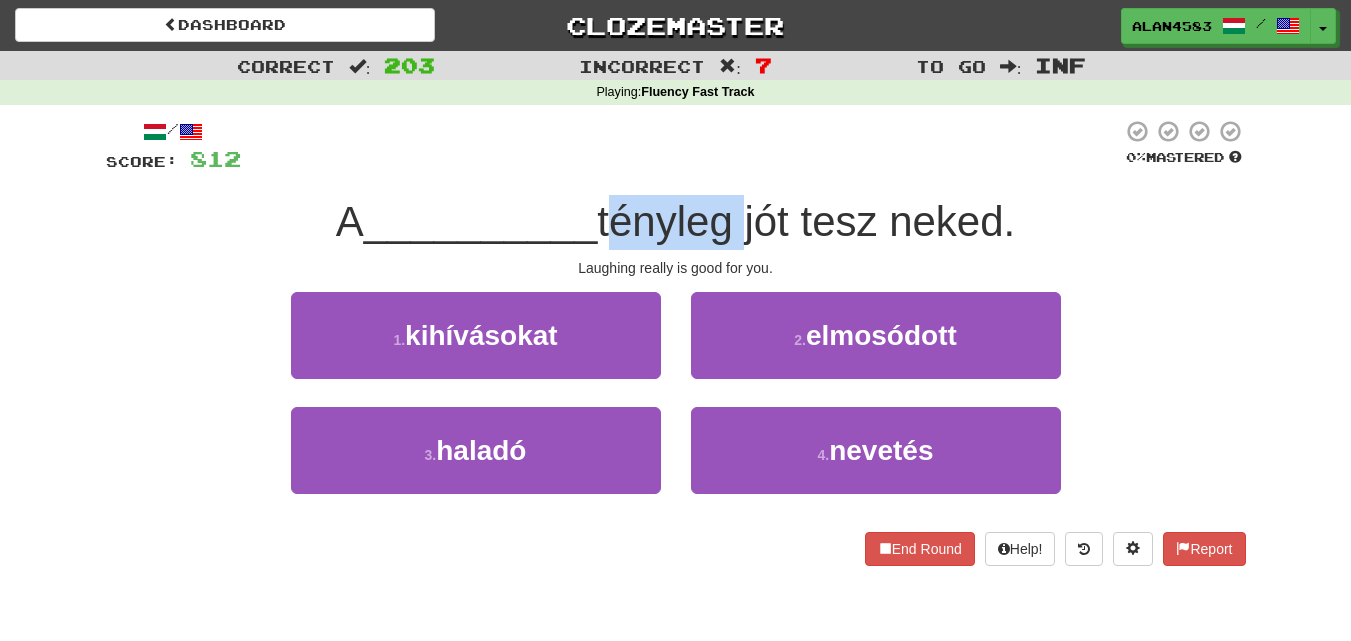 drag, startPoint x: 736, startPoint y: 217, endPoint x: 610, endPoint y: 214, distance: 126.035706 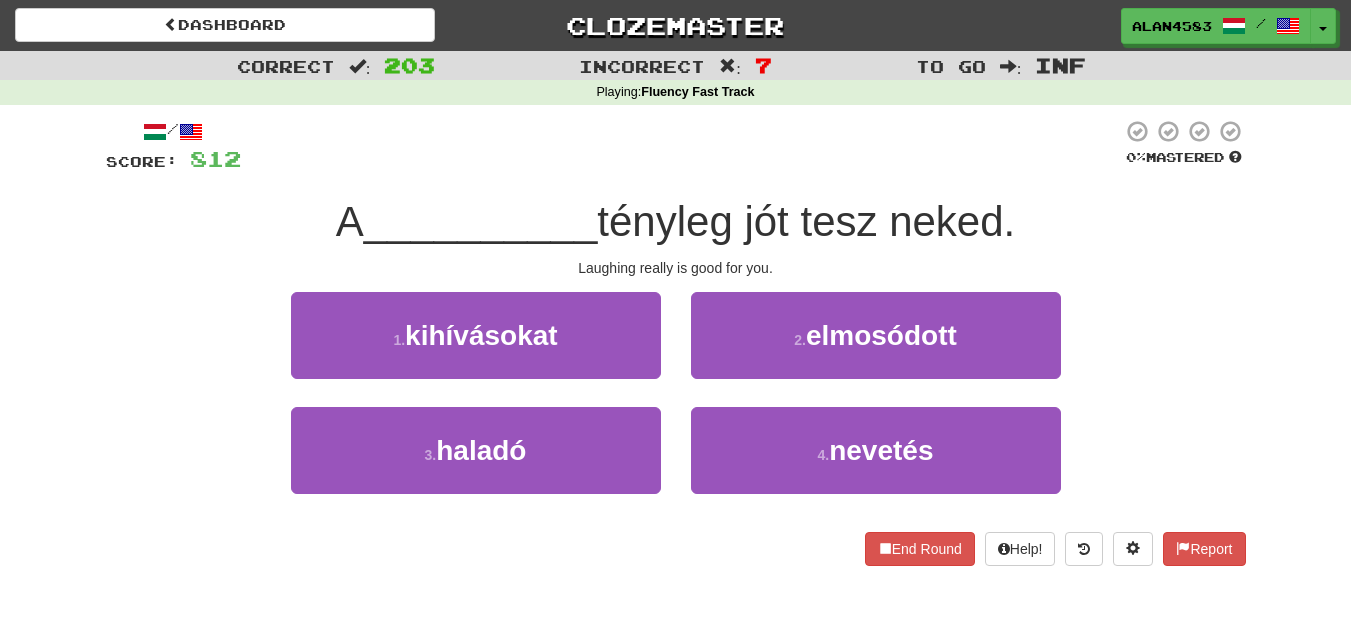click on "/ Score: 812 0 % Mastered A [DATE] tényleg jót tesz neked. Laughing really is good for you. 1 . kihívásokat 2 . elmosódott 3 . haladó 4 . nevetés End Round Help! Report" at bounding box center (676, 342) 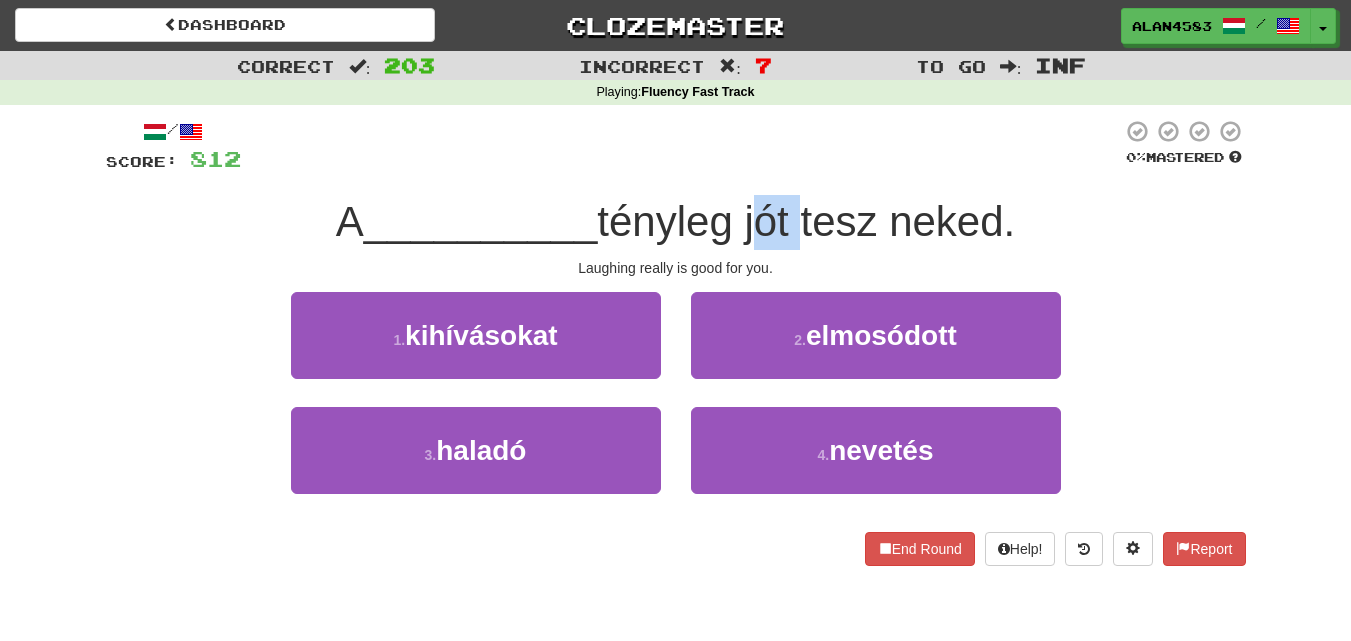 drag, startPoint x: 753, startPoint y: 218, endPoint x: 800, endPoint y: 212, distance: 47.38143 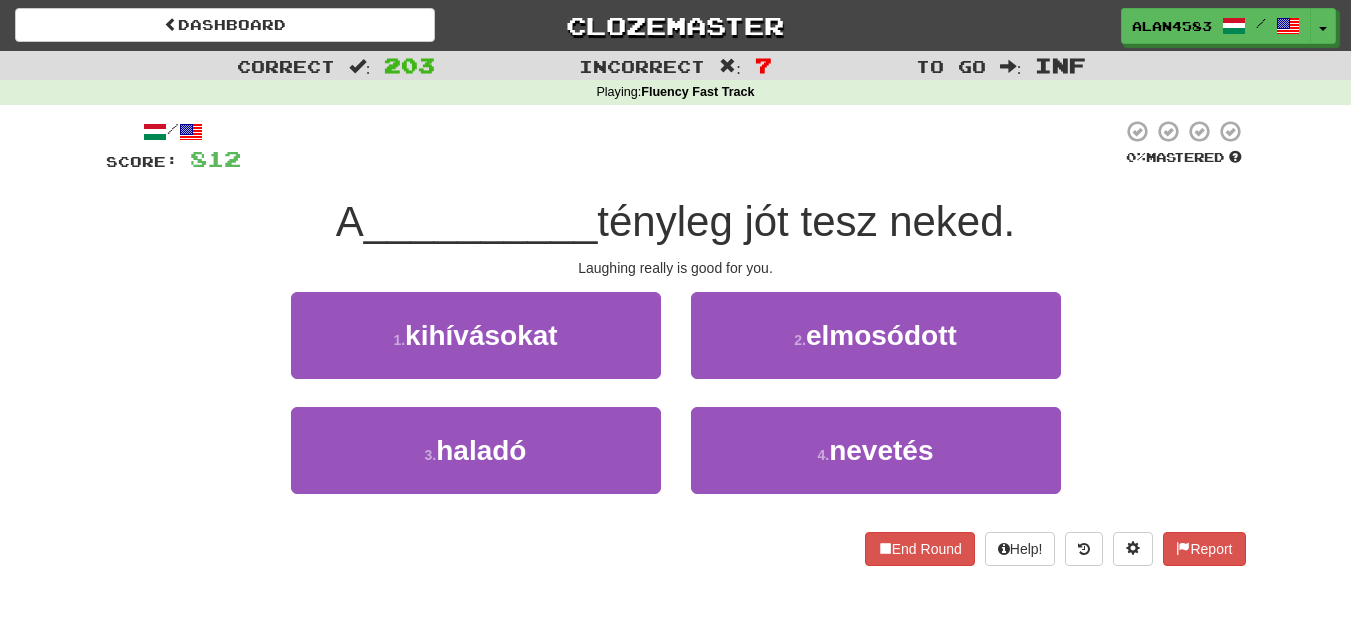 click on "__________" at bounding box center (481, 221) 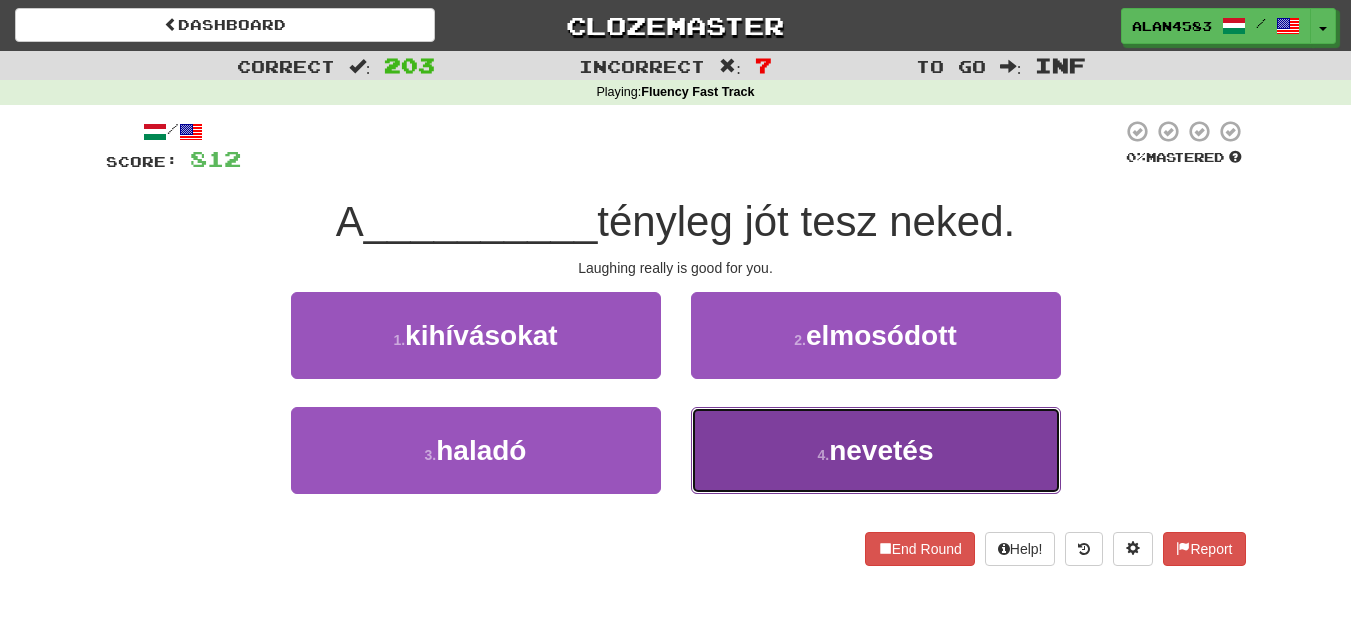 click on "nevetés" at bounding box center (881, 450) 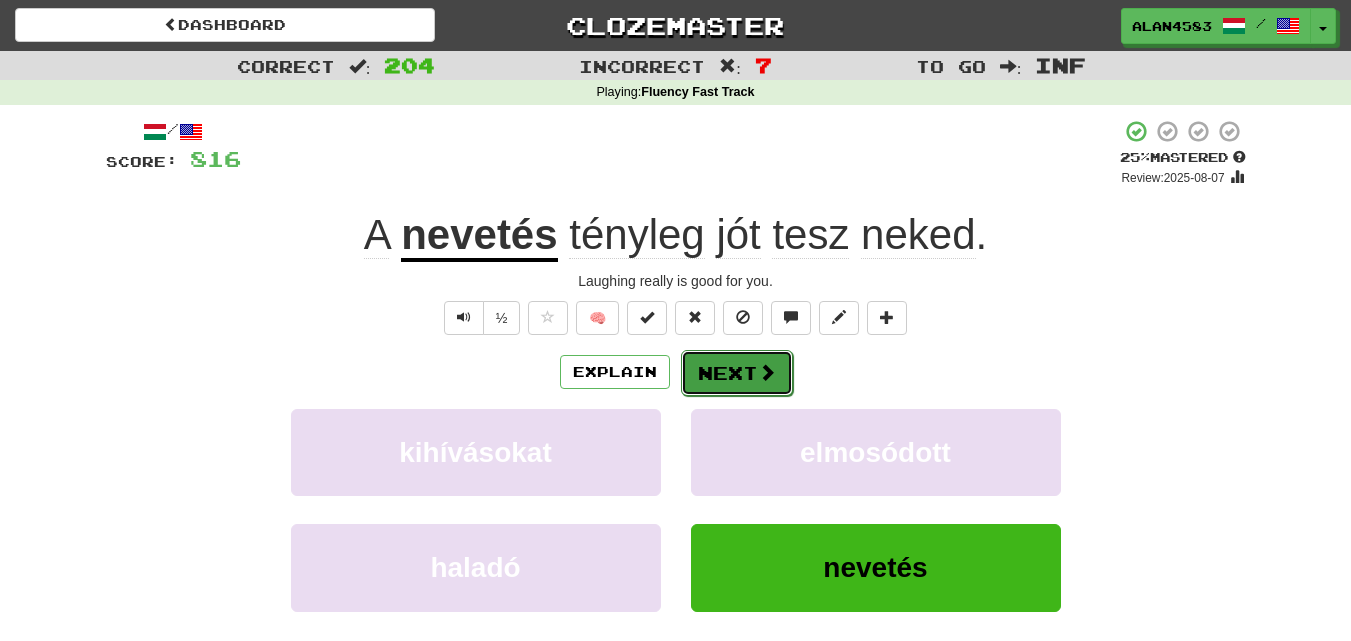 click on "Next" at bounding box center [737, 373] 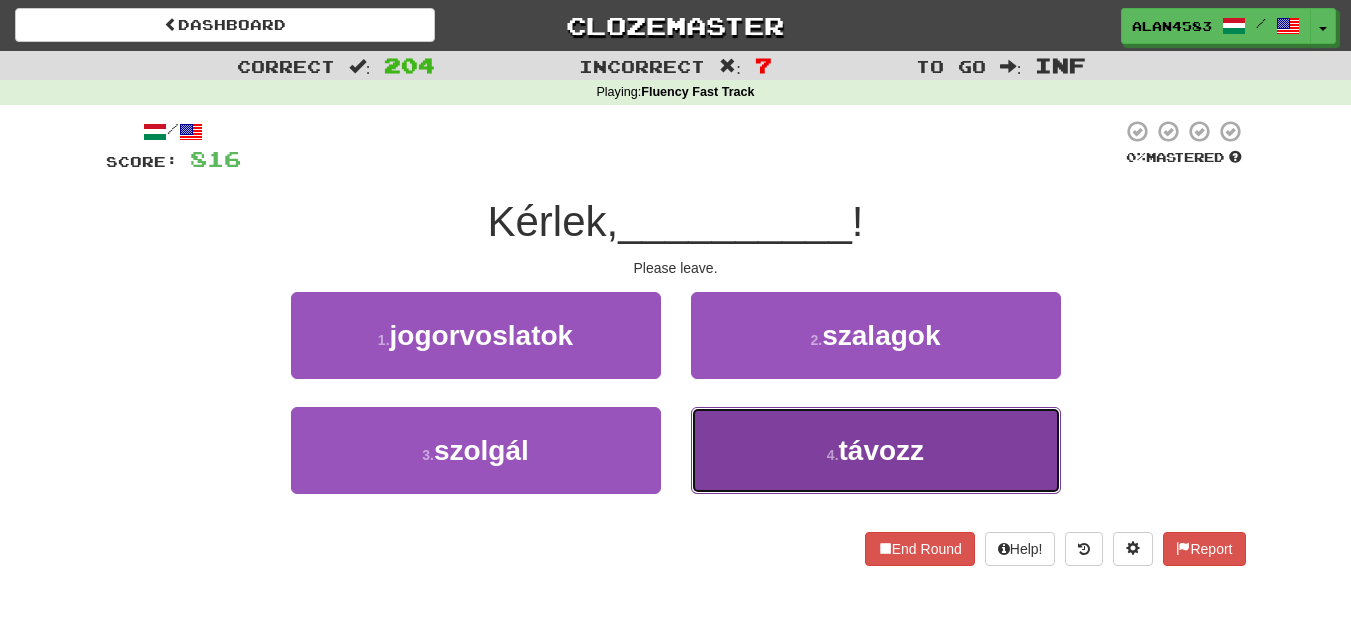 click on "4 .  távozz" at bounding box center [876, 450] 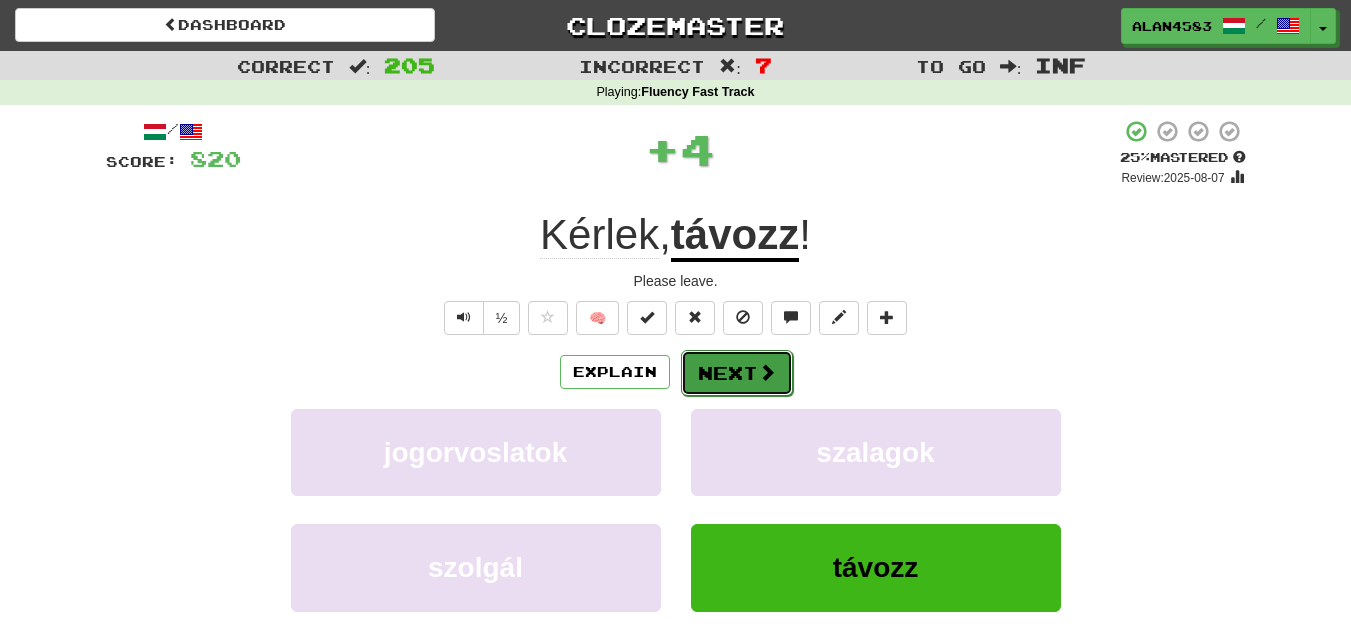 click on "Next" at bounding box center (737, 373) 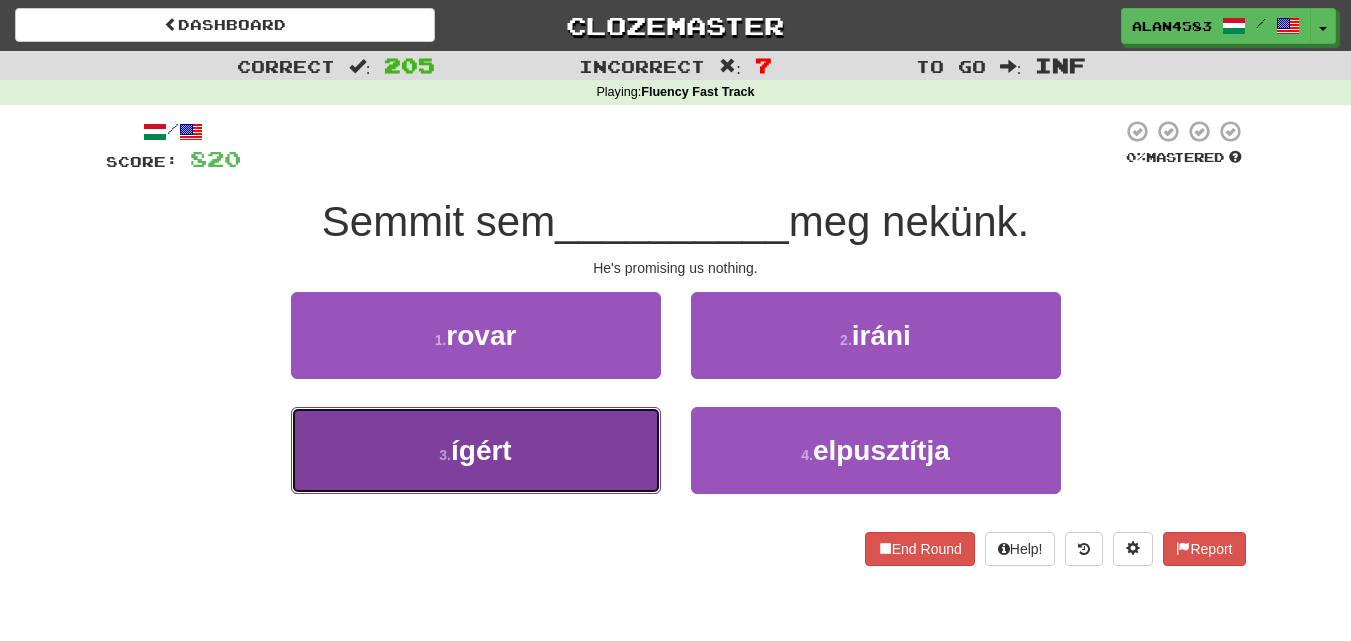 click on "[NUMBER] . ígért" at bounding box center [476, 450] 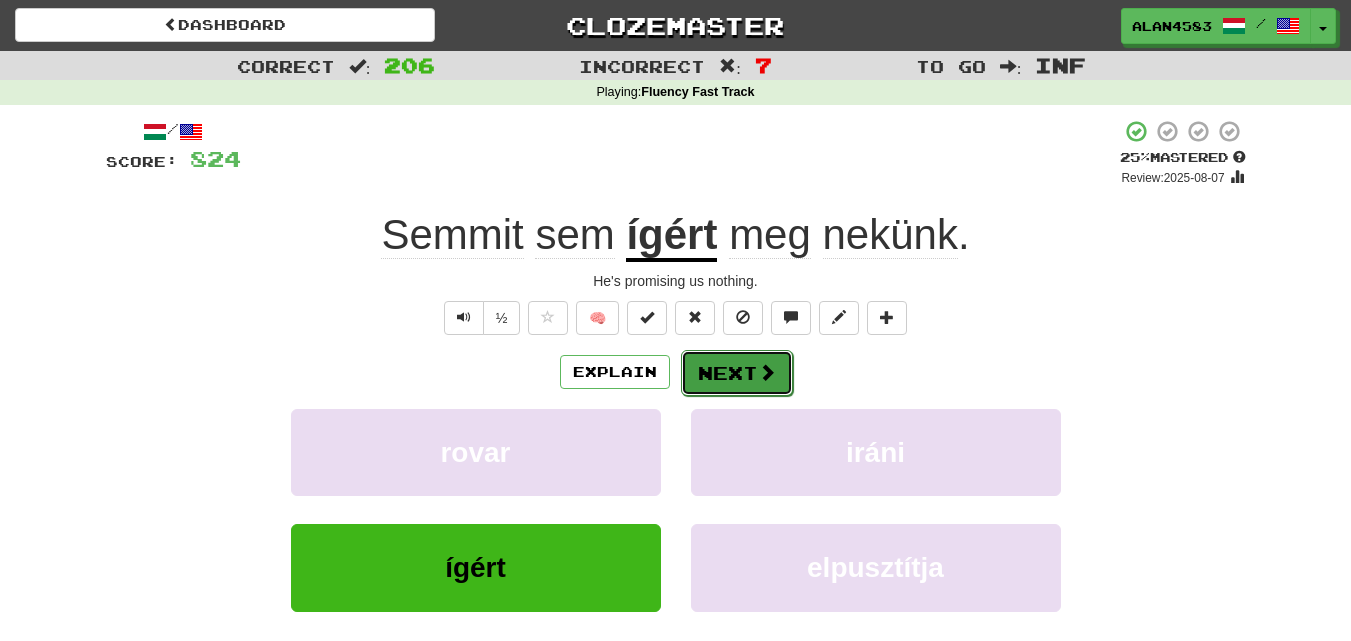 click on "Next" at bounding box center [737, 373] 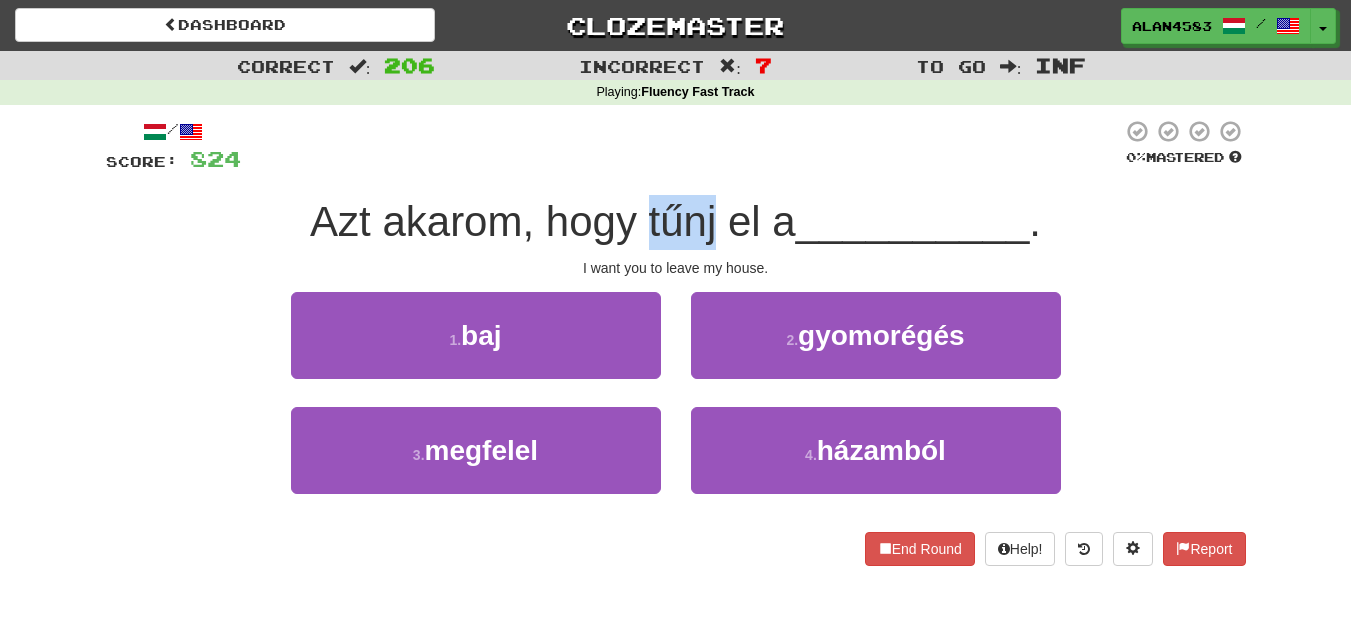 drag, startPoint x: 644, startPoint y: 218, endPoint x: 715, endPoint y: 215, distance: 71.063354 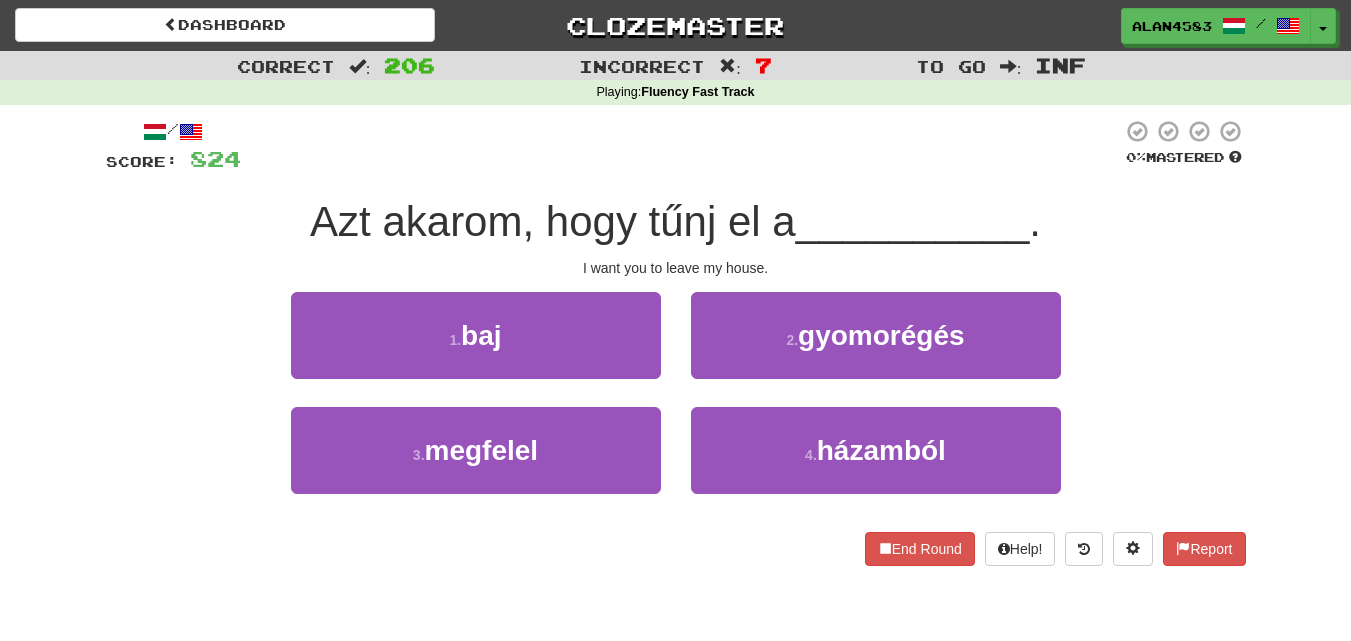 click on "/  Score:   824 0 %  Mastered Azt akarom, hogy tűnj el a  [LOCATION] . I want you to leave my house. 1 .  baj 2 .  gyomorégés 3 .  megfelel 4 .  házamból  End Round  Help!  Report" at bounding box center [676, 342] 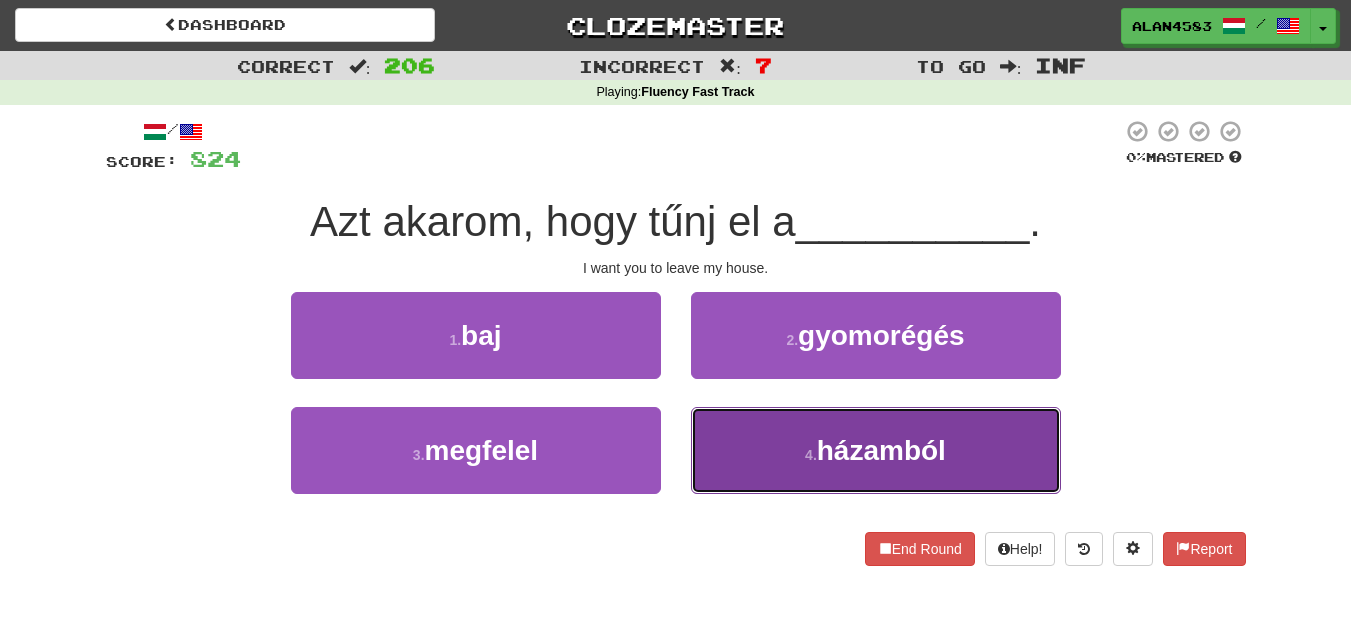 click on "4 .  házamból" at bounding box center [876, 450] 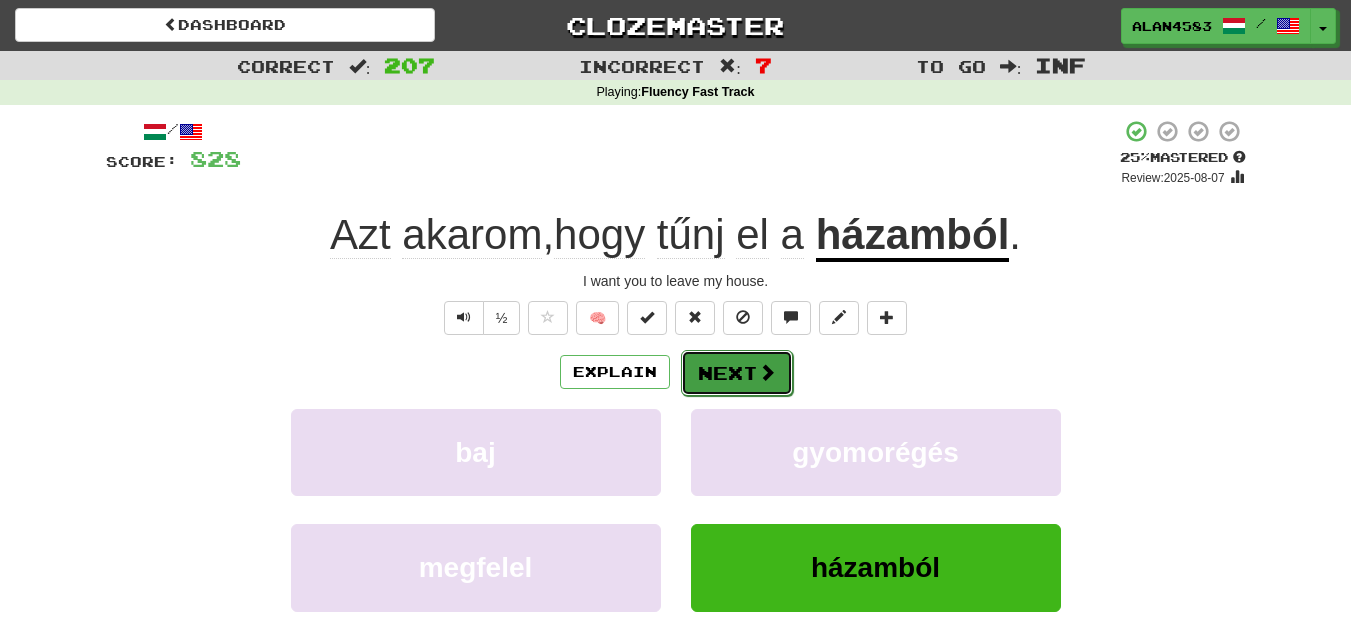 click on "Next" at bounding box center (737, 373) 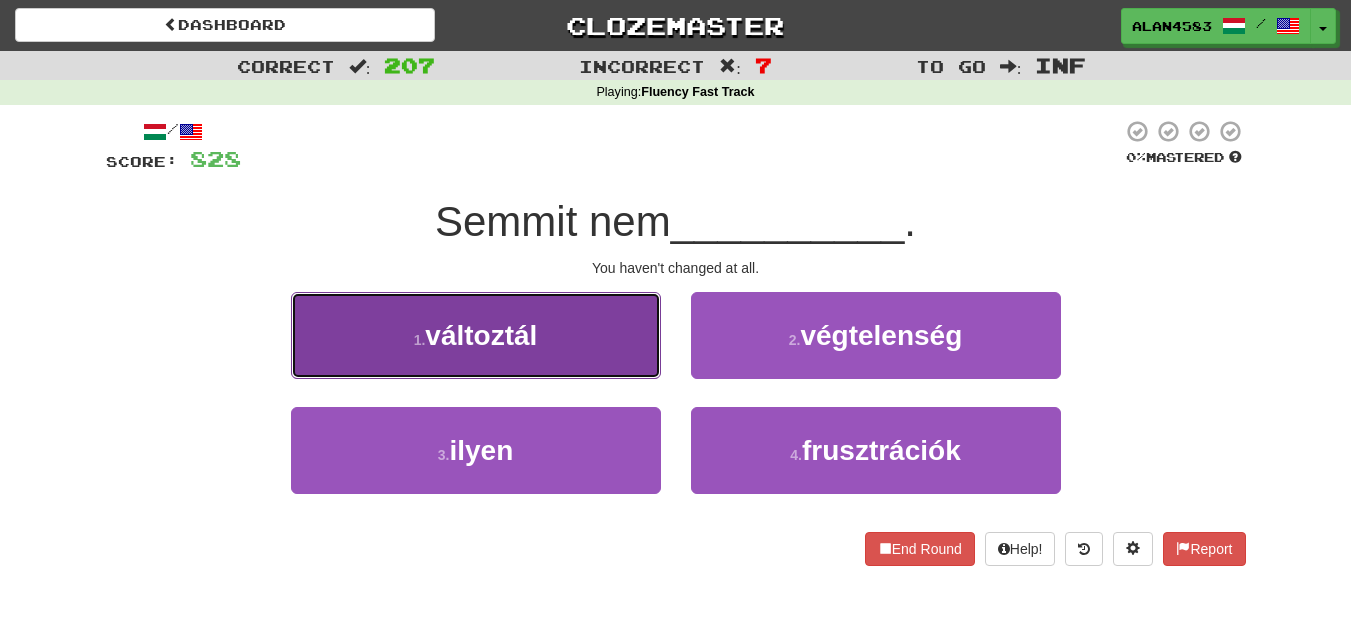 click on "[NUMBER] . változtál" at bounding box center (476, 335) 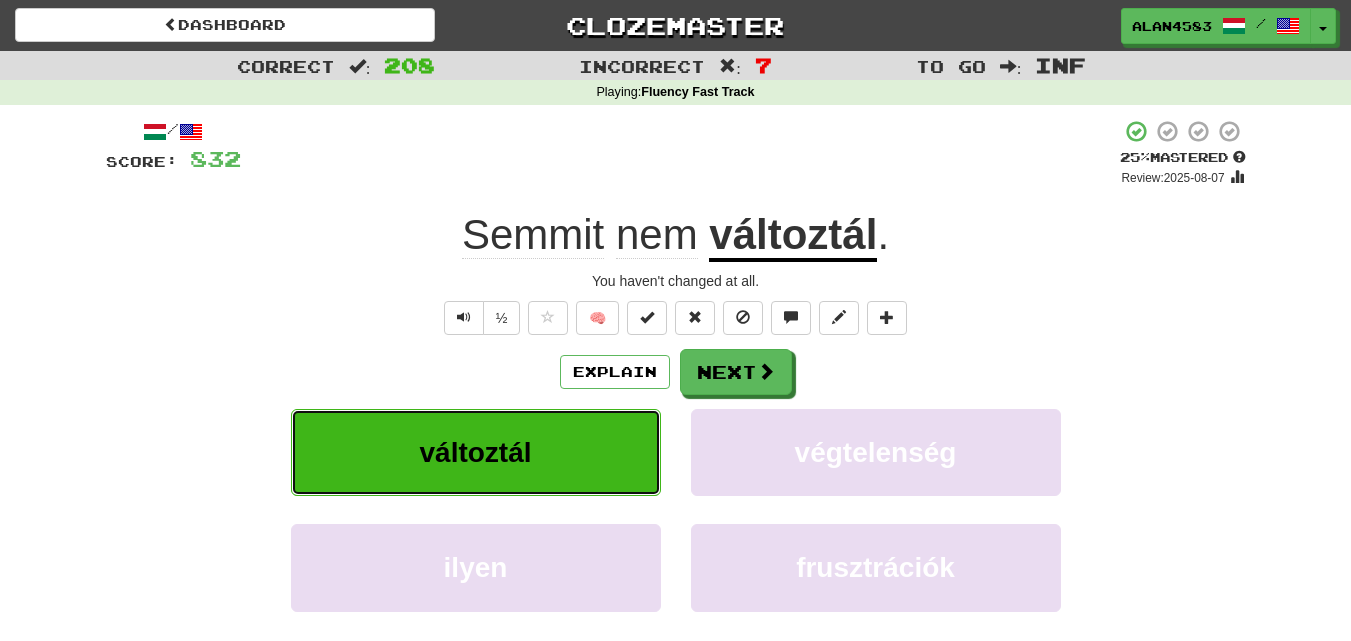 scroll, scrollTop: 560, scrollLeft: 0, axis: vertical 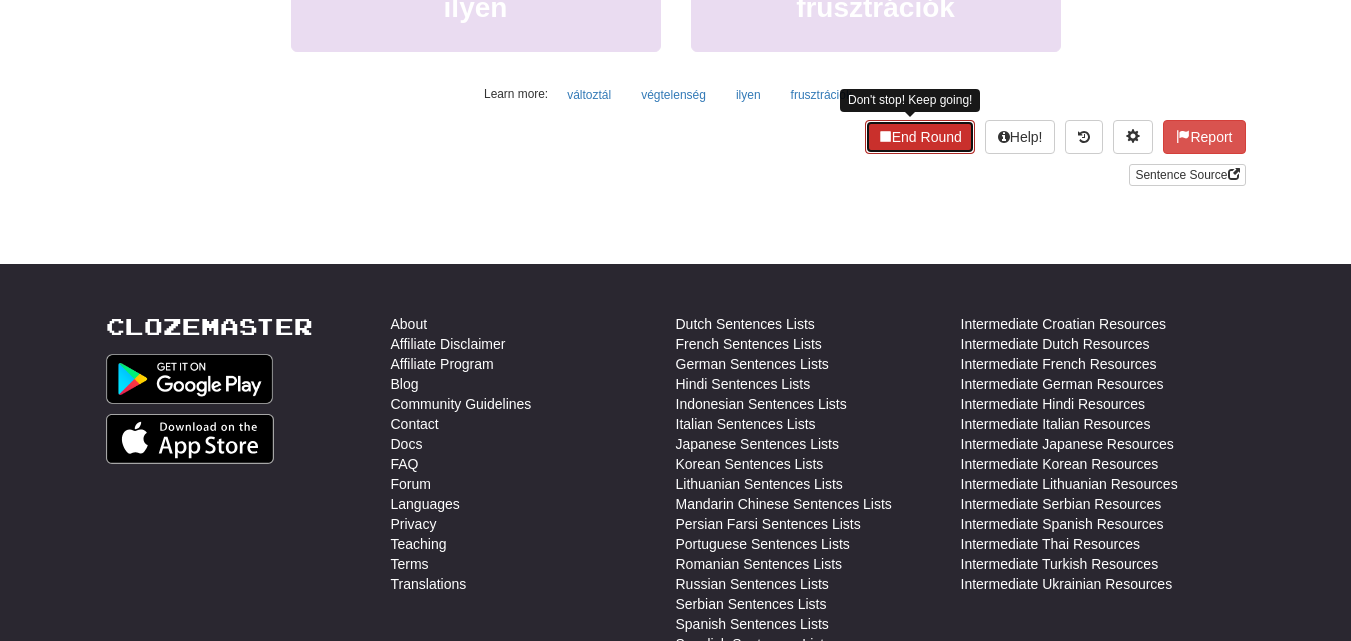 click on "End Round" at bounding box center [920, 137] 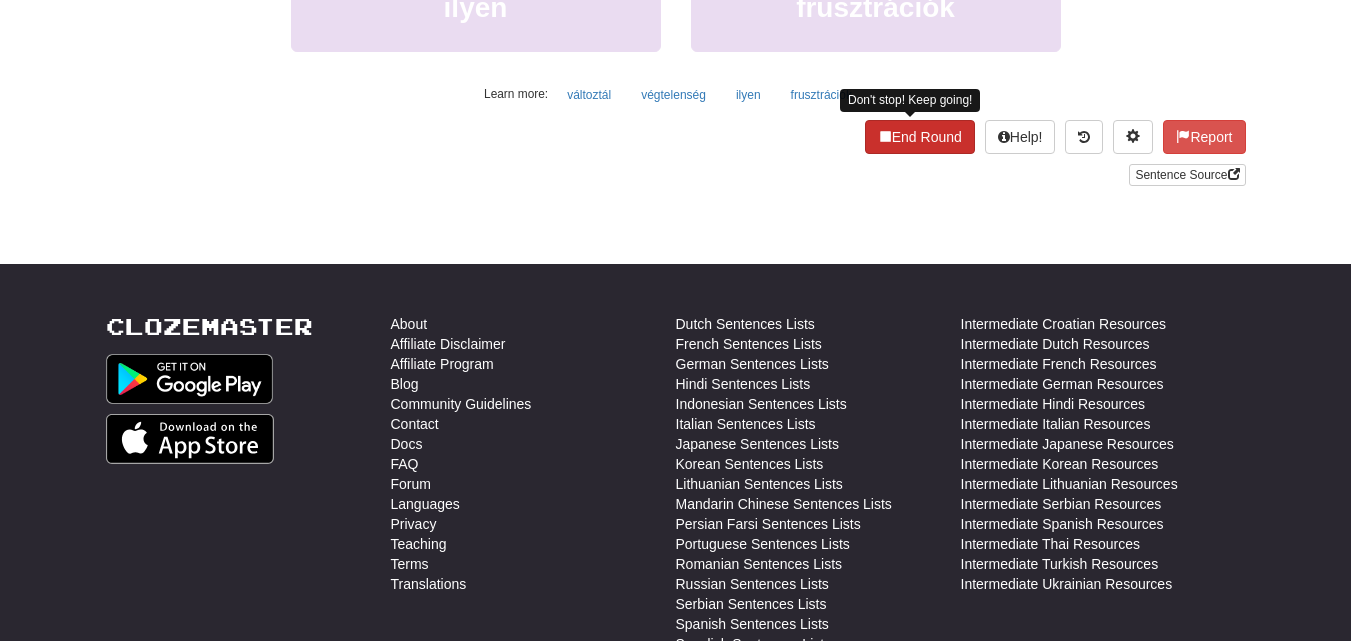 scroll, scrollTop: 446, scrollLeft: 0, axis: vertical 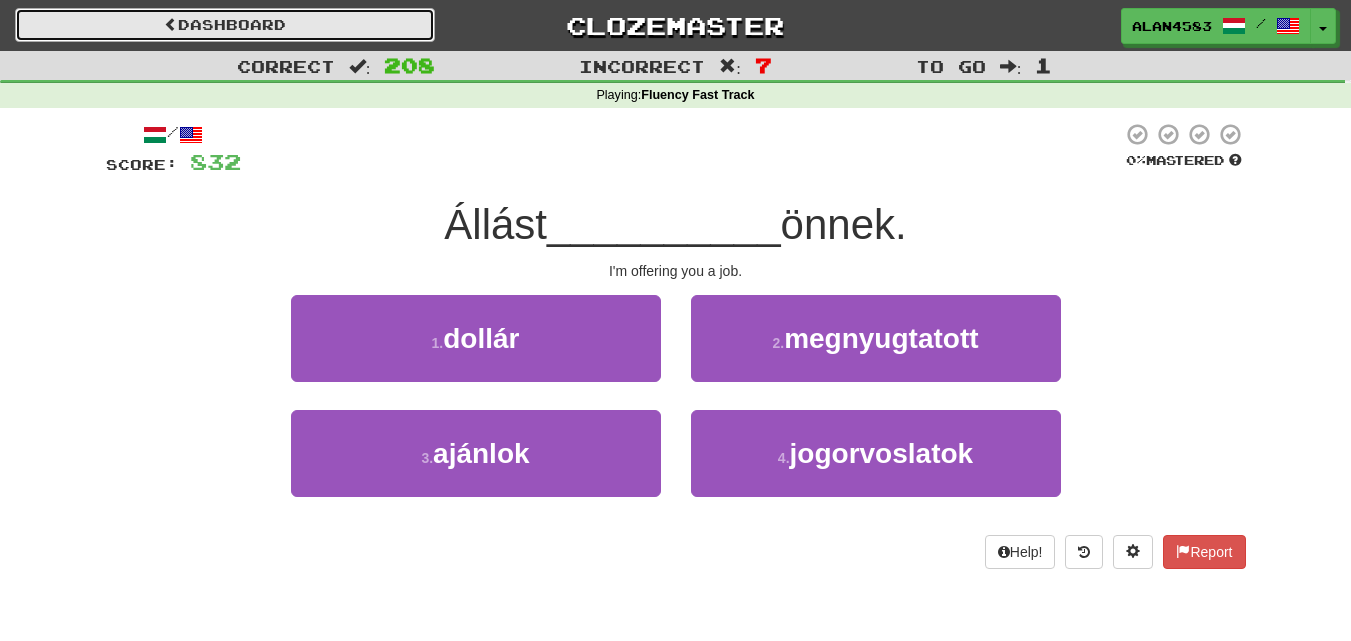 click on "Dashboard" at bounding box center [225, 25] 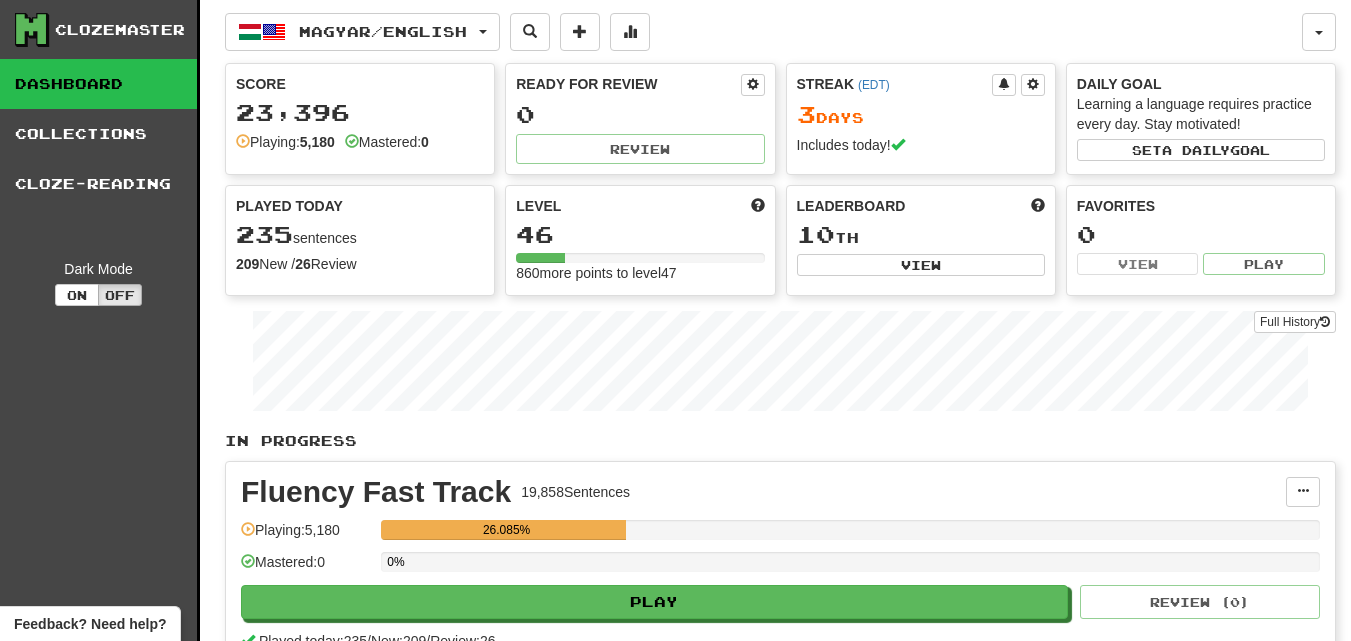 scroll, scrollTop: 0, scrollLeft: 0, axis: both 